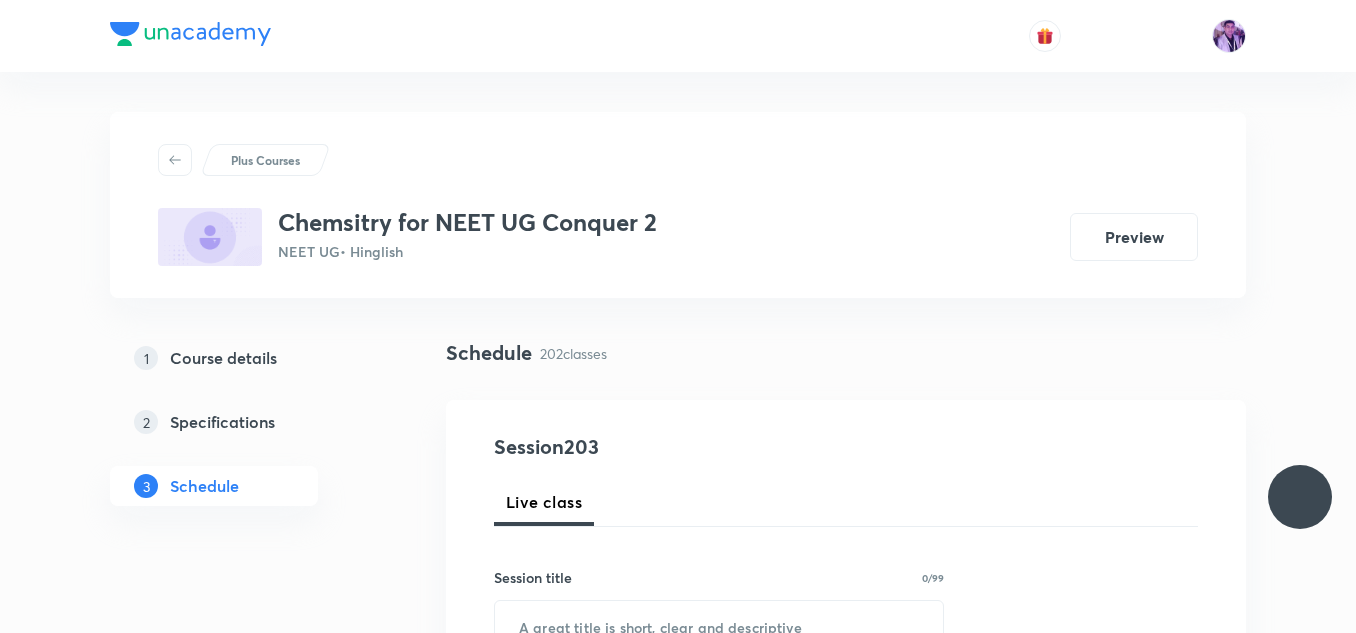scroll, scrollTop: 0, scrollLeft: 0, axis: both 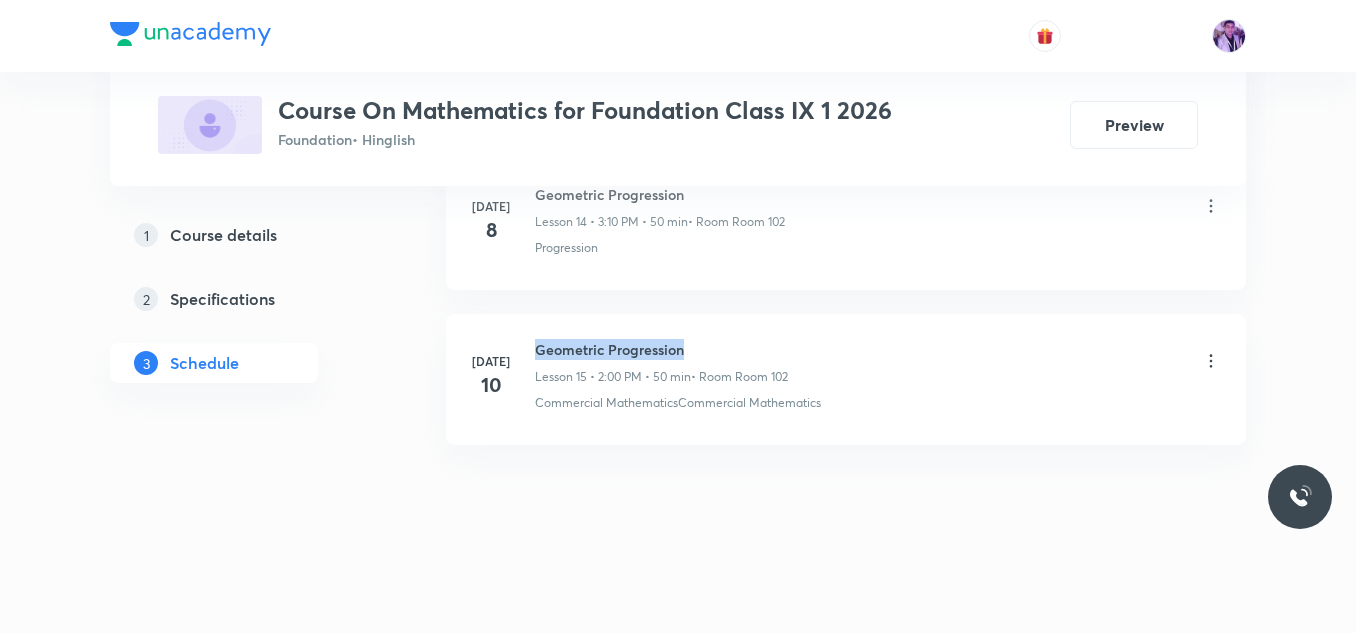 drag, startPoint x: 537, startPoint y: 355, endPoint x: 690, endPoint y: 345, distance: 153.32645 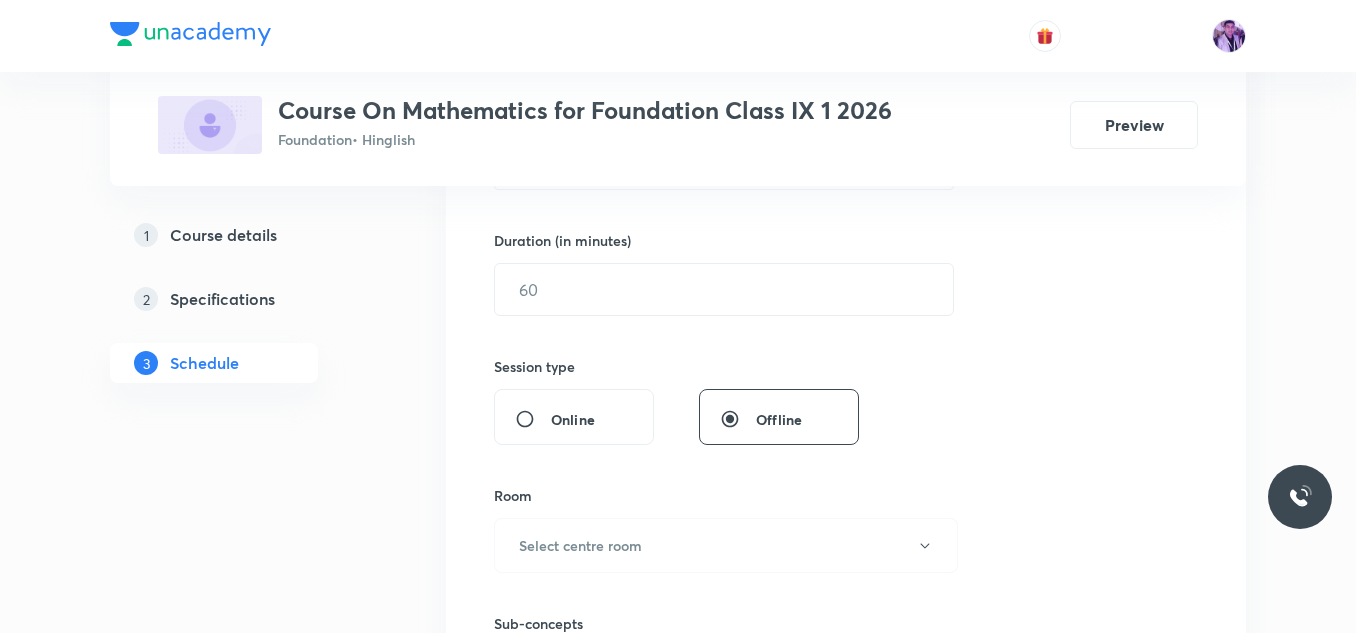 scroll, scrollTop: 317, scrollLeft: 0, axis: vertical 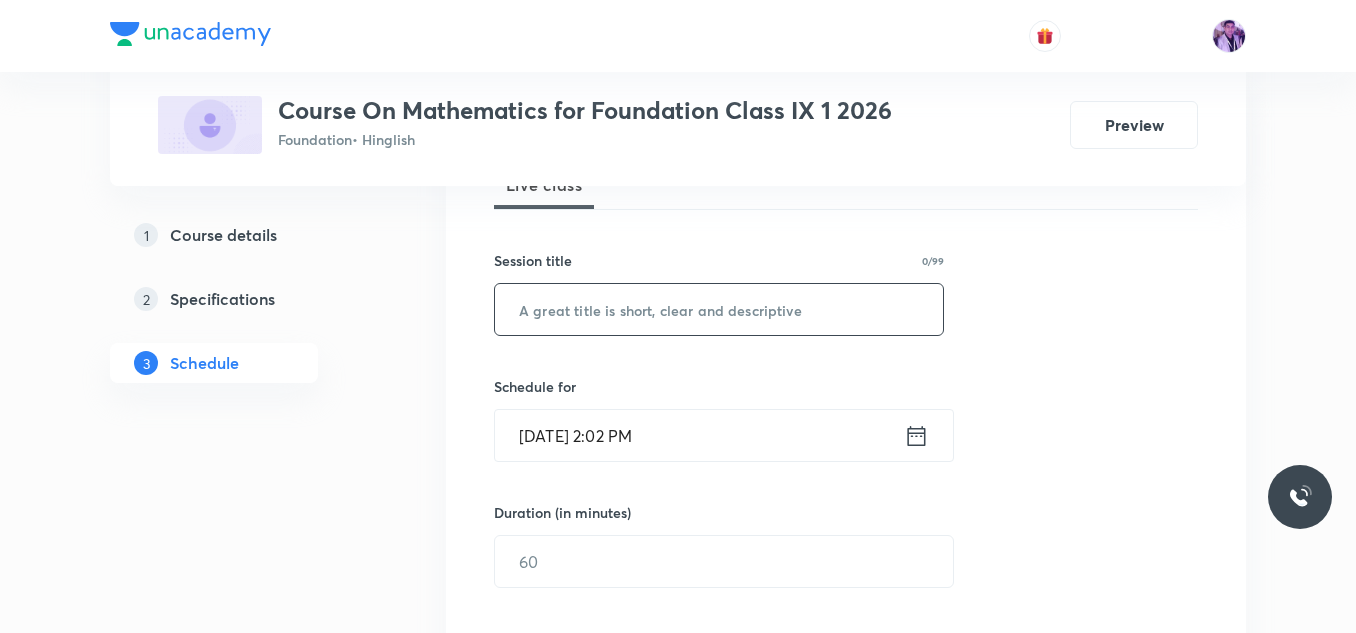 click at bounding box center [719, 309] 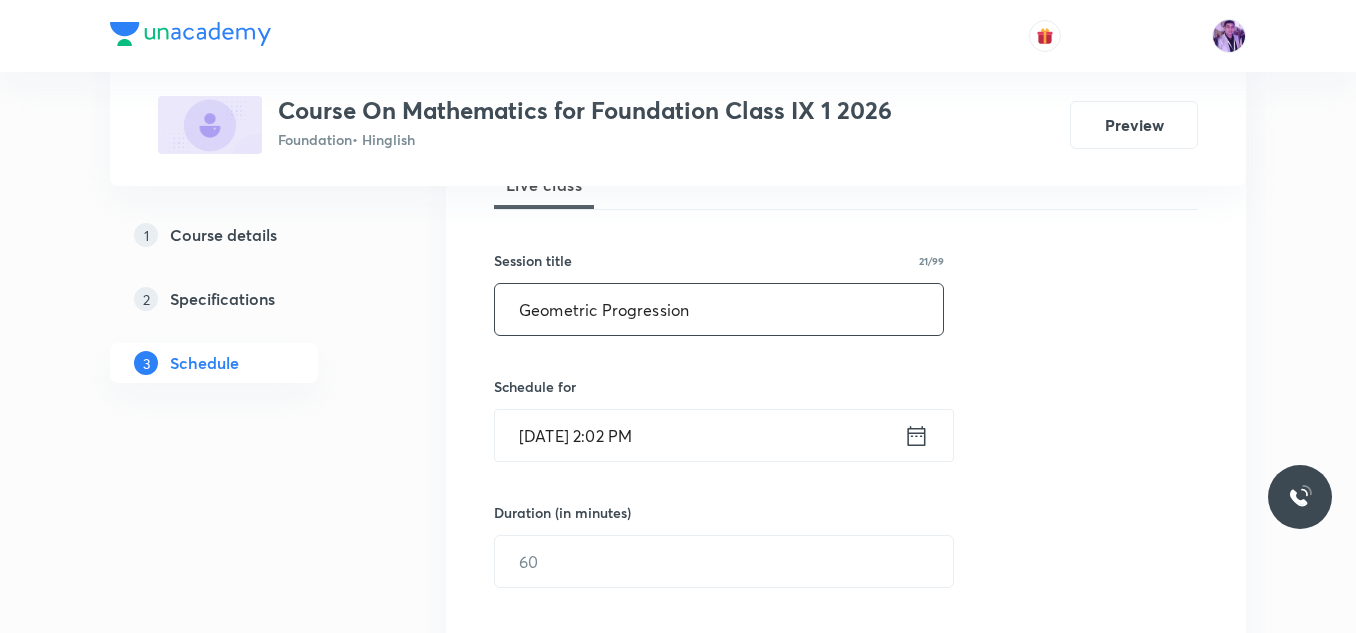 type on "Geometric Progression" 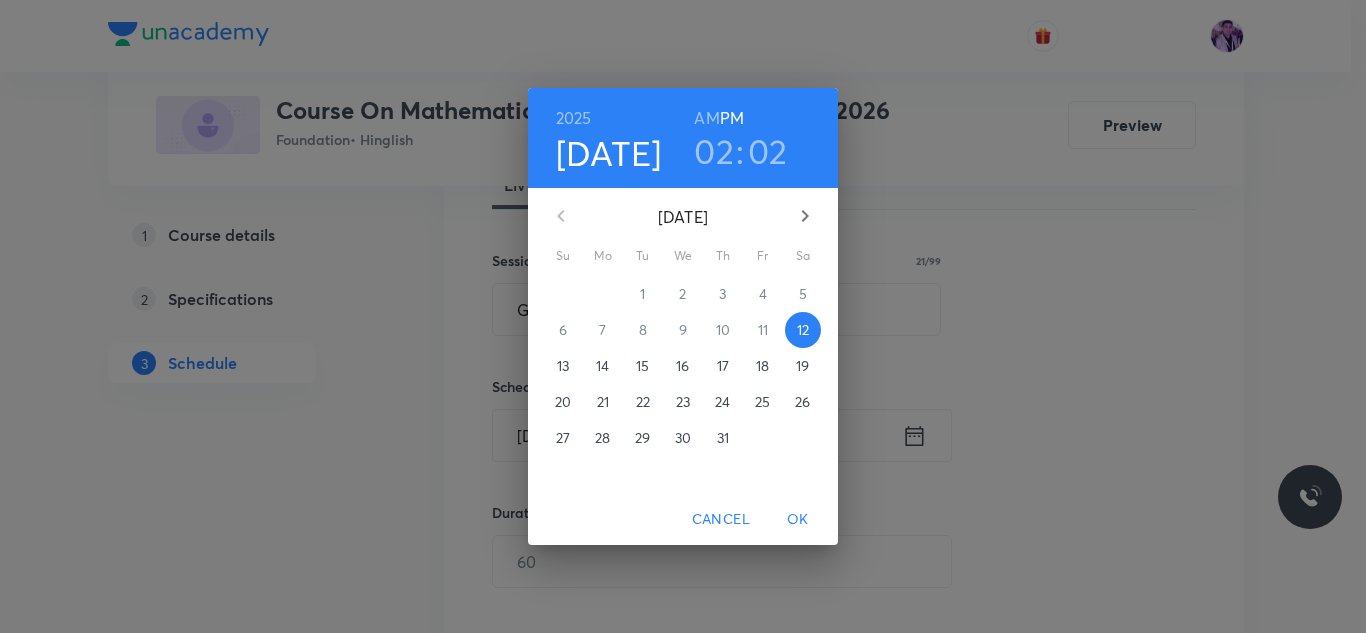 click on "2025 Jul 12 02 : 02 AM PM" at bounding box center (683, 138) 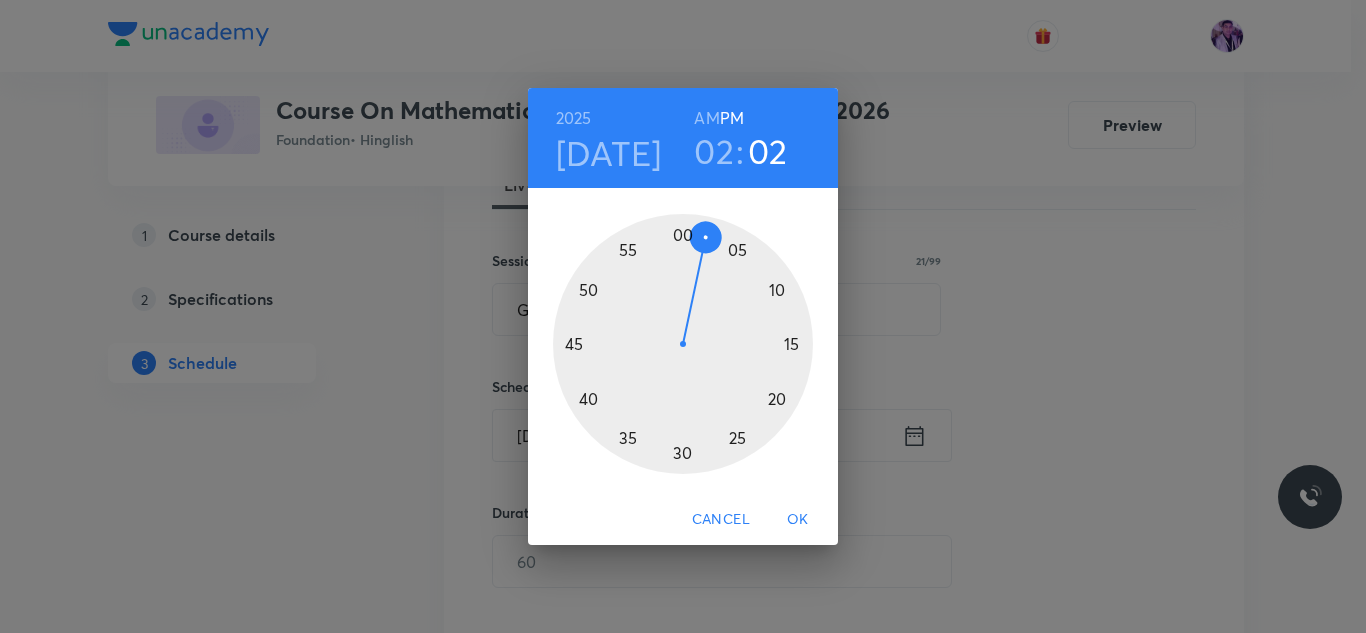 click at bounding box center [683, 344] 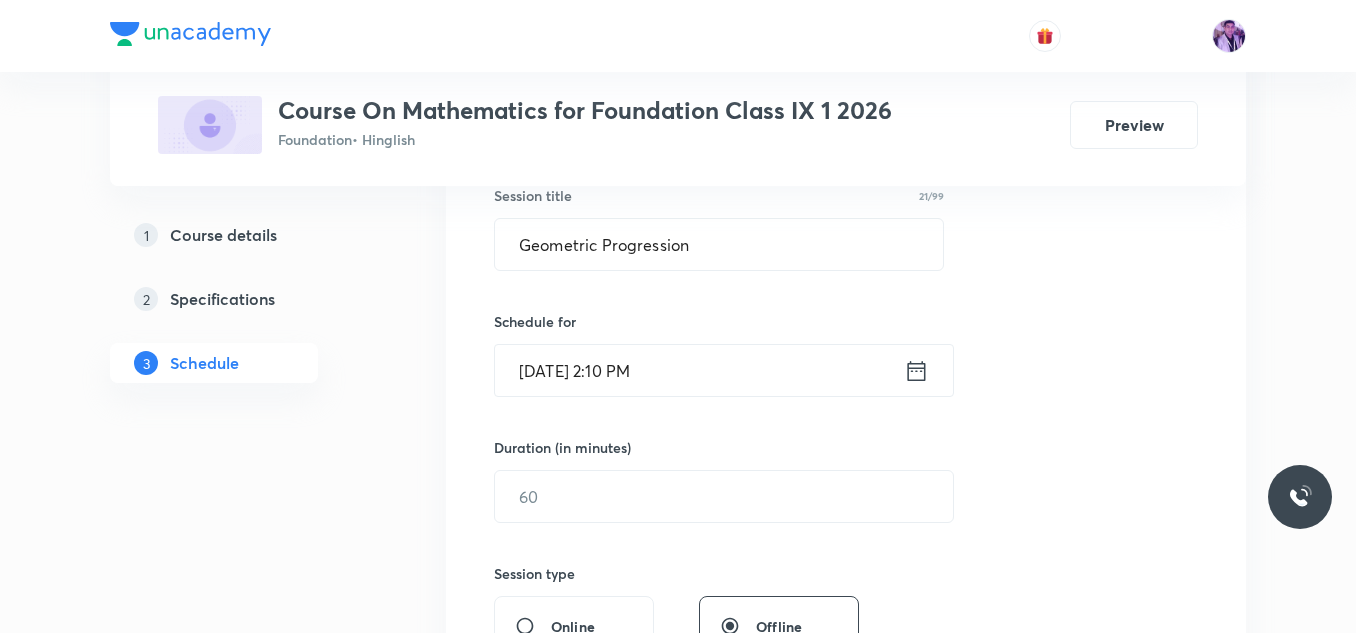 scroll, scrollTop: 417, scrollLeft: 0, axis: vertical 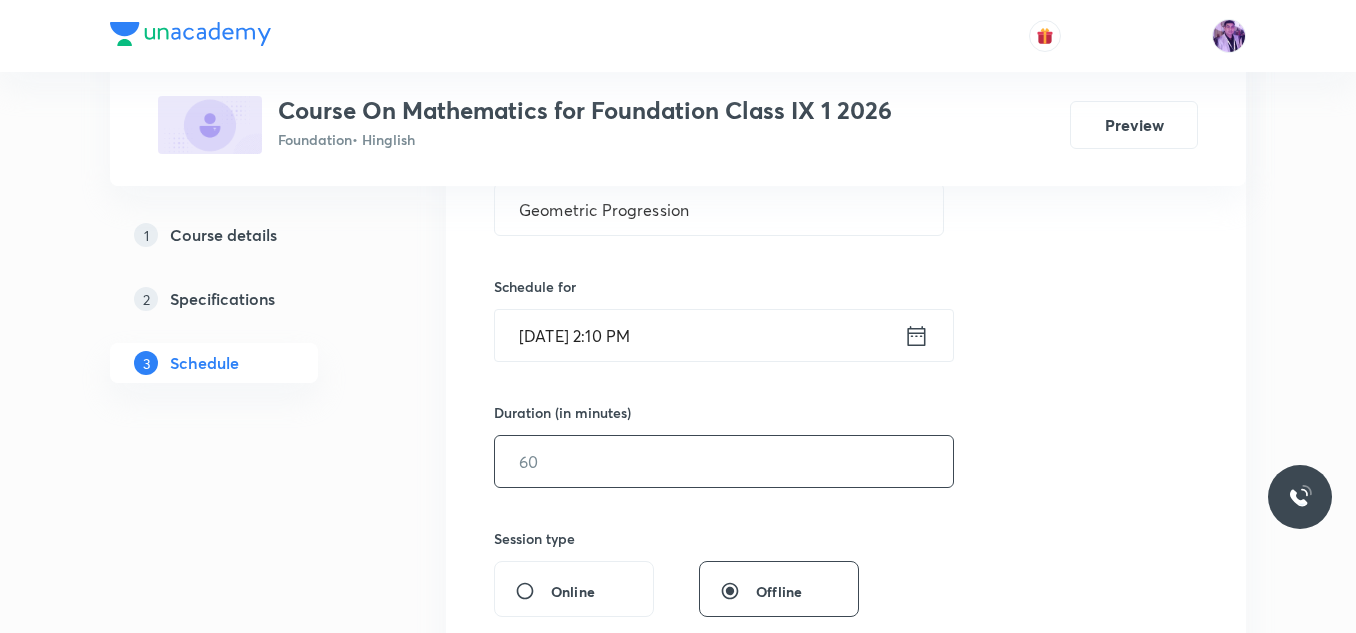 click at bounding box center (724, 461) 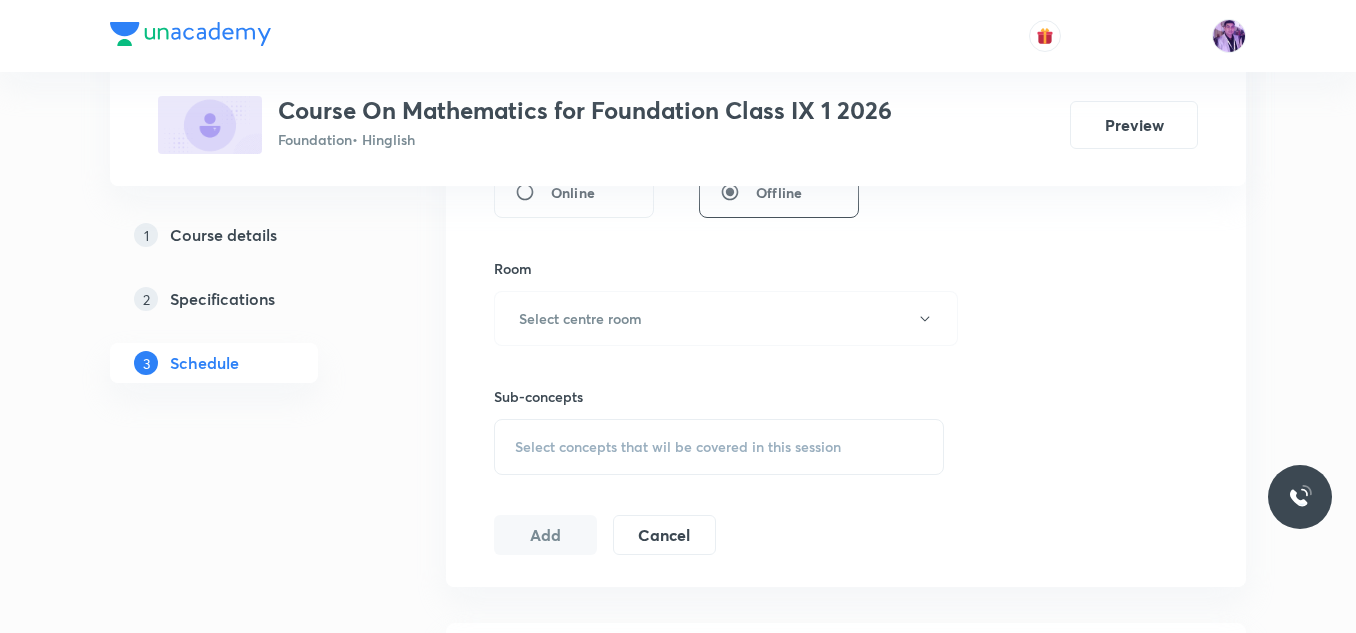 scroll, scrollTop: 817, scrollLeft: 0, axis: vertical 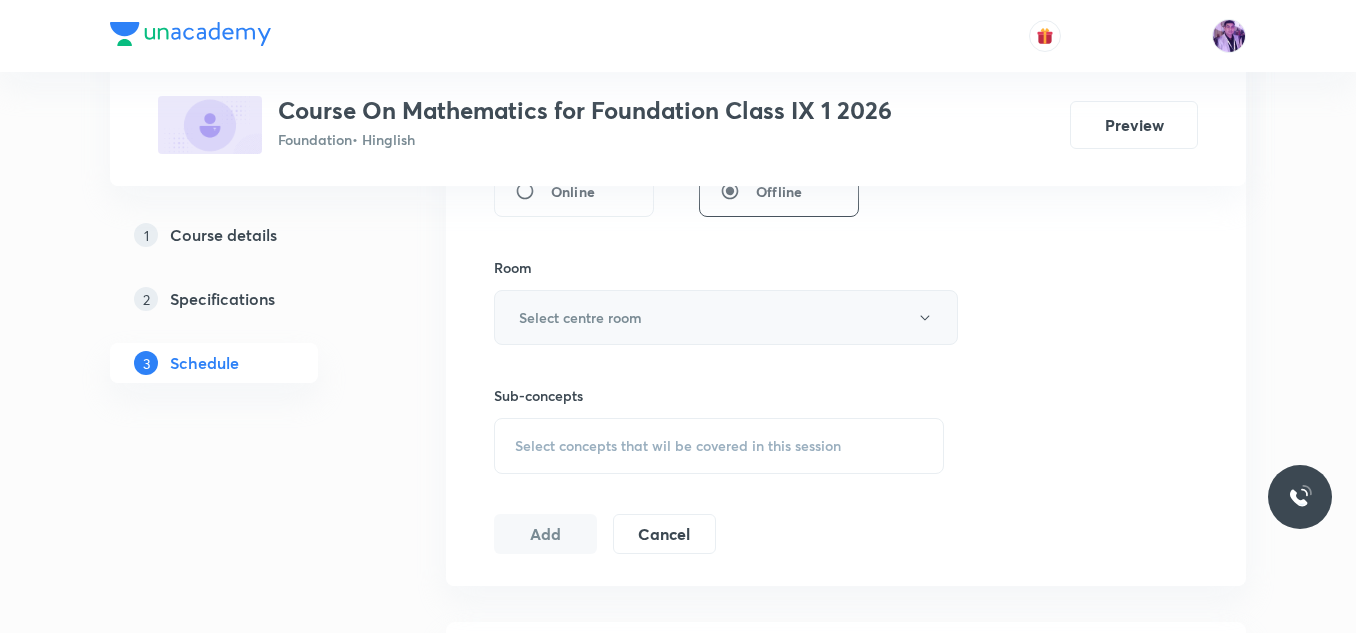 type on "120" 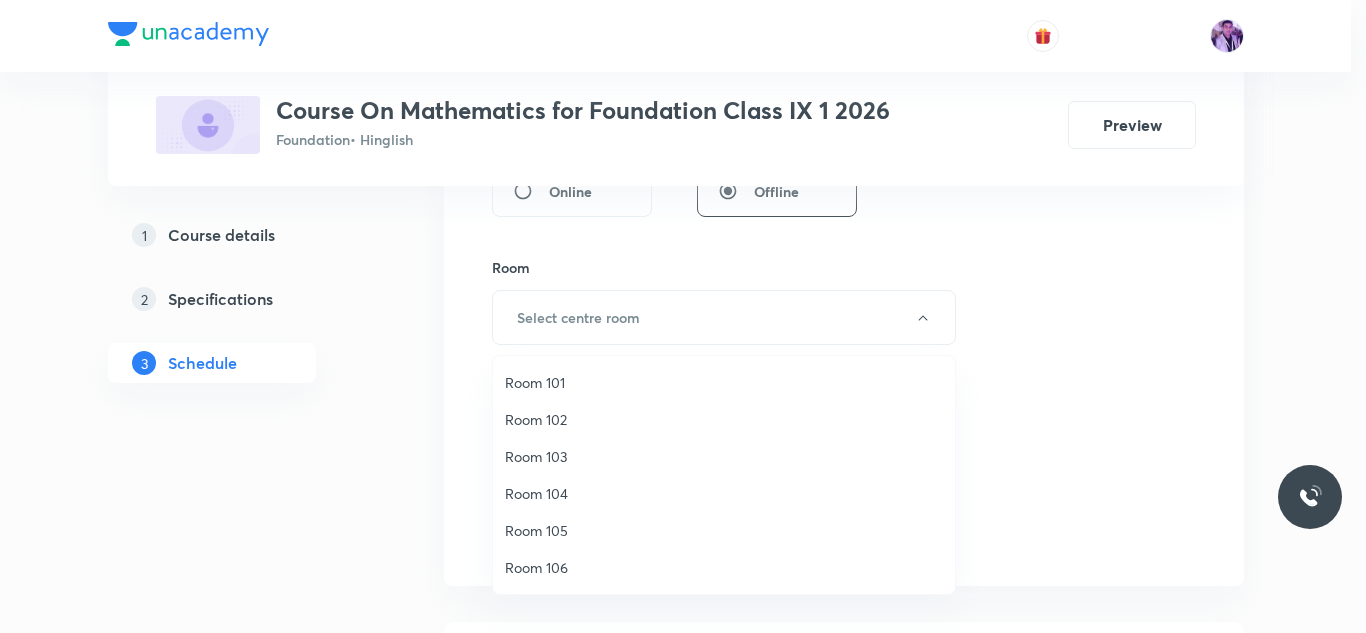 click on "Room 104" at bounding box center (724, 493) 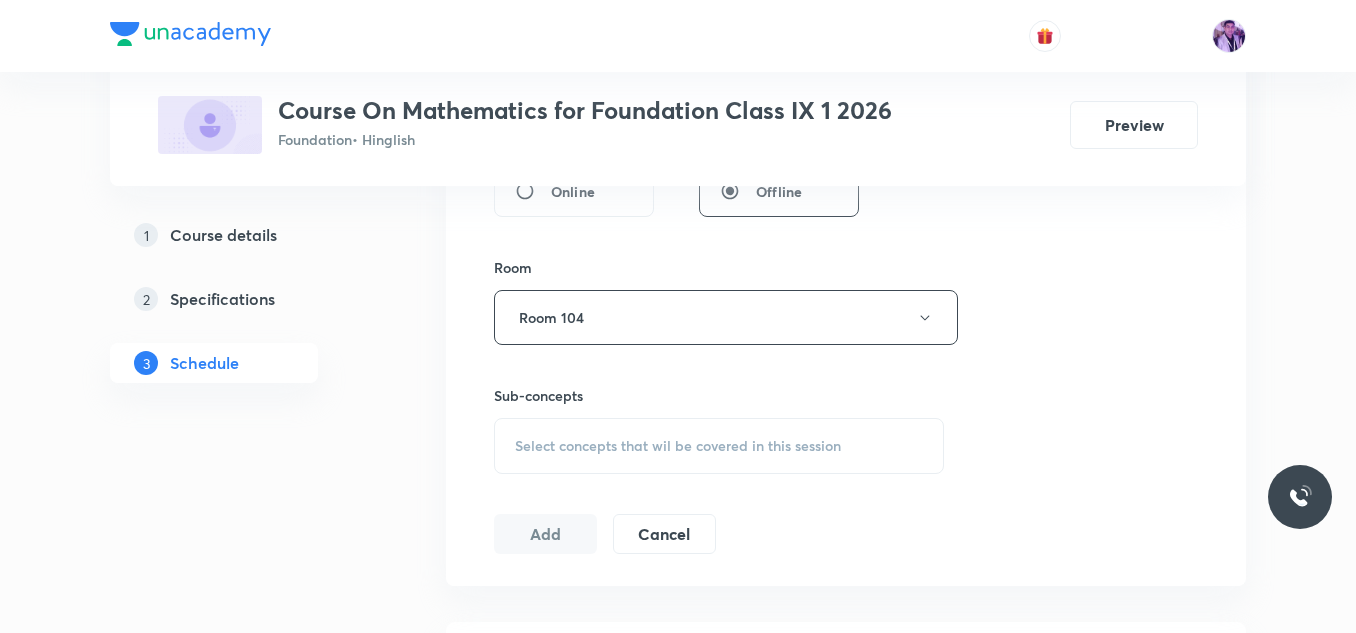 click on "Select concepts that wil be covered in this session" at bounding box center [678, 446] 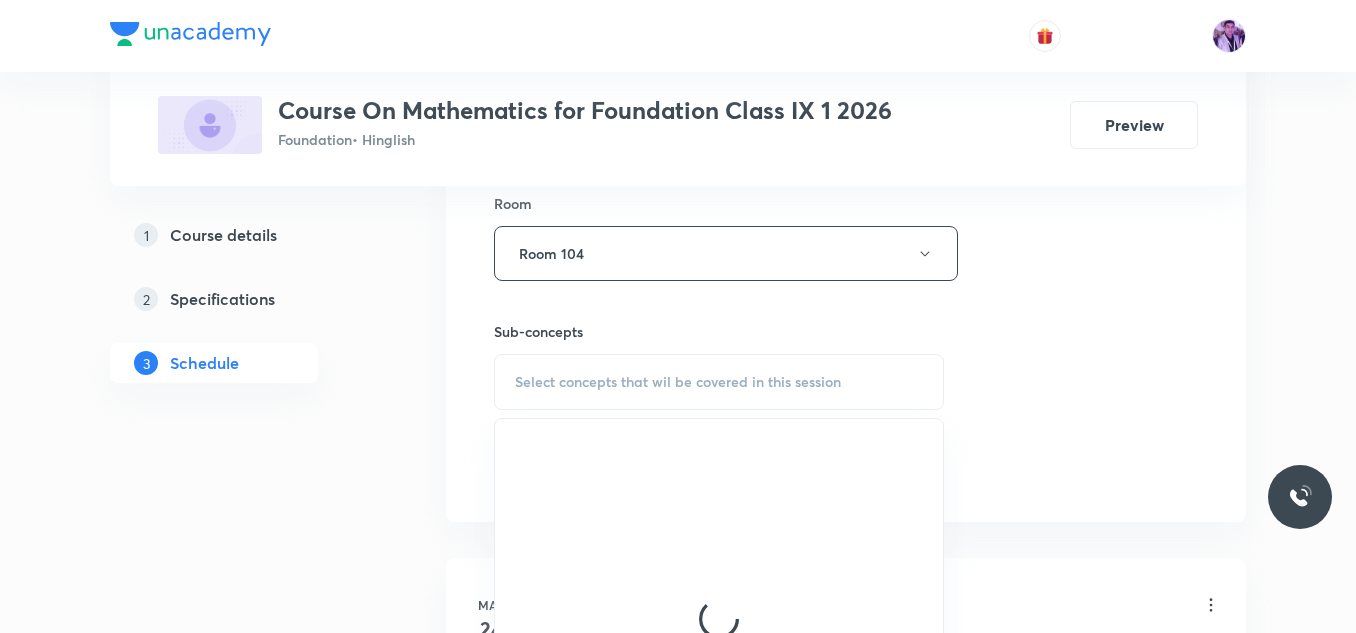 scroll, scrollTop: 917, scrollLeft: 0, axis: vertical 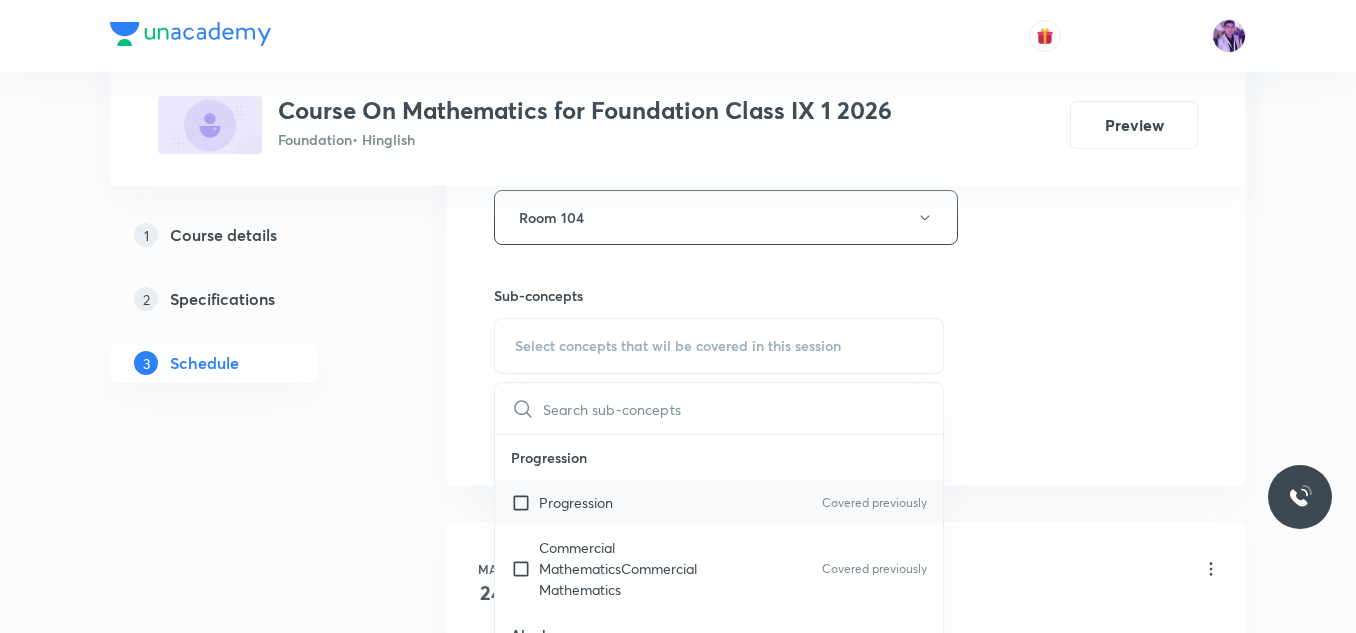 click on "Progression" at bounding box center (576, 502) 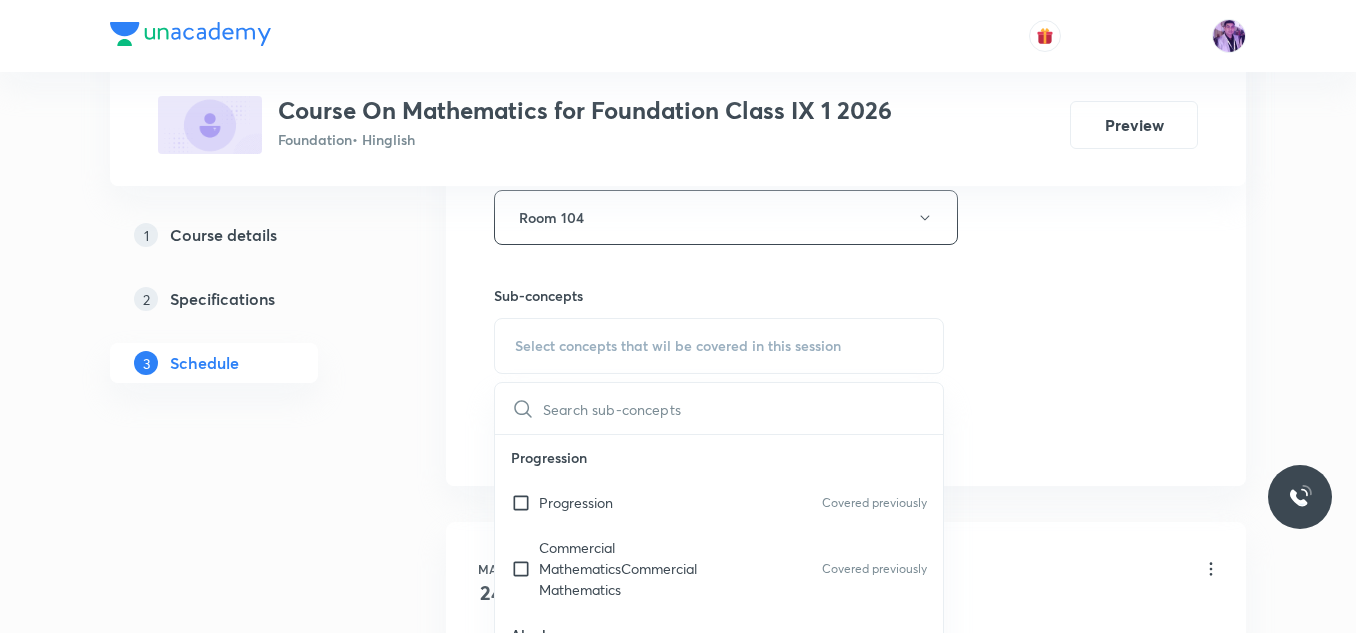 checkbox on "true" 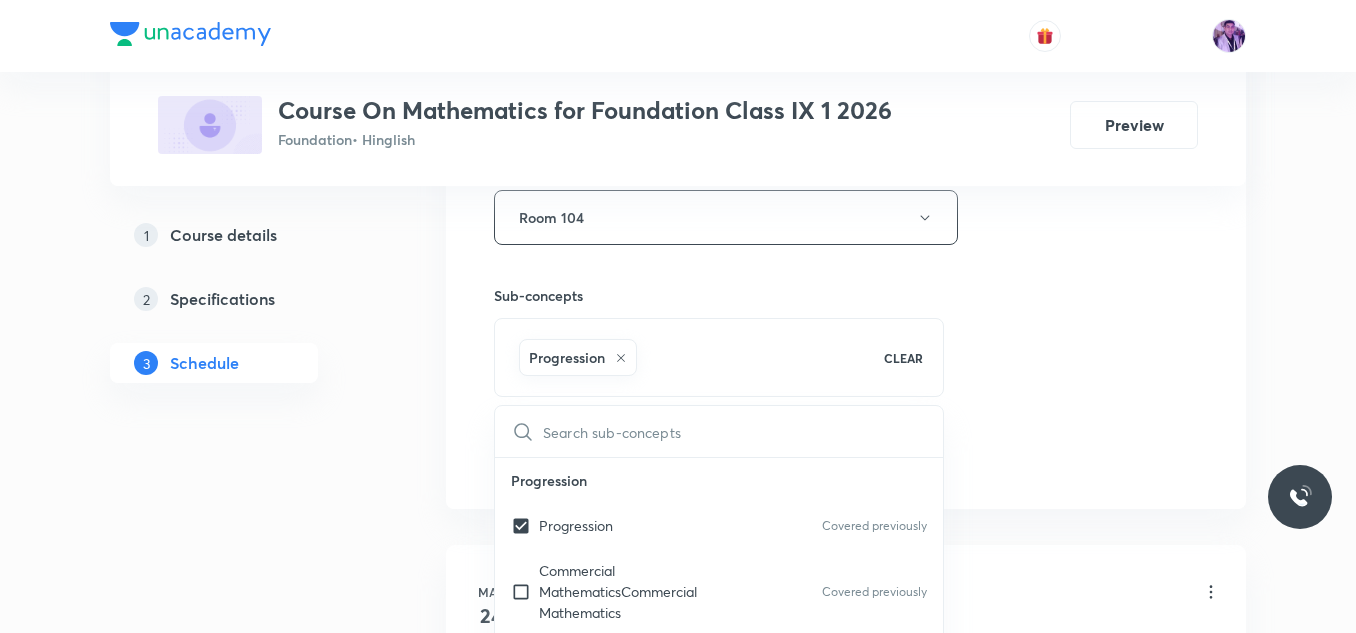 click on "Plus Courses Course On Mathematics for Foundation Class IX 1 2026 Foundation  • Hinglish Preview 1 Course details 2 Specifications 3 Schedule Schedule 15  classes Session  16 Live class Session title 21/99 Geometric Progression ​ Schedule for Jul 12, 2025, 2:10 PM ​ Duration (in minutes) 120 ​   Session type Online Offline Room Room 104 Sub-concepts Progression CLEAR ​ Progression Progression Covered previously Commercial MathematicsCommercial Mathematics Covered previously Algebra Algebra Covered previously Mensuration Mensuration Geometry Geometry Number Systems Number Systems Covered previously Commercial Mathematics Commercial Mathematics Trigonometry Trigonometry Statistics and Probability Statistics and Probability Fundamental Principles Counting Fundamentals Principles of Counting Figure Formation and Analysis Figure Formation and Analysis Analogy Pyramids Percentage Percentage Profit and Loss Profit and Loss Discount and Commission Discount and Commission Simple Interest Simple Interest Dice" at bounding box center [678, 1096] 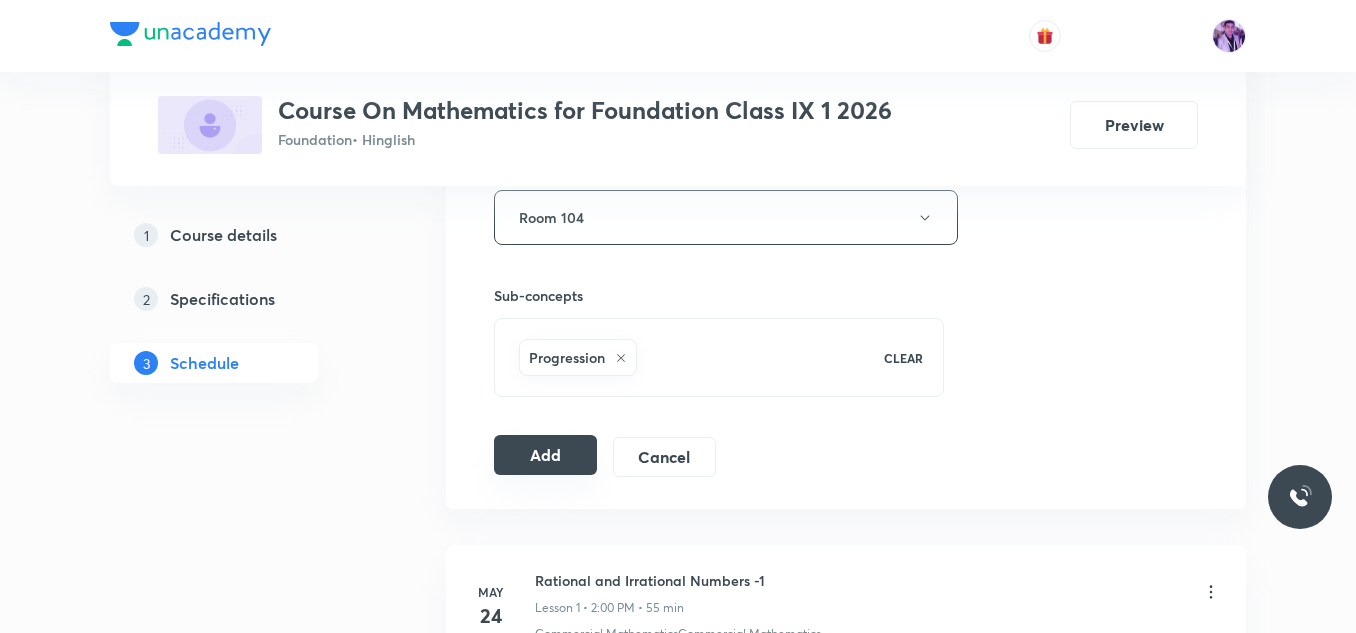 click on "Add" at bounding box center (545, 455) 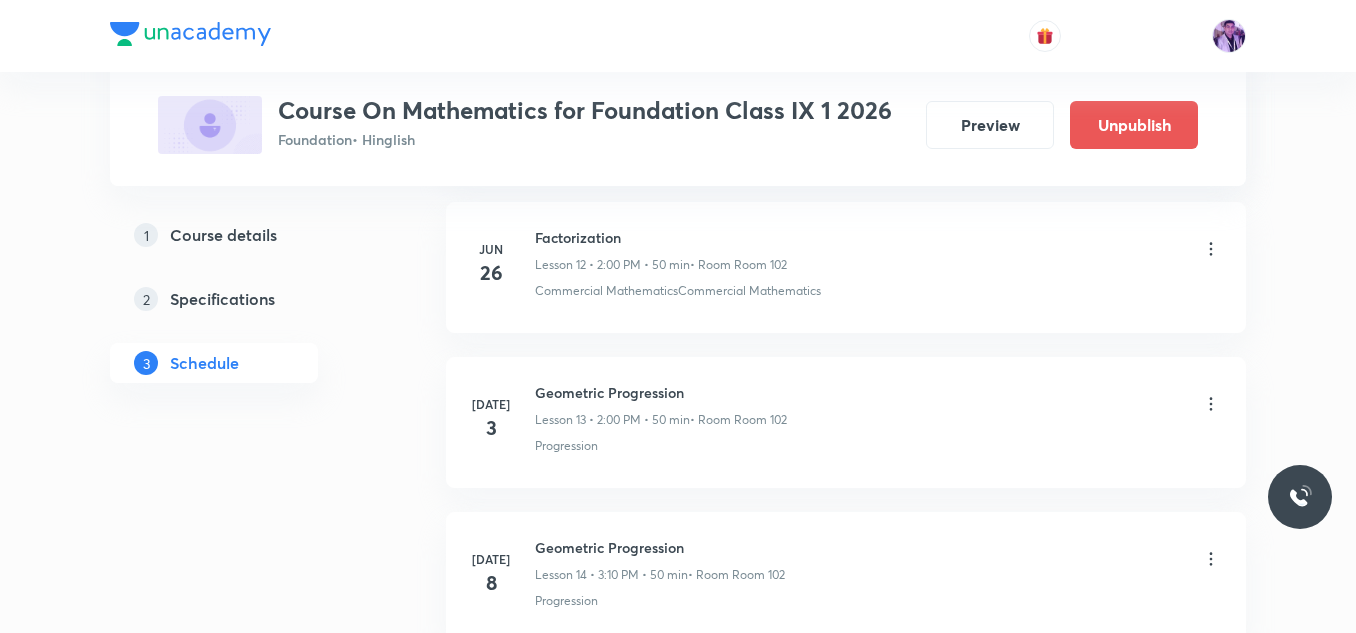 scroll, scrollTop: 2531, scrollLeft: 0, axis: vertical 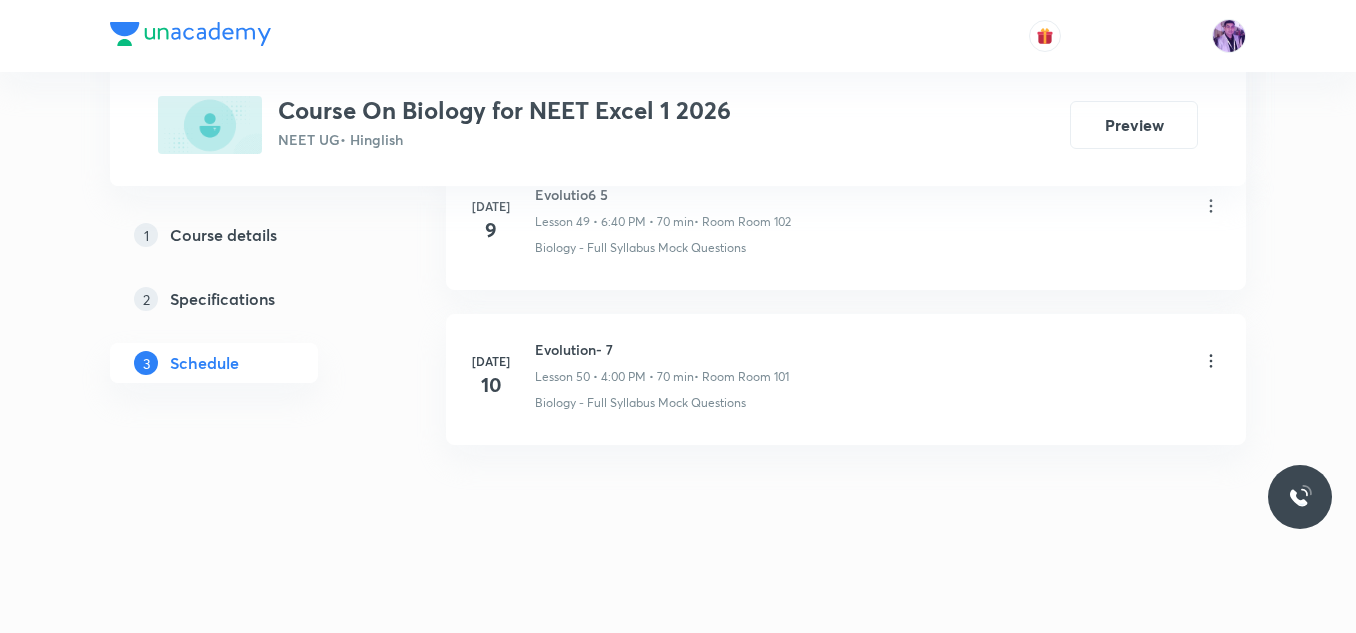 click on "Evolution- 7" at bounding box center [662, 349] 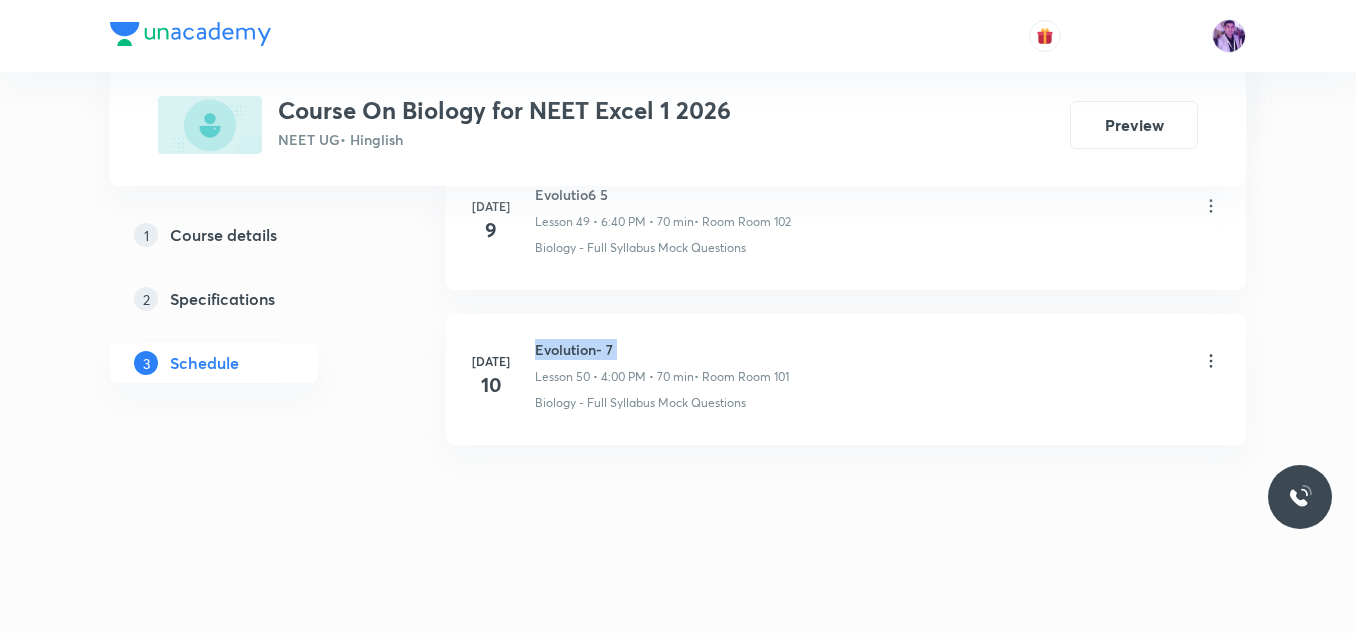drag, startPoint x: 536, startPoint y: 348, endPoint x: 630, endPoint y: 344, distance: 94.08507 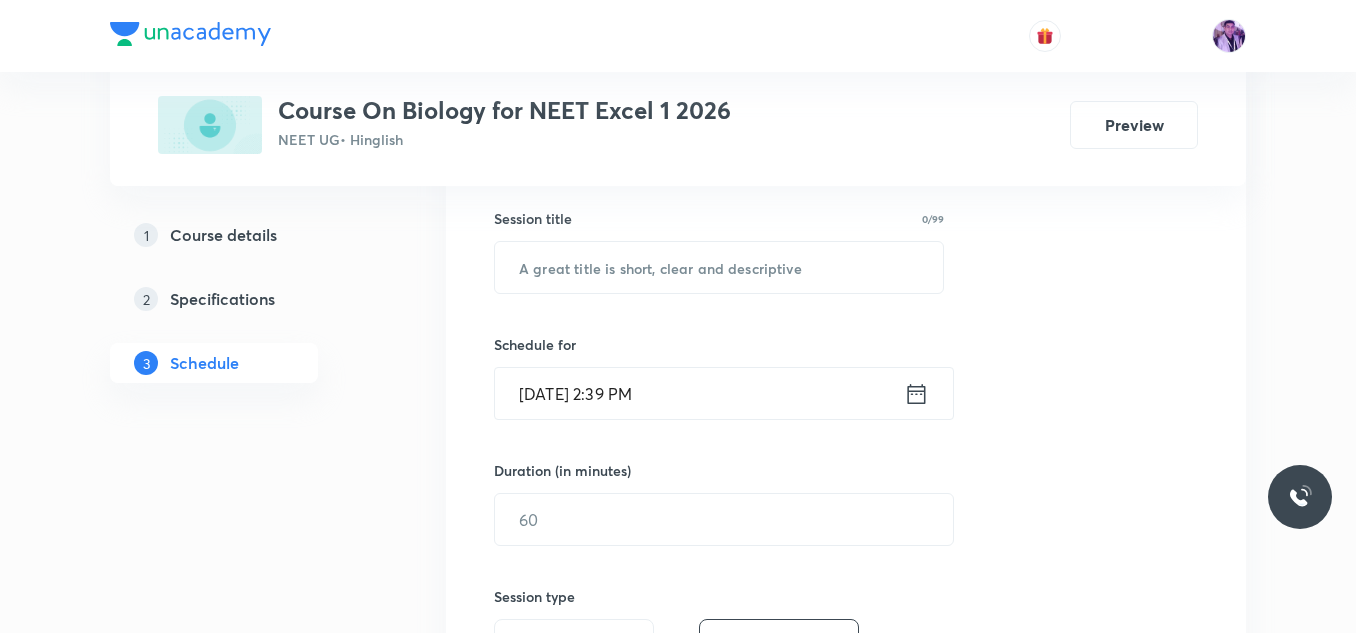 scroll, scrollTop: 381, scrollLeft: 0, axis: vertical 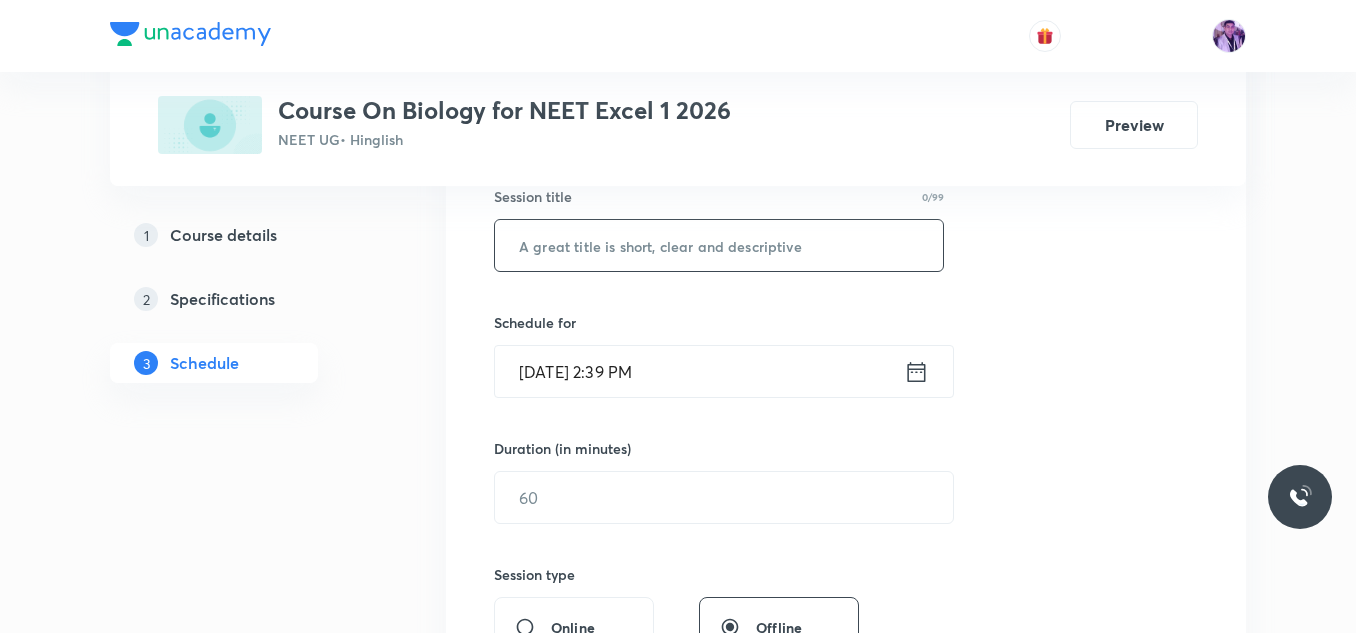 click at bounding box center [719, 245] 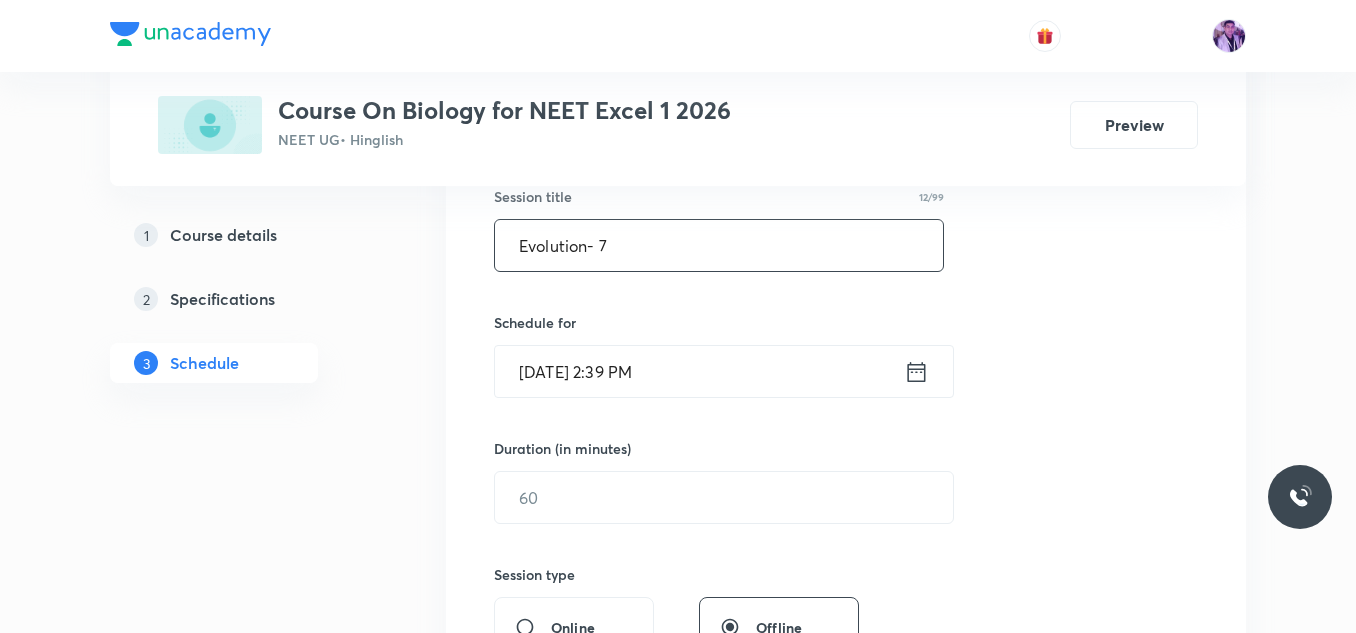 click on "Evolution- 7" at bounding box center (719, 245) 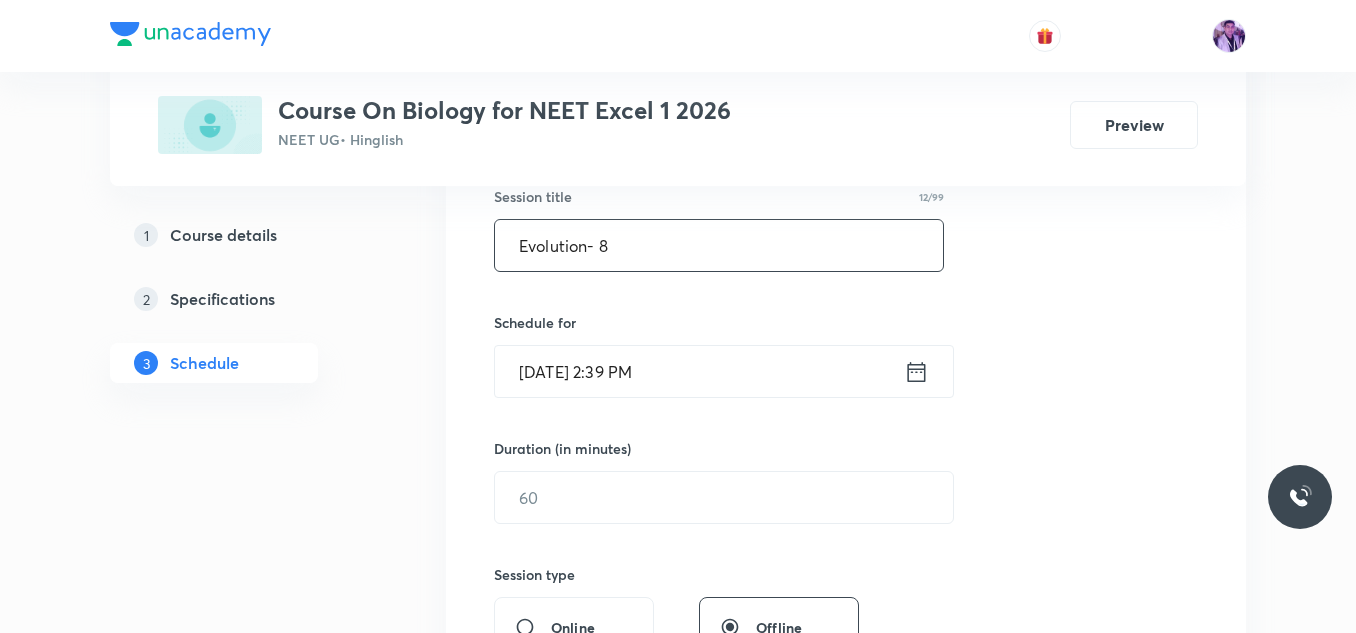 type on "Evolution- 8" 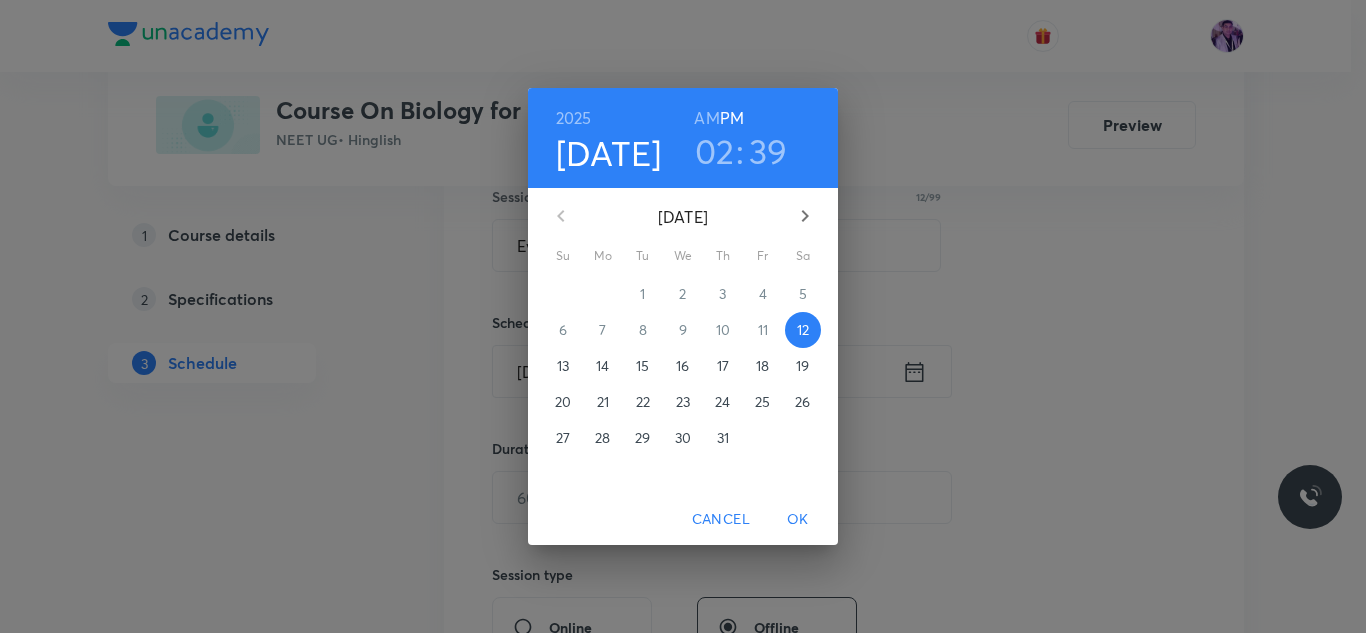 click on "02" at bounding box center (715, 151) 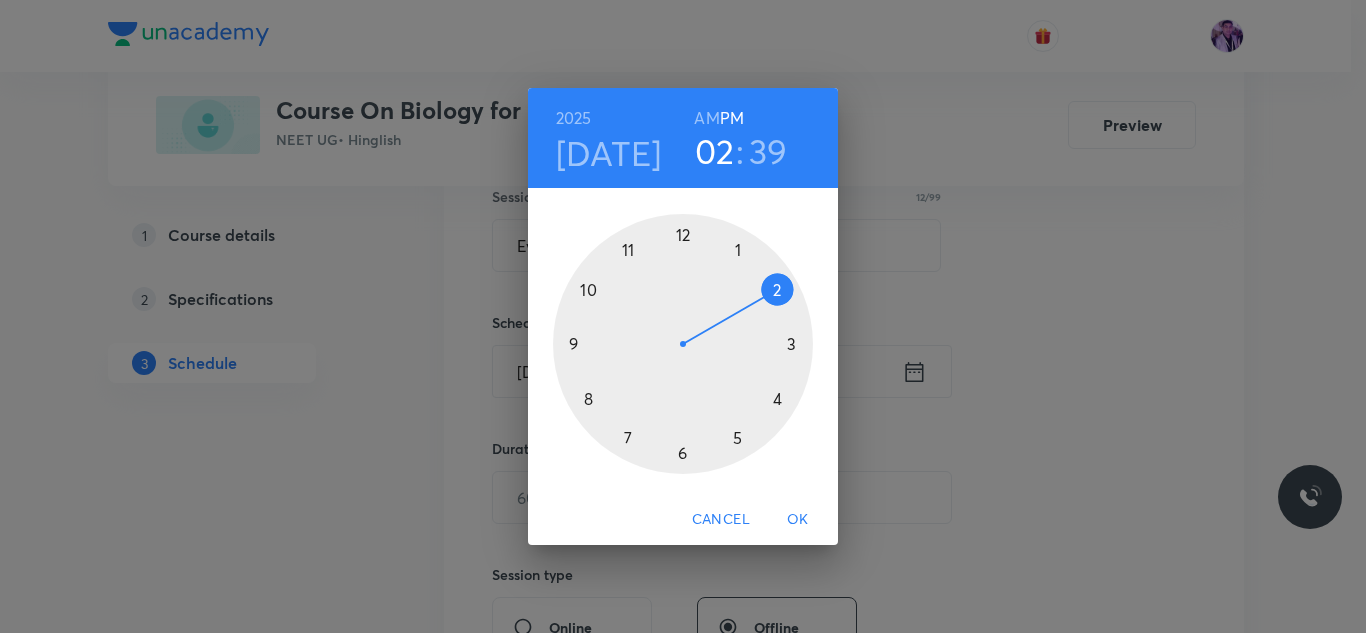 click at bounding box center (683, 344) 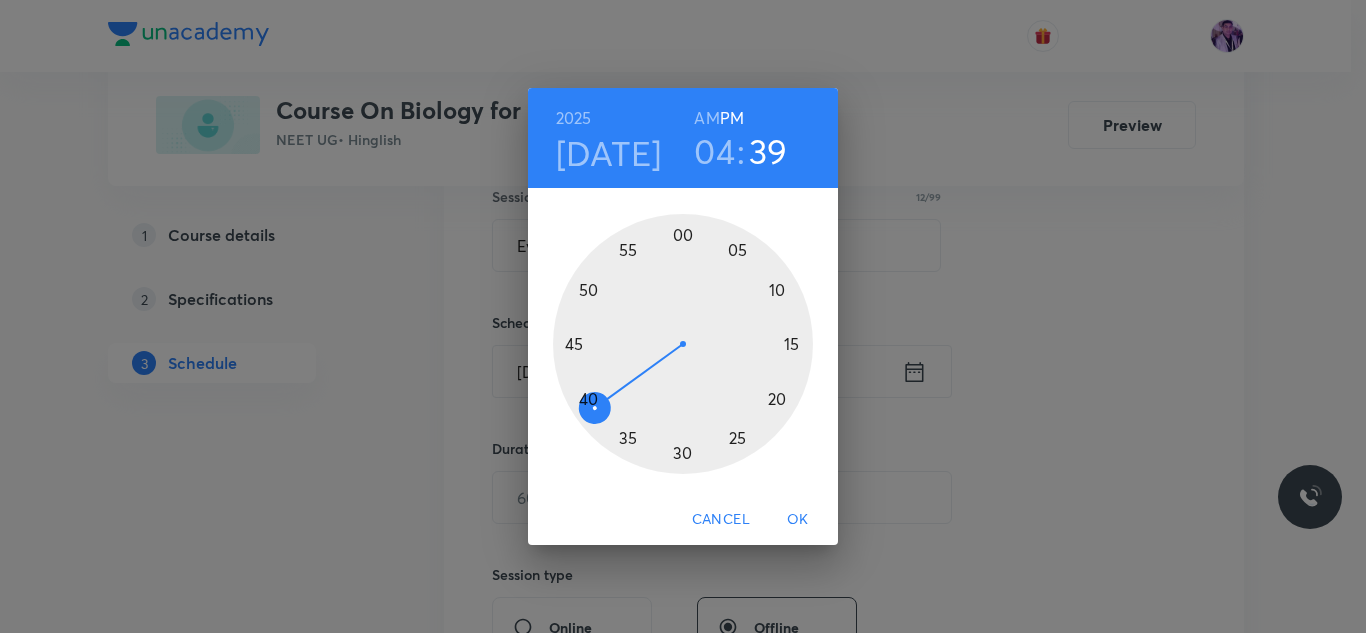 click at bounding box center [683, 344] 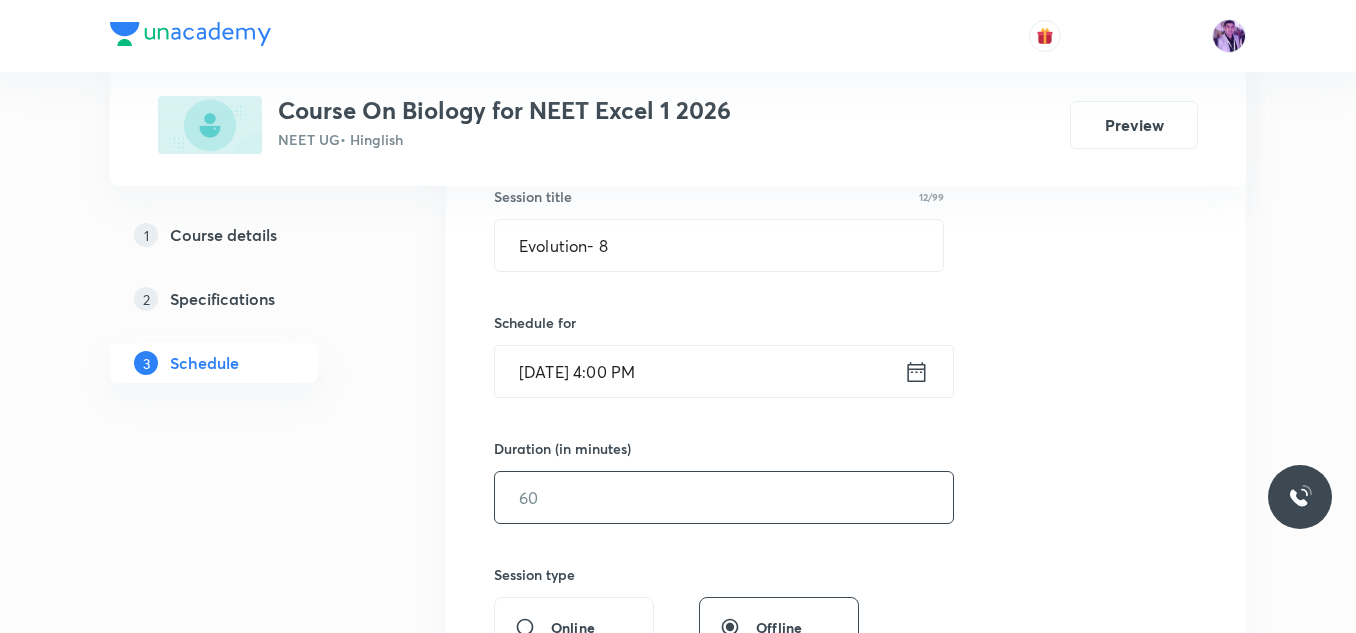 click at bounding box center [724, 497] 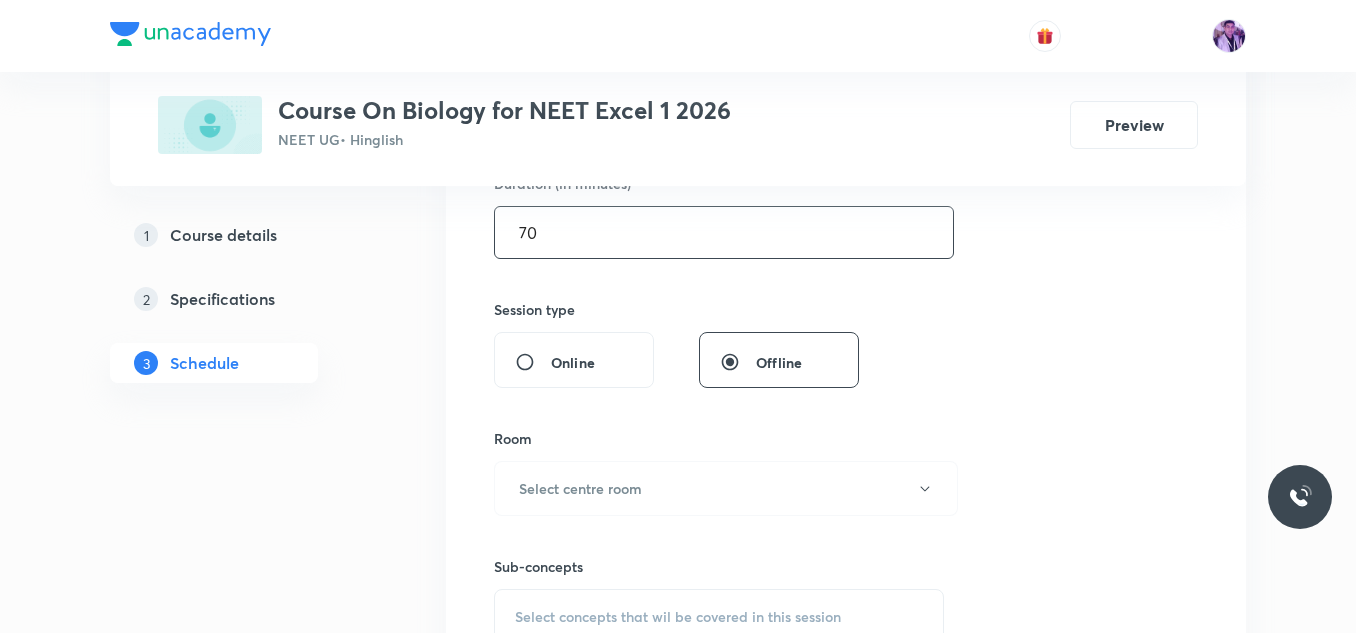 scroll, scrollTop: 681, scrollLeft: 0, axis: vertical 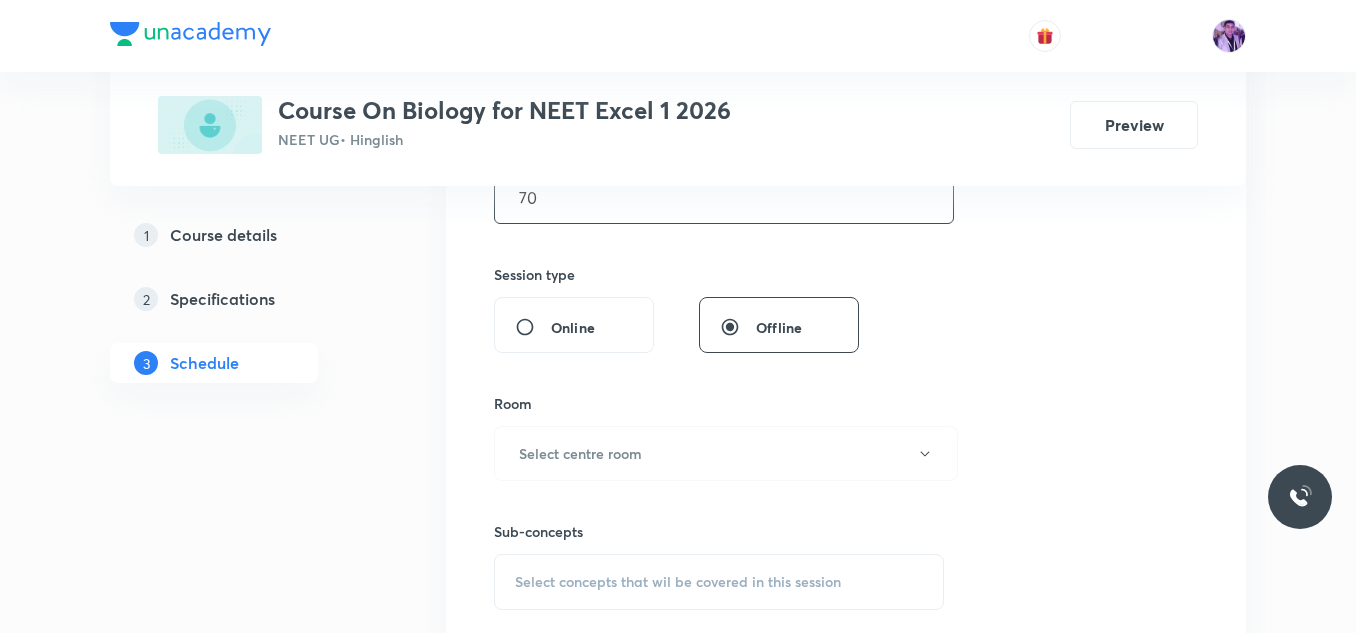 type on "70" 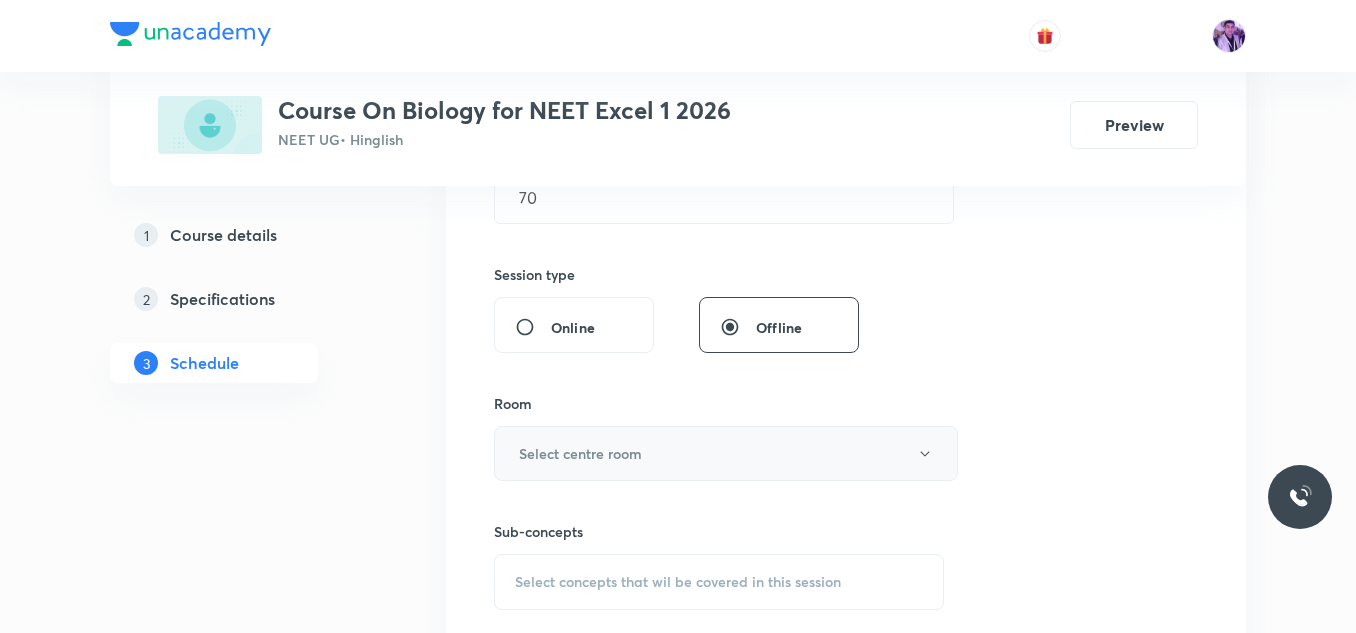 click on "Select centre room" at bounding box center (726, 453) 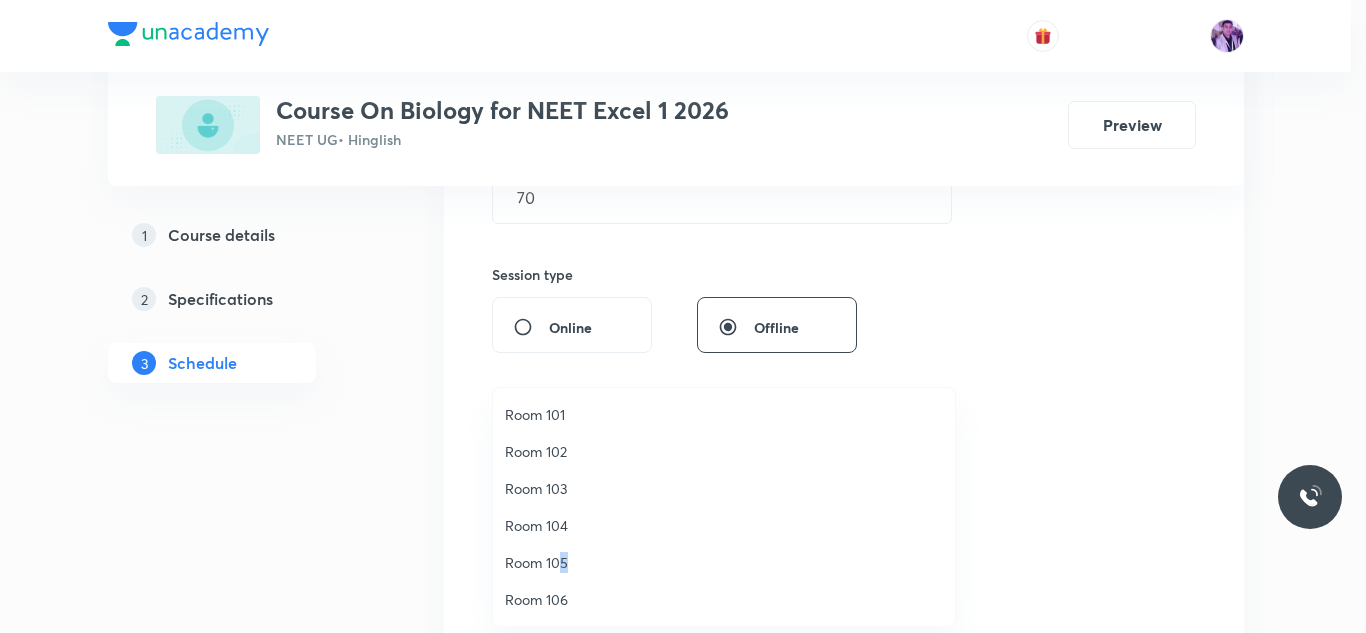 click on "Room 105" at bounding box center [724, 562] 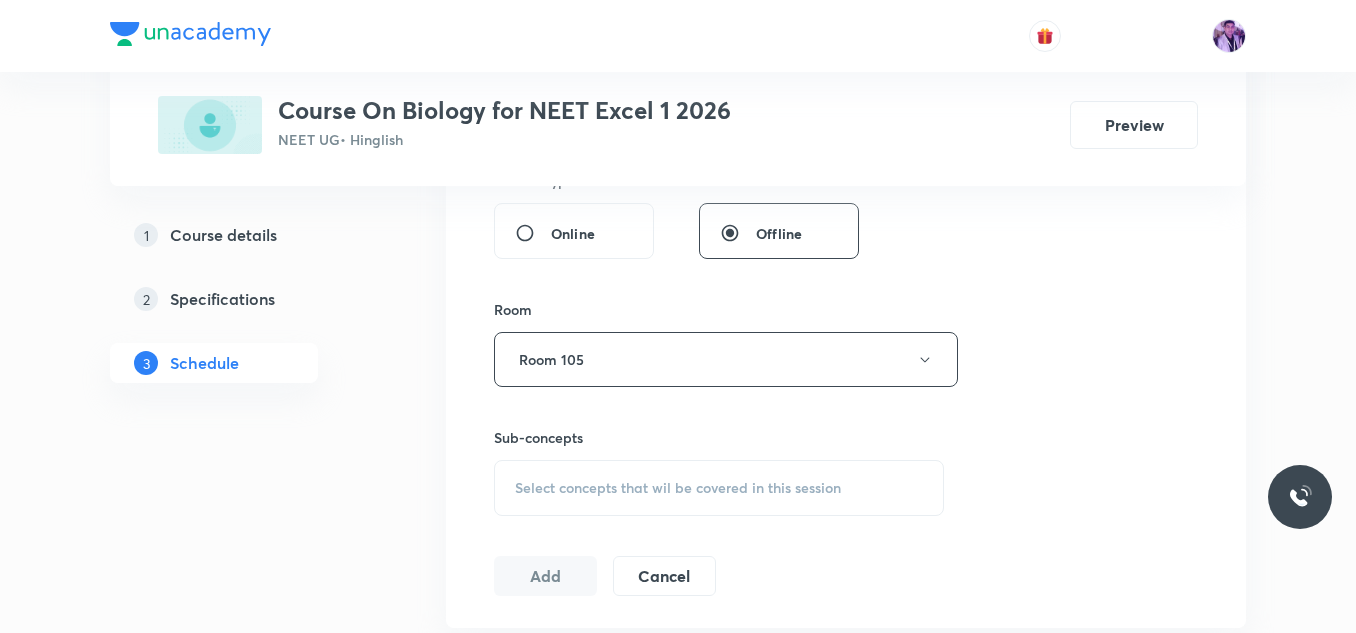 scroll, scrollTop: 881, scrollLeft: 0, axis: vertical 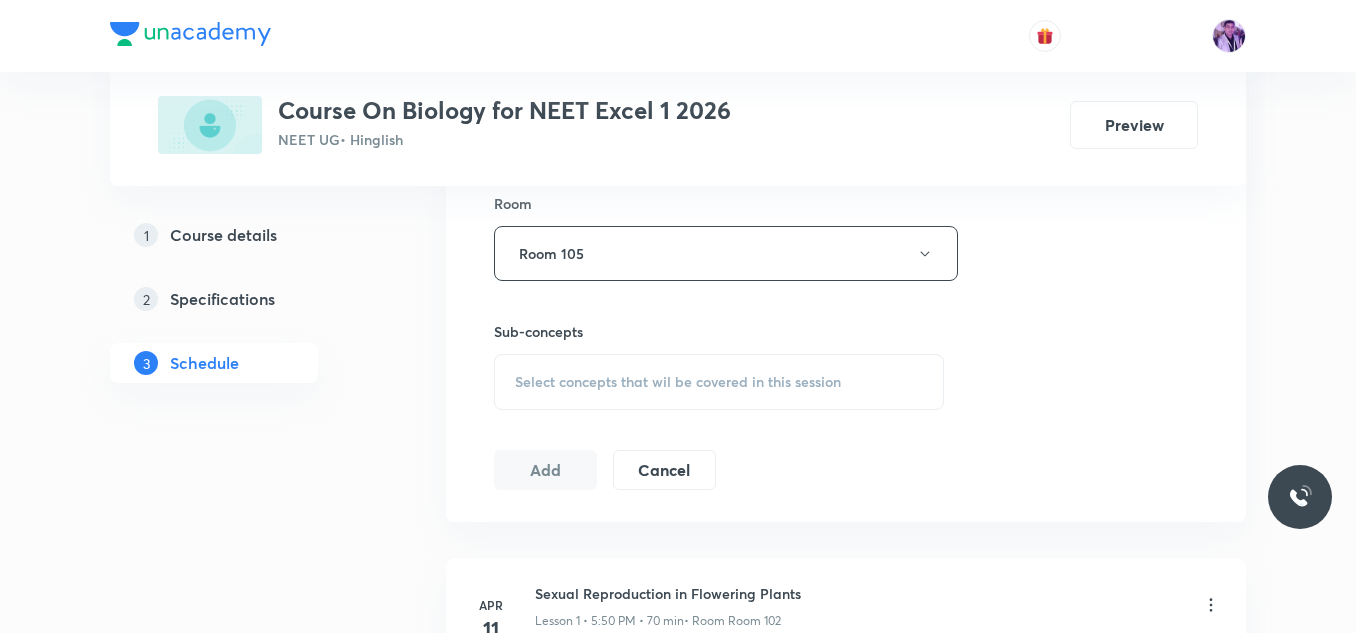 click on "Select concepts that wil be covered in this session" at bounding box center (678, 382) 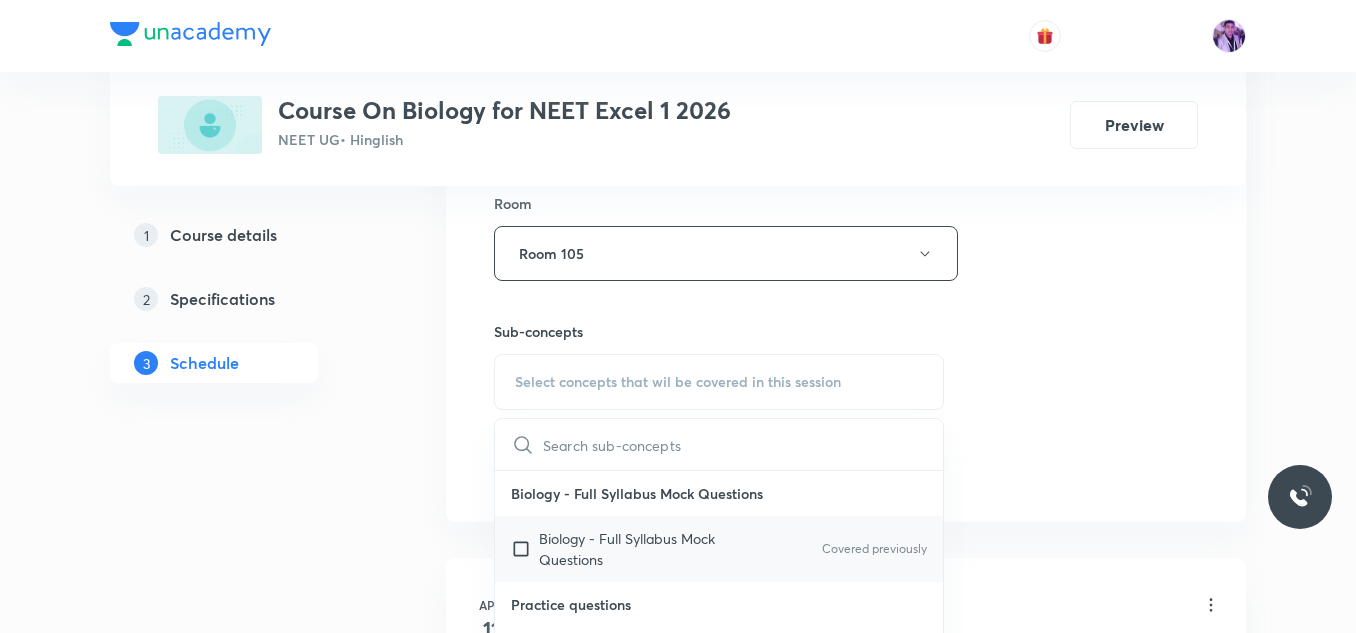 click on "Biology - Full Syllabus Mock Questions" at bounding box center [640, 549] 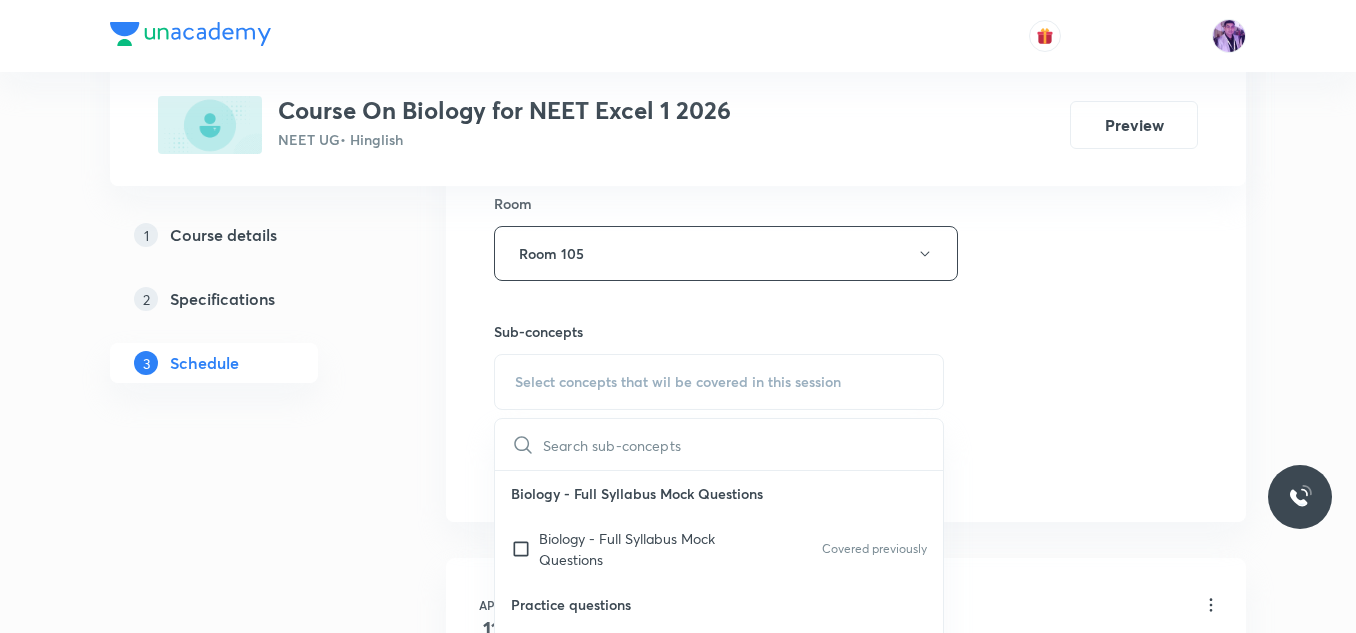 checkbox on "true" 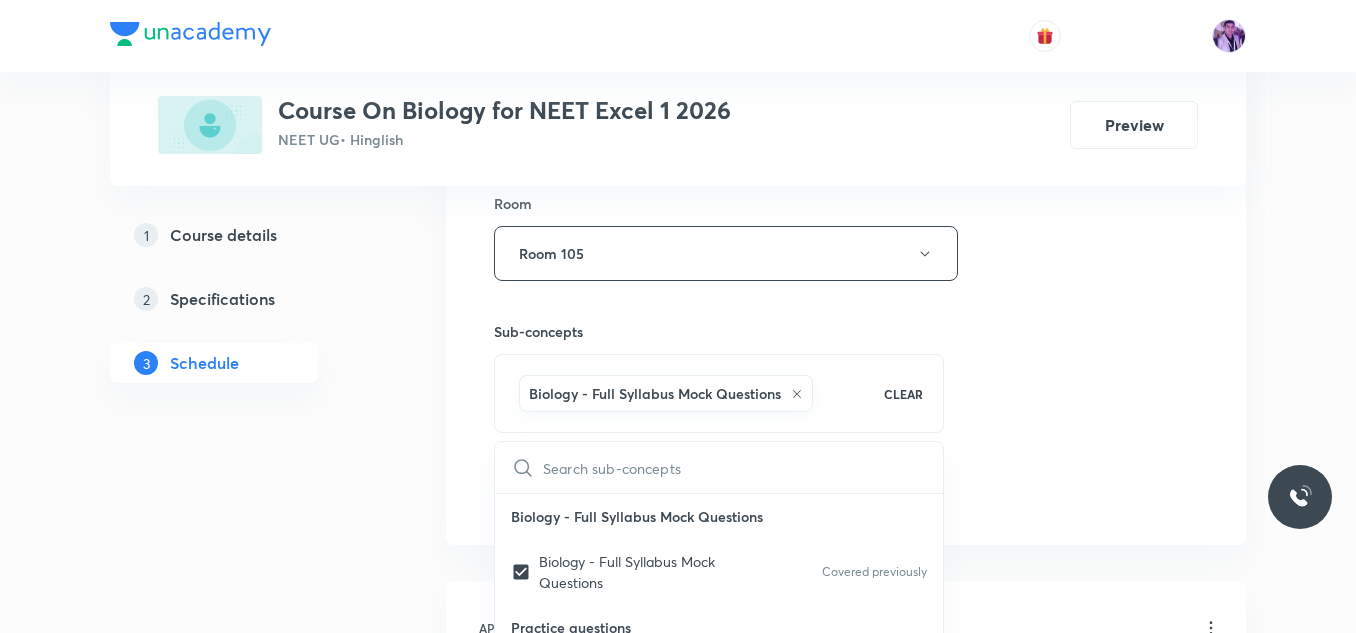 click on "Plus Courses Course On Biology for NEET Excel 1 2026 NEET UG  • Hinglish Preview 1 Course details 2 Specifications 3 Schedule Schedule 50  classes Session  51 Live class Session title 12/99 Evolution- 8 ​ Schedule for Jul 12, 2025, 4:00 PM ​ Duration (in minutes) 70 ​   Session type Online Offline Room Room 105 Sub-concepts Biology - Full Syllabus Mock Questions CLEAR ​ Biology - Full Syllabus Mock Questions Biology - Full Syllabus Mock Questions Covered previously Practice questions Practice Questions Covered previously Biology Previous Year Questions Maths Previous Year Questions Covered previously Living World What Is Living? Diversity In The Living World Covered previously Systematics Covered previously Types Of Taxonomy Covered previously Fundamental Components Of Taxonomy Covered previously Taxonomic Categories Covered previously Taxonomical Aids The Three Domains Of Life Biological Nomenclature  Biological Classification System Of Classification Kingdom Monera Kingdom Protista Kingdom Fungi 1" at bounding box center (678, 3845) 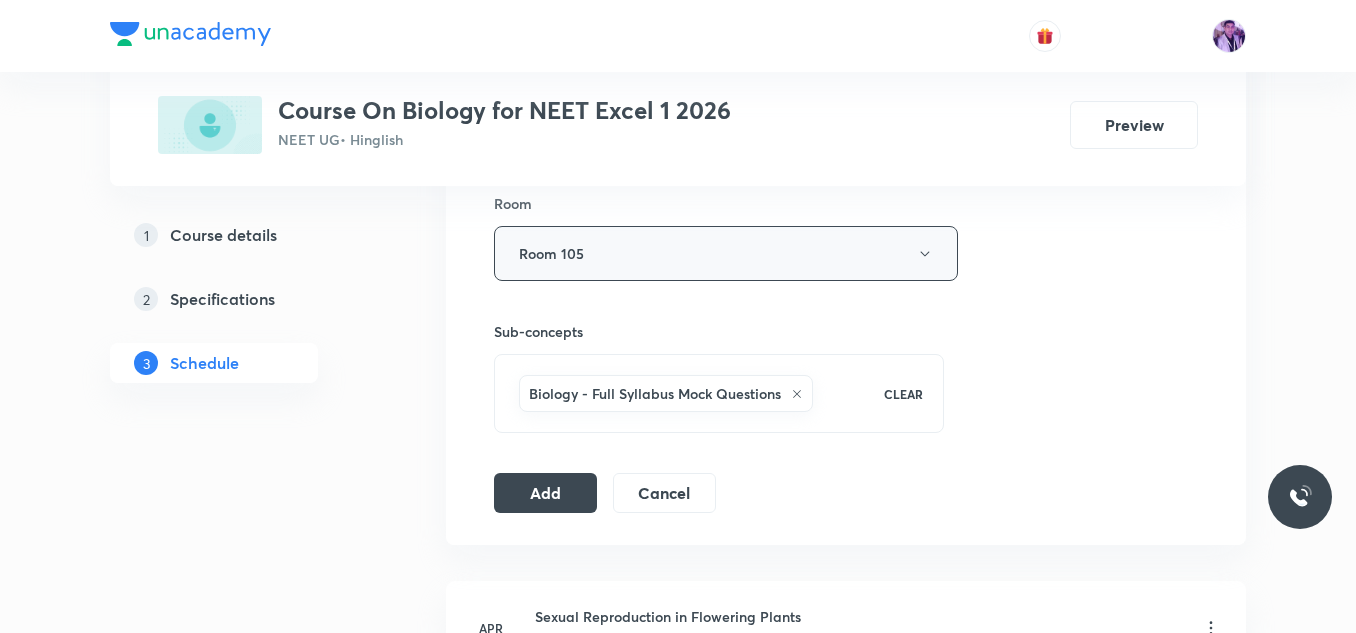 click on "Room 105" at bounding box center (726, 253) 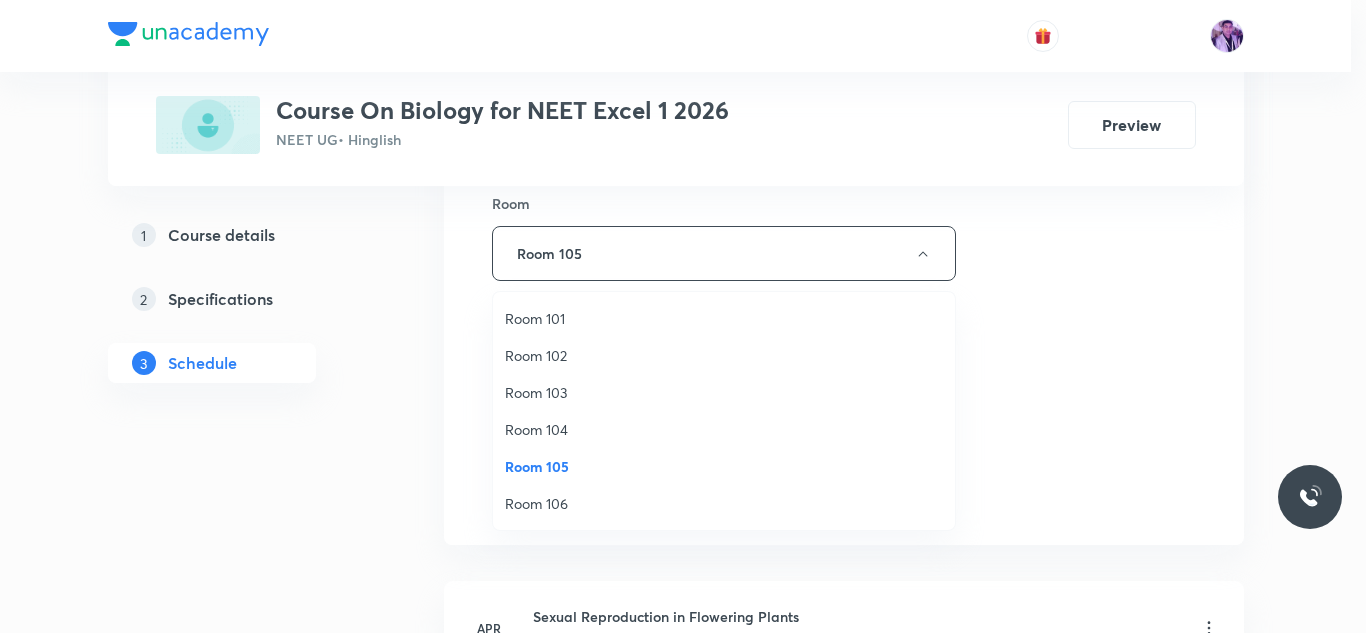 click on "Room 103" at bounding box center (724, 392) 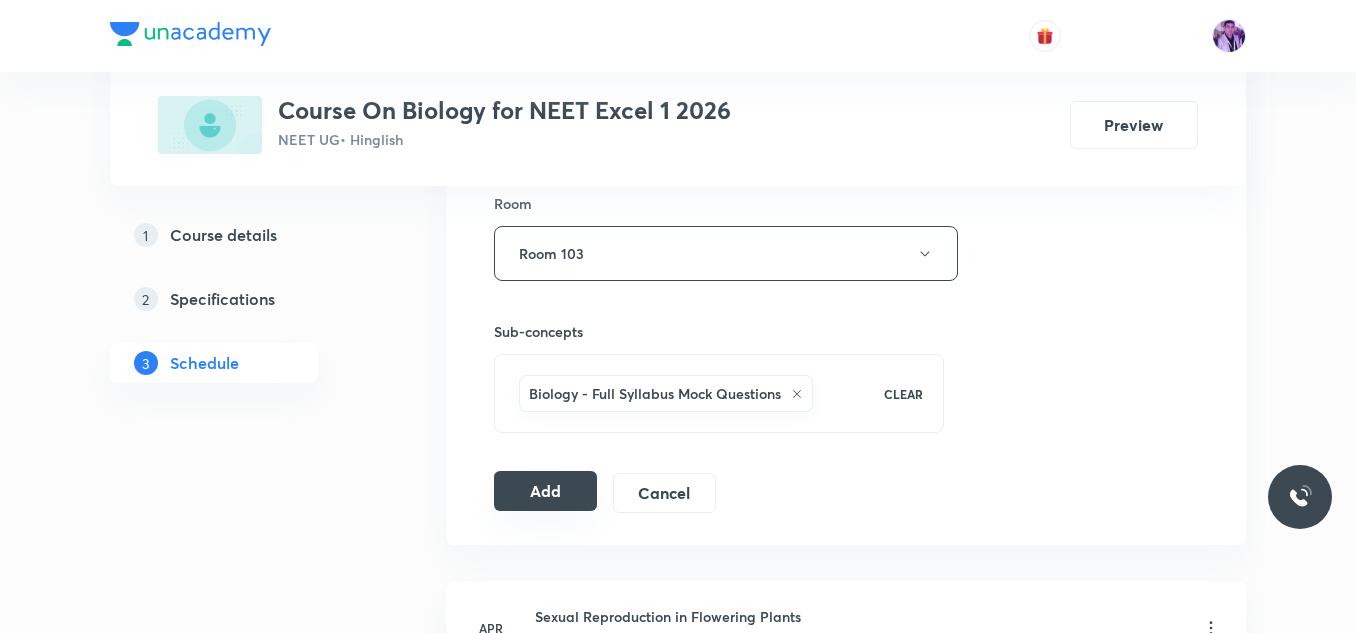 click on "Add" at bounding box center [545, 491] 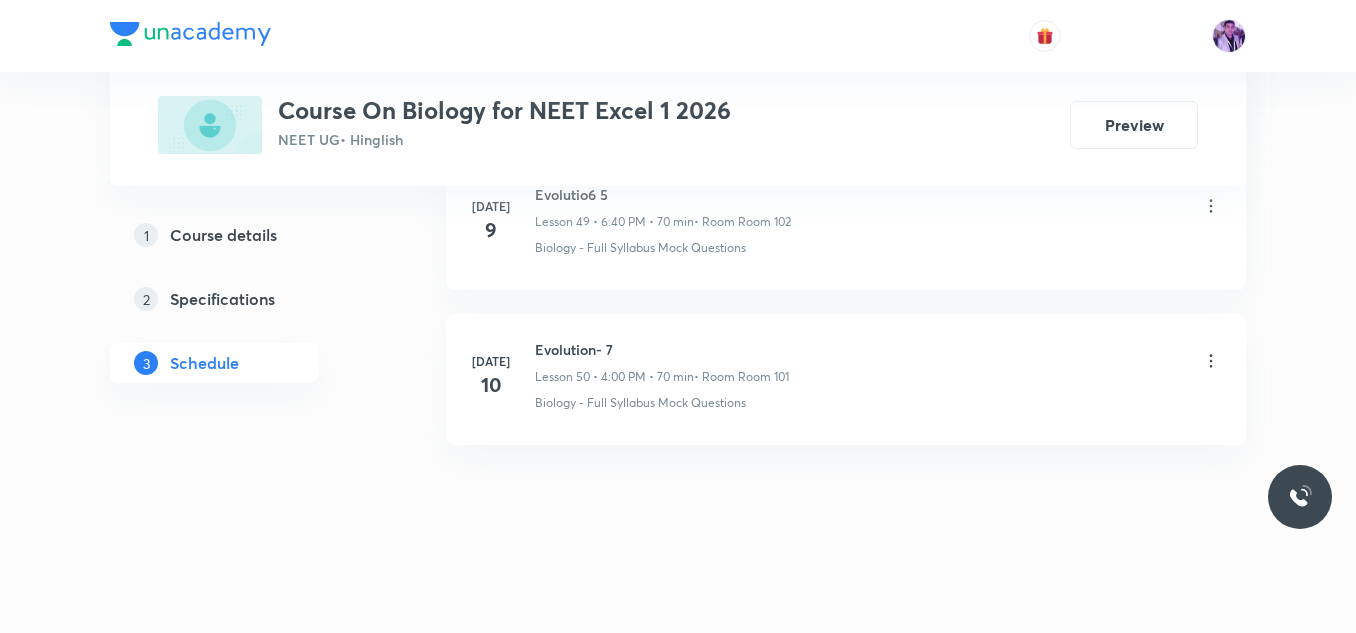 scroll, scrollTop: 7801, scrollLeft: 0, axis: vertical 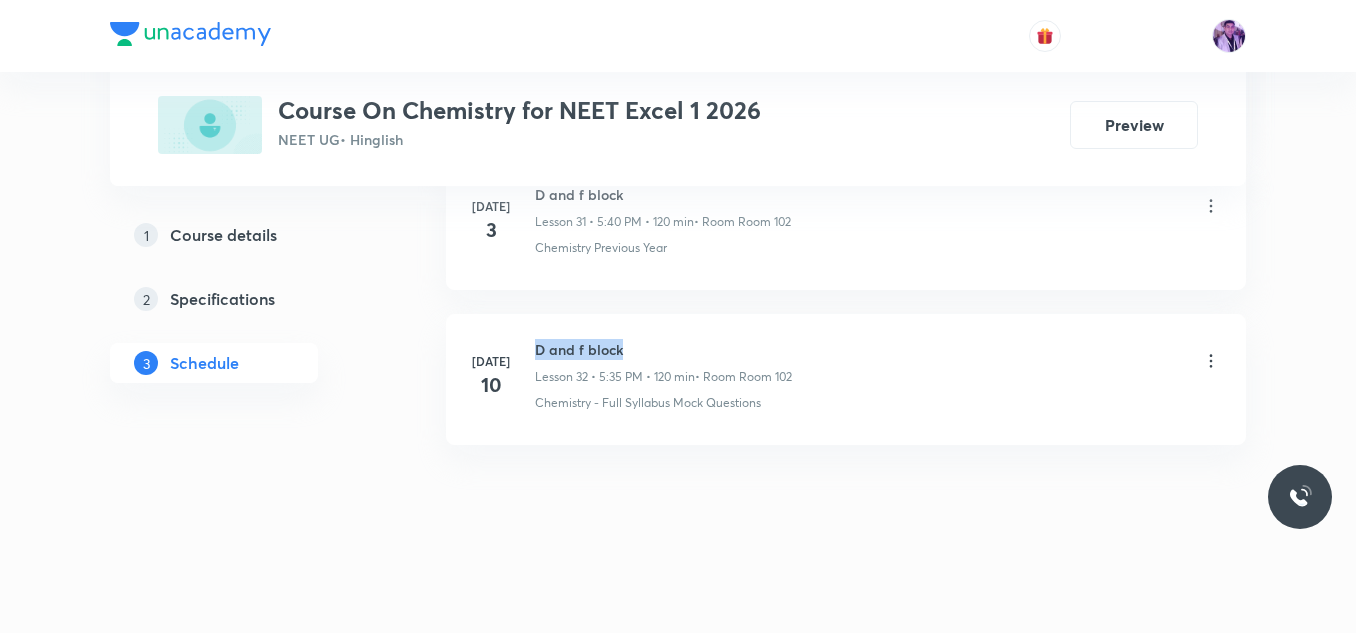 drag, startPoint x: 536, startPoint y: 349, endPoint x: 634, endPoint y: 348, distance: 98.005104 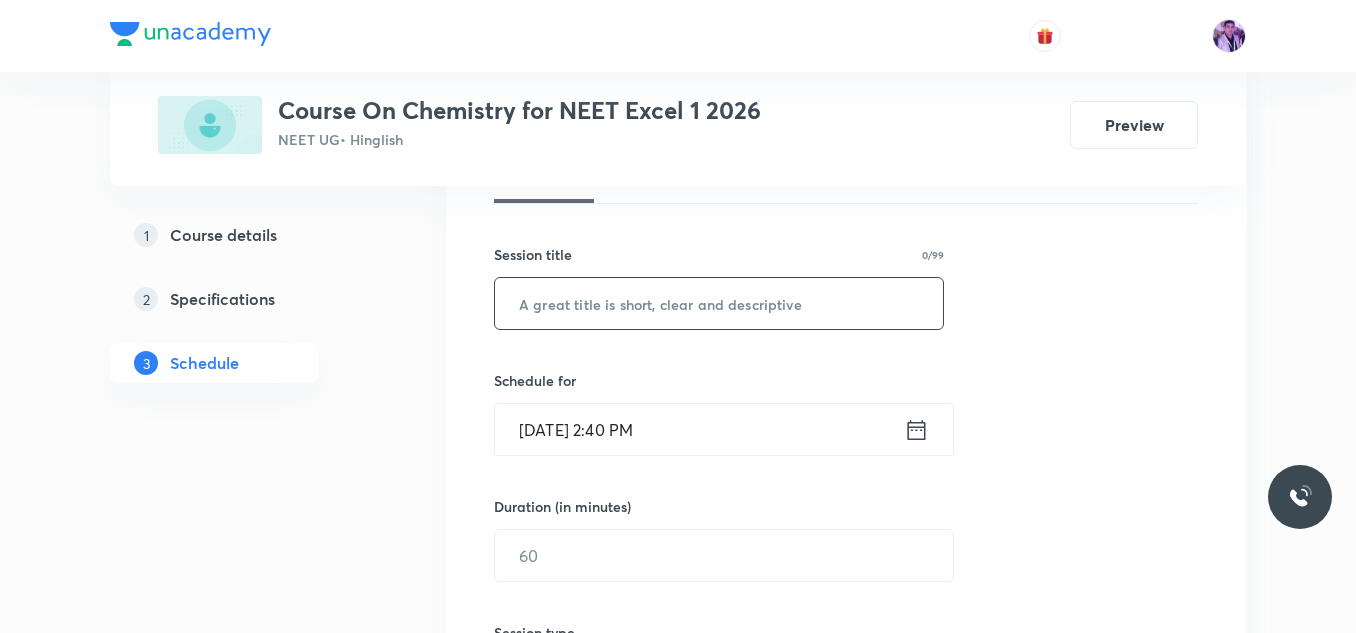 scroll, scrollTop: 324, scrollLeft: 0, axis: vertical 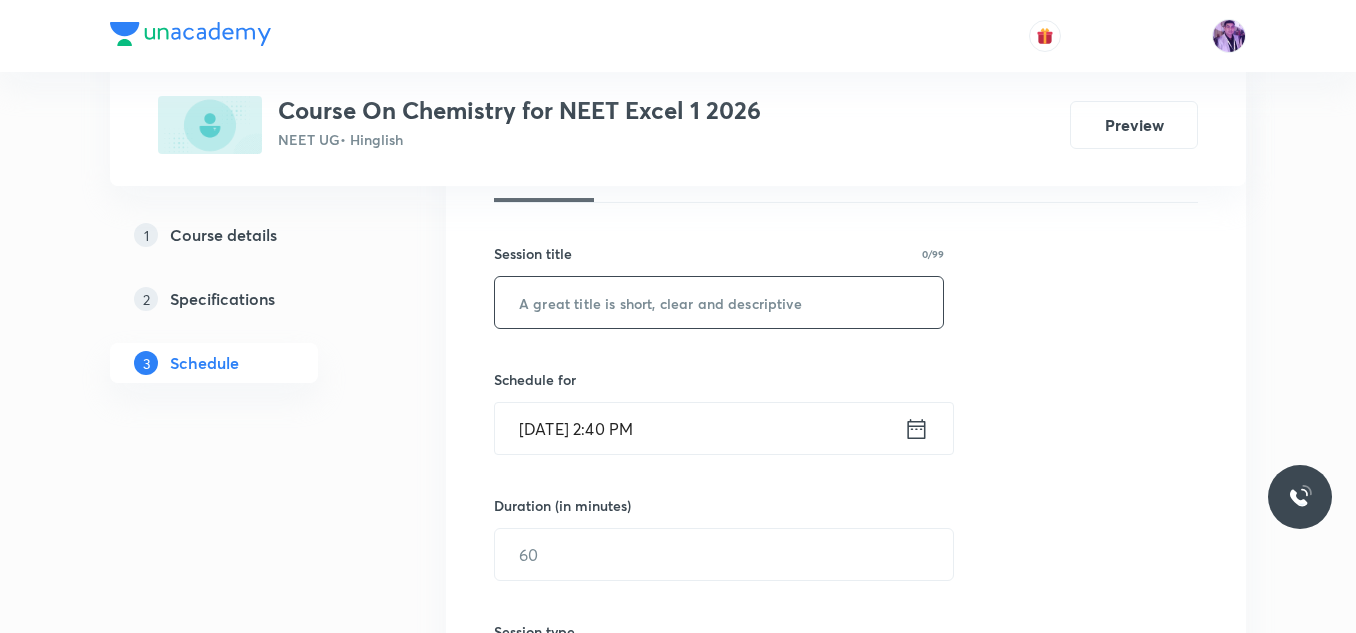 click at bounding box center (719, 302) 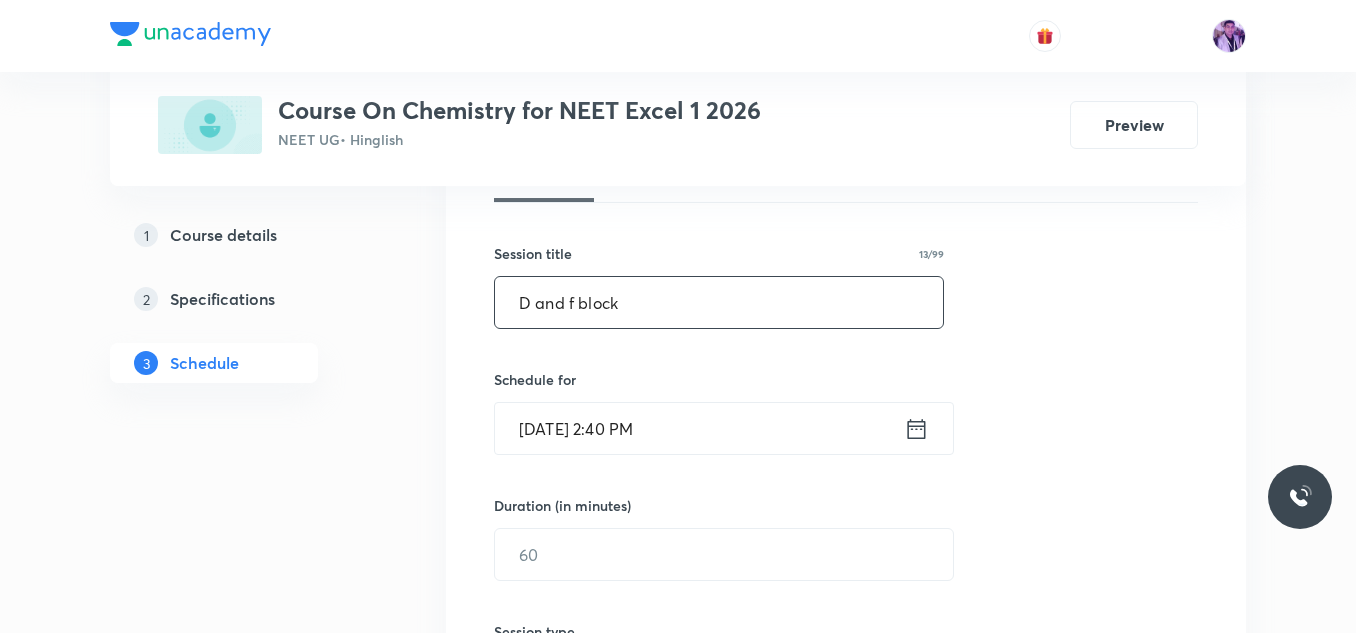 type on "D and f block" 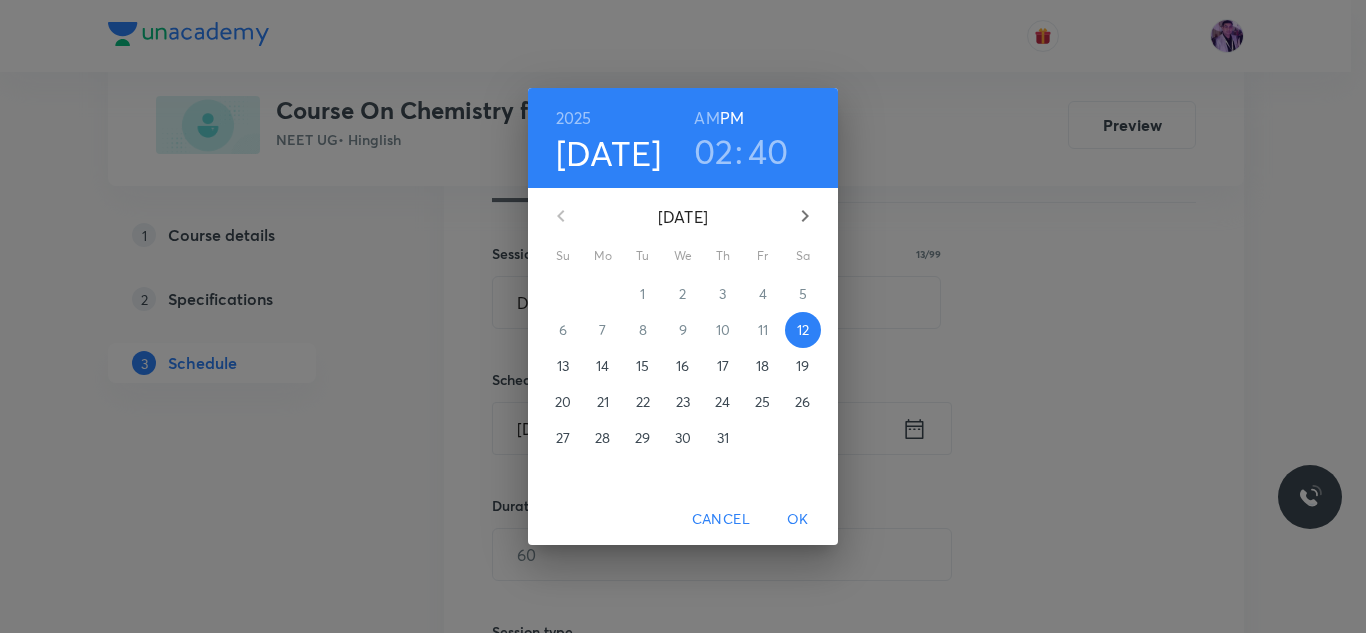 click on "02" at bounding box center [714, 151] 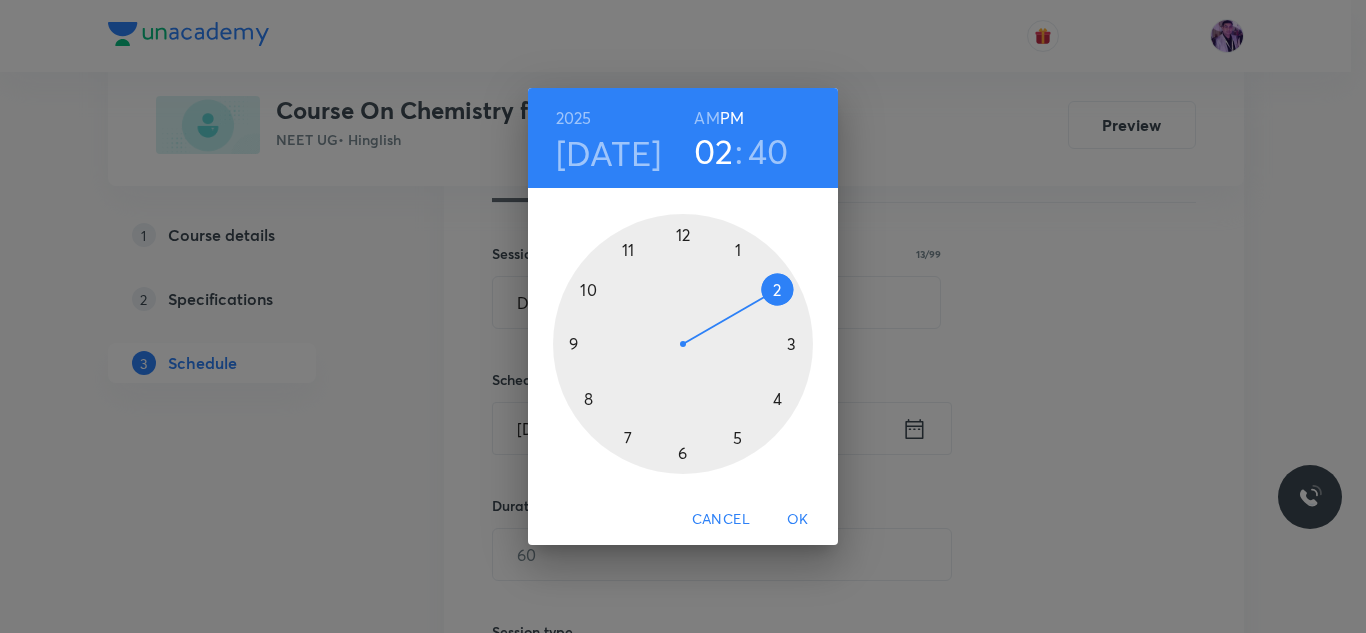 click at bounding box center (683, 344) 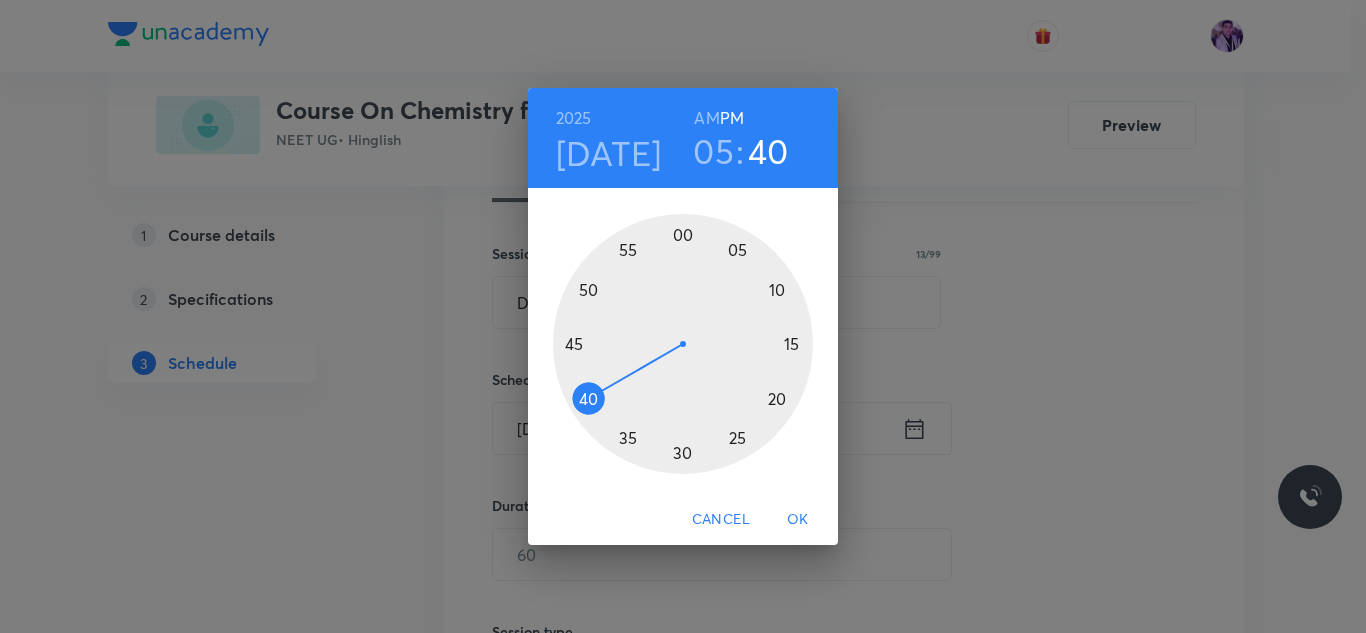 click at bounding box center [683, 344] 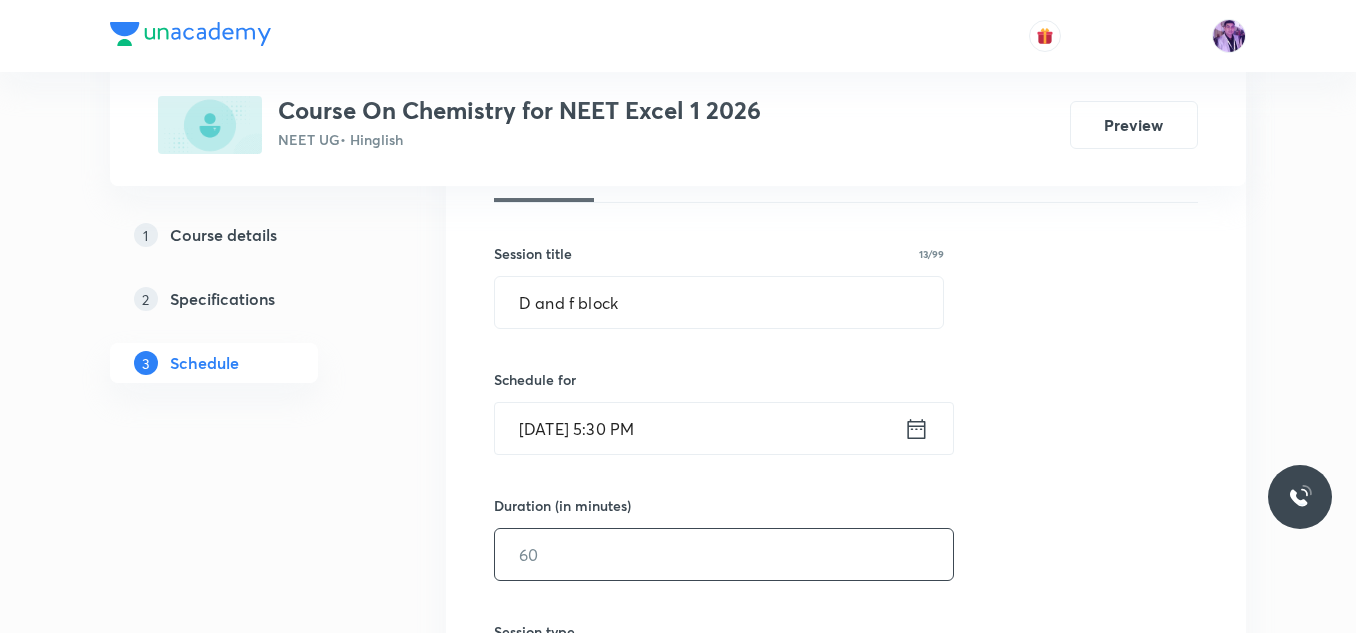 click at bounding box center [724, 554] 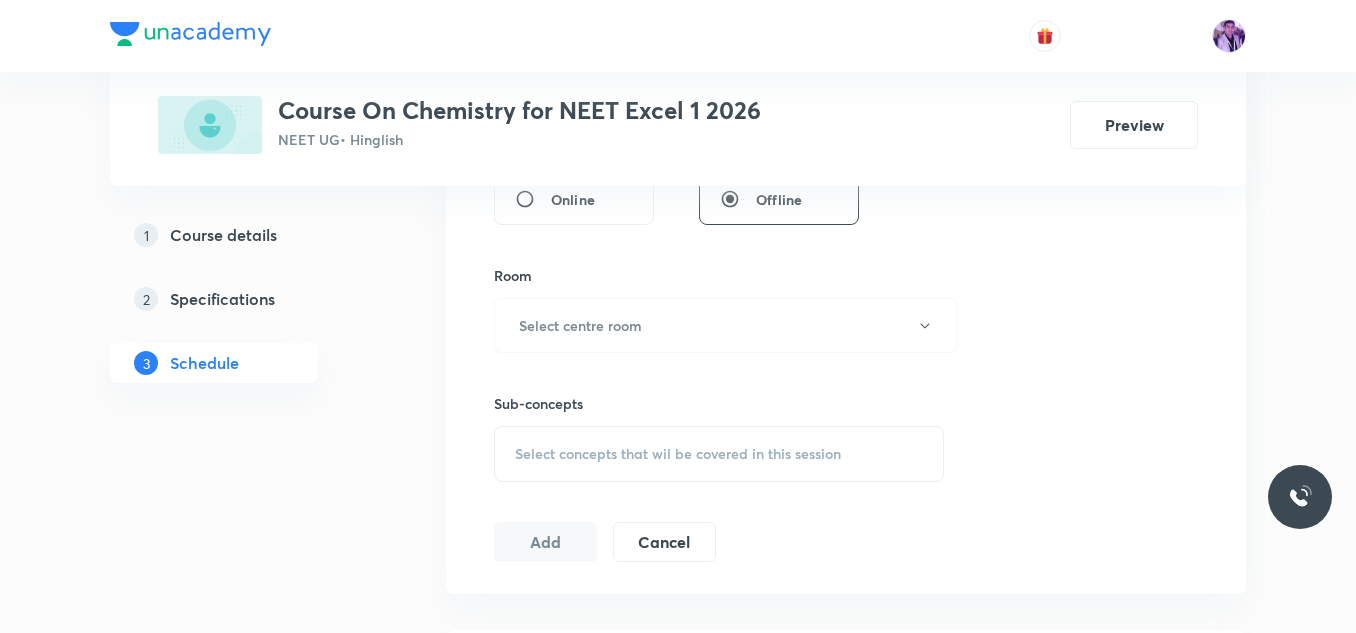 scroll, scrollTop: 824, scrollLeft: 0, axis: vertical 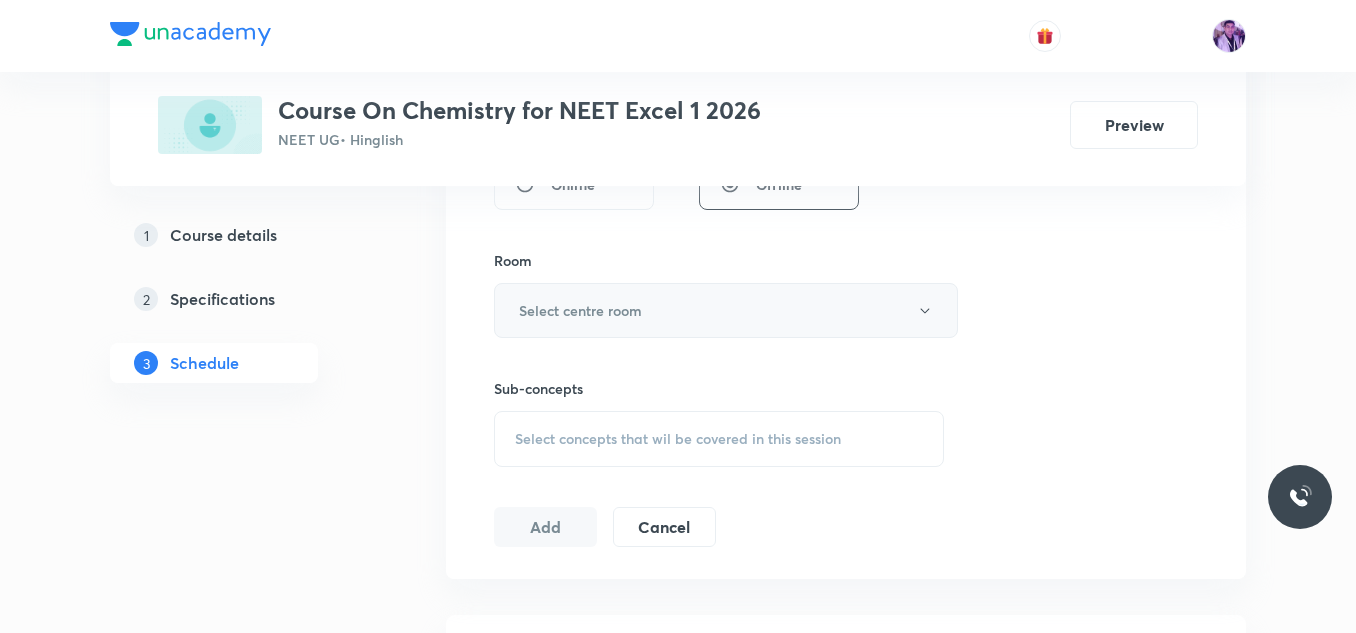 type on "120" 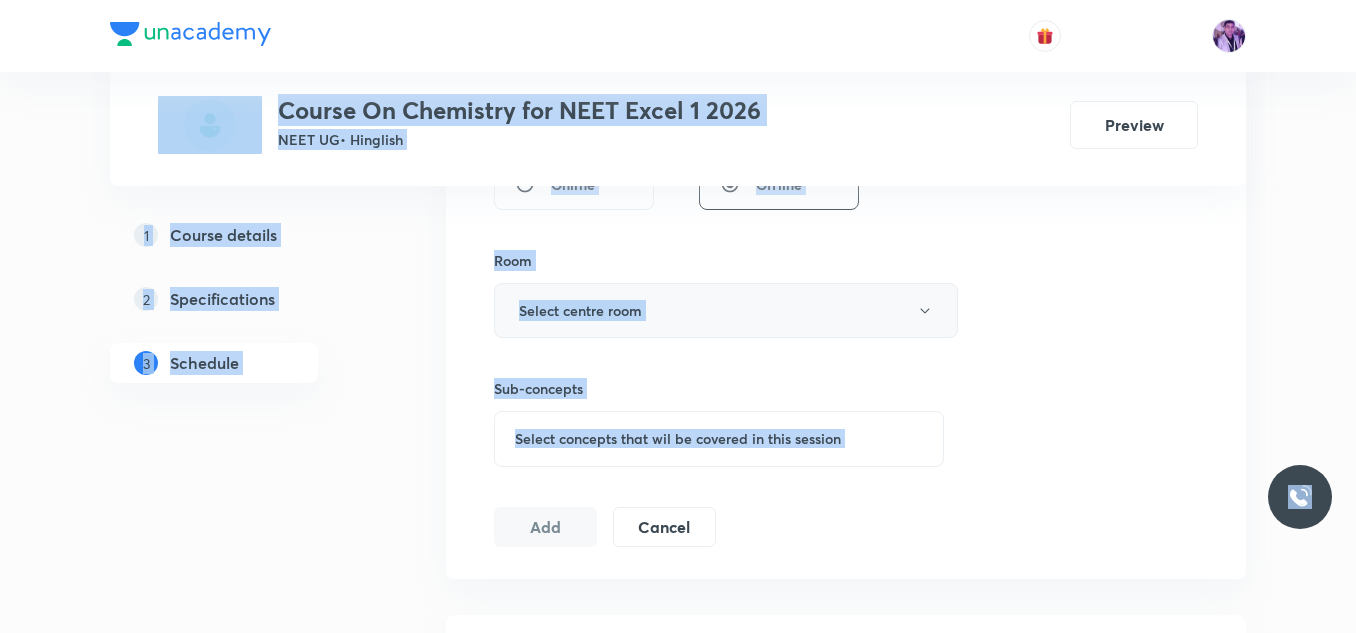 click on "Select centre room" at bounding box center (580, 310) 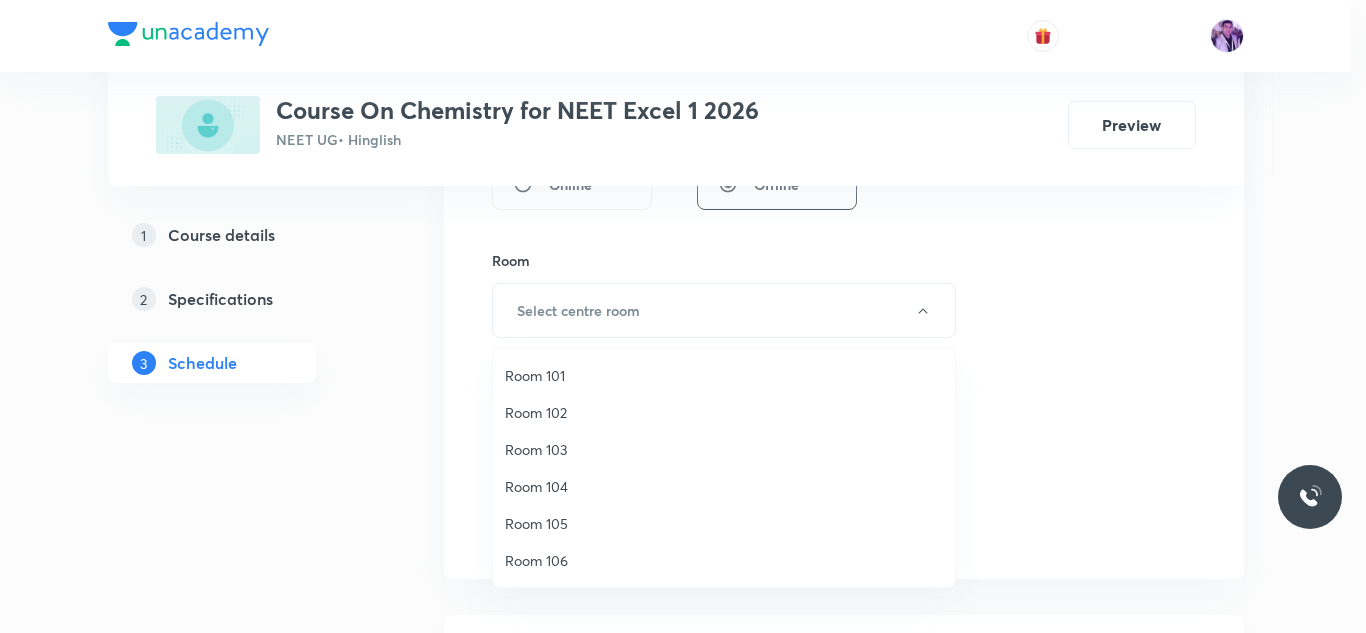 click on "Room 103" at bounding box center (724, 449) 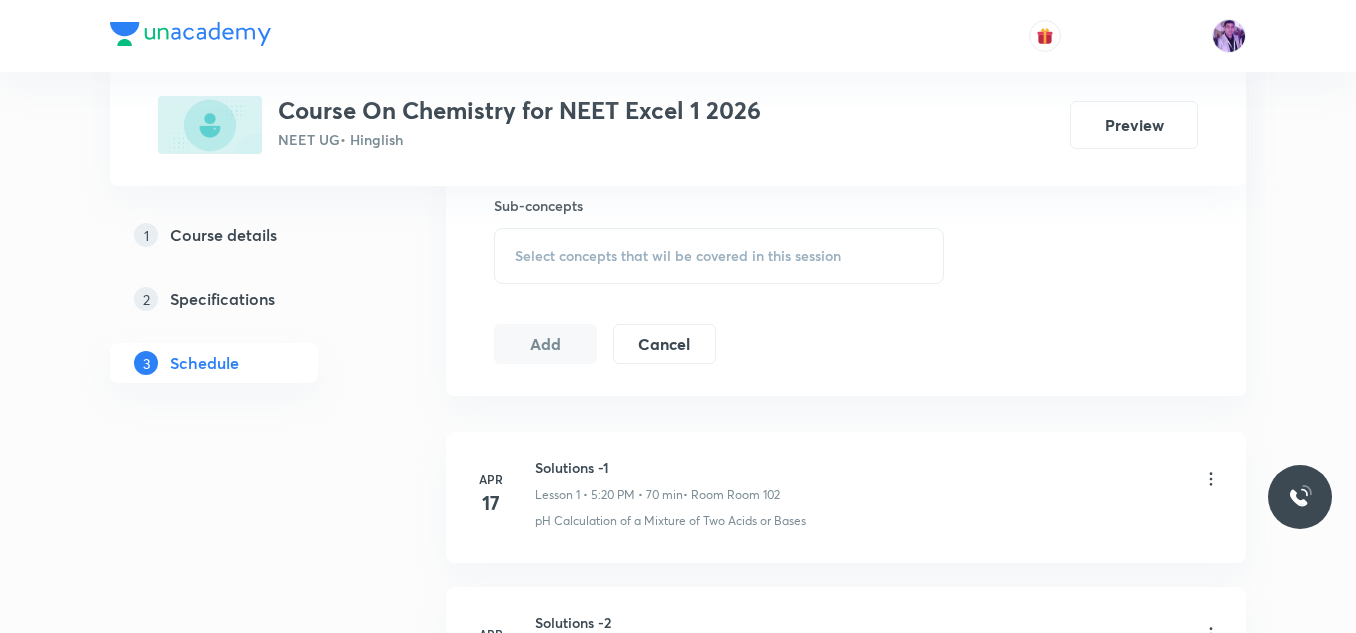 scroll, scrollTop: 1024, scrollLeft: 0, axis: vertical 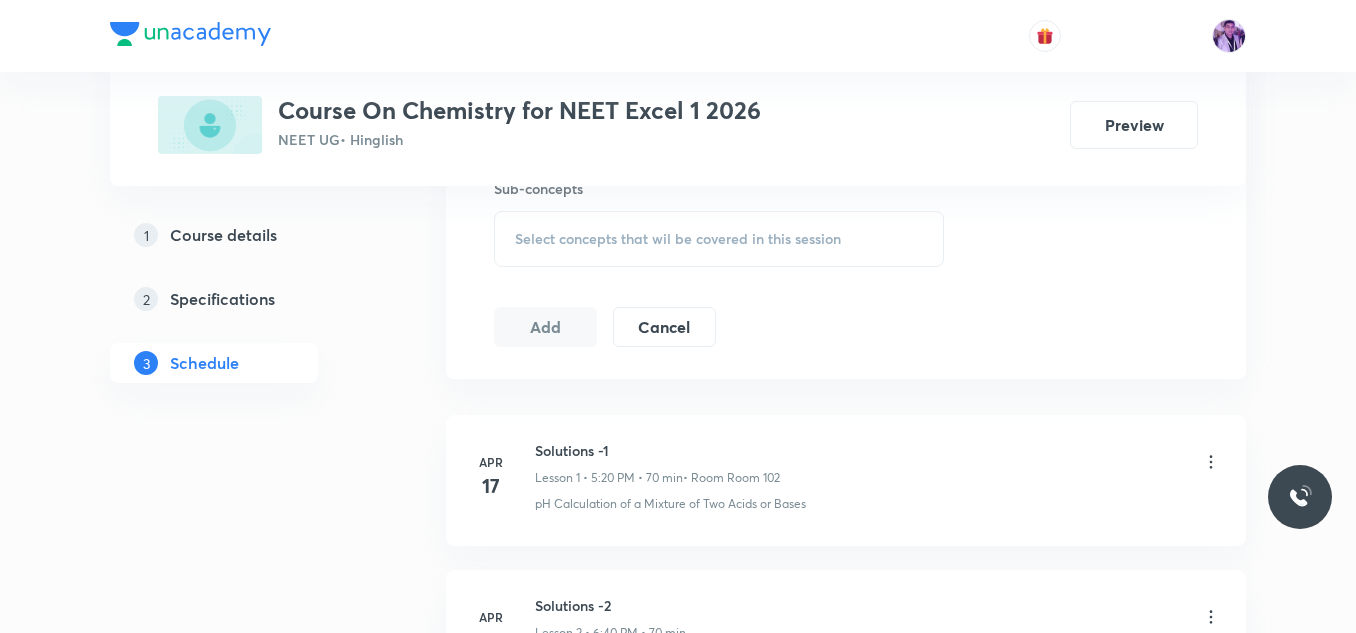 click on "Select concepts that wil be covered in this session" at bounding box center [678, 239] 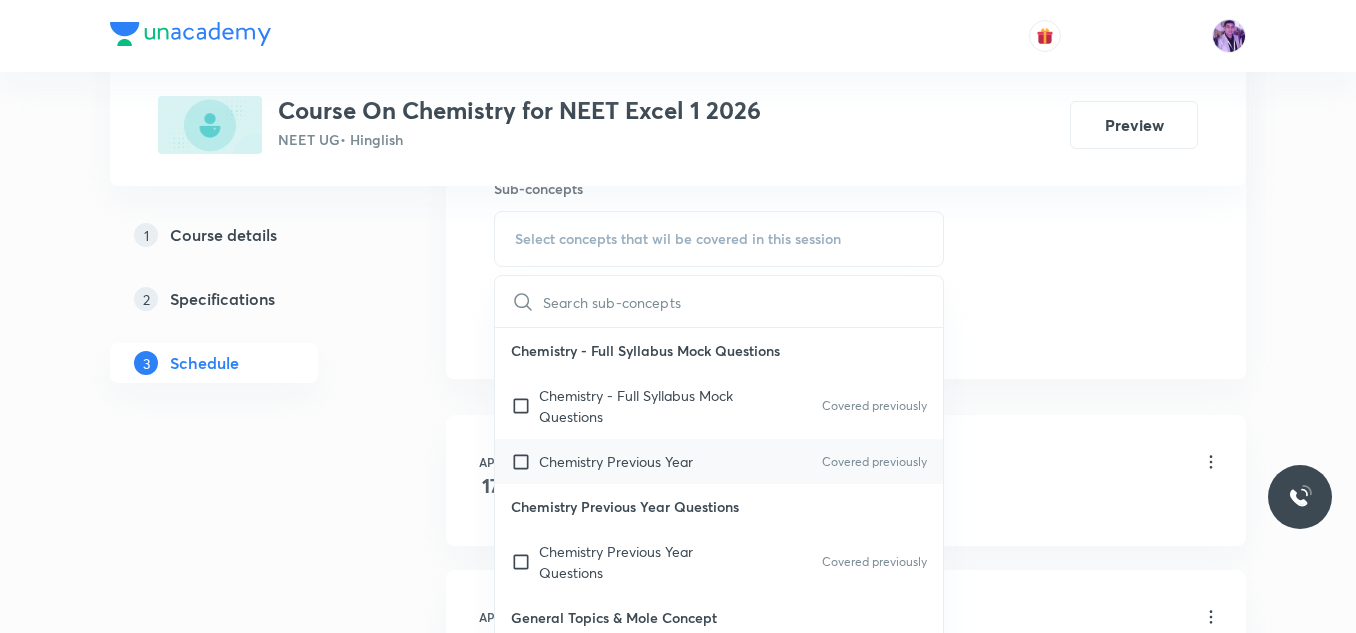 click on "Chemistry Previous Year" at bounding box center (616, 461) 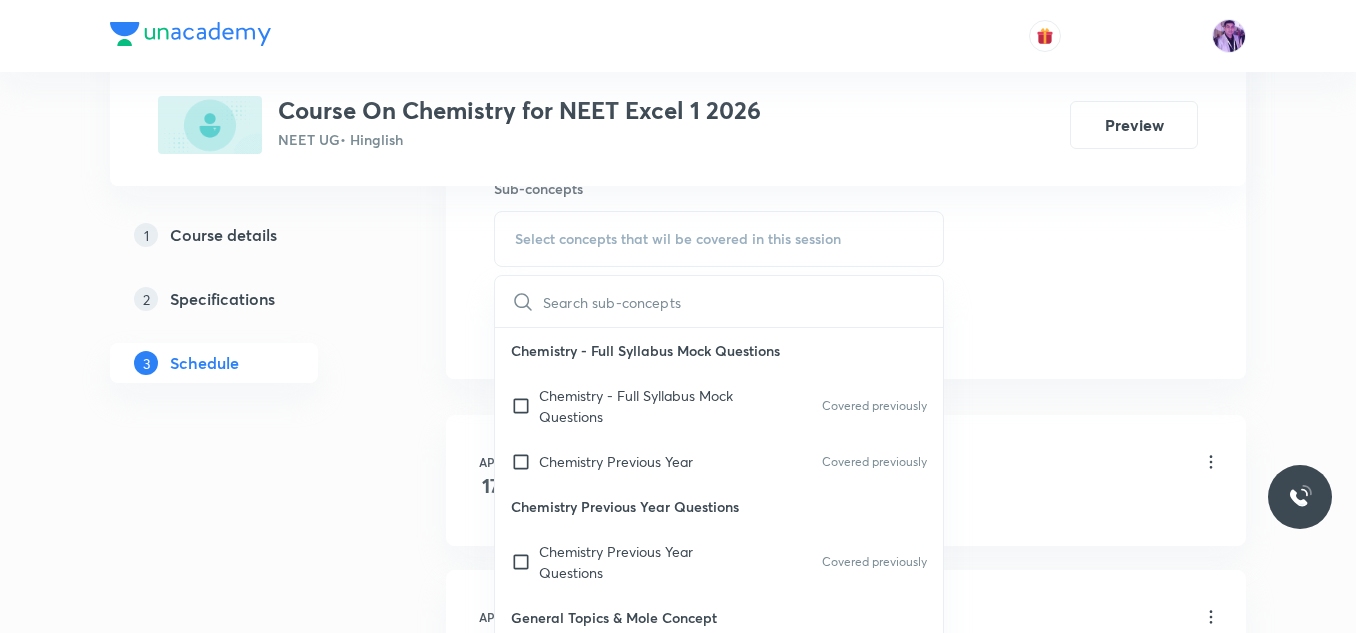 checkbox on "true" 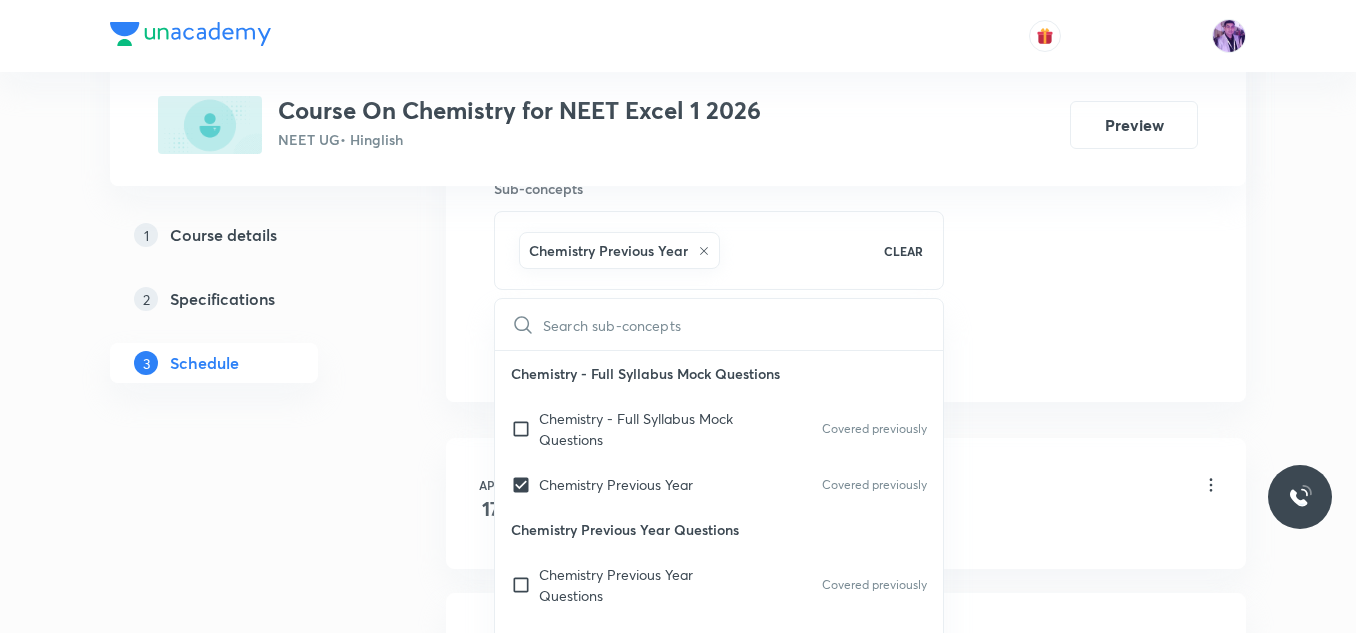 click on "Plus Courses Course On Chemistry for NEET Excel 1 2026 NEET UG  • Hinglish Preview 1 Course details 2 Specifications 3 Schedule Schedule 32  classes Session  33 Live class Session title 13/99 D and f block ​ Schedule for Jul 12, 2025, 5:30 PM ​ Duration (in minutes) 120 ​   Session type Online Offline Room Room 103 Sub-concepts Chemistry Previous Year CLEAR ​ Chemistry - Full Syllabus Mock Questions Chemistry - Full Syllabus Mock Questions Covered previously Chemistry Previous Year Covered previously Chemistry Previous Year Questions Chemistry Previous Year Questions Covered previously General Topics & Mole Concept Basic Concepts Mole – Basic Introduction Percentage Composition Stoichiometry Principle of Atom Conservation (POAC) Relation between Stoichiometric Quantities Application of Mole Concept: Gravimetric Analysis Electronic Configuration Of Atoms (Hund's rule)  Quantum Numbers (Magnetic Quantum no.) Quantum Numbers(Pauli's Exclusion law) Mean Molar Mass or Molecular Mass Atomic Structure pH" at bounding box center [678, 2307] 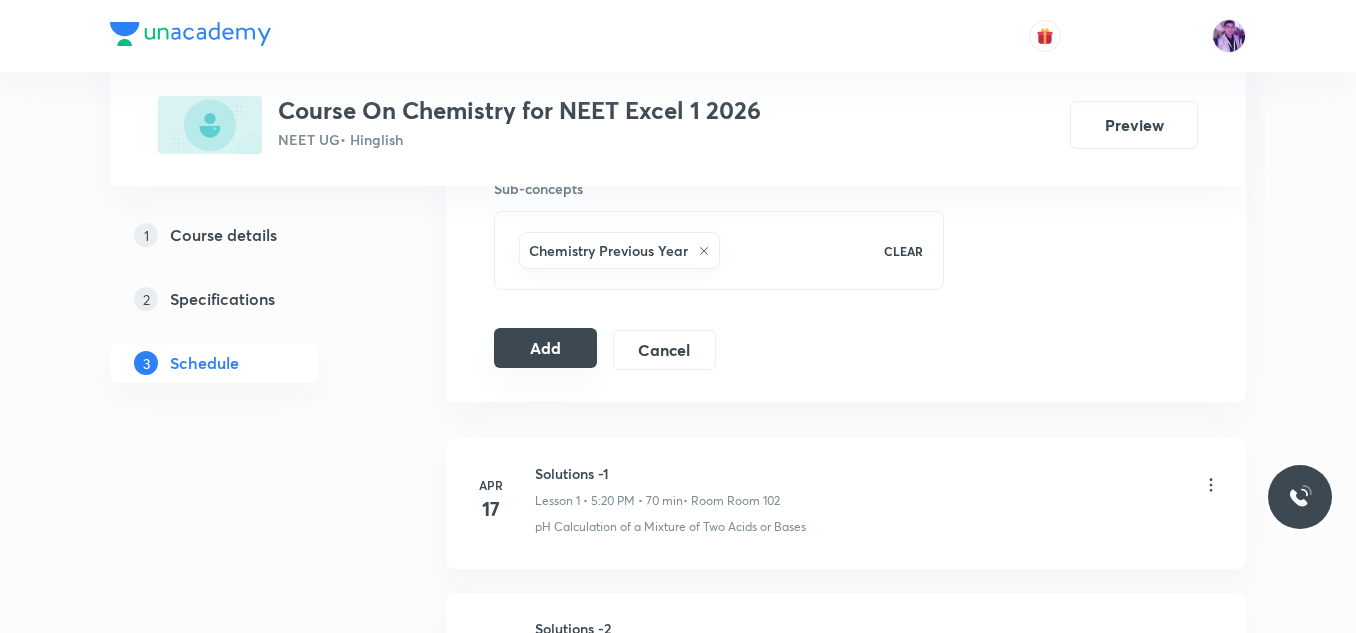 click on "Add" at bounding box center [545, 348] 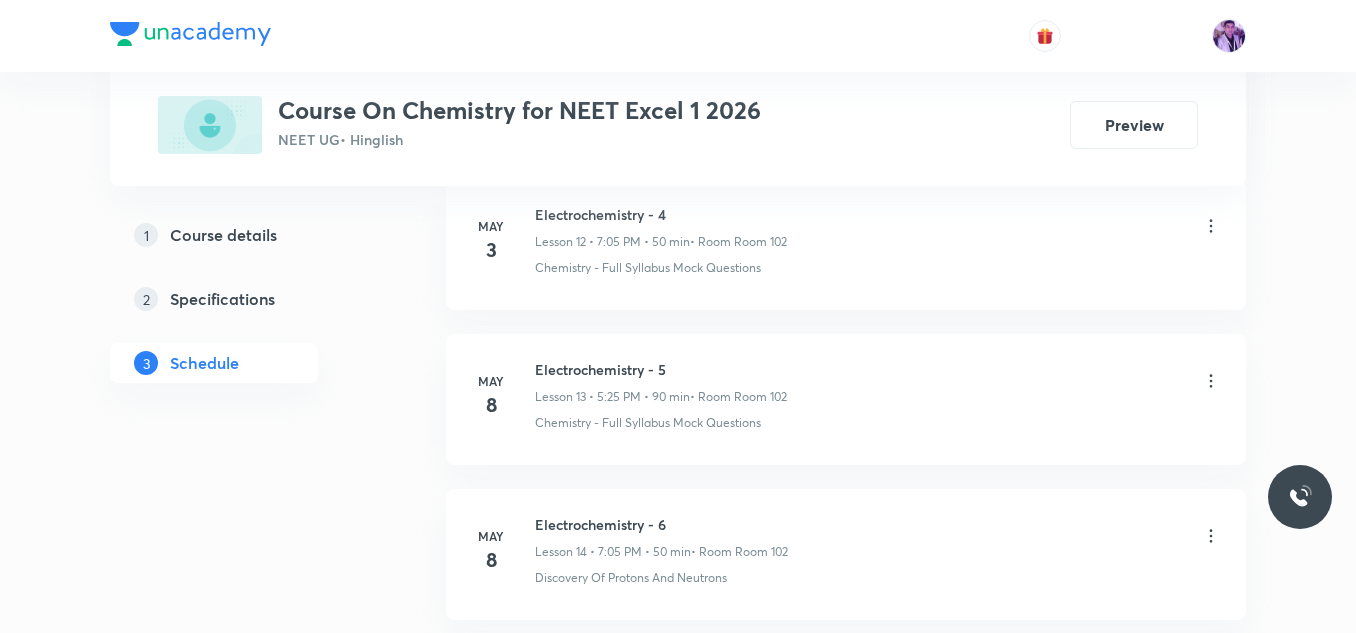 scroll, scrollTop: 5011, scrollLeft: 0, axis: vertical 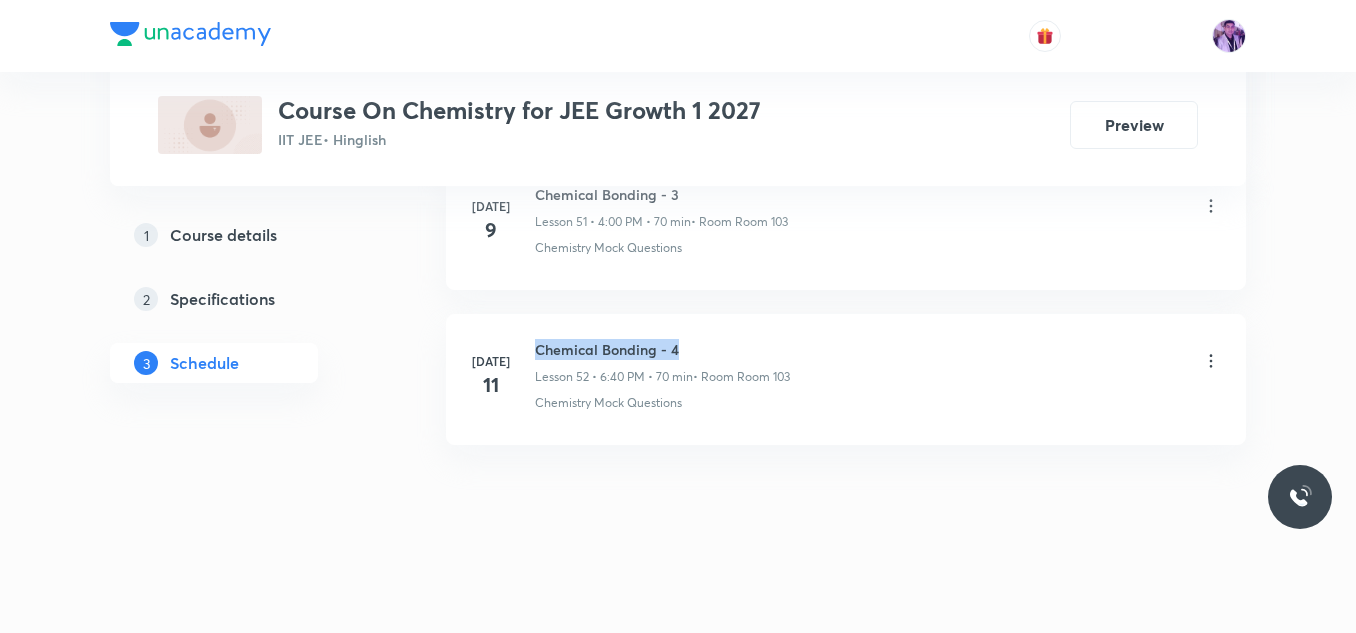 drag, startPoint x: 539, startPoint y: 346, endPoint x: 702, endPoint y: 338, distance: 163.1962 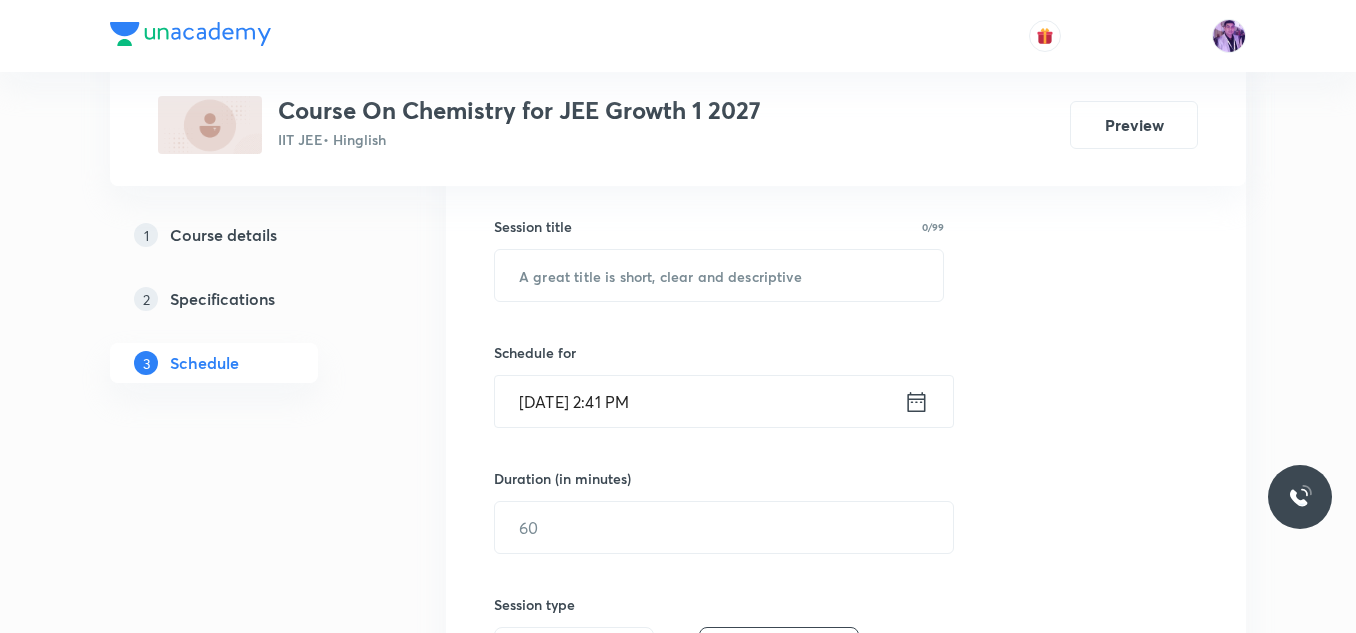 scroll, scrollTop: 0, scrollLeft: 0, axis: both 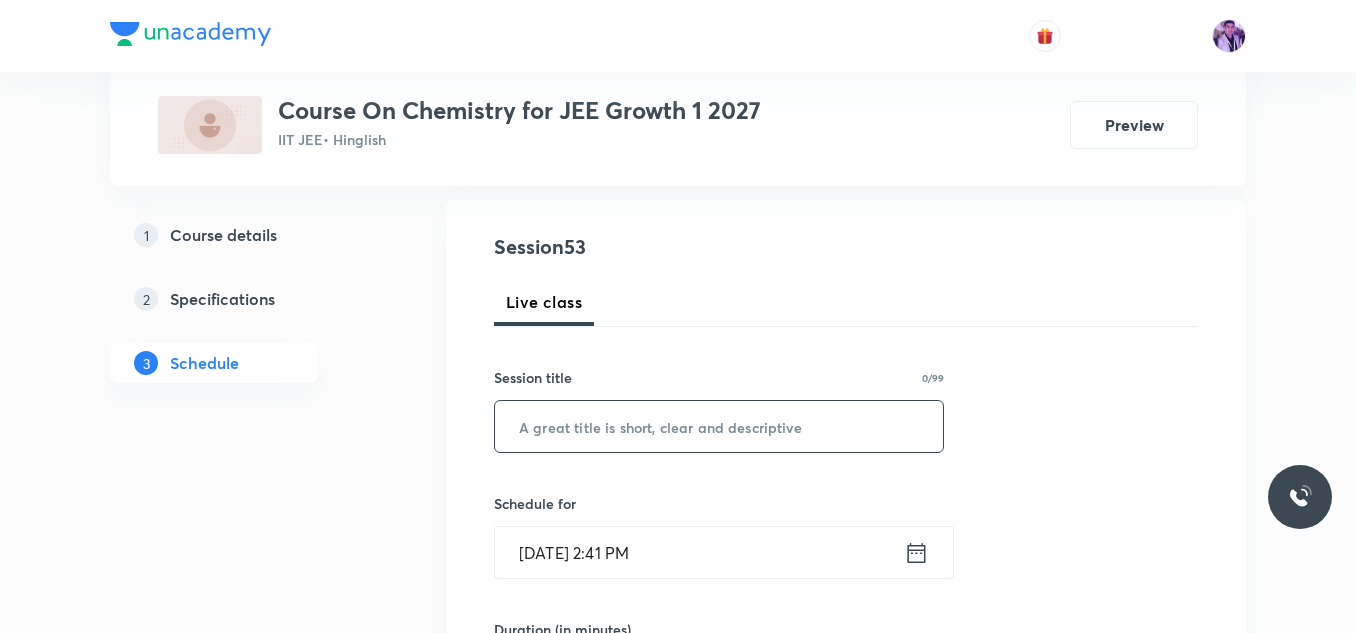 click at bounding box center [719, 426] 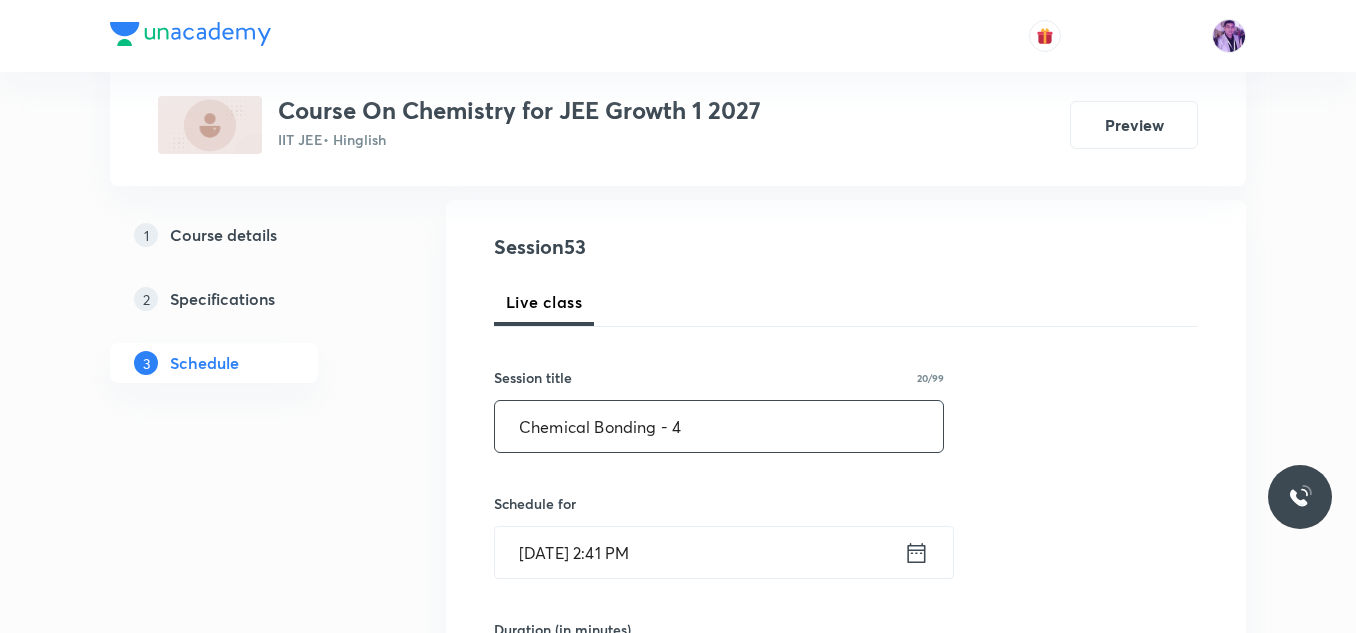 click on "Chemical Bonding - 4" at bounding box center [719, 426] 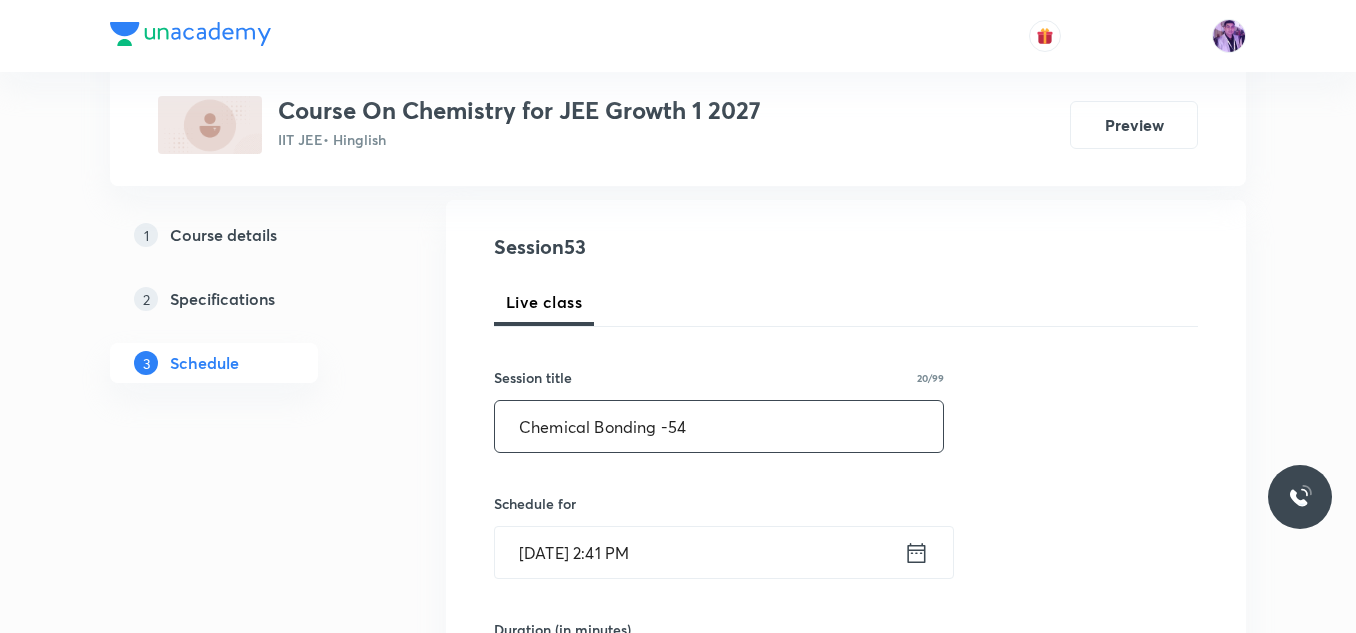 click on "Chemical Bonding -54" at bounding box center (719, 426) 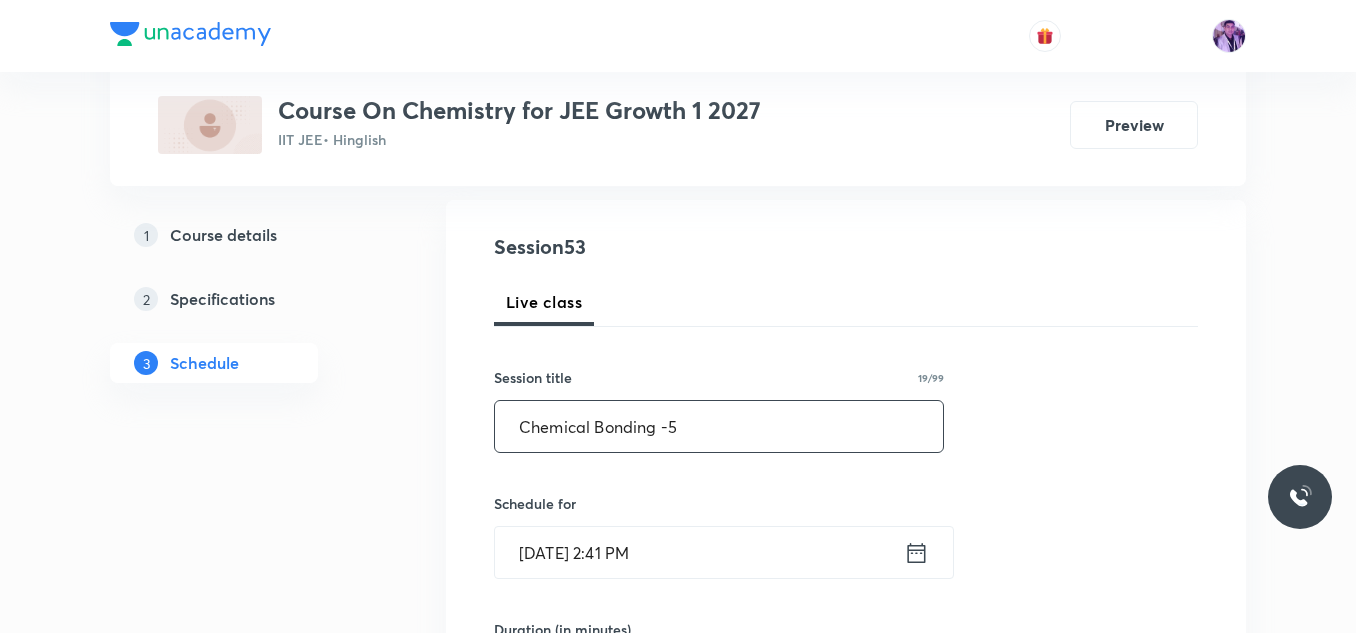 type on "Chemical Bonding -5" 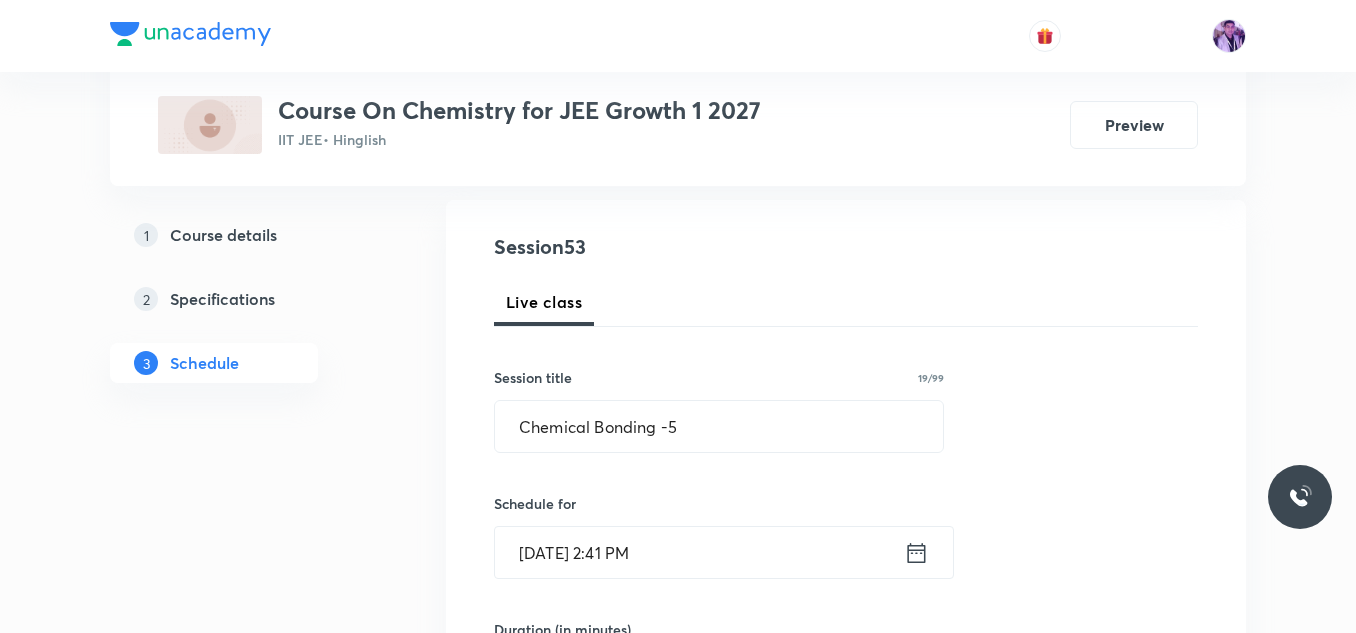 click on "Jul 12, 2025, 2:41 PM" at bounding box center (699, 552) 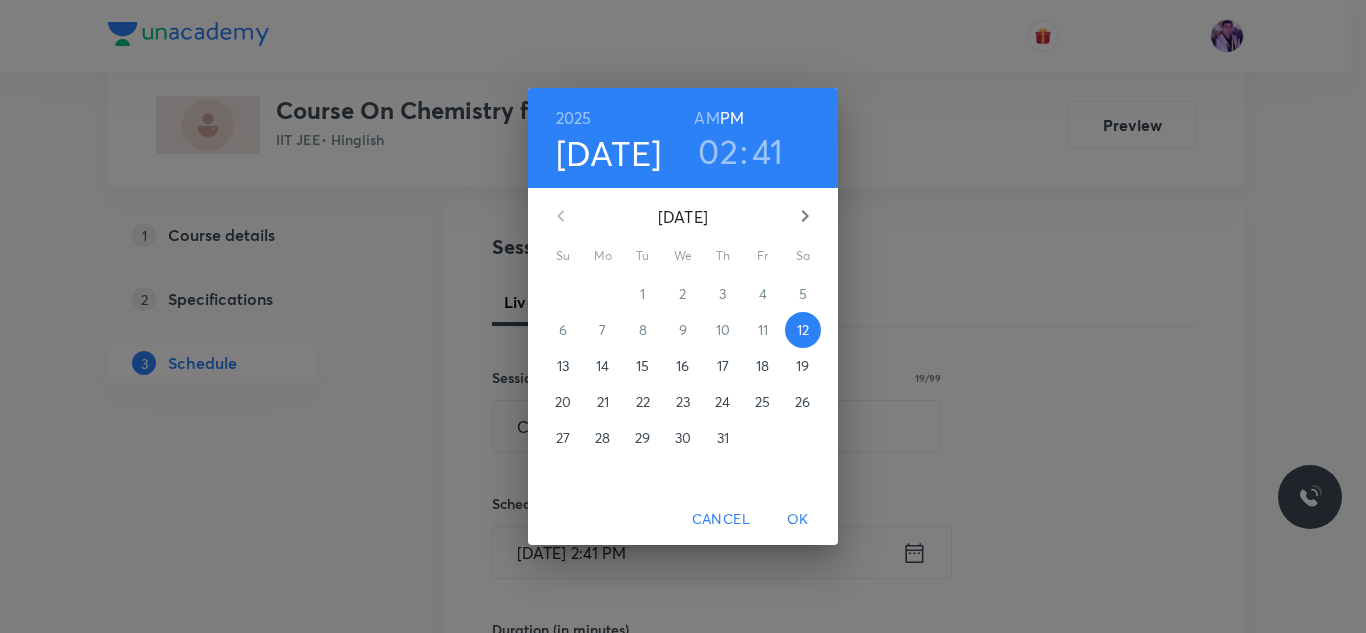 click on "02" at bounding box center [718, 151] 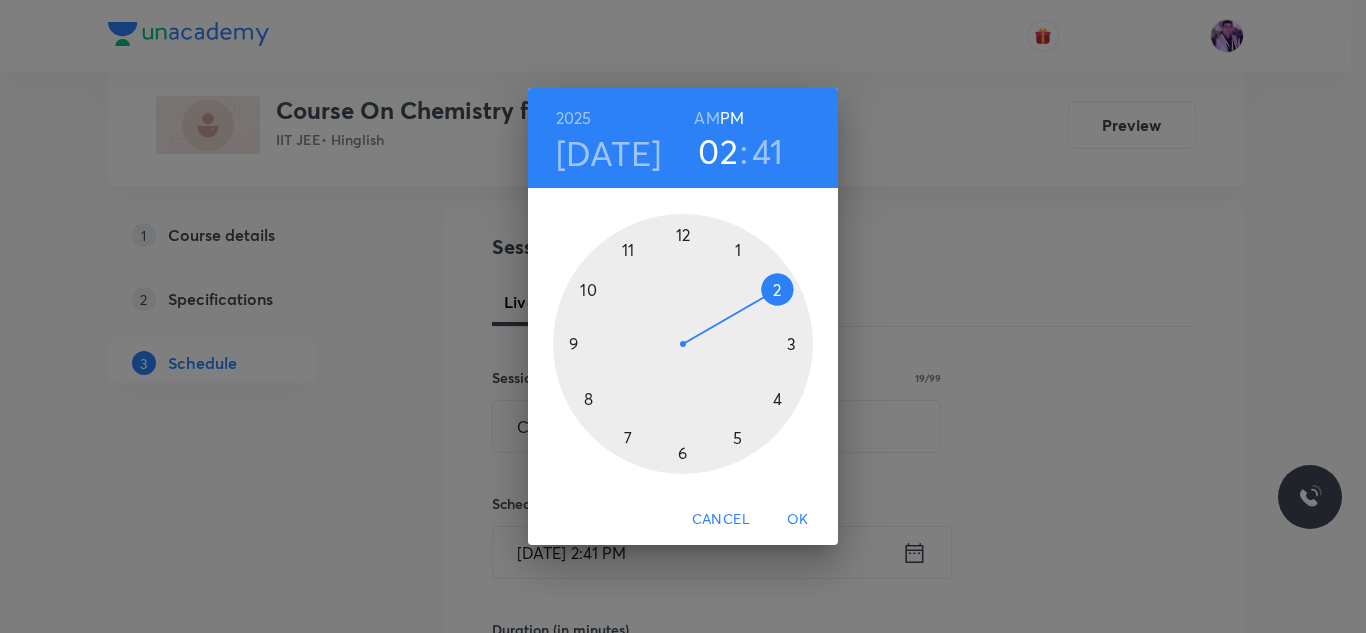 click on "2025 Jul 12 02 : 41 AM PM 1 2 3 4 5 6 7 8 9 10 11 12 Cancel OK" at bounding box center [683, 316] 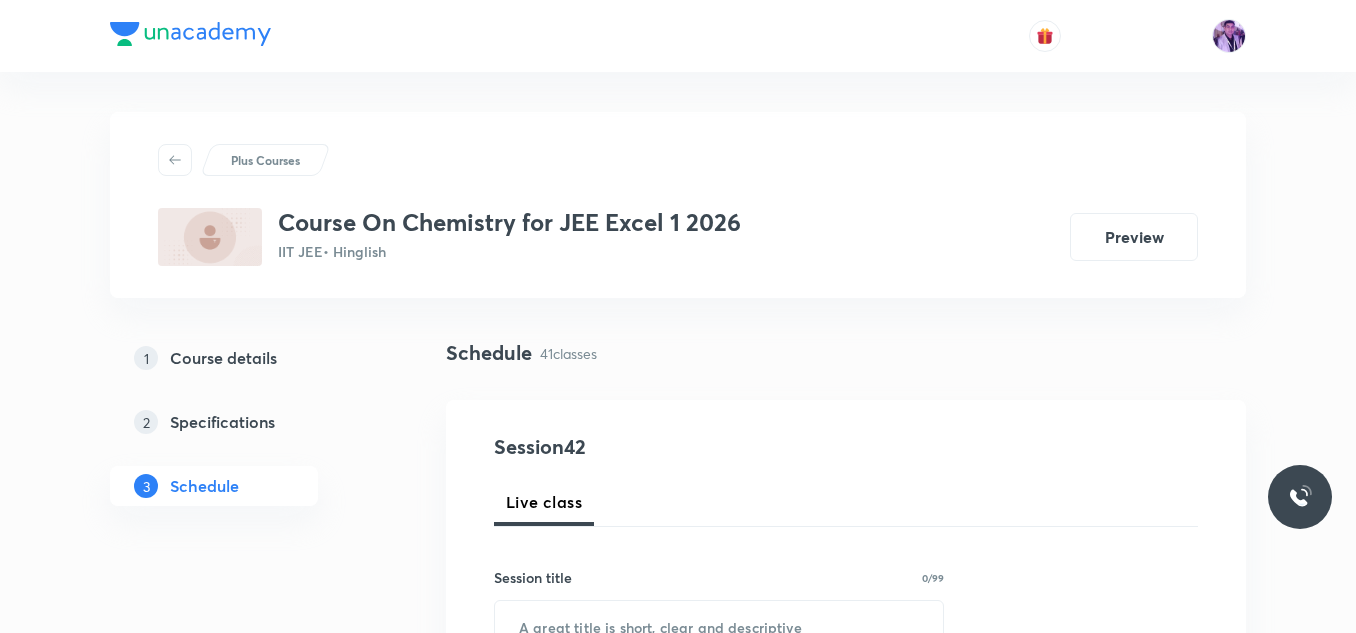 scroll, scrollTop: 7325, scrollLeft: 0, axis: vertical 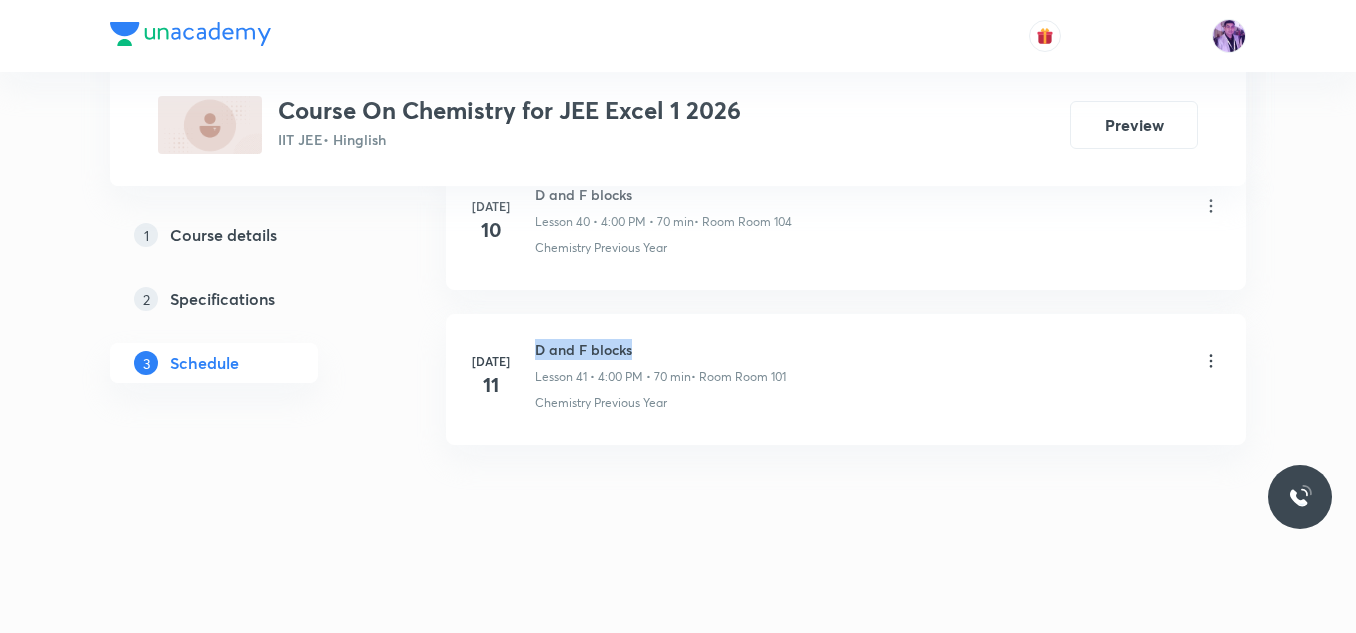 drag, startPoint x: 534, startPoint y: 344, endPoint x: 659, endPoint y: 338, distance: 125.14392 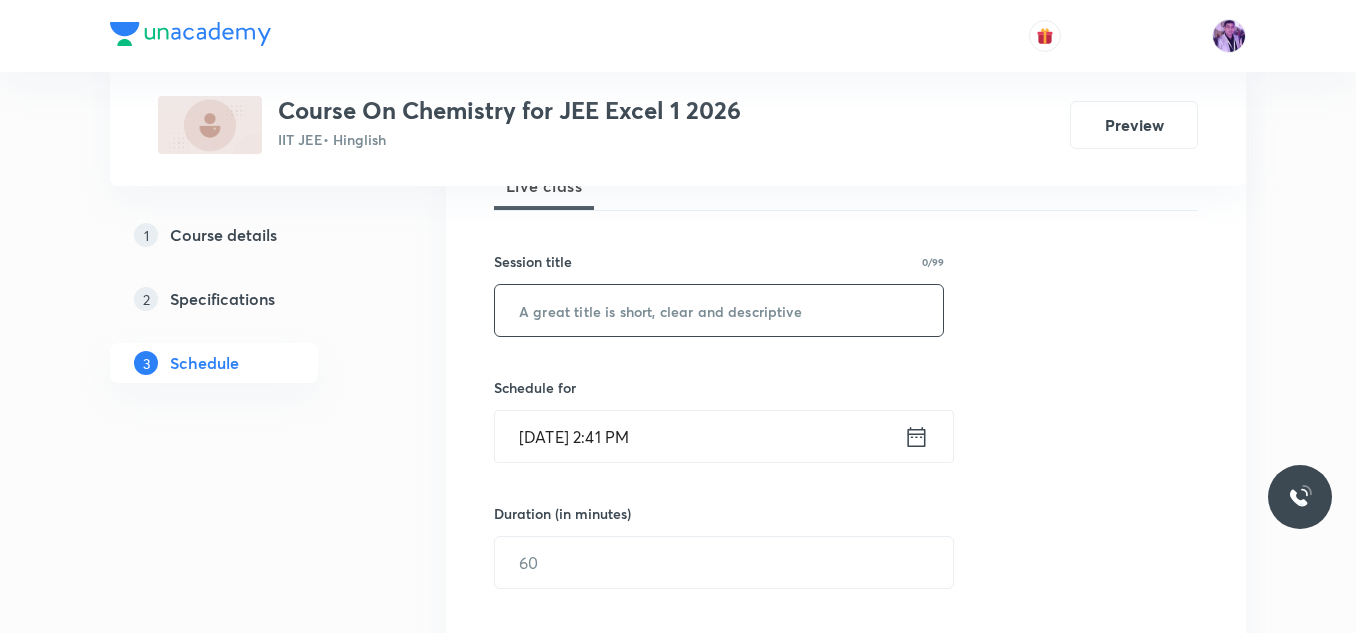 scroll, scrollTop: 351, scrollLeft: 0, axis: vertical 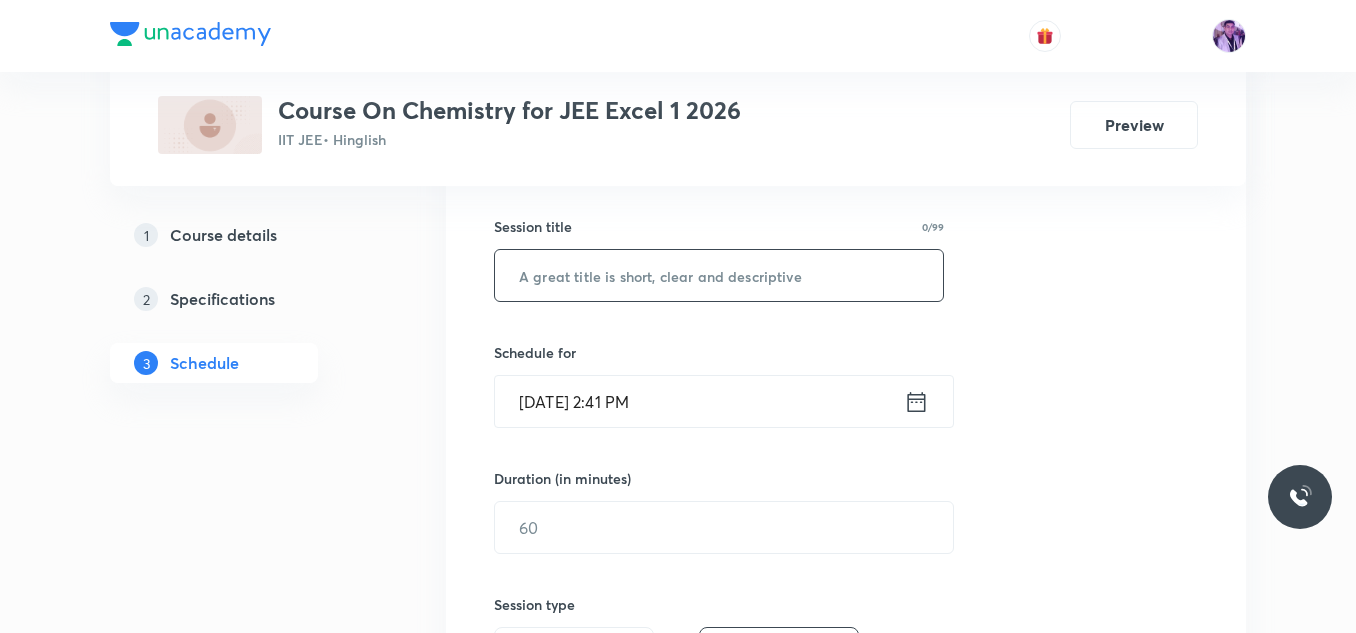 click at bounding box center (719, 275) 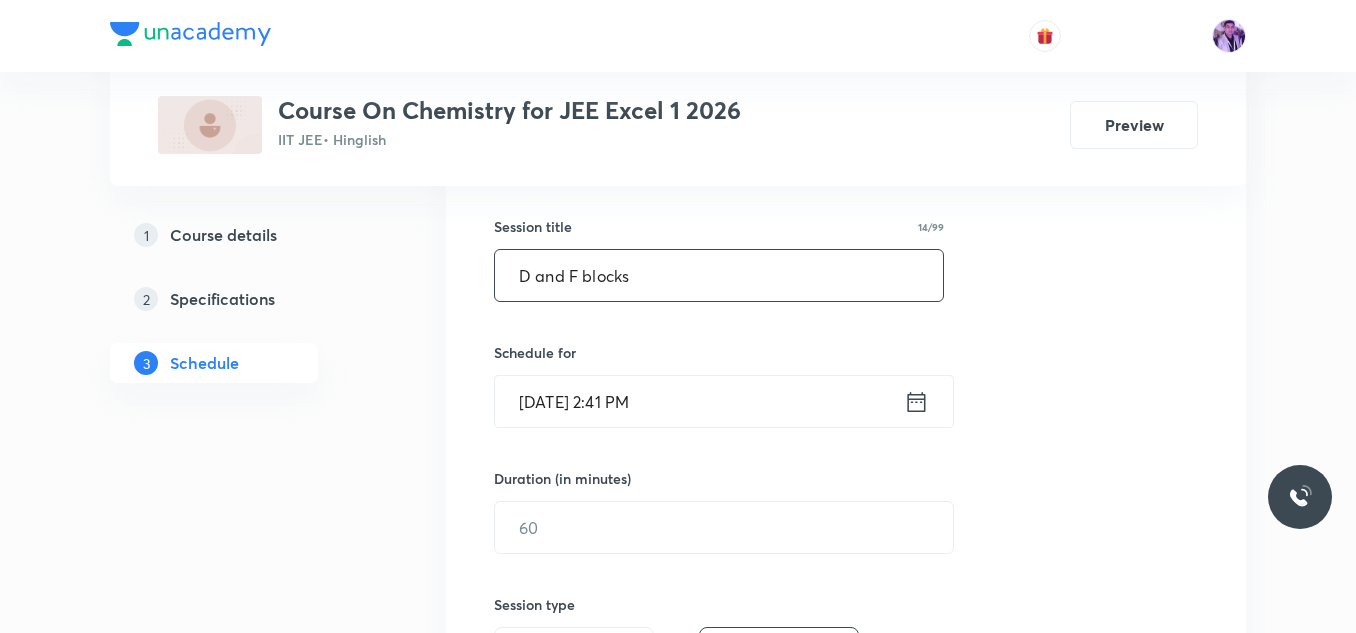 type on "D and F blocks" 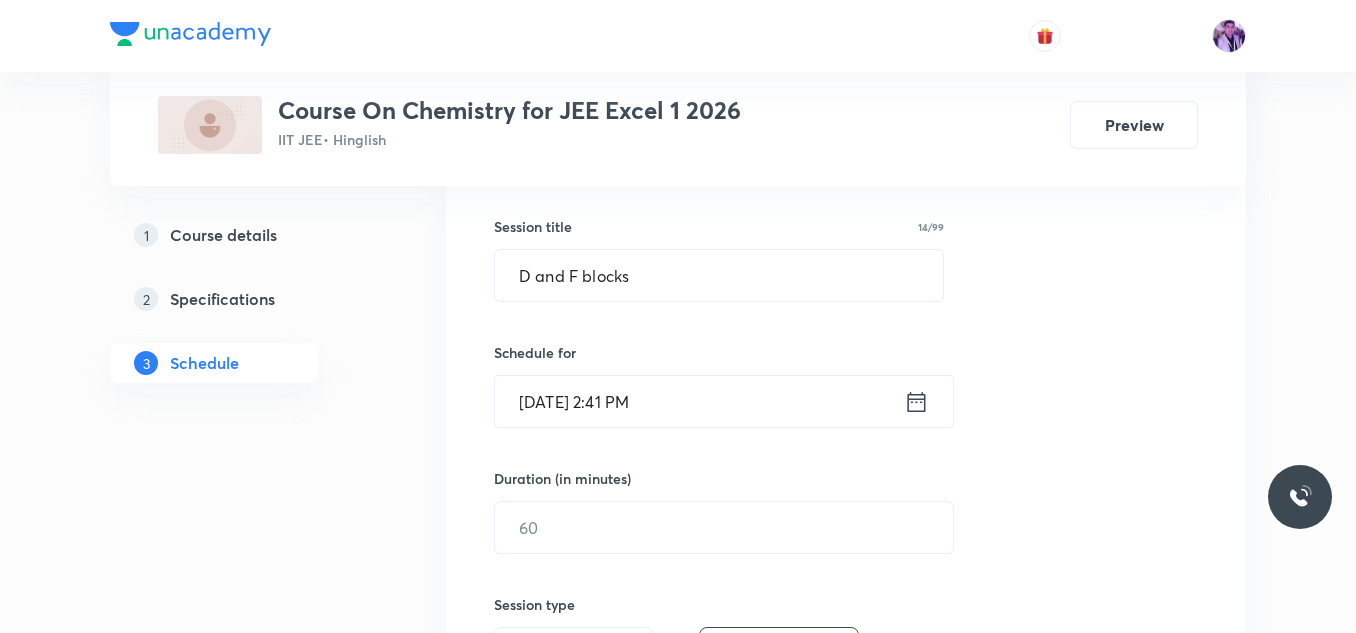 click on "[DATE] 2:41 PM" at bounding box center (699, 401) 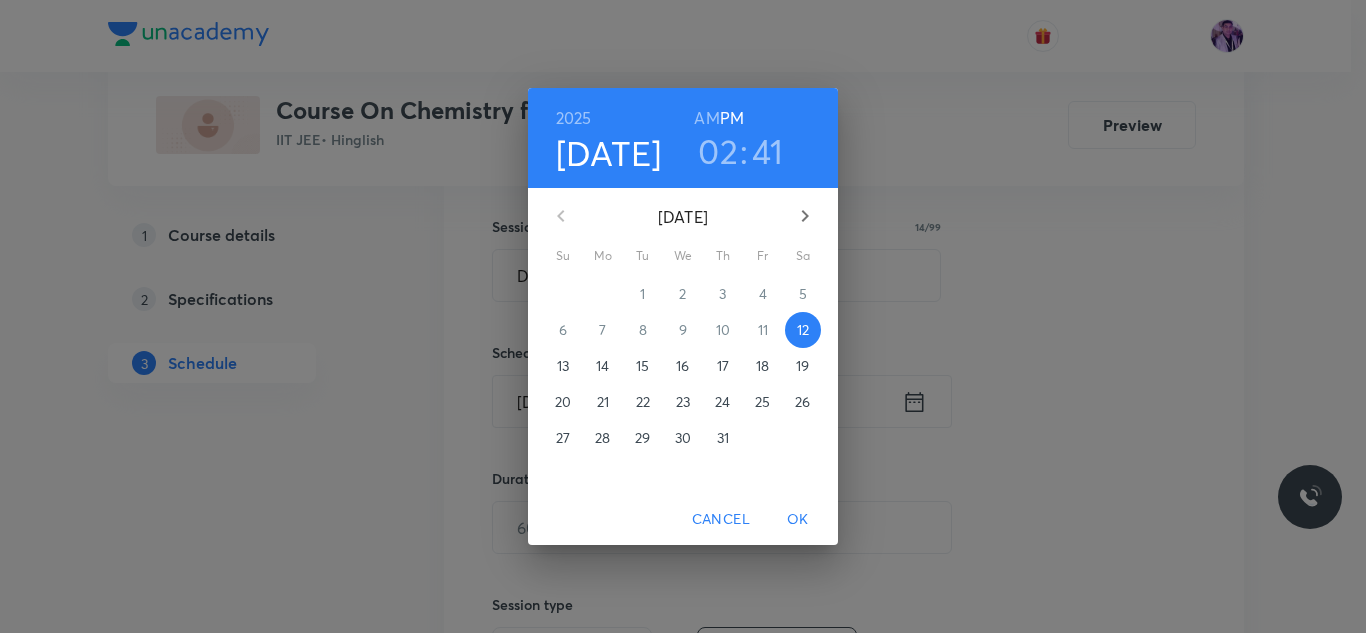 click on "02" at bounding box center [718, 151] 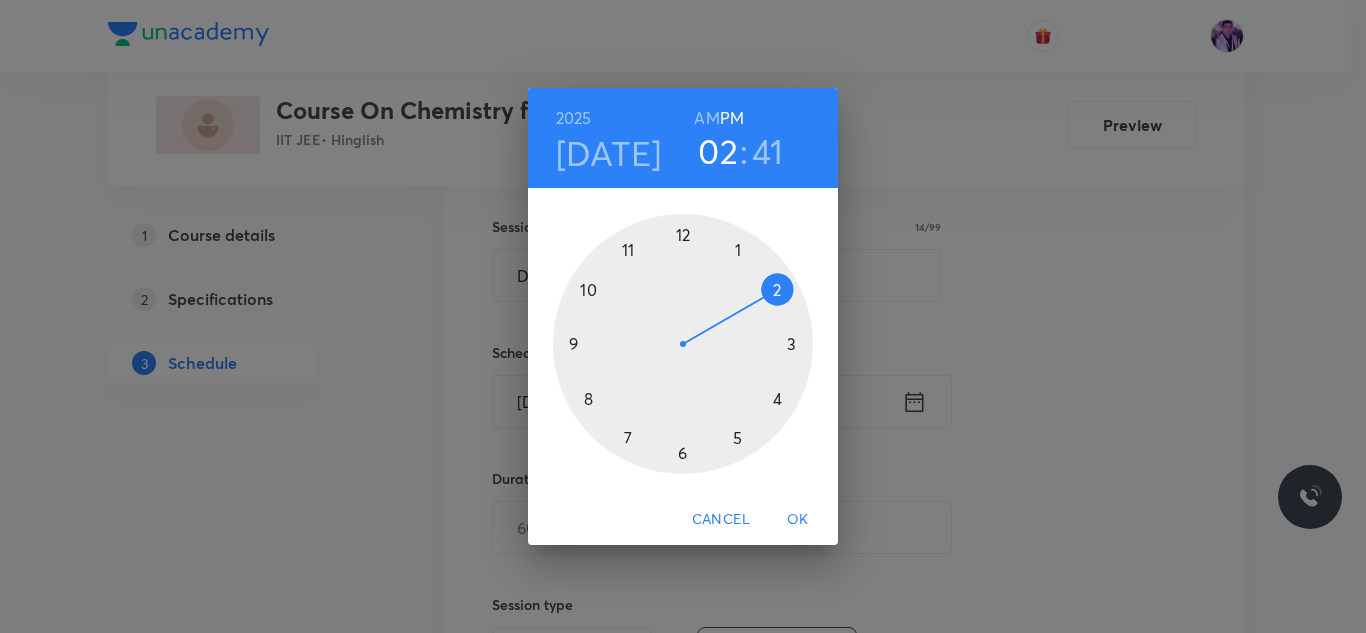 click at bounding box center [683, 344] 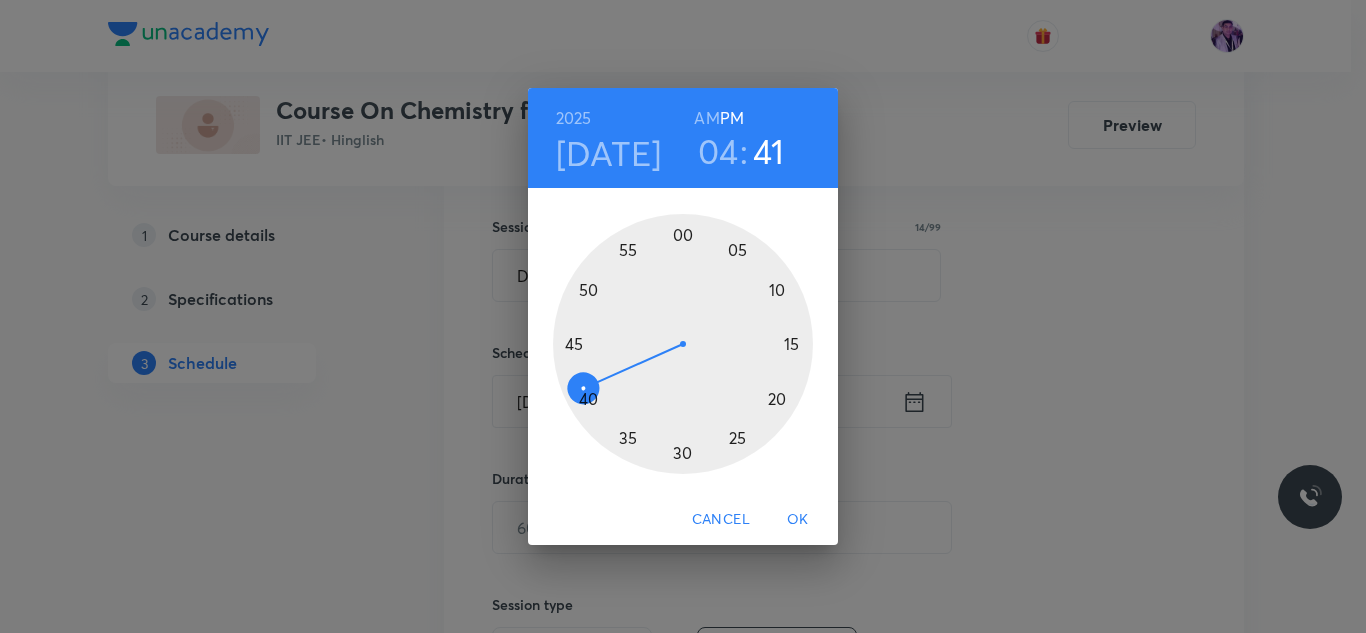 click at bounding box center (683, 344) 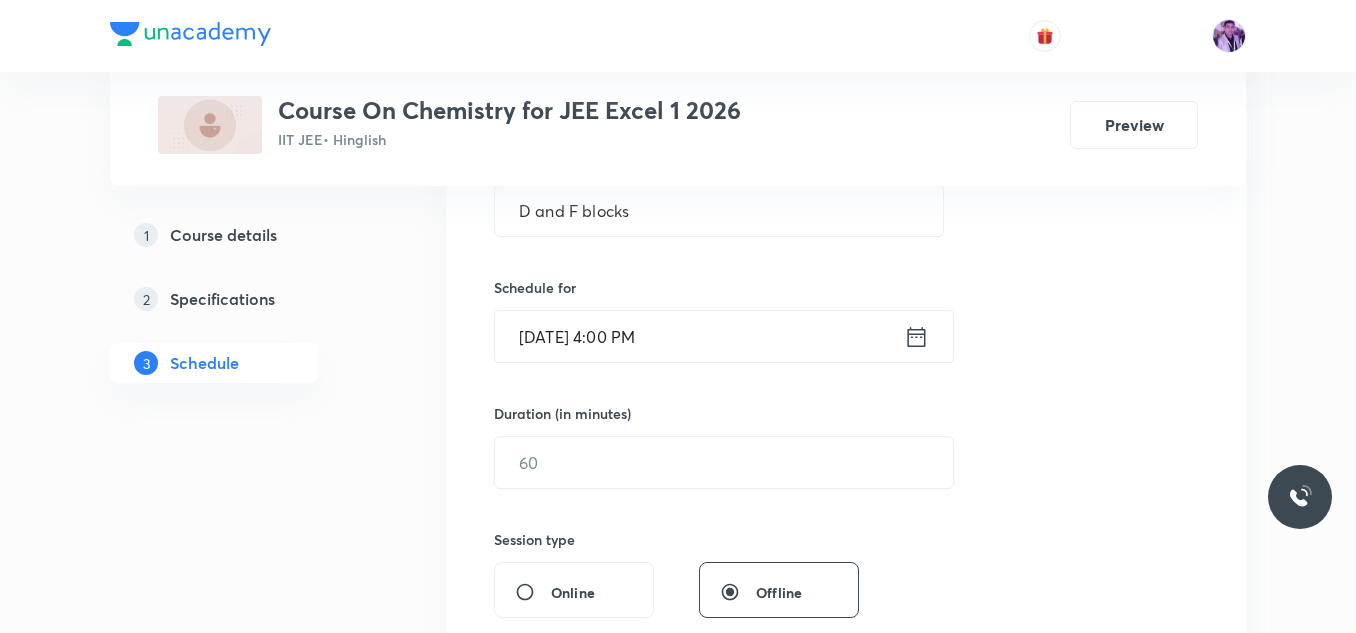scroll, scrollTop: 451, scrollLeft: 0, axis: vertical 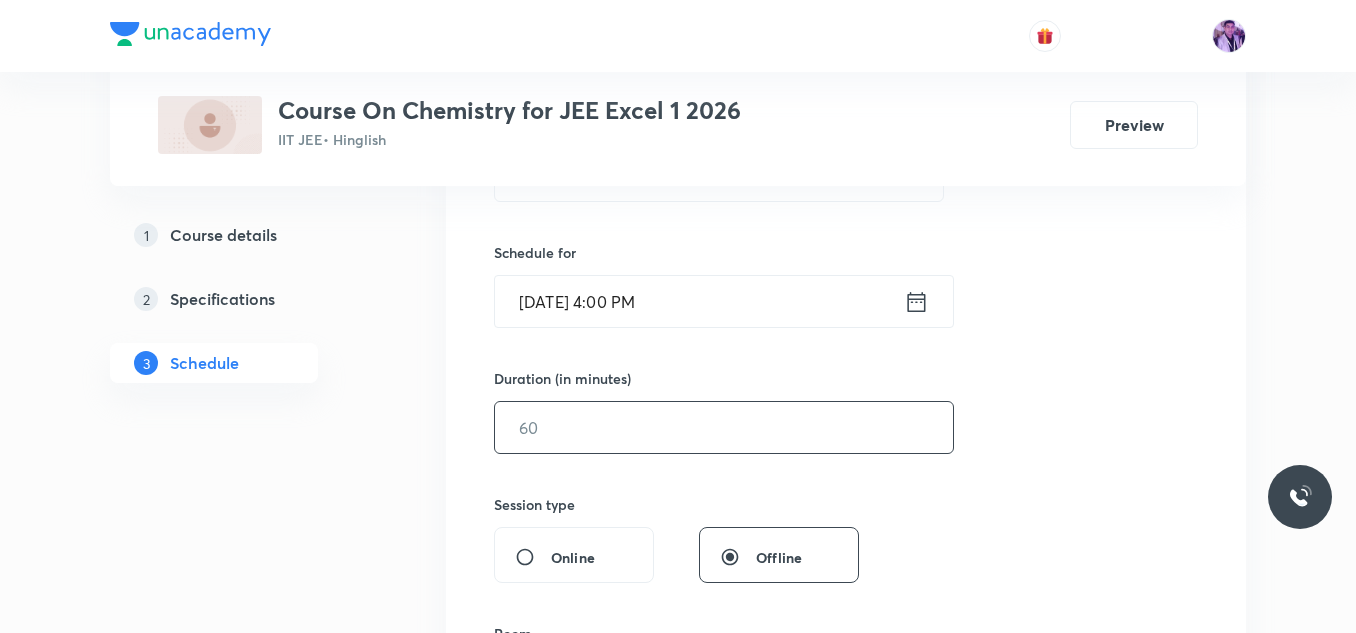 click at bounding box center [724, 427] 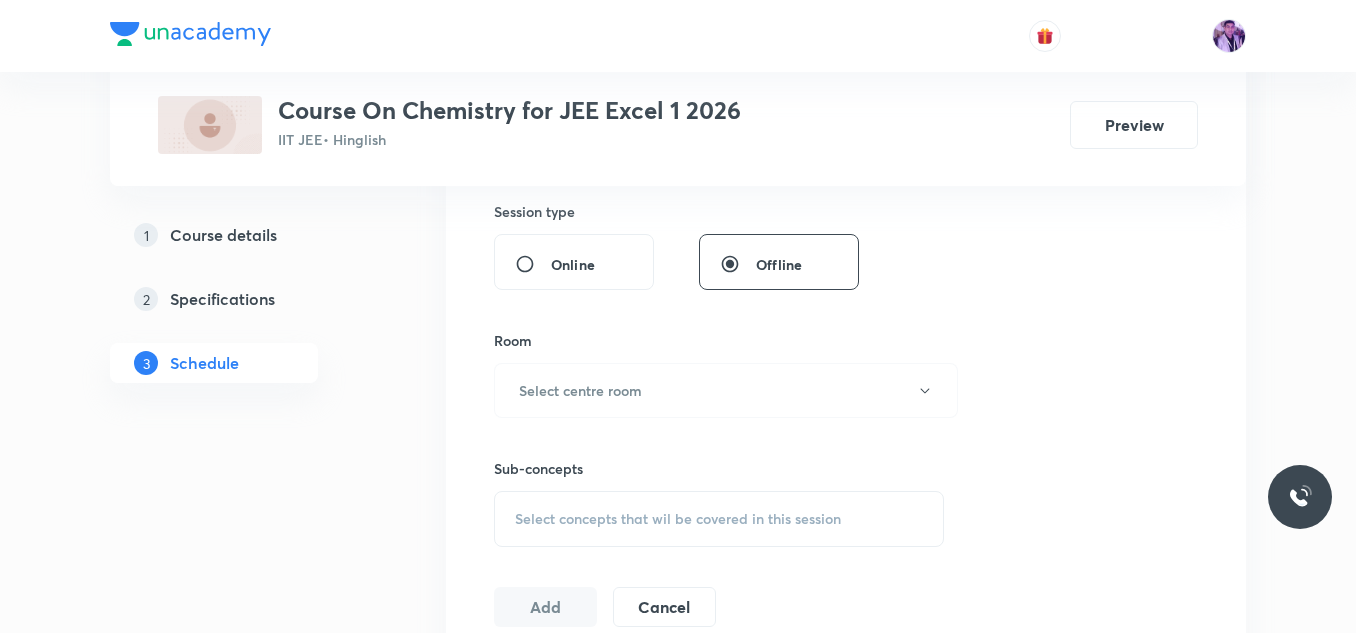 scroll, scrollTop: 751, scrollLeft: 0, axis: vertical 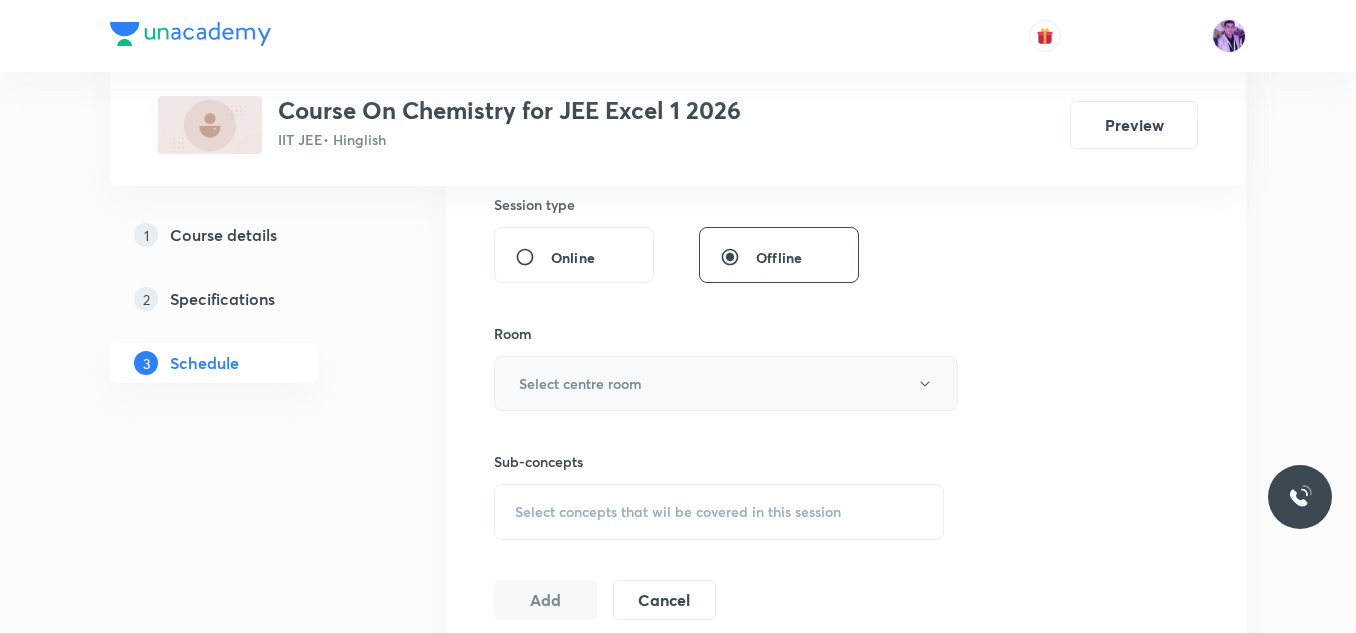 type on "75" 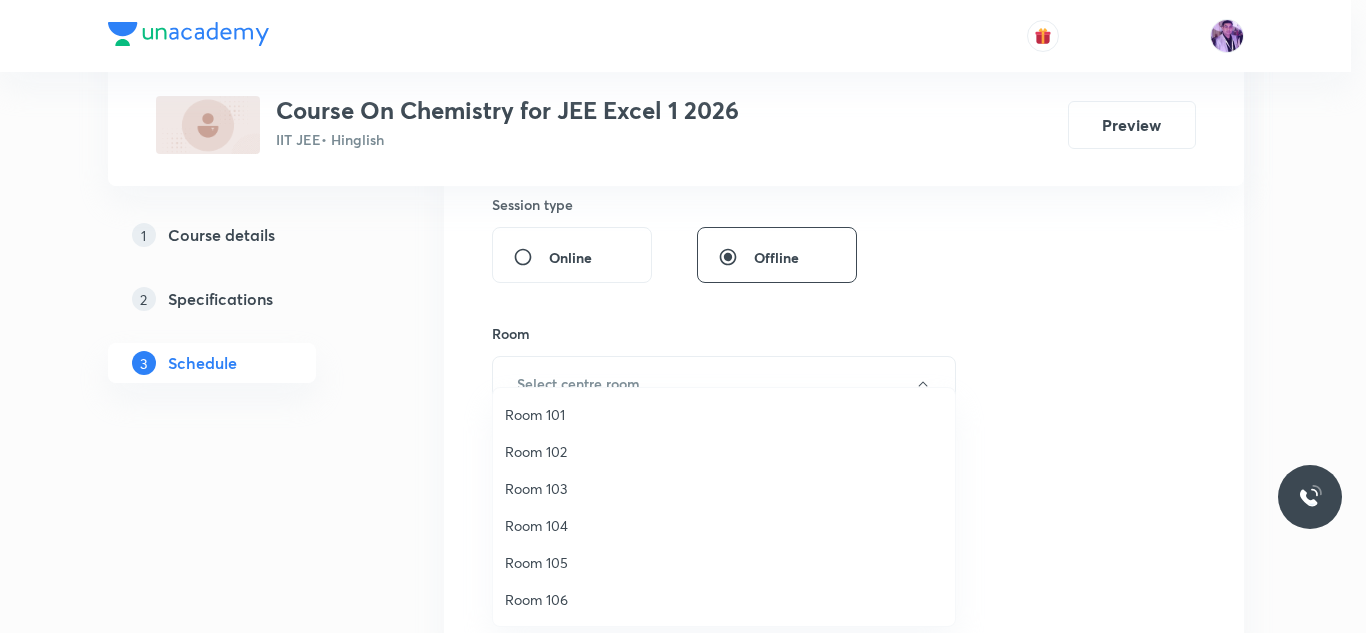click on "Room 102" at bounding box center (724, 451) 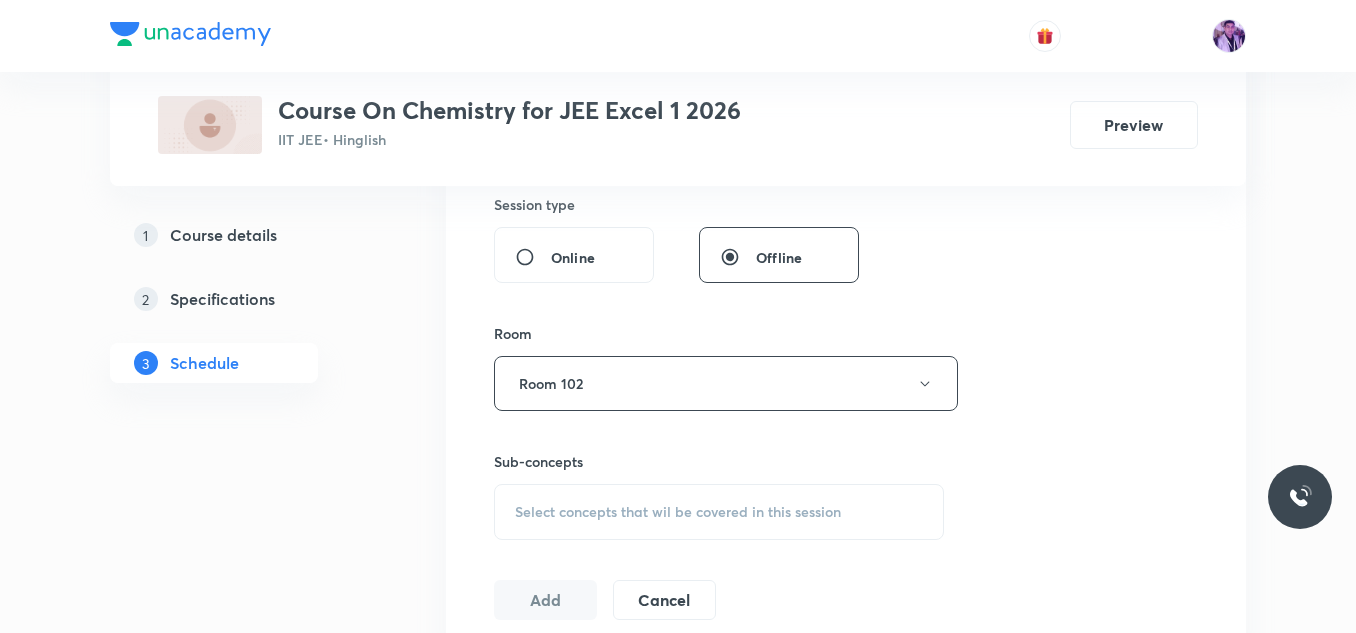 click on "Select concepts that wil be covered in this session" at bounding box center (678, 512) 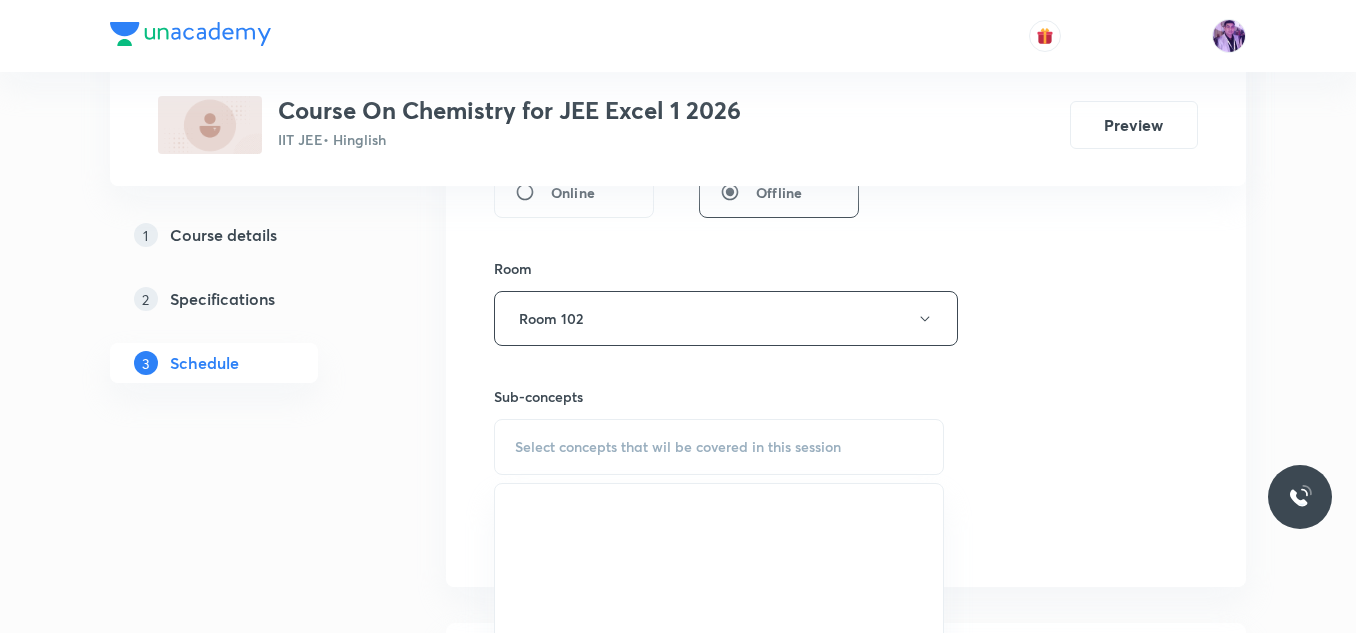 scroll, scrollTop: 851, scrollLeft: 0, axis: vertical 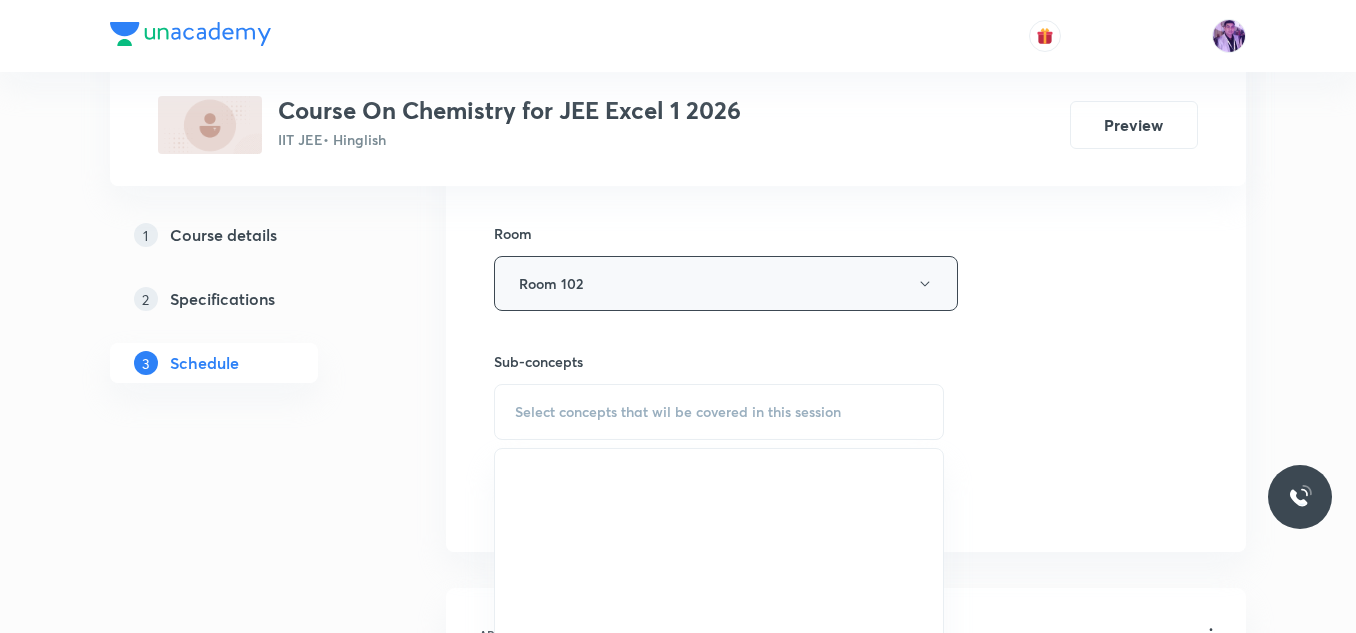 click on "Room 102" at bounding box center [726, 283] 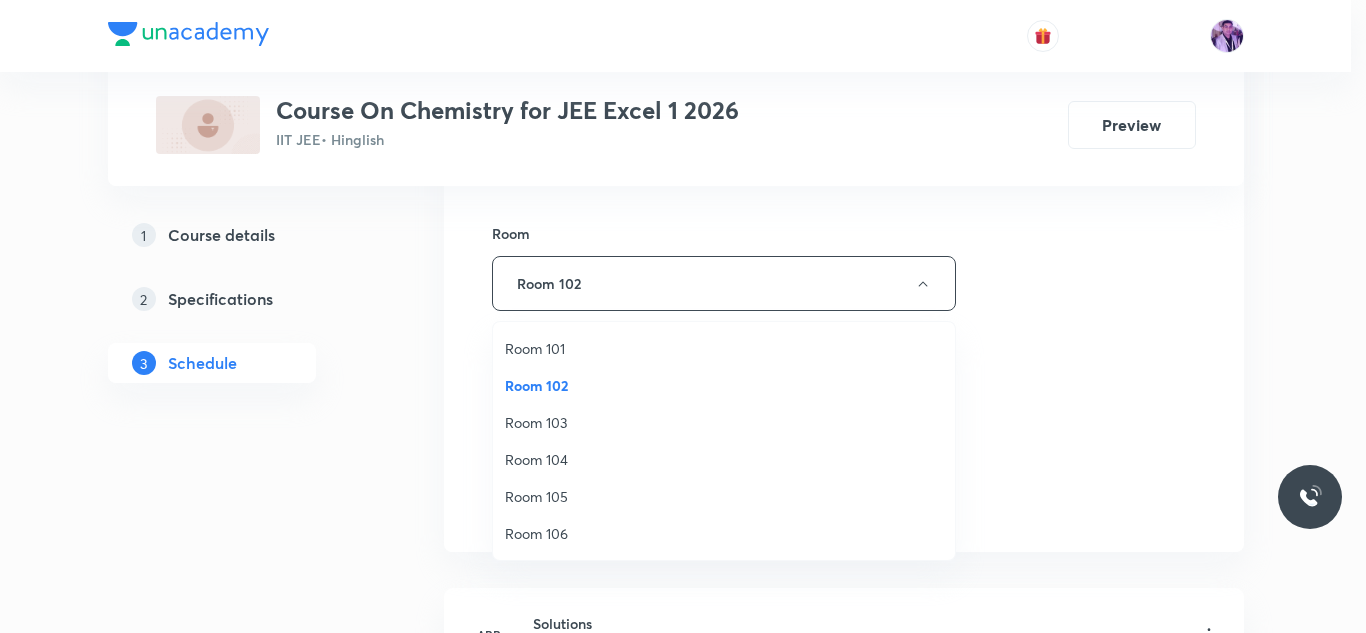 click on "Room 101" at bounding box center (724, 348) 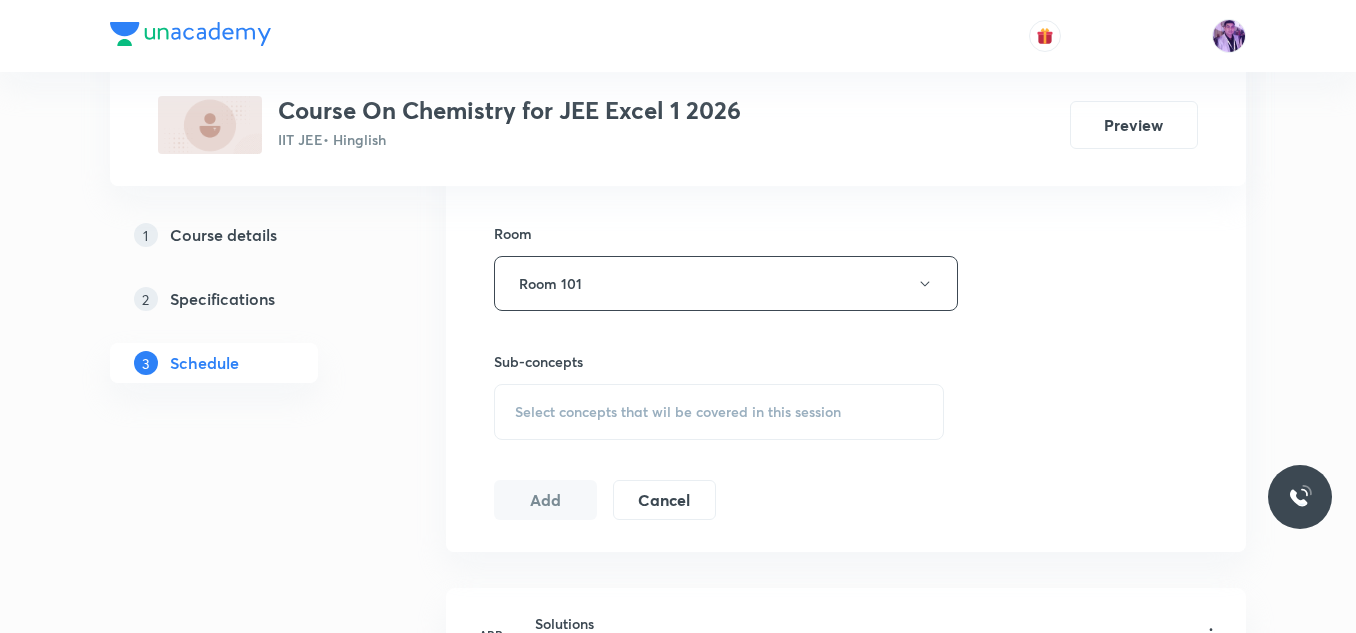 click on "Select concepts that wil be covered in this session" at bounding box center [678, 412] 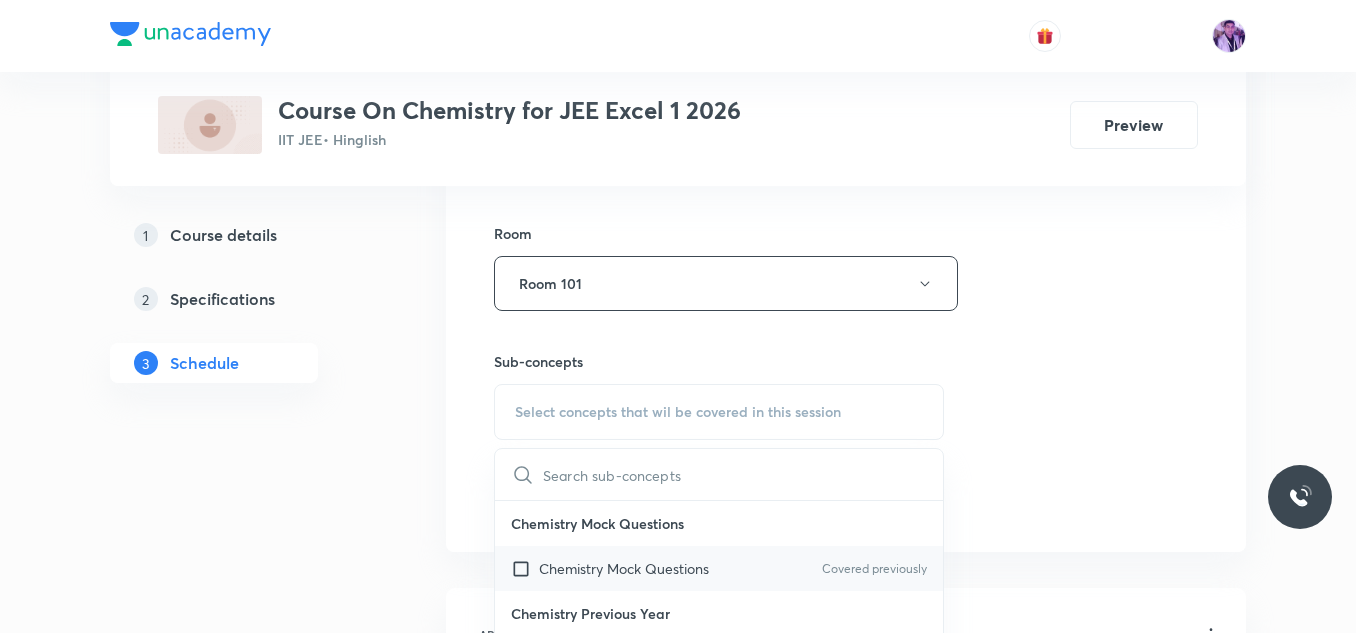 scroll, scrollTop: 951, scrollLeft: 0, axis: vertical 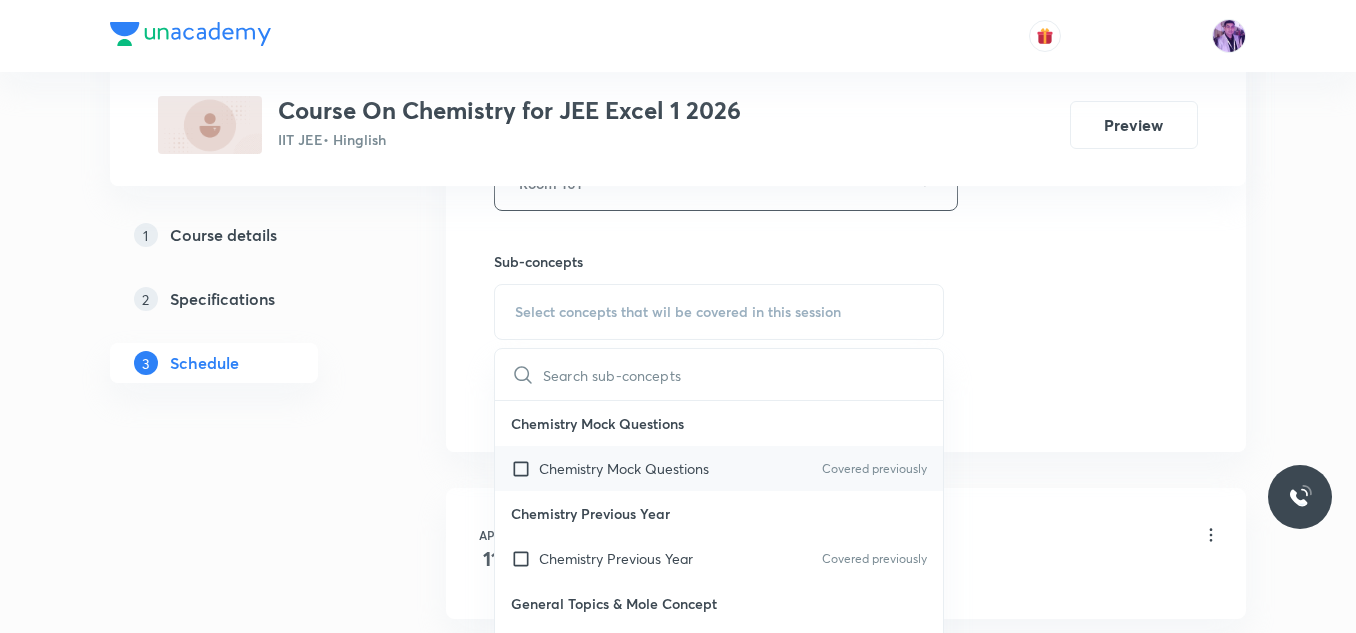 click on "Chemistry Mock Questions" at bounding box center (624, 468) 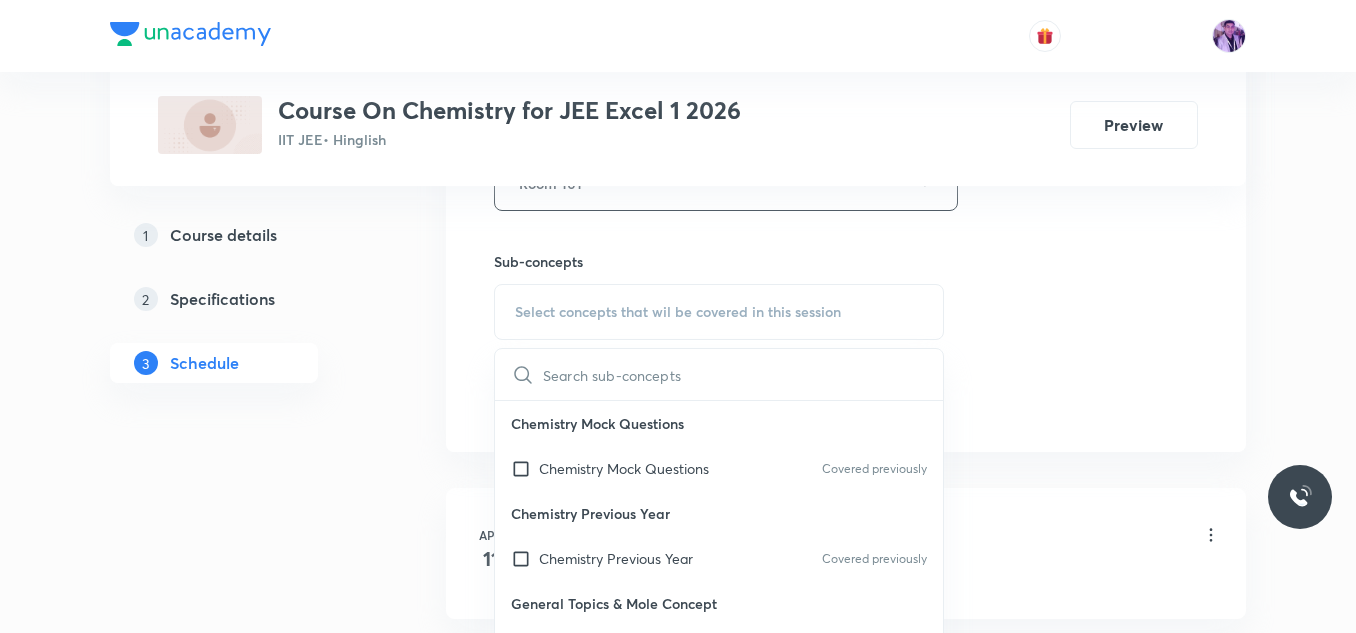 checkbox on "false" 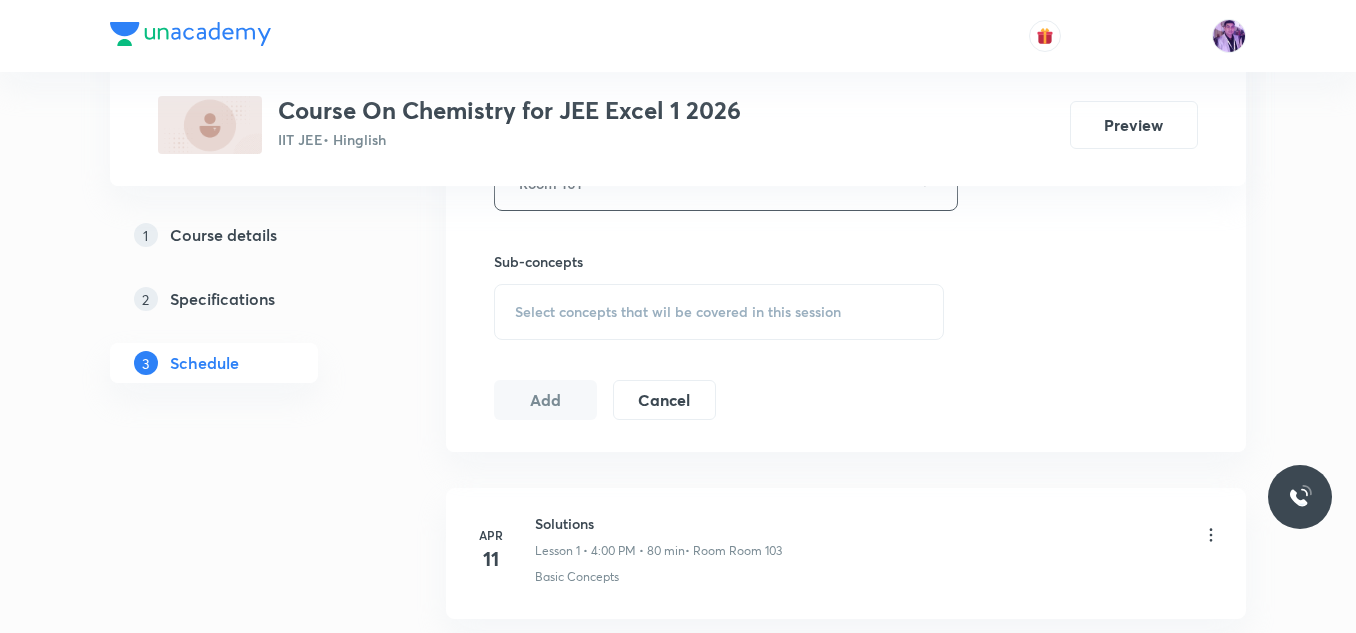 click on "Select concepts that wil be covered in this session" at bounding box center [719, 312] 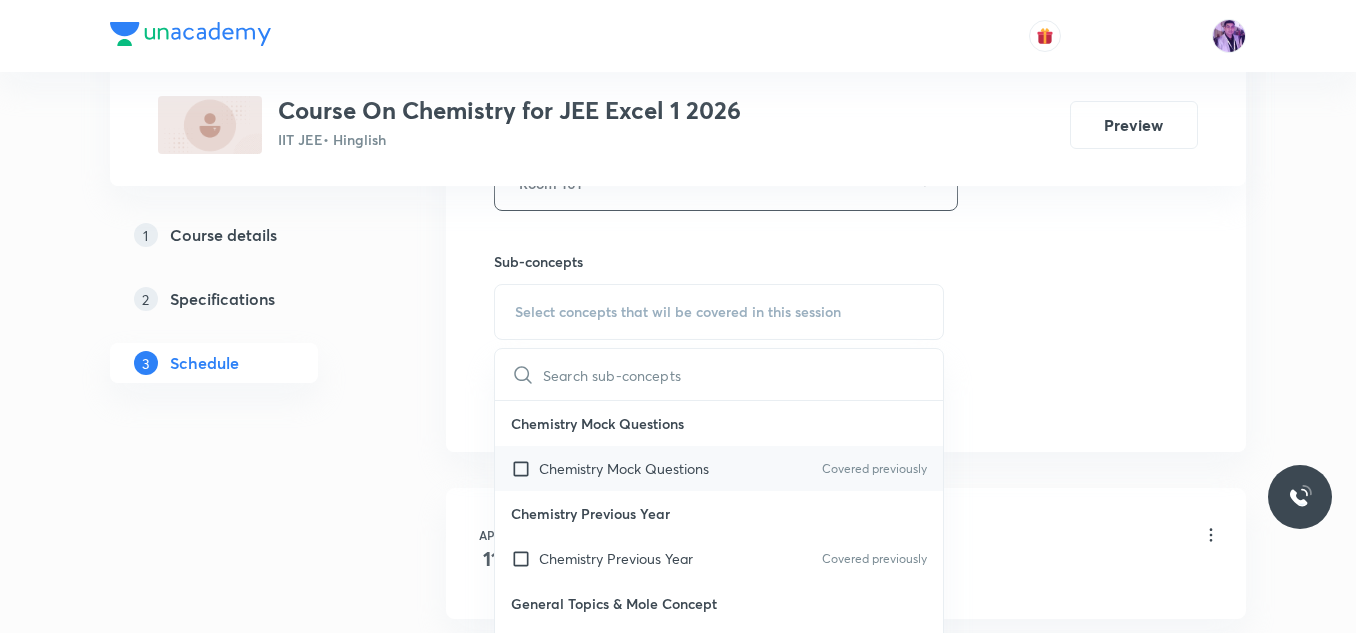 click on "Chemistry Mock Questions" at bounding box center (624, 468) 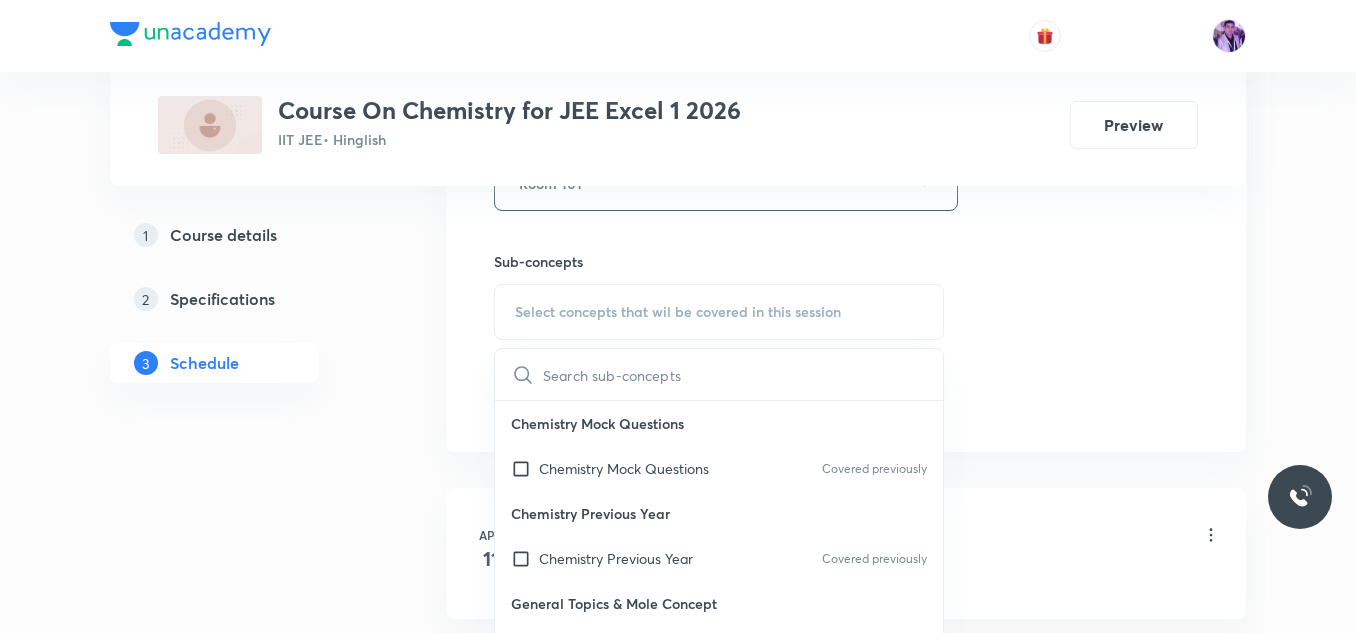 checkbox on "true" 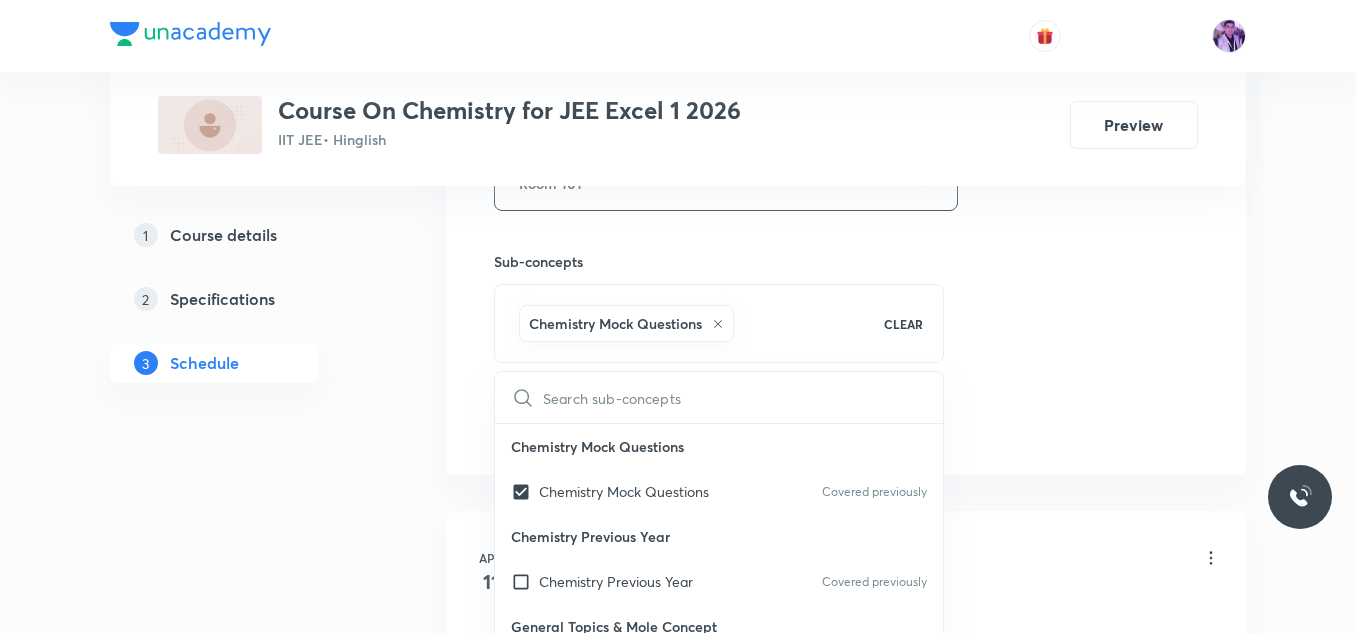 click on "Plus Courses Course On Chemistry for JEE Excel 1 2026 IIT JEE  • Hinglish Preview 1 Course details 2 Specifications 3 Schedule Schedule 41  classes Session  42 Live class Session title 14/99 D and F blocks ​ Schedule for Jul 12, 2025, 4:00 PM ​ Duration (in minutes) 75 ​   Session type Online Offline Room Room 101 Sub-concepts Chemistry Mock Questions CLEAR ​ Chemistry Mock Questions Chemistry Mock Questions Covered previously Chemistry Previous Year Chemistry Previous Year Covered previously General Topics & Mole Concept Basic Concepts Covered previously Basic Introduction Covered previously Percentage Composition Stoichiometry Principle of Atom Conservation (POAC) Relation between Stoichiometric Quantities Application of Mole Concept: Gravimetric Analysis Different Laws Formula and Composition Concentration Terms Some basic concepts of Chemistry Atomic Structure Discovery Of Electron Some Prerequisites of Physics Discovery Of Protons And Neutrons Atomic Models and Theories  Nature of Waves Payload" at bounding box center [678, 3077] 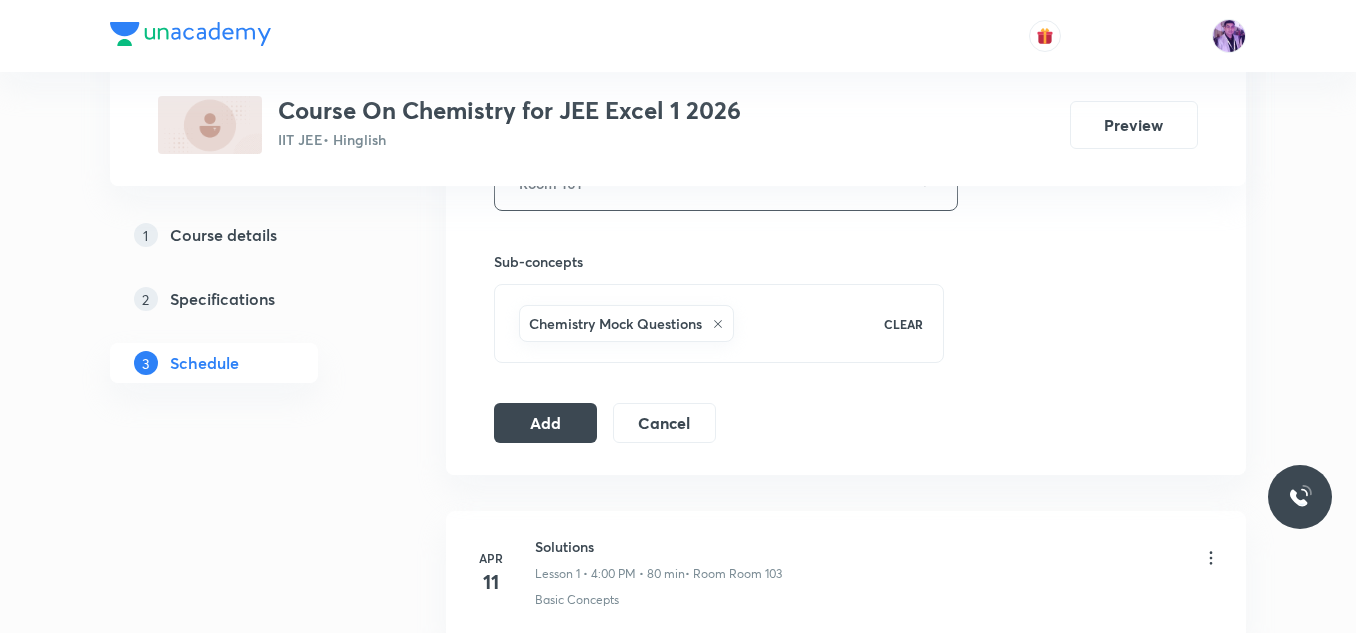 click on "Session  42 Live class Session title 14/99 D and F blocks ​ Schedule for Jul 12, 2025, 4:00 PM ​ Duration (in minutes) 75 ​   Session type Online Offline Room Room 101 Sub-concepts Chemistry Mock Questions CLEAR Add Cancel" at bounding box center (846, -38) 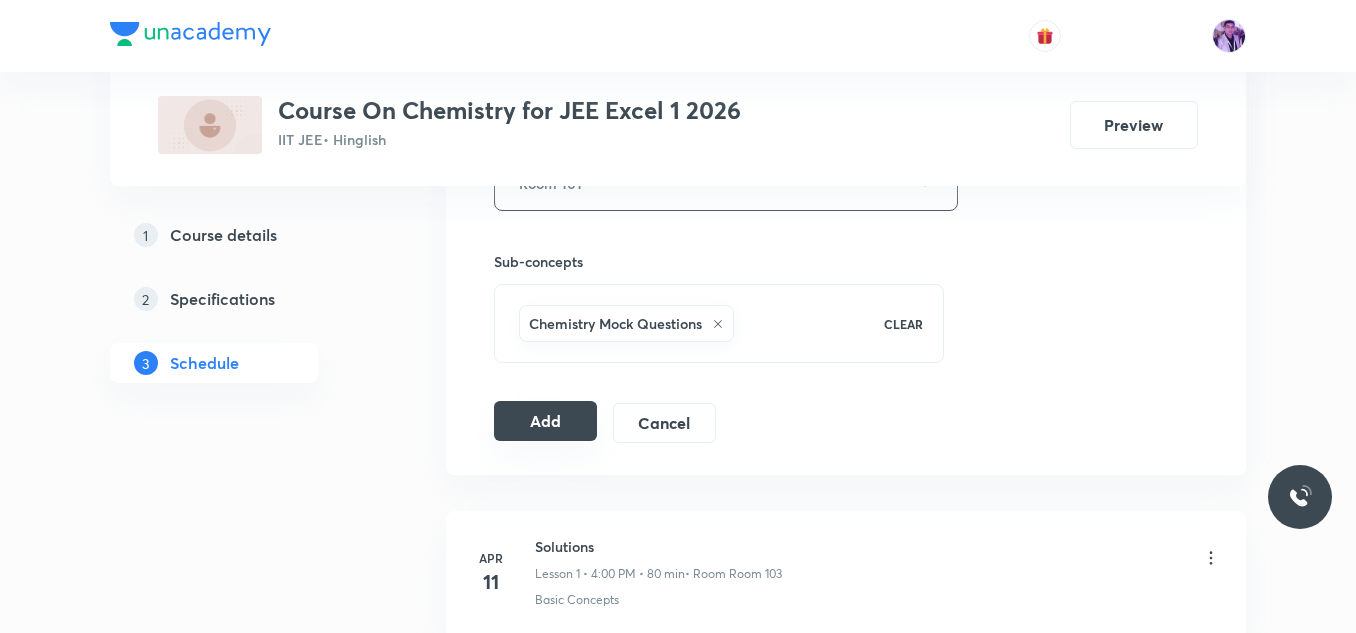 click on "Add" at bounding box center [545, 421] 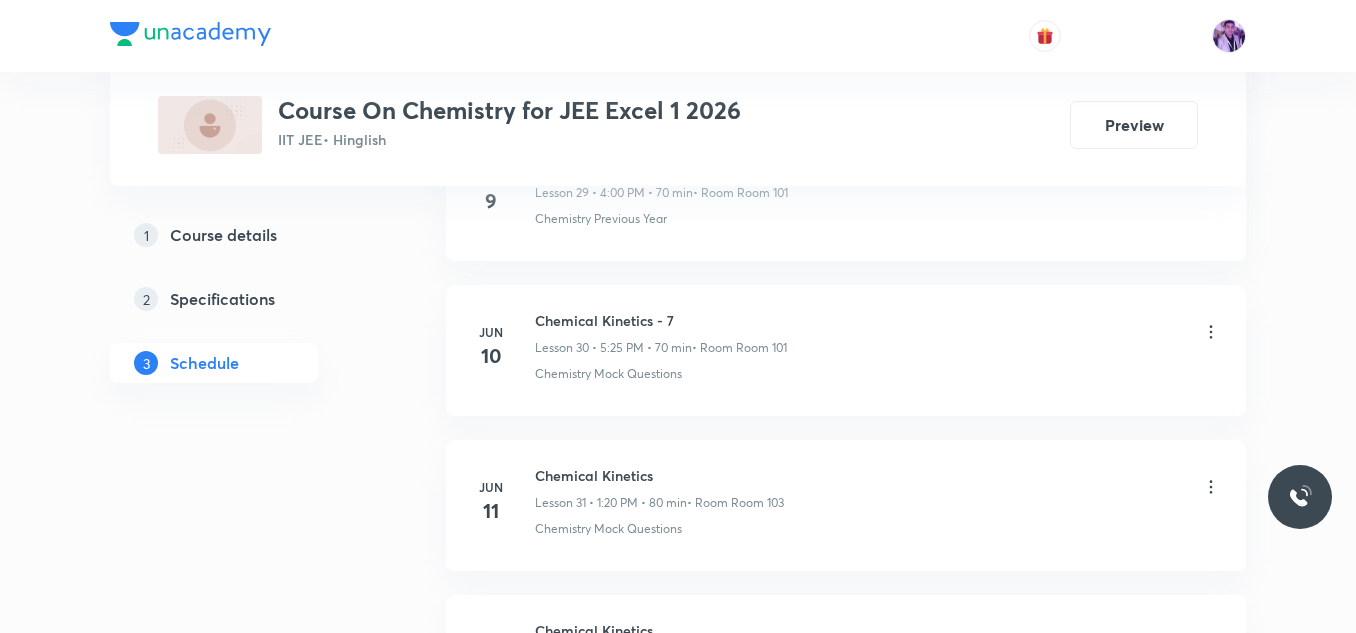 scroll, scrollTop: 7348, scrollLeft: 0, axis: vertical 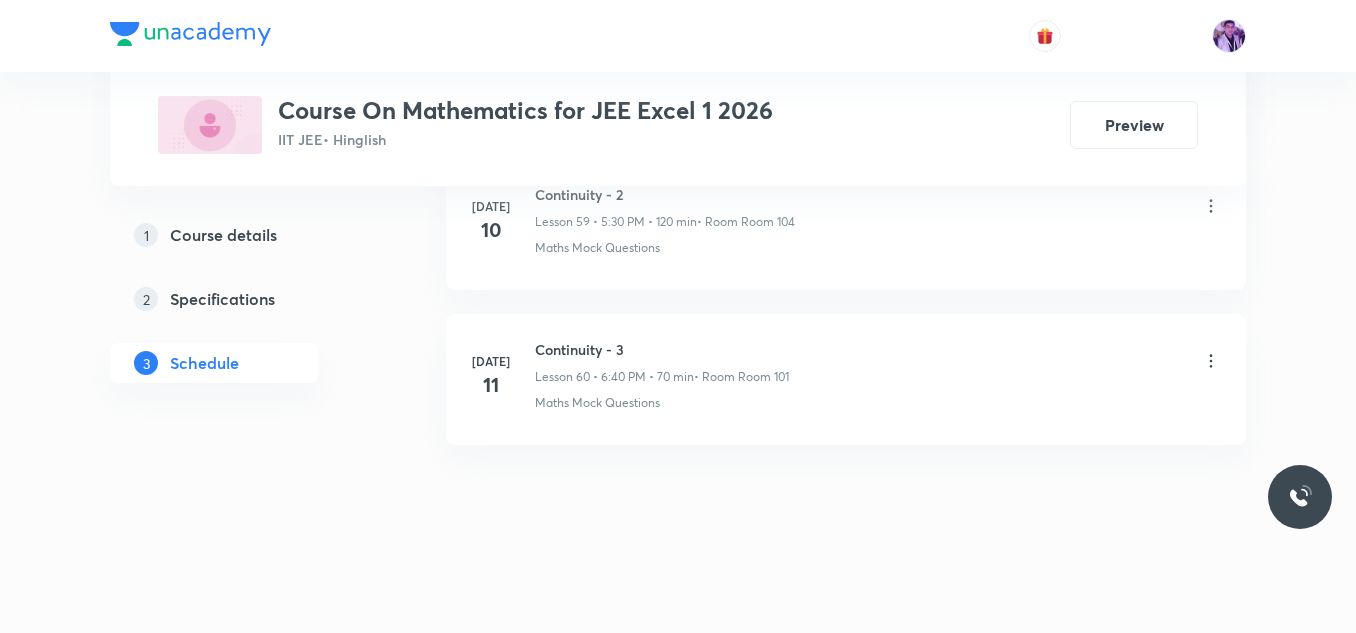 click on "[DATE] Continuity - 3 Lesson 60 • 6:40 PM • 70 min  • Room Room 101 Maths Mock Questions" at bounding box center (846, 375) 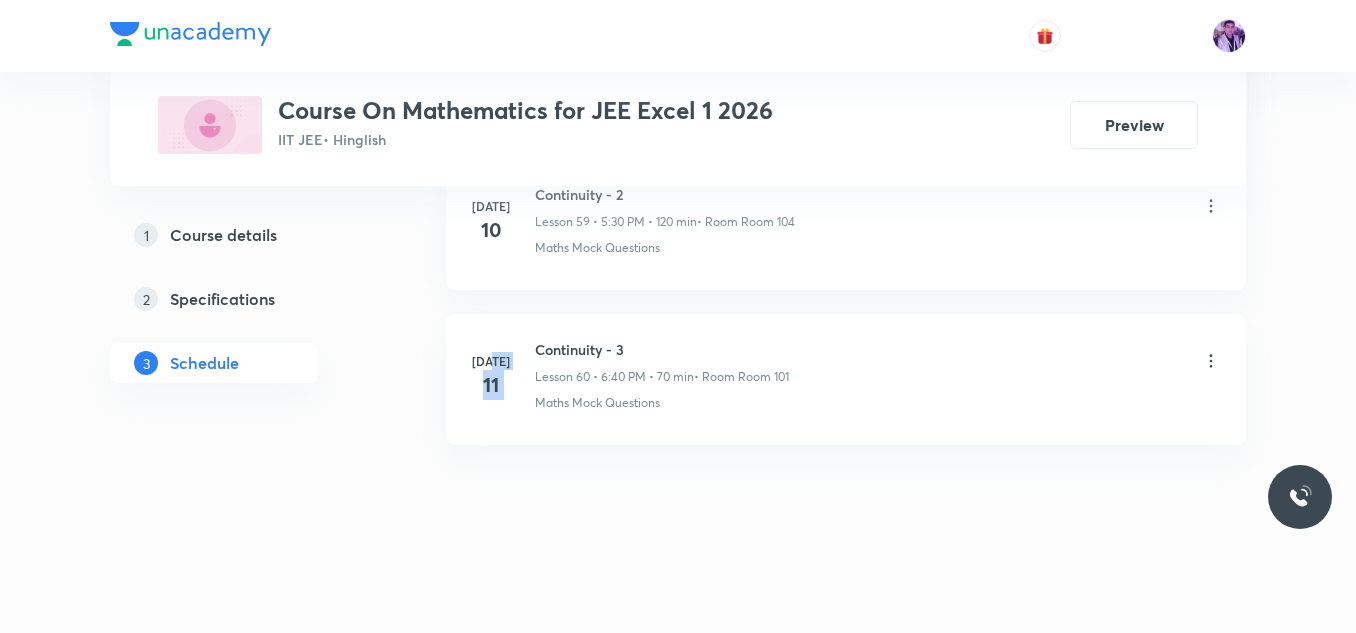 drag, startPoint x: 535, startPoint y: 349, endPoint x: 554, endPoint y: 344, distance: 19.646883 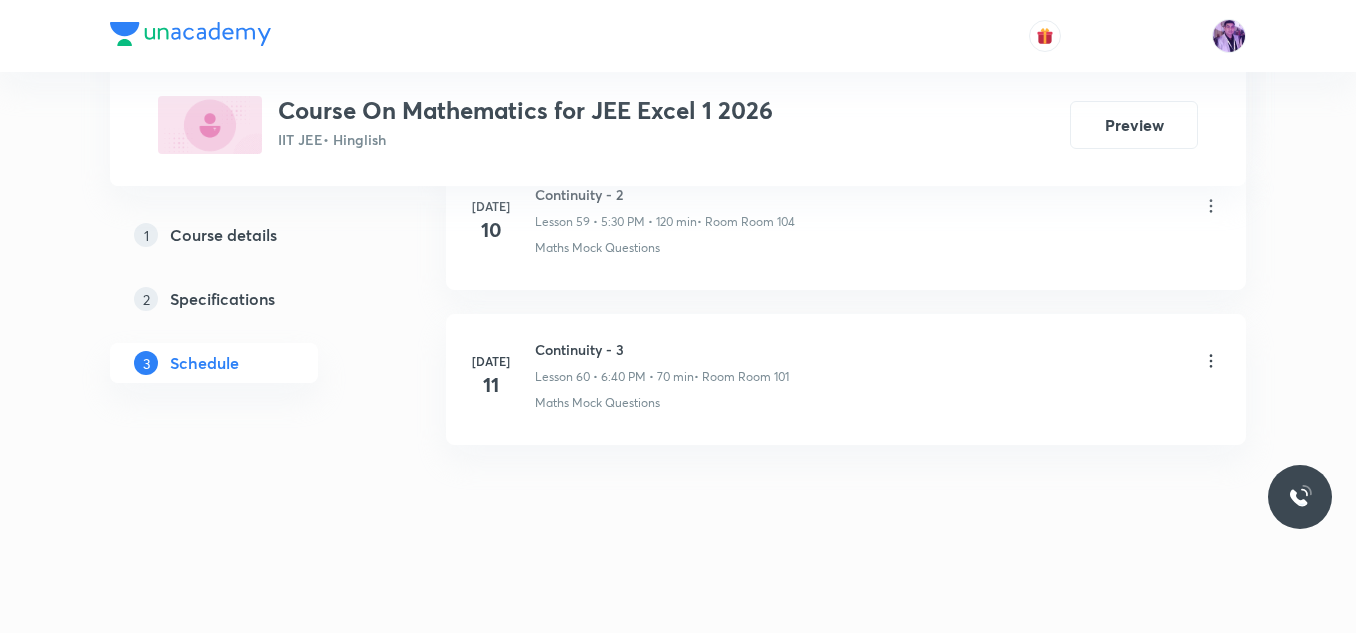 click on "Continuity - 3" at bounding box center [662, 349] 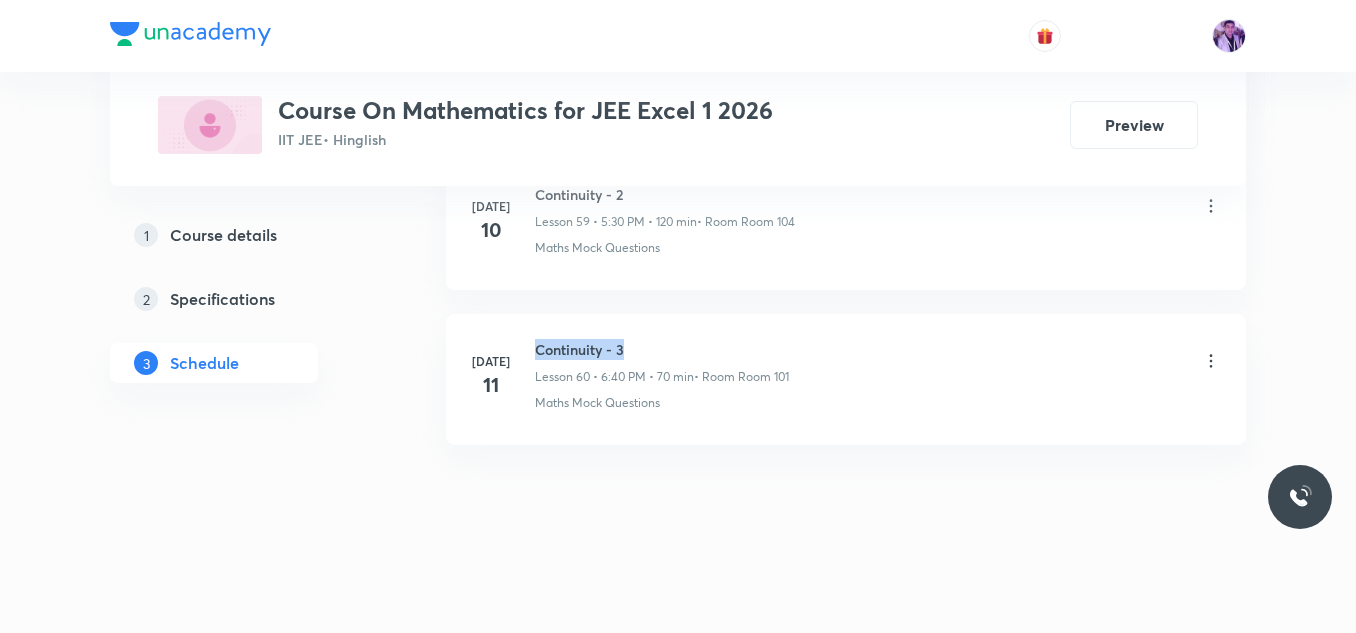 drag, startPoint x: 536, startPoint y: 357, endPoint x: 634, endPoint y: 354, distance: 98.045906 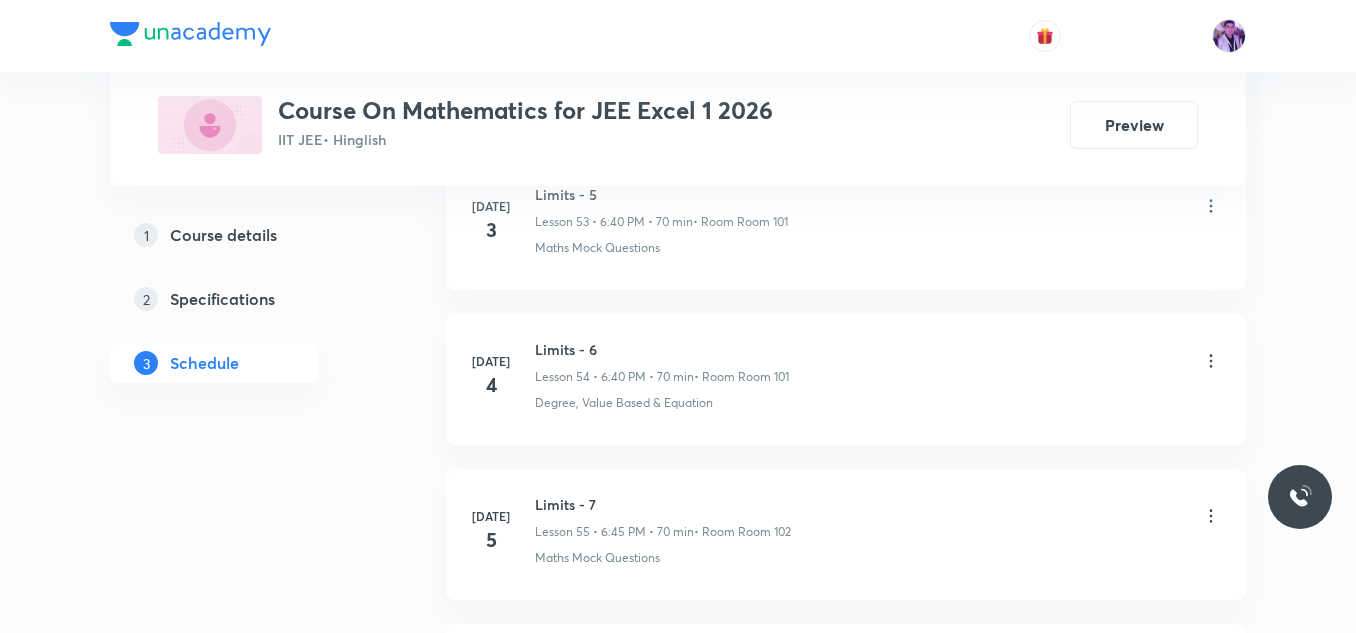 scroll, scrollTop: 9943, scrollLeft: 0, axis: vertical 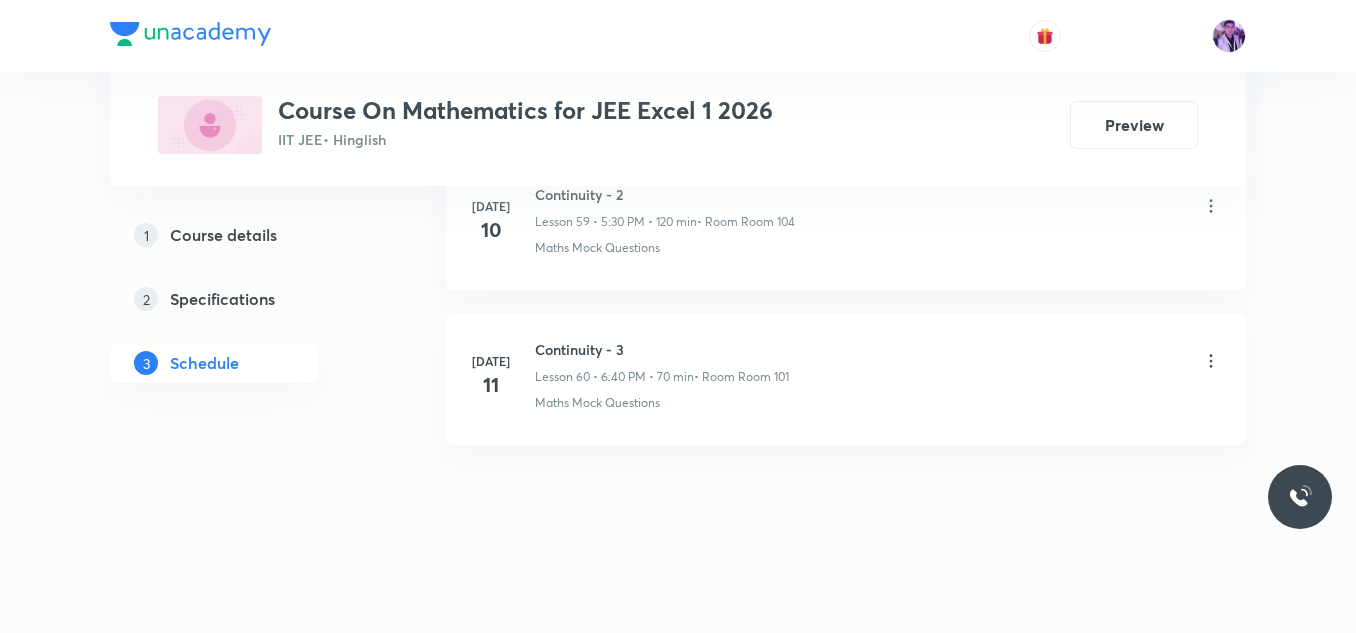 click on "Continuity - 3" at bounding box center (662, 349) 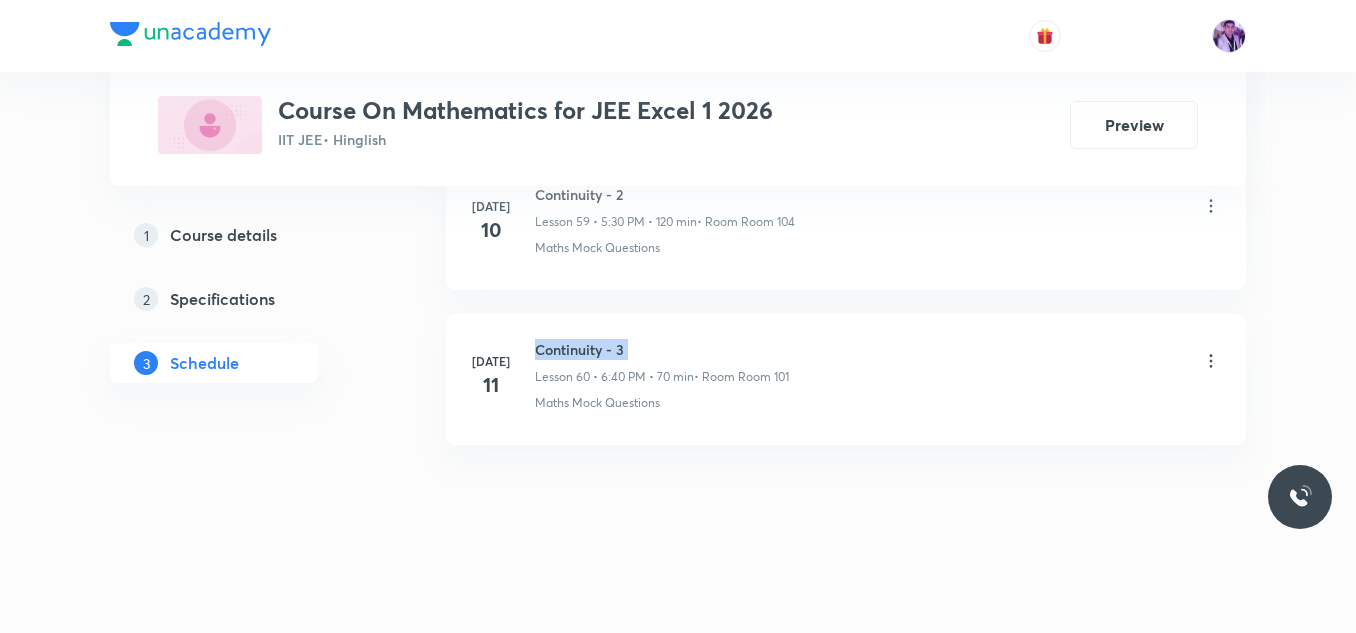 drag, startPoint x: 537, startPoint y: 352, endPoint x: 637, endPoint y: 344, distance: 100.31949 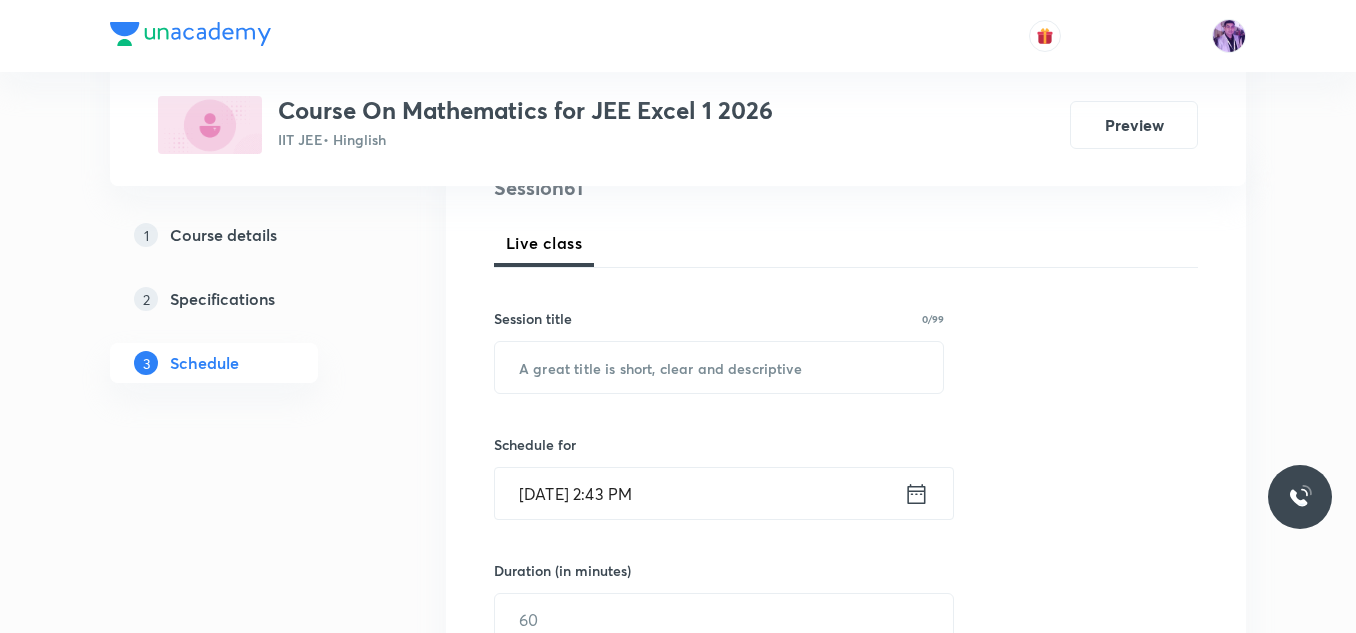 scroll, scrollTop: 389, scrollLeft: 0, axis: vertical 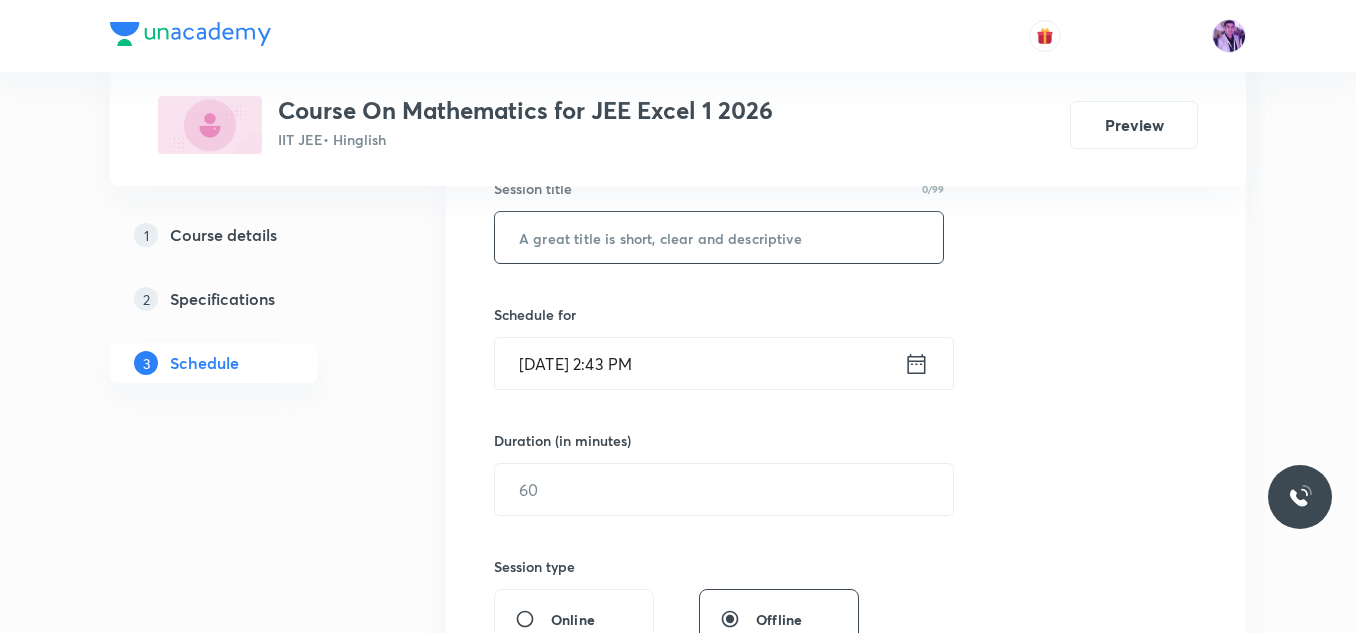 click at bounding box center (719, 237) 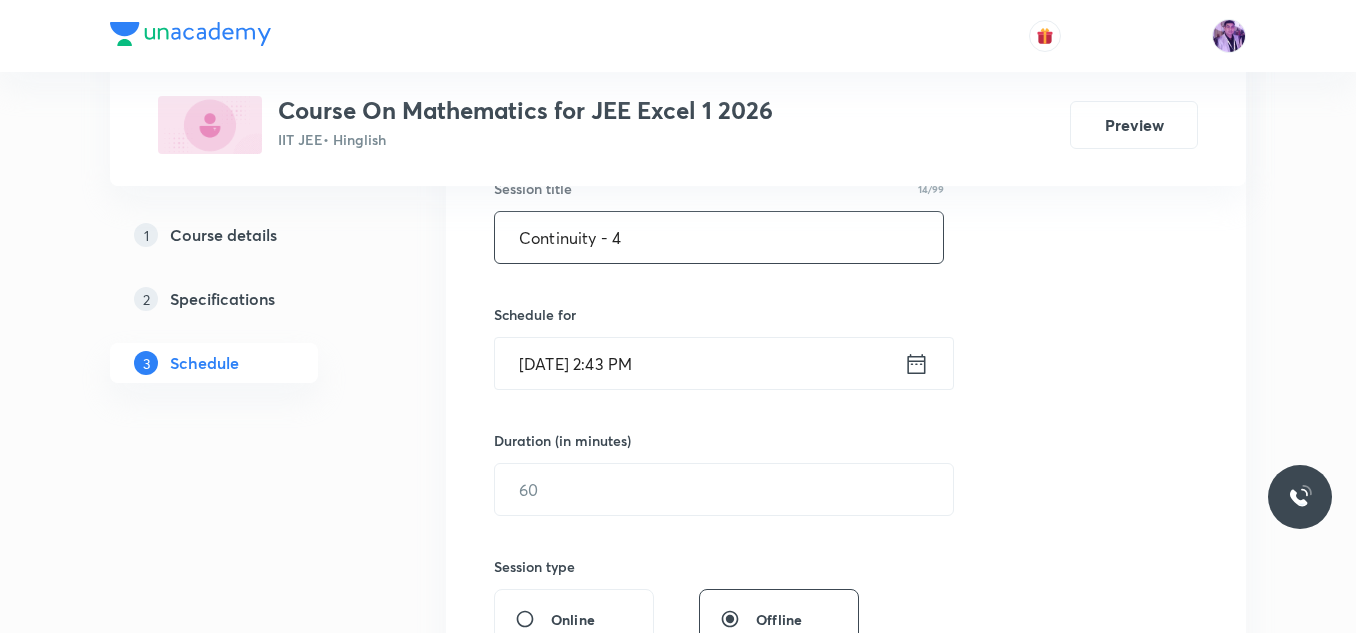 type on "Continuity - 4" 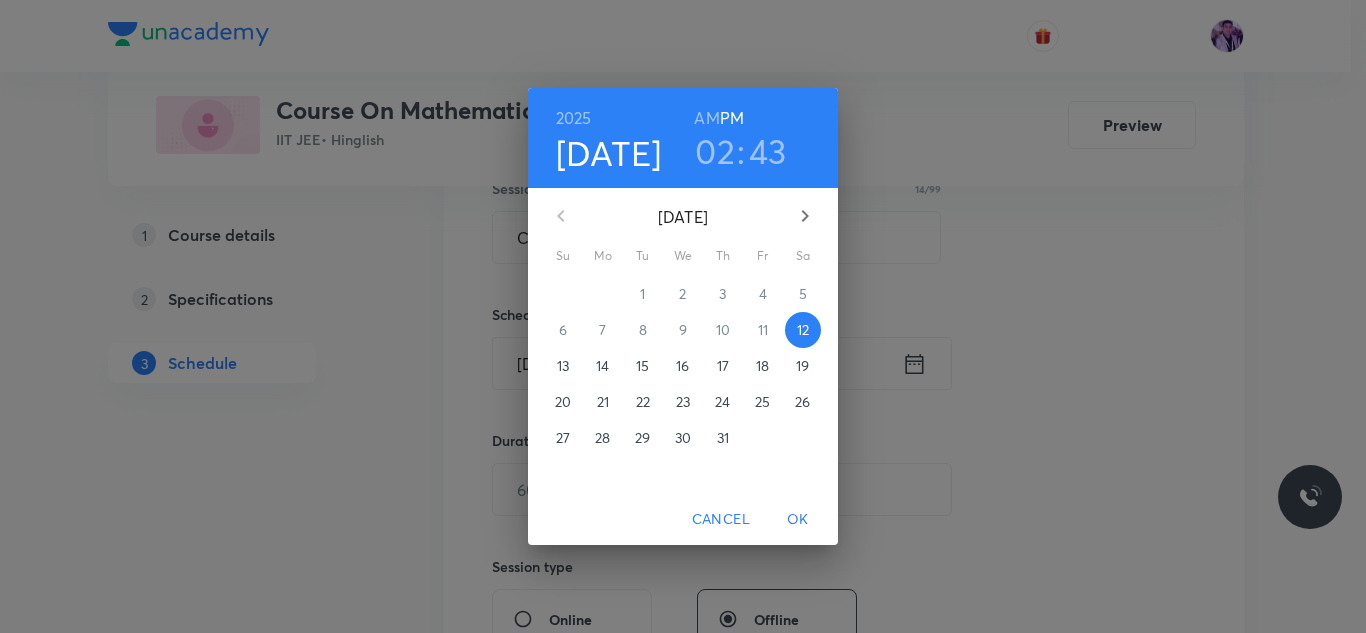 click on "02" at bounding box center (715, 151) 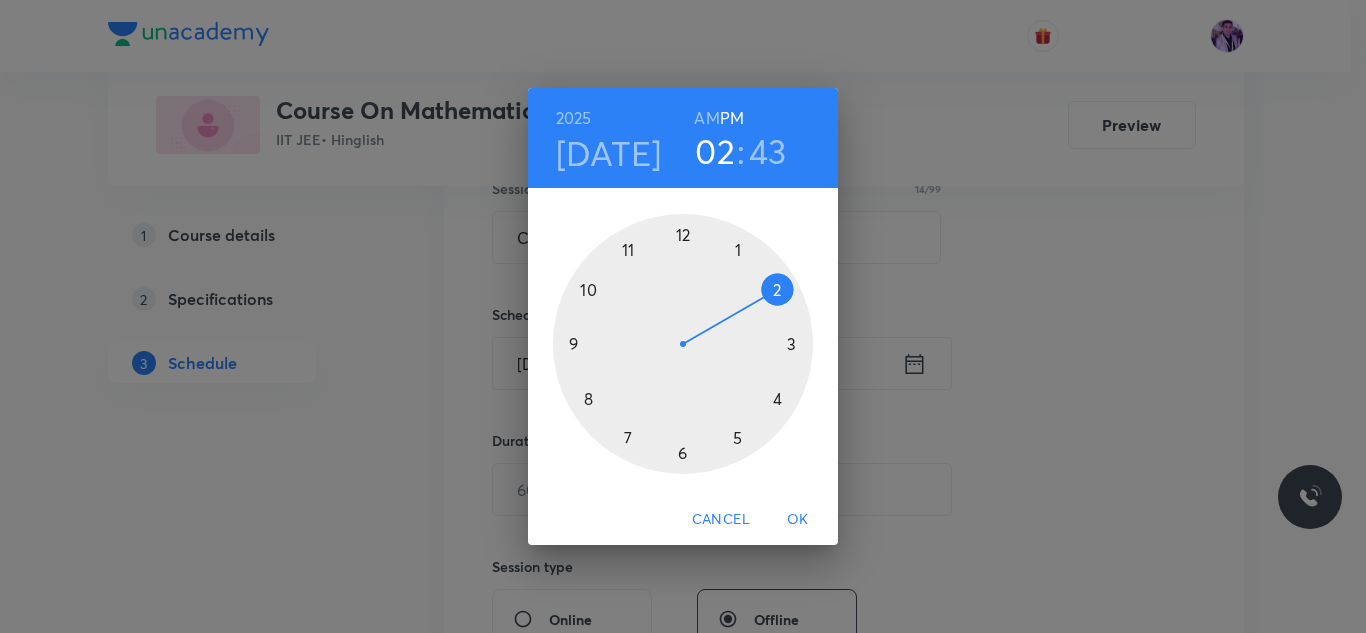 click at bounding box center (683, 344) 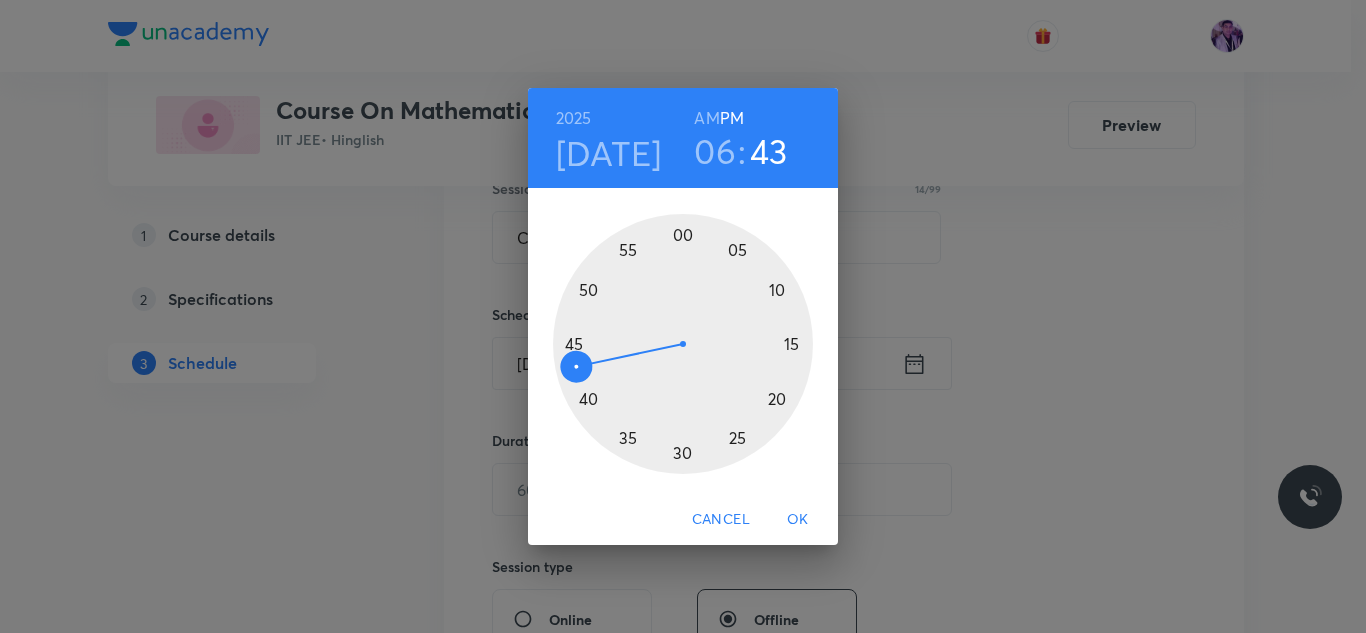 click at bounding box center (683, 344) 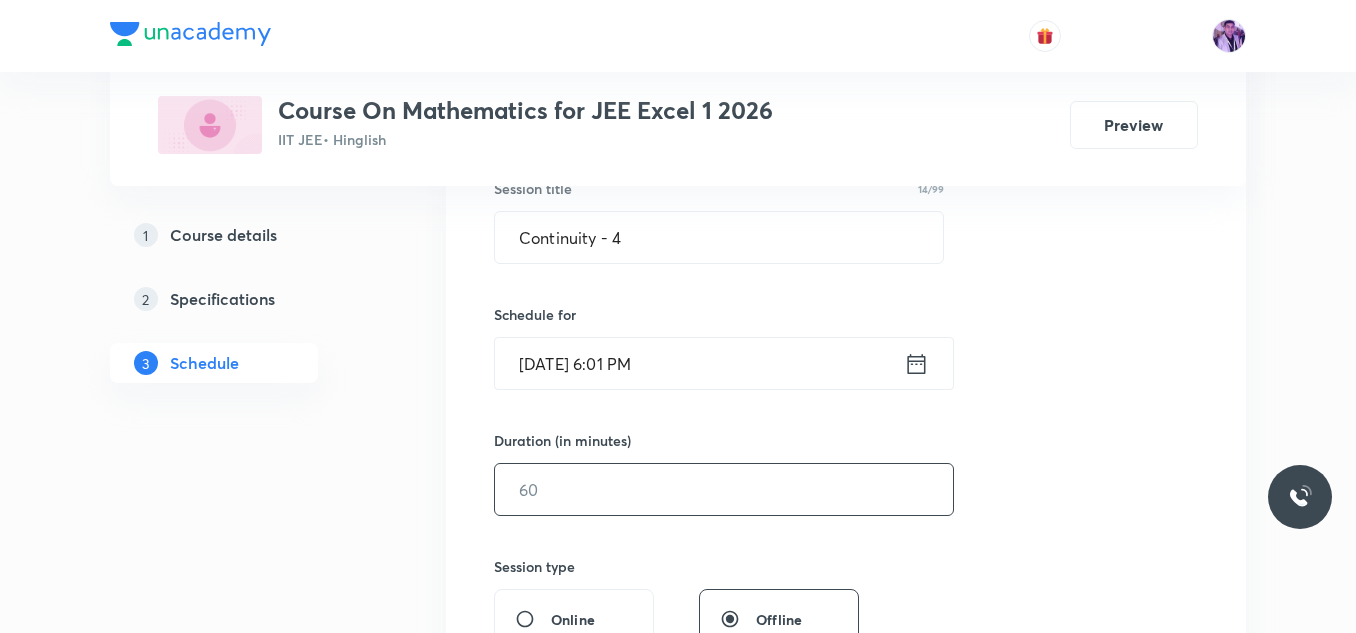 scroll, scrollTop: 489, scrollLeft: 0, axis: vertical 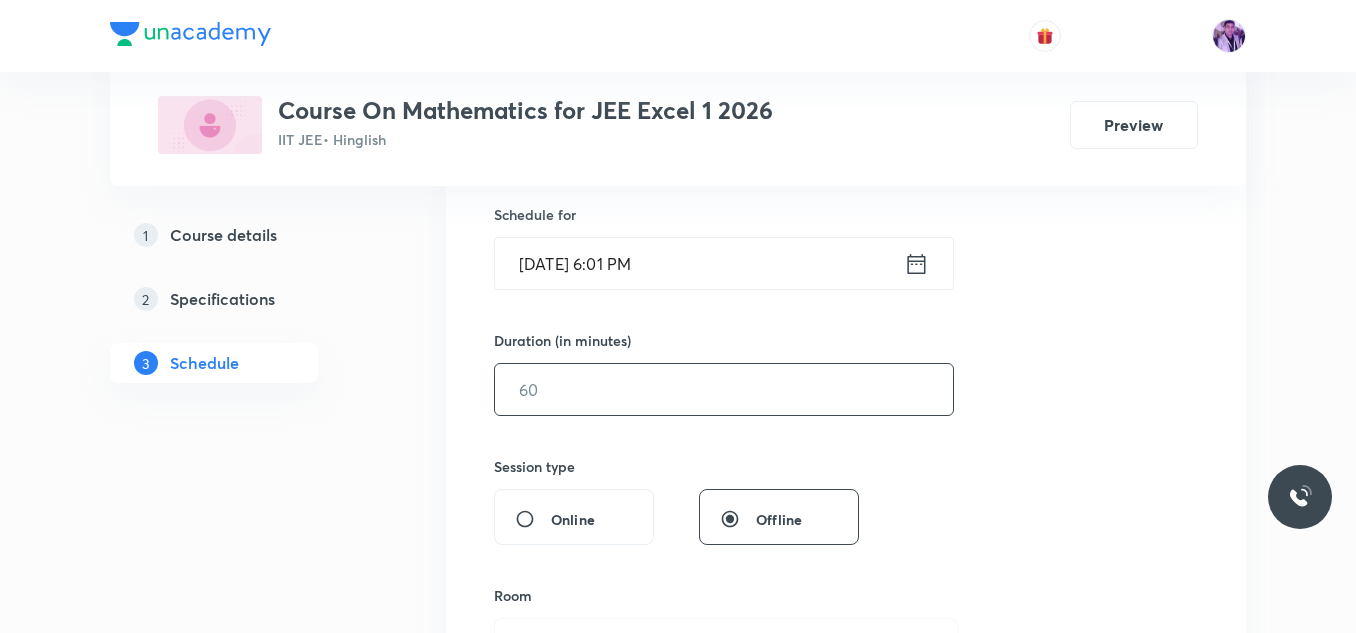 click at bounding box center [724, 389] 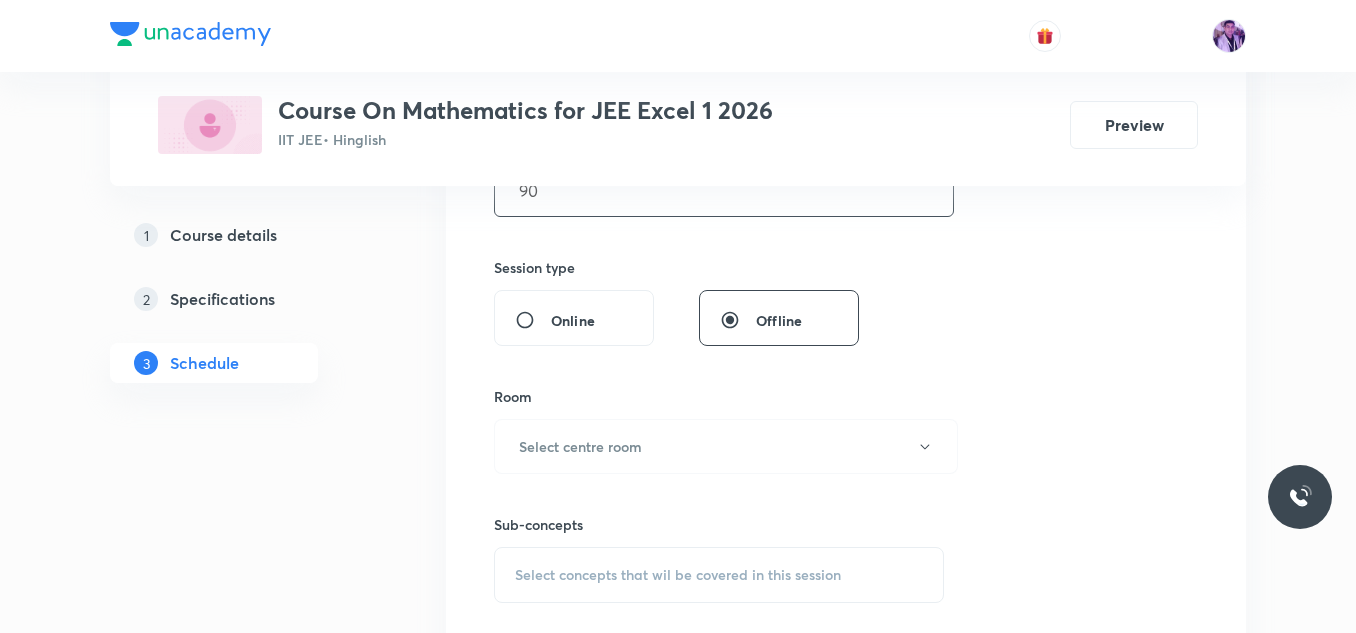 scroll, scrollTop: 689, scrollLeft: 0, axis: vertical 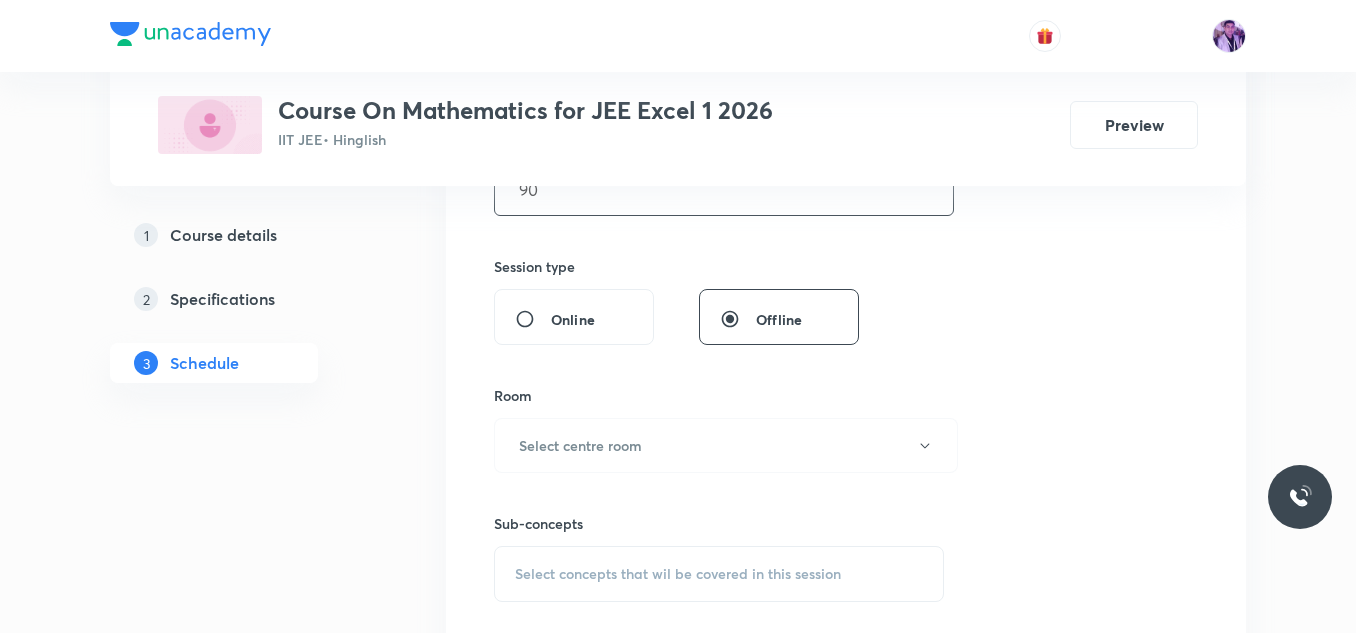 type on "90" 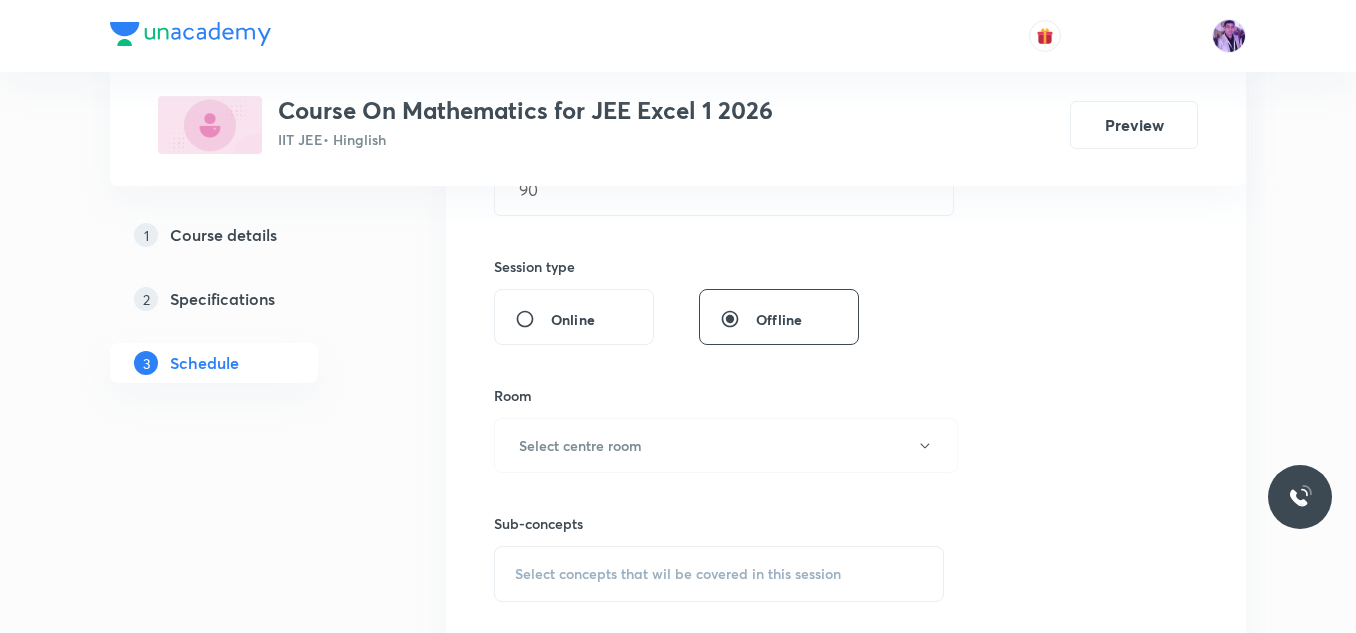 click on "Room Select centre room" at bounding box center [719, 429] 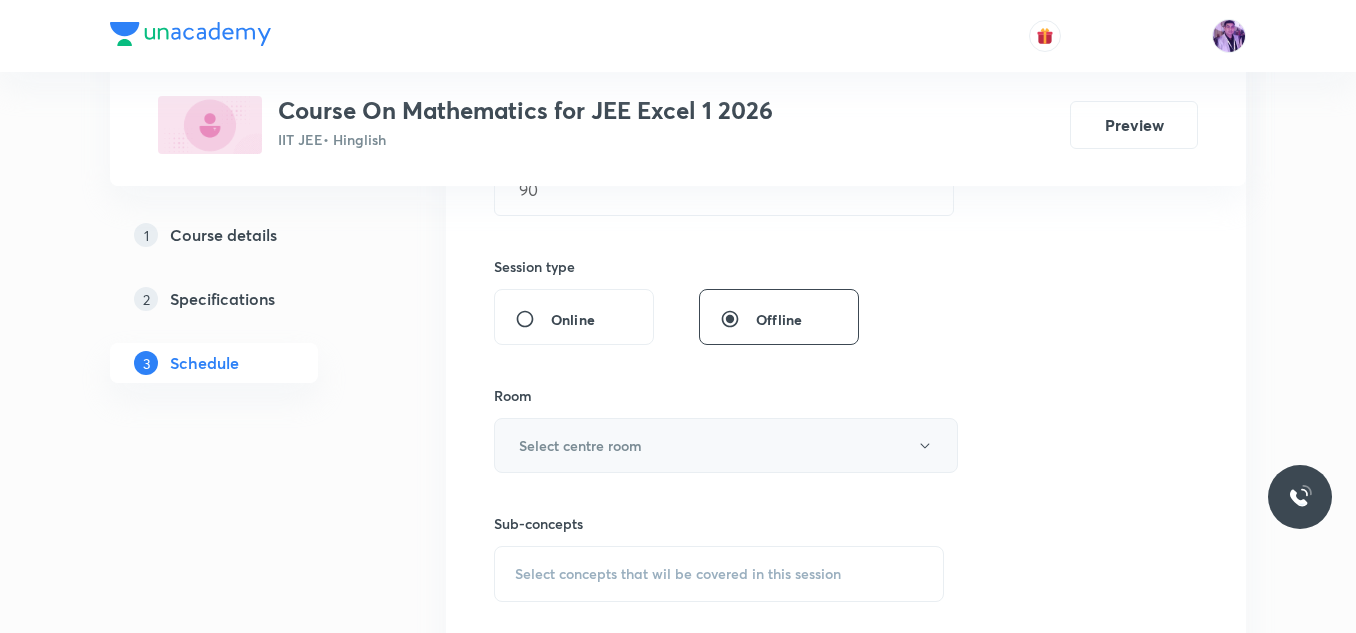 click on "Select centre room" at bounding box center [580, 445] 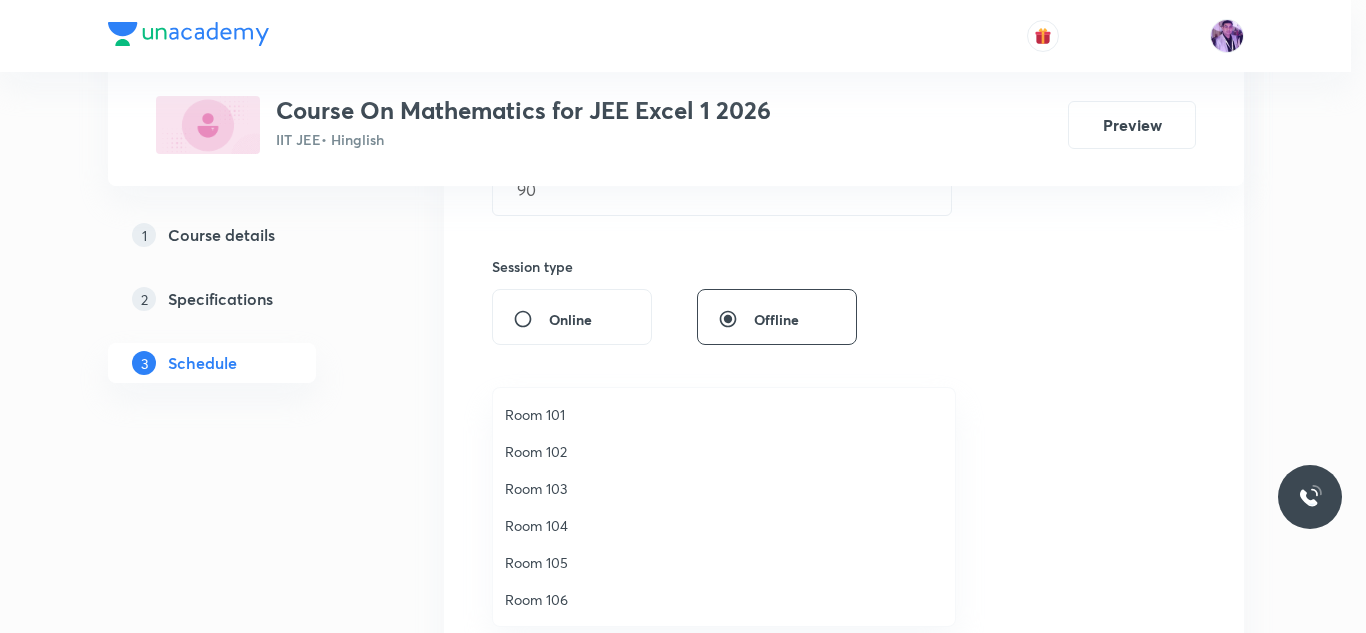 click on "Room 102" at bounding box center [724, 451] 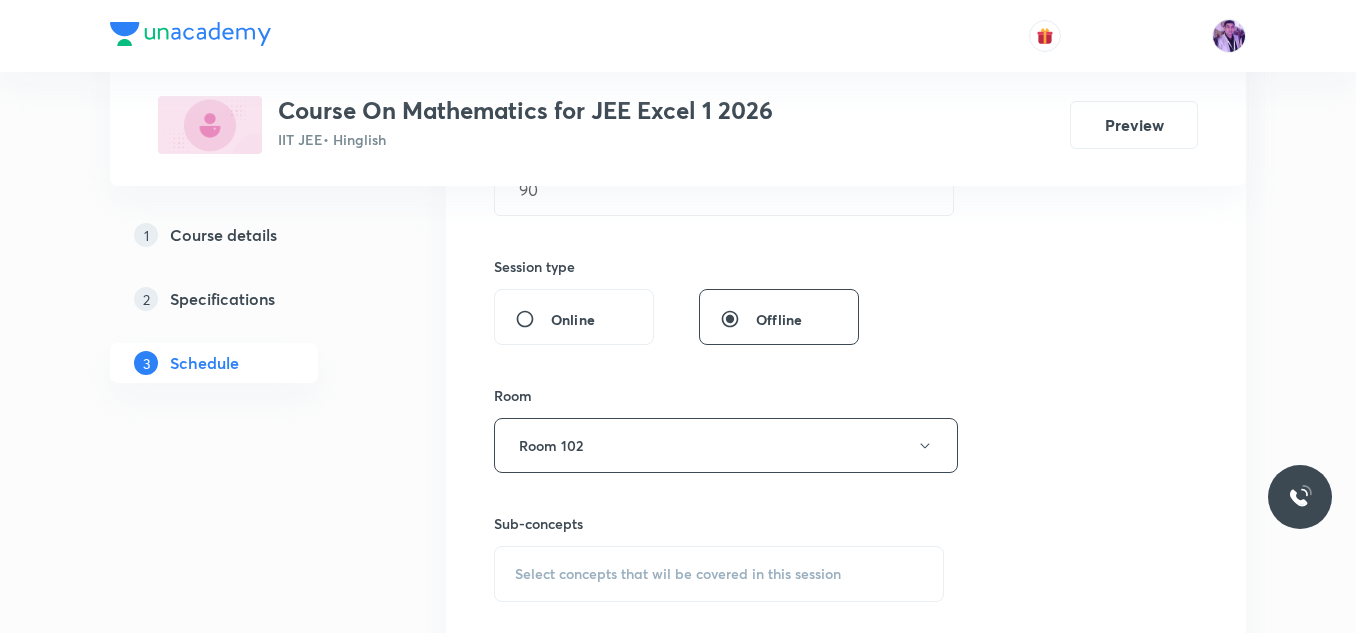 click on "Select concepts that wil be covered in this session" at bounding box center [719, 574] 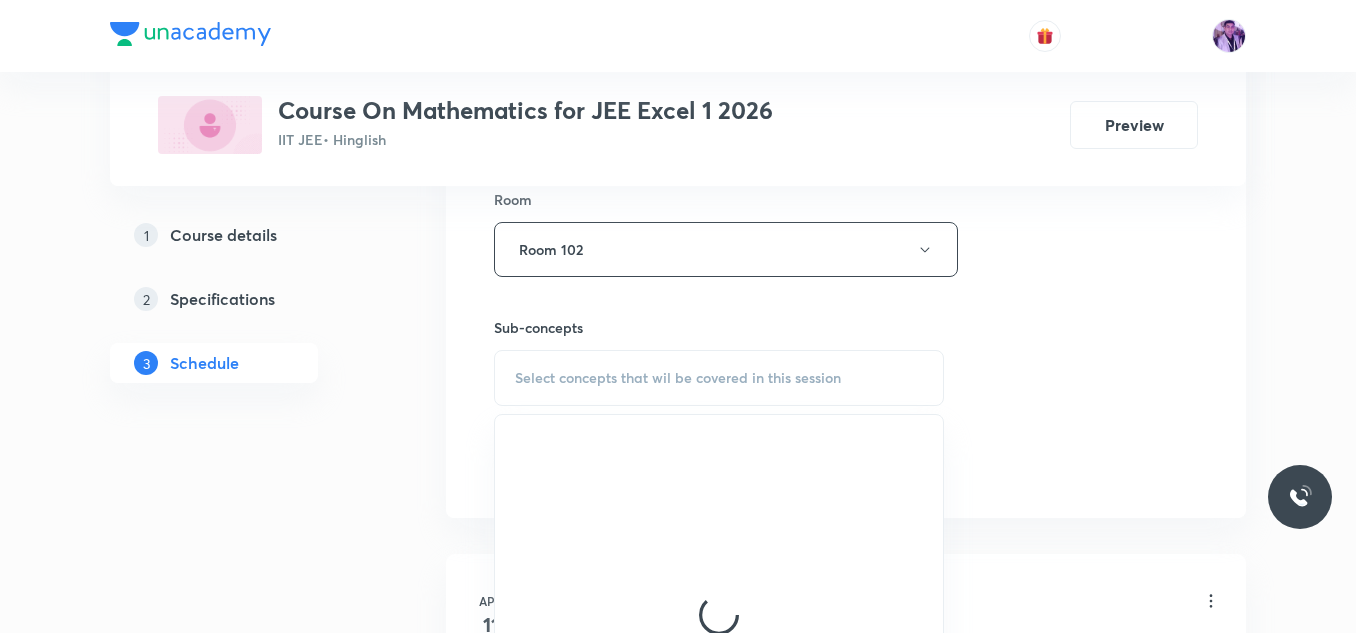 scroll, scrollTop: 889, scrollLeft: 0, axis: vertical 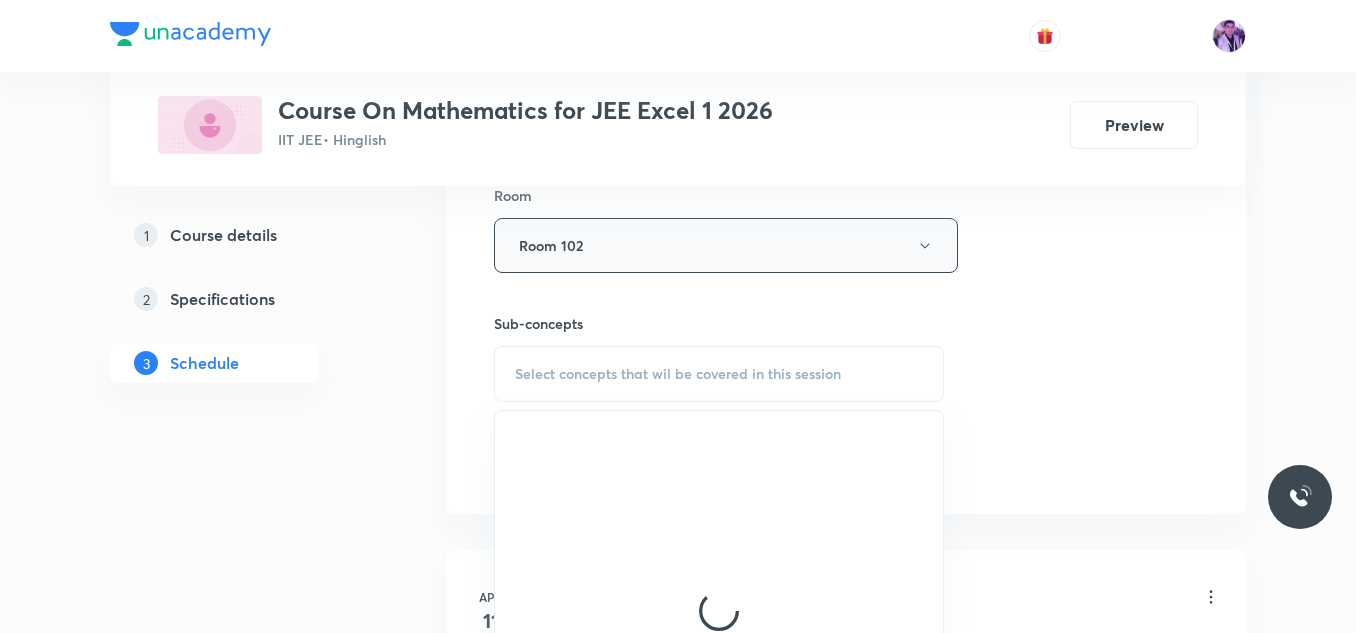 click on "Room 102" at bounding box center [726, 245] 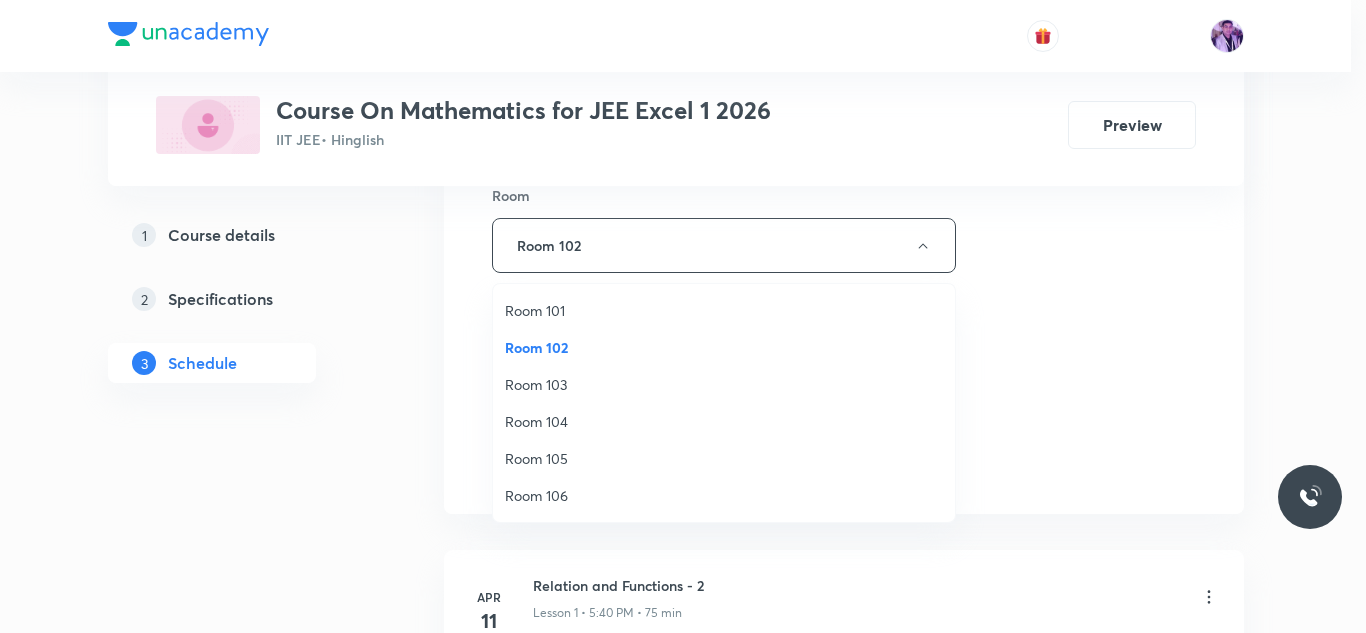 click on "Room 101" at bounding box center [724, 310] 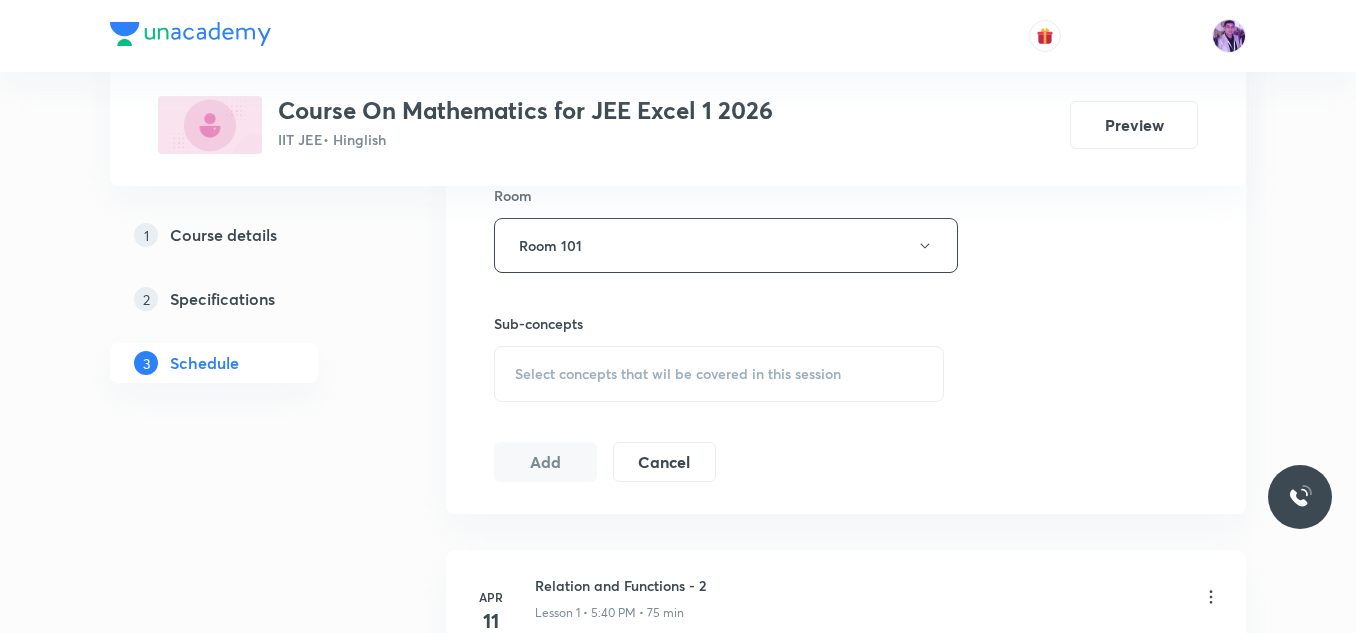 click on "Select concepts that wil be covered in this session" at bounding box center (719, 374) 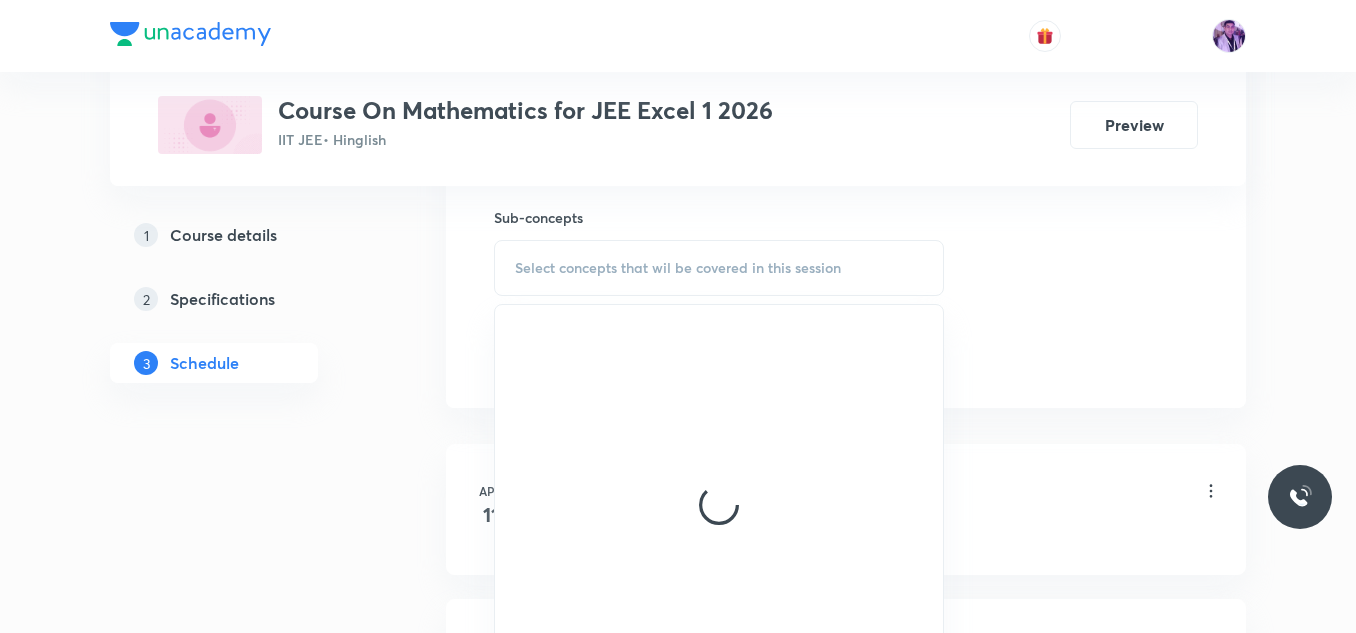 scroll, scrollTop: 1089, scrollLeft: 0, axis: vertical 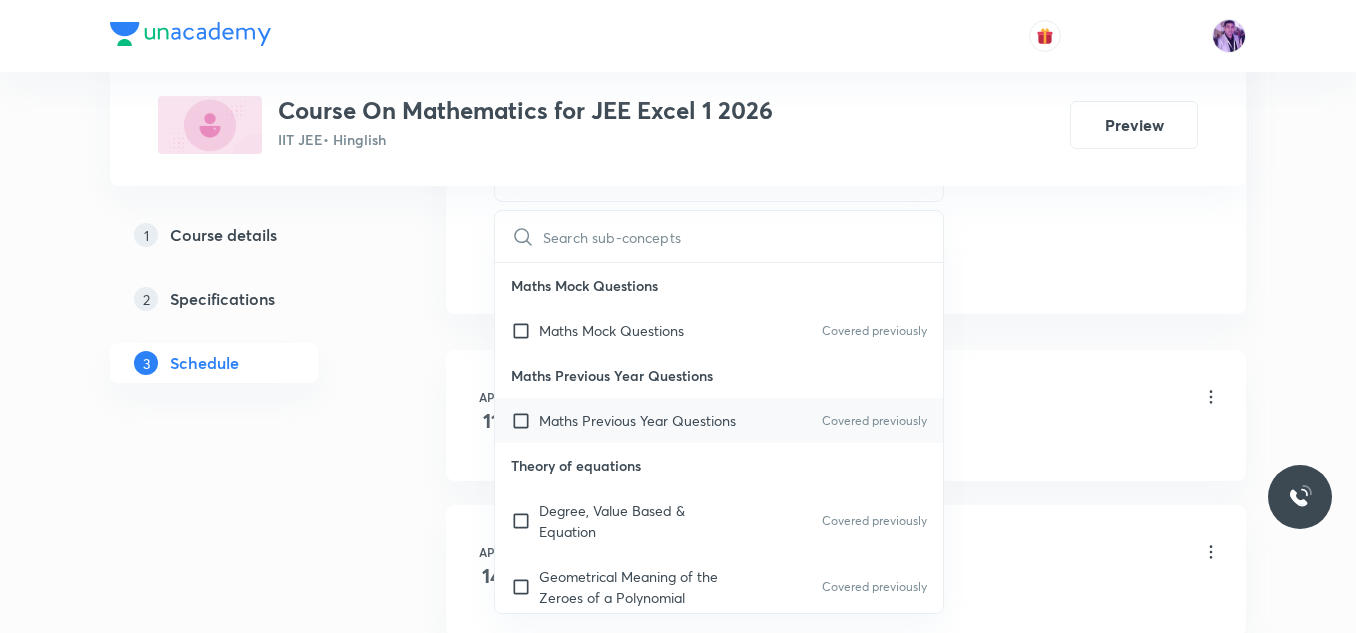 click on "Maths Previous Year Questions" at bounding box center (637, 420) 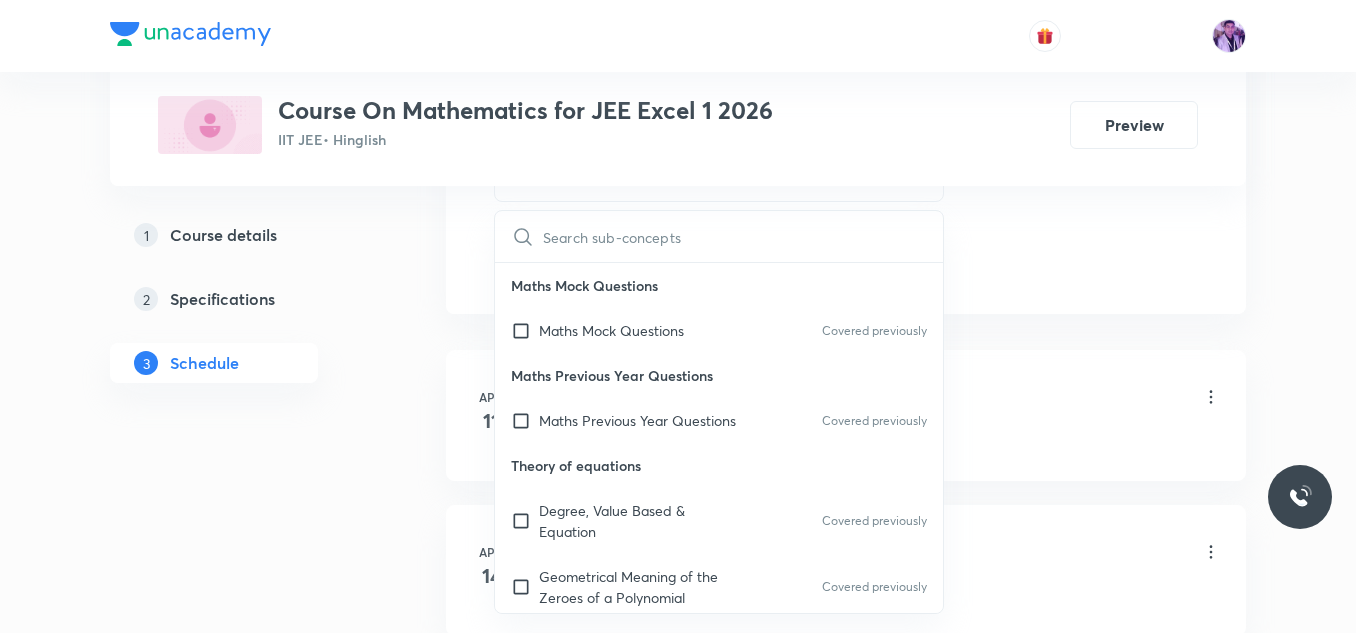 checkbox on "true" 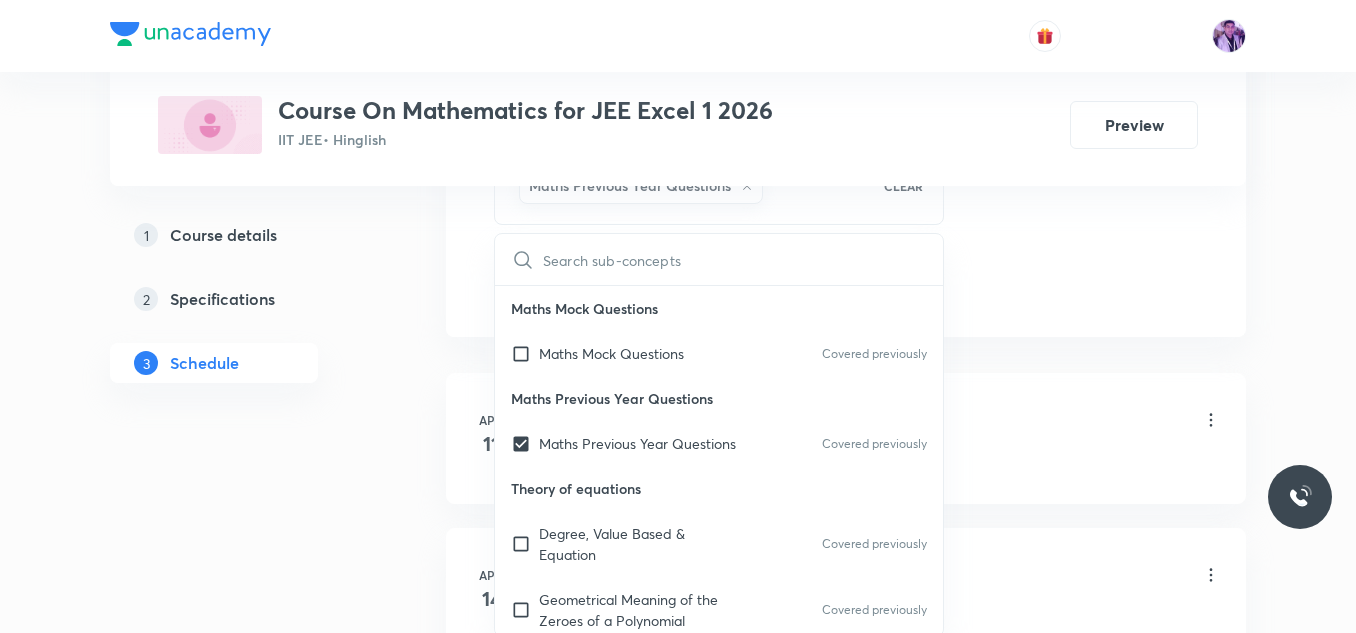 click on "Plus Courses Course On Mathematics for JEE Excel 1 2026 IIT JEE  • Hinglish Preview 1 Course details 2 Specifications 3 Schedule Schedule 60  classes Session  61 Live class Session title 14/99 Continuity - 4 ​ Schedule for Jul 12, 2025, 6:01 PM ​ Duration (in minutes) 90 ​   Session type Online Offline Room Room 101 Sub-concepts Maths Previous Year Questions CLEAR ​ Maths Mock Questions Maths Mock Questions Covered previously Maths Previous Year Questions Maths Previous Year Questions Covered previously Theory of equations Degree, Value Based & Equation Covered previously Geometrical Meaning of the Zeroes of a Polynomial Covered previously Location of roots Geometrical meaning of Roots of an equation Points in solving an equation Covered previously Graph of Quadratic Expression & its Analysis Range of Quadratic Equation Remainder and factor theorems Identity Covered previously Quadratic equations Common Roots Covered previously Location of Roots General Equation of Second Degree in Variable x and y" at bounding box center (678, 4412) 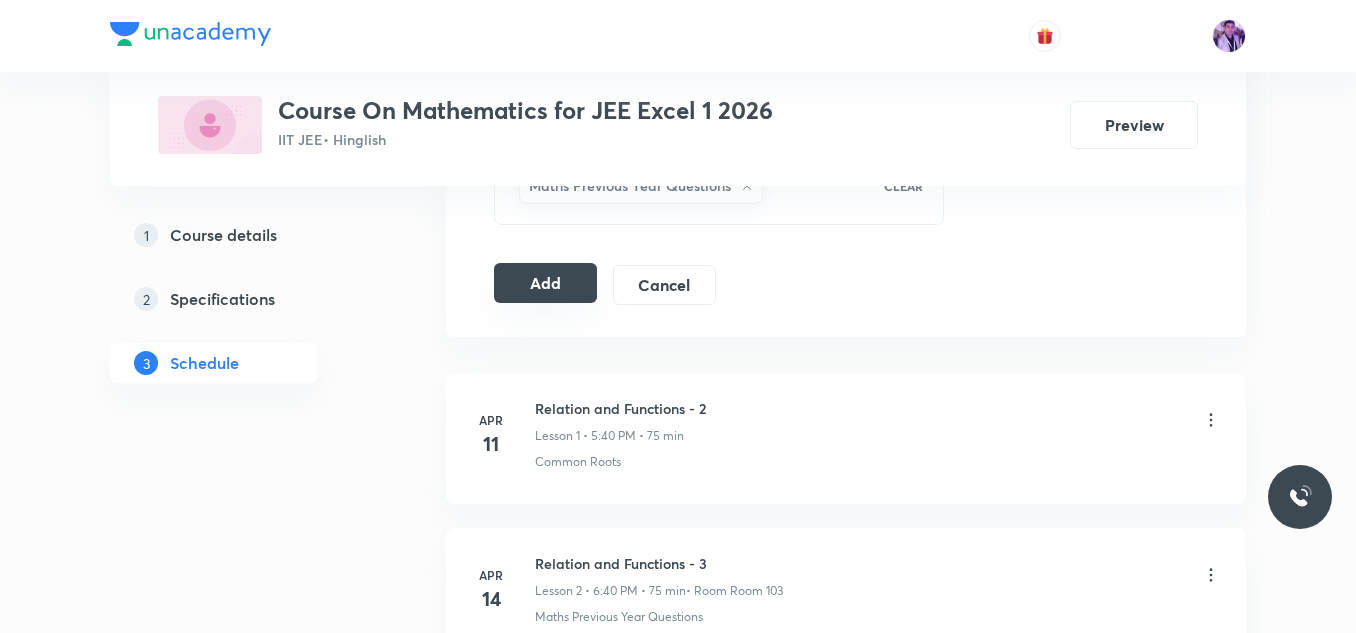 click on "Add" at bounding box center [545, 283] 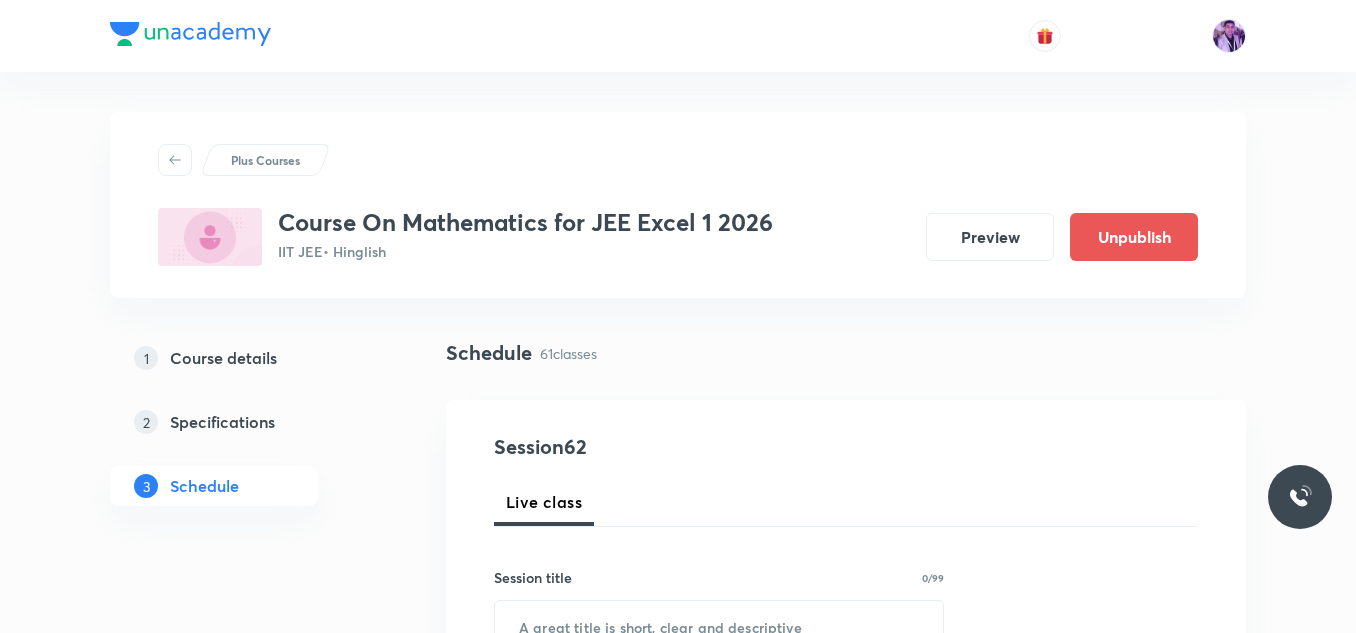 scroll, scrollTop: 10425, scrollLeft: 0, axis: vertical 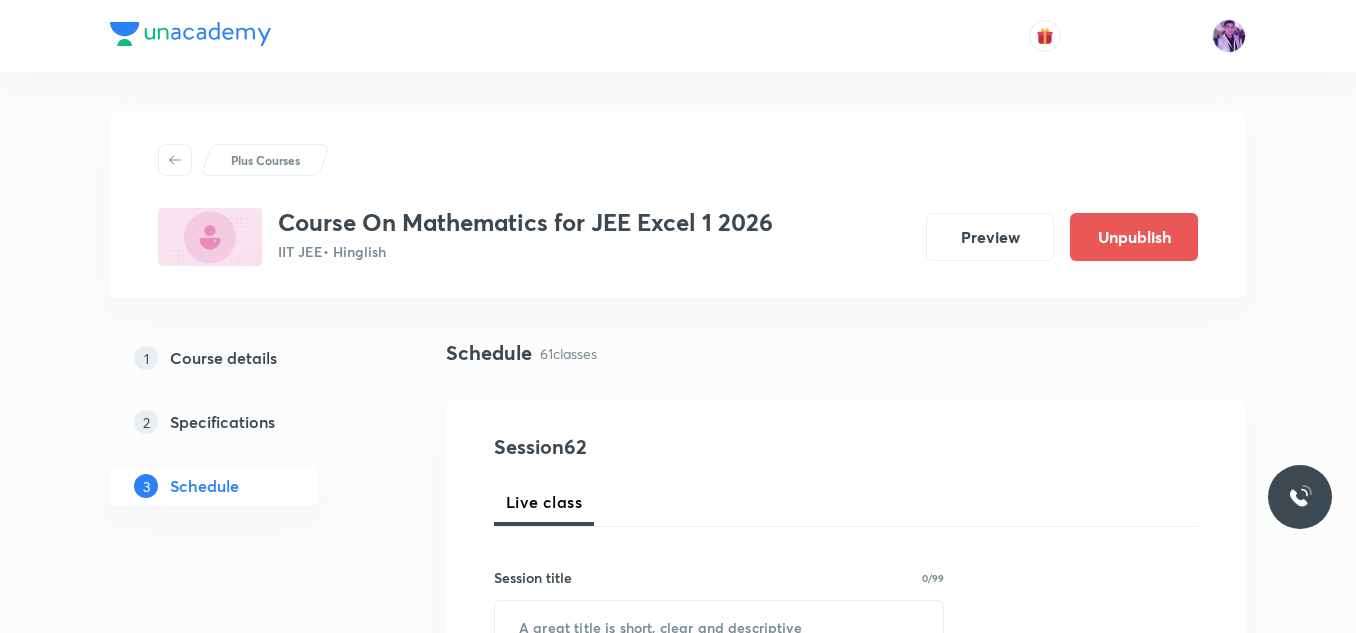 click on "Plus Courses" at bounding box center [265, 160] 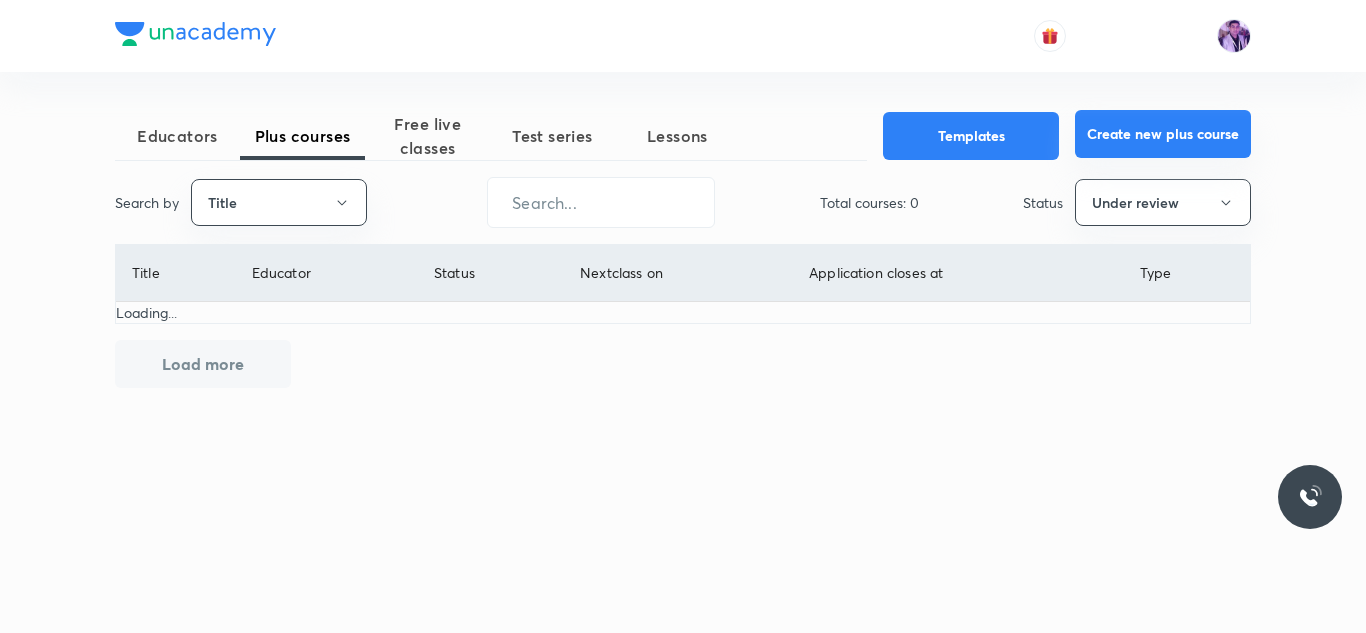 click on "Create new plus course" at bounding box center (1163, 134) 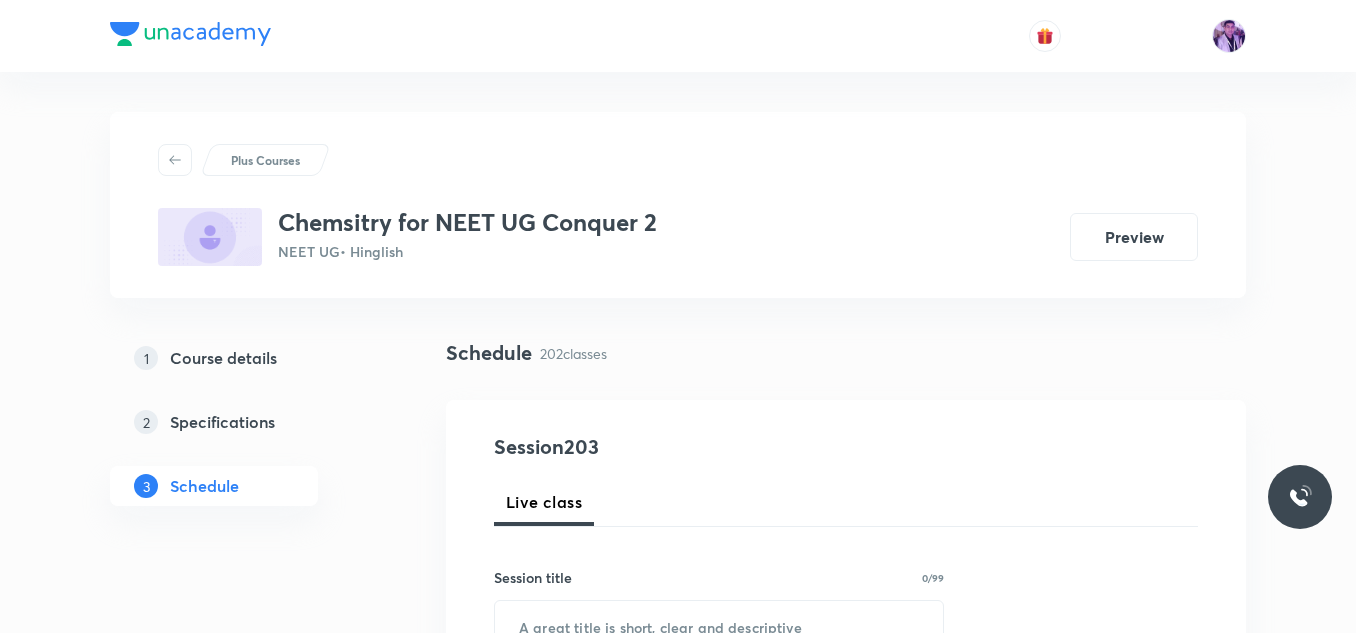 scroll, scrollTop: 0, scrollLeft: 0, axis: both 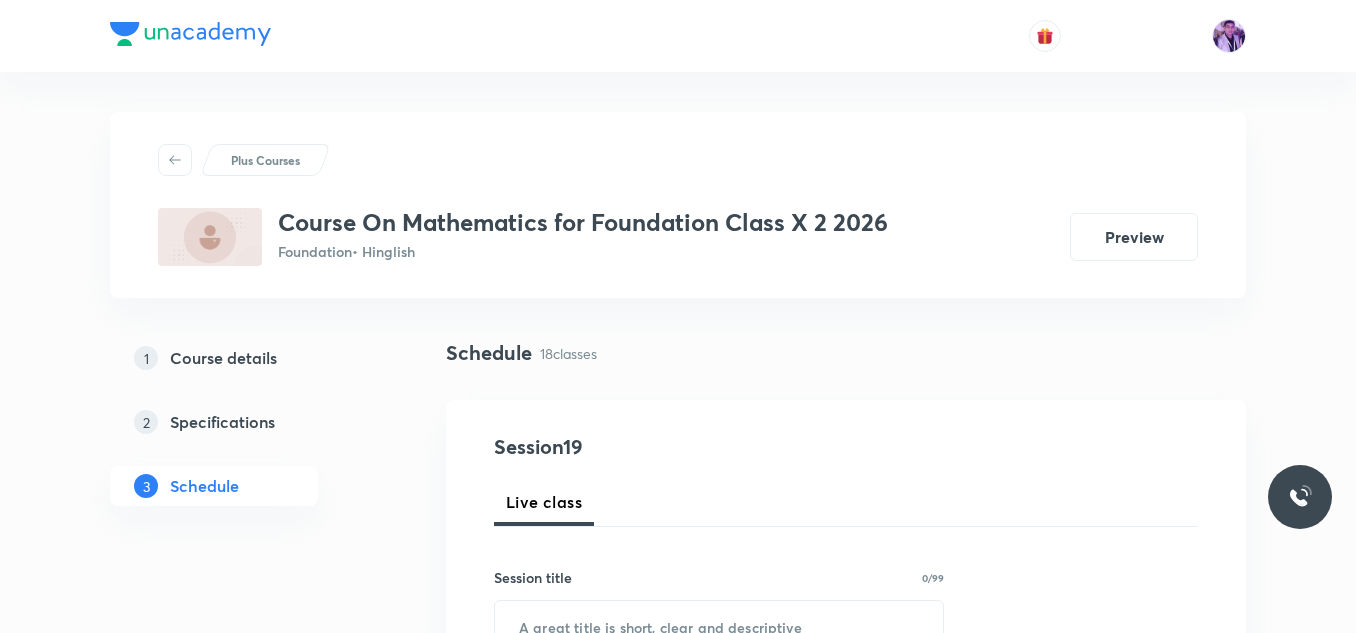 click at bounding box center (678, 36) 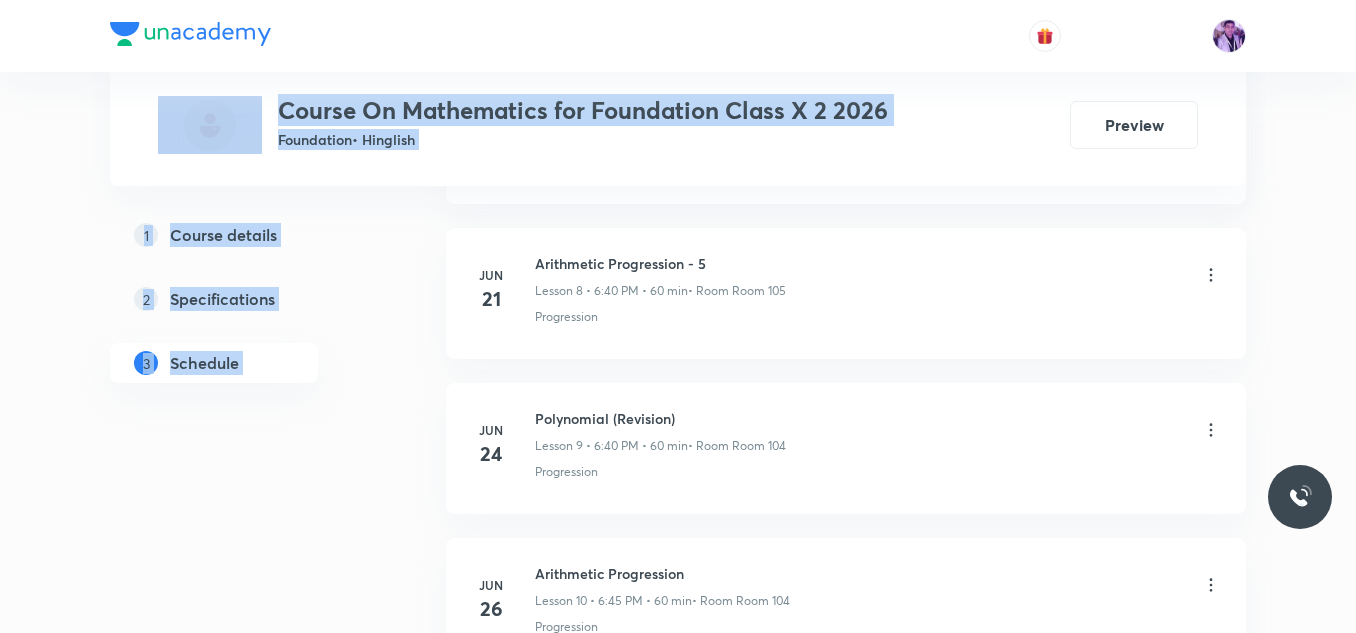 scroll, scrollTop: 3760, scrollLeft: 0, axis: vertical 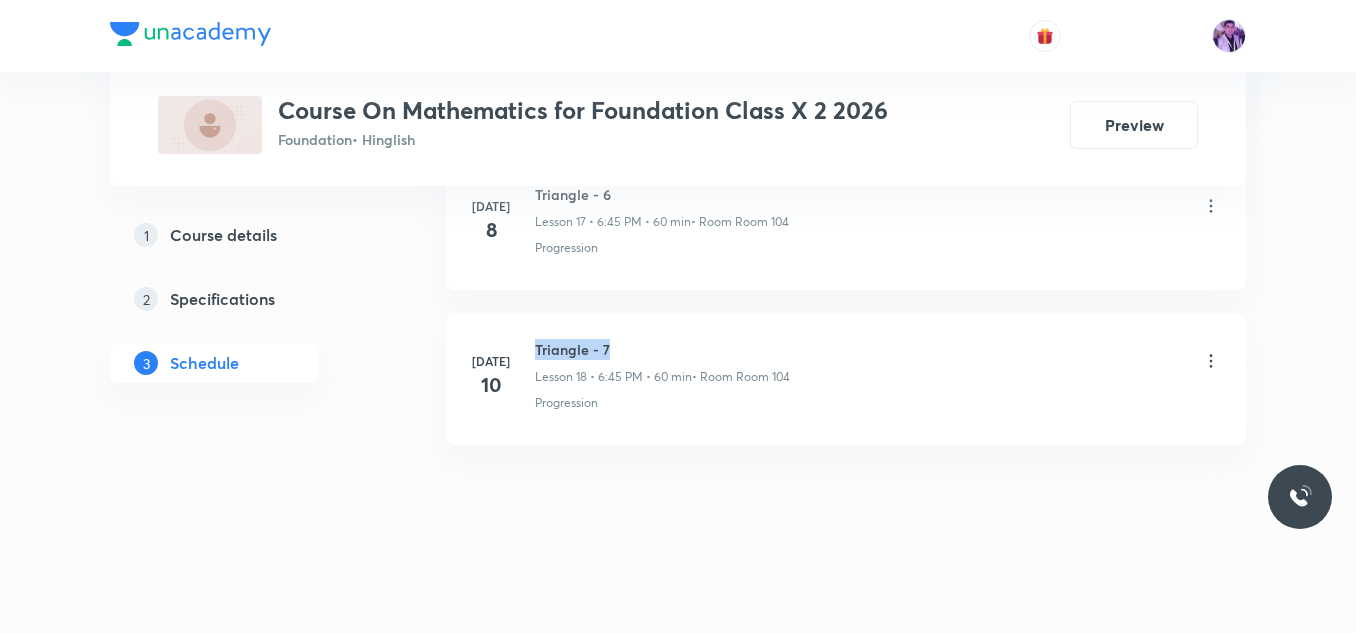 drag, startPoint x: 536, startPoint y: 354, endPoint x: 619, endPoint y: 346, distance: 83.38465 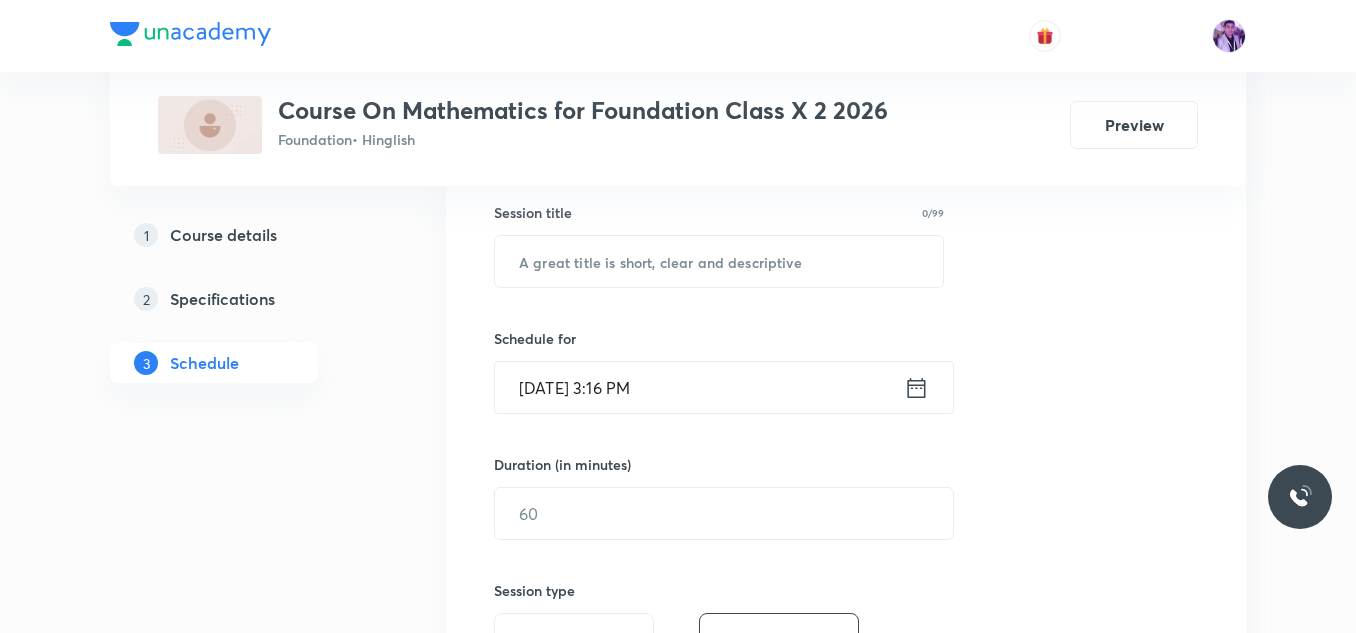 scroll, scrollTop: 367, scrollLeft: 0, axis: vertical 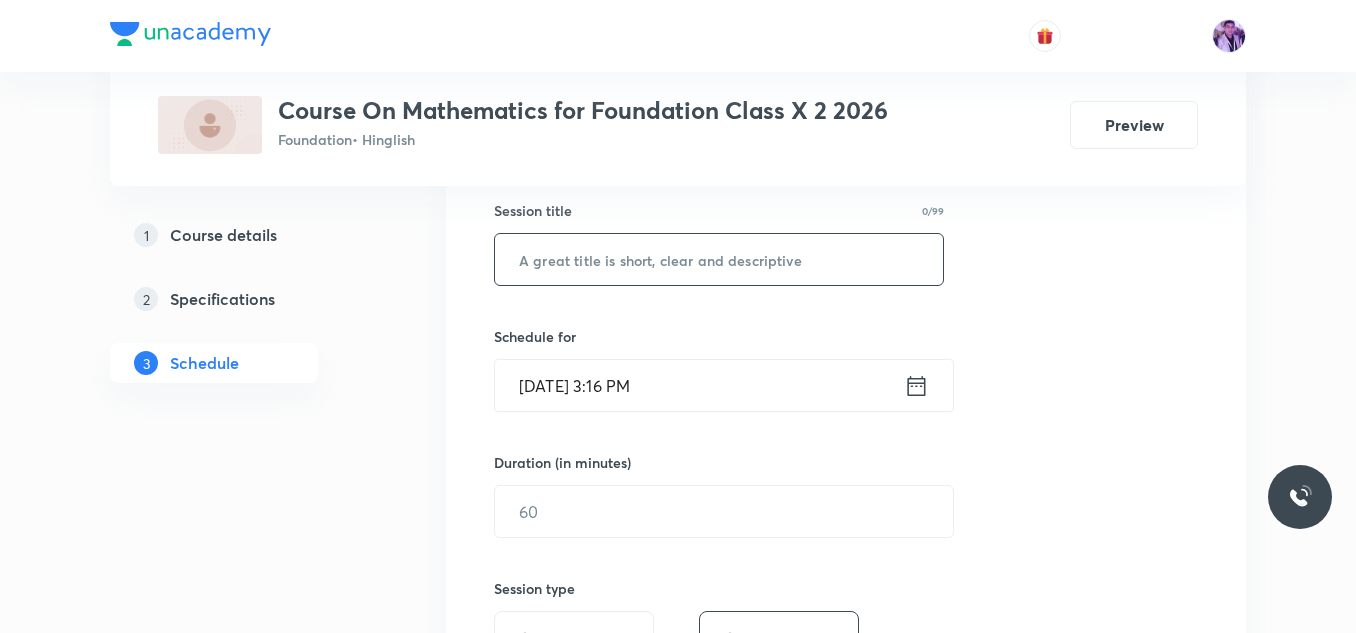 click at bounding box center [719, 259] 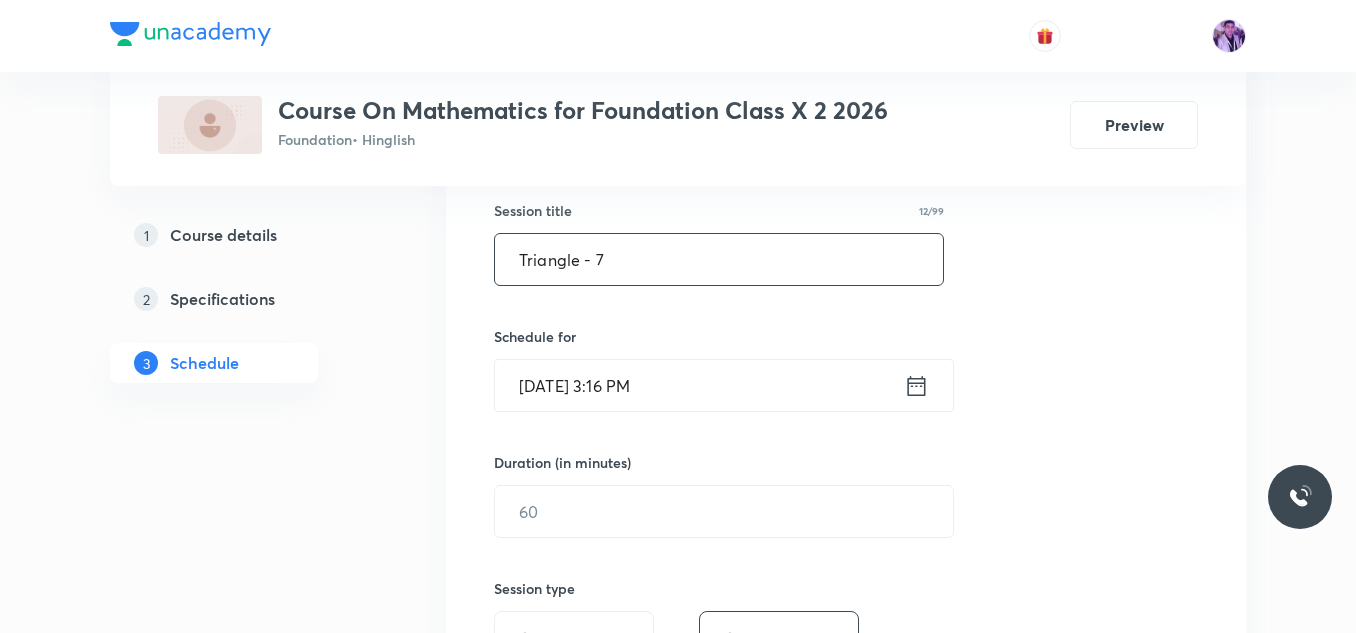 click on "Triangle - 7" at bounding box center (719, 259) 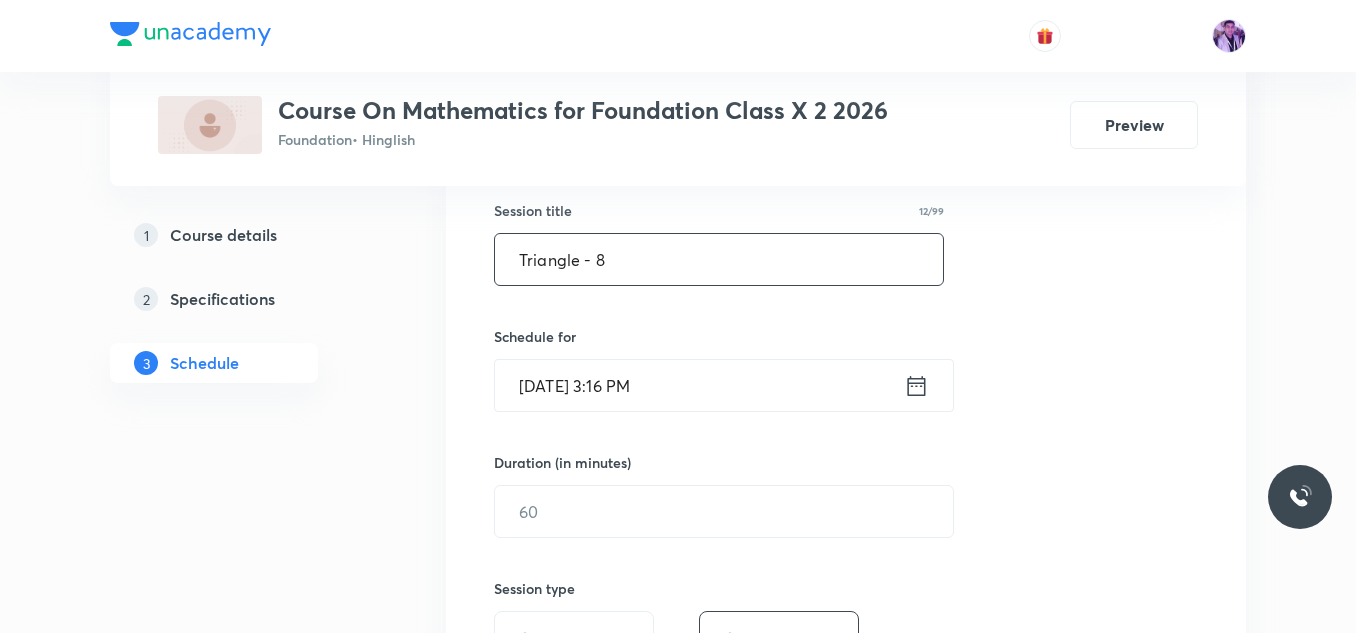 type on "Triangle - 8" 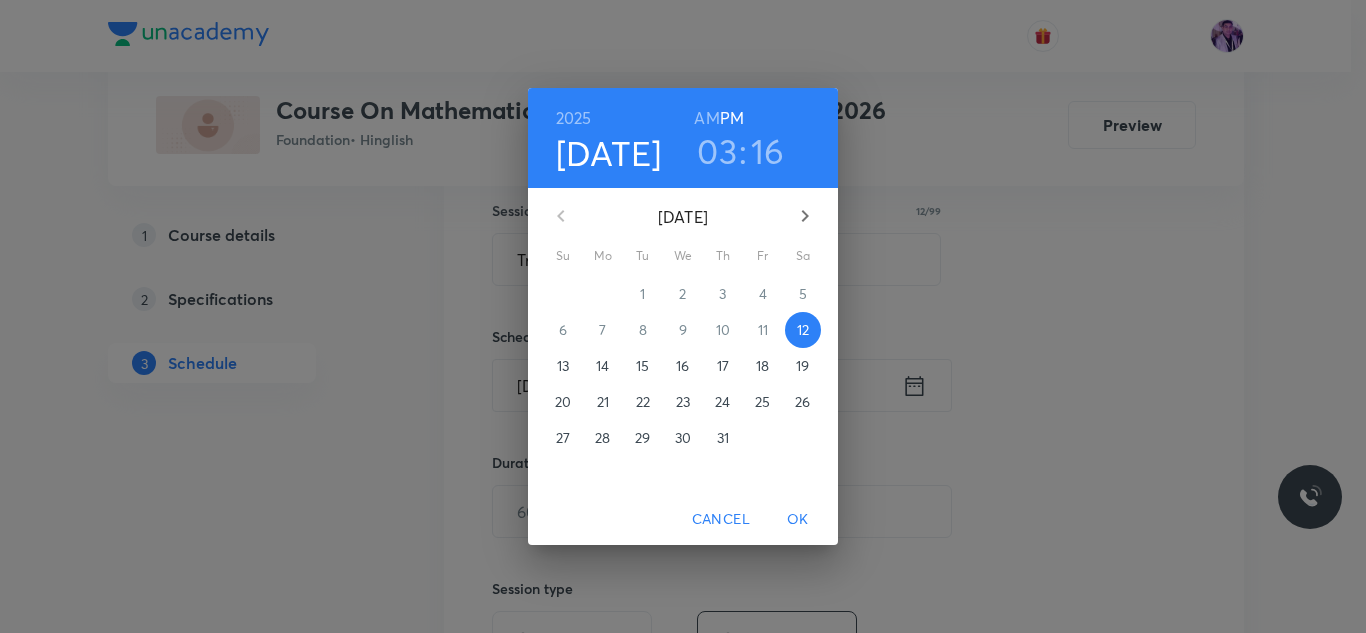 click on "03" at bounding box center (717, 151) 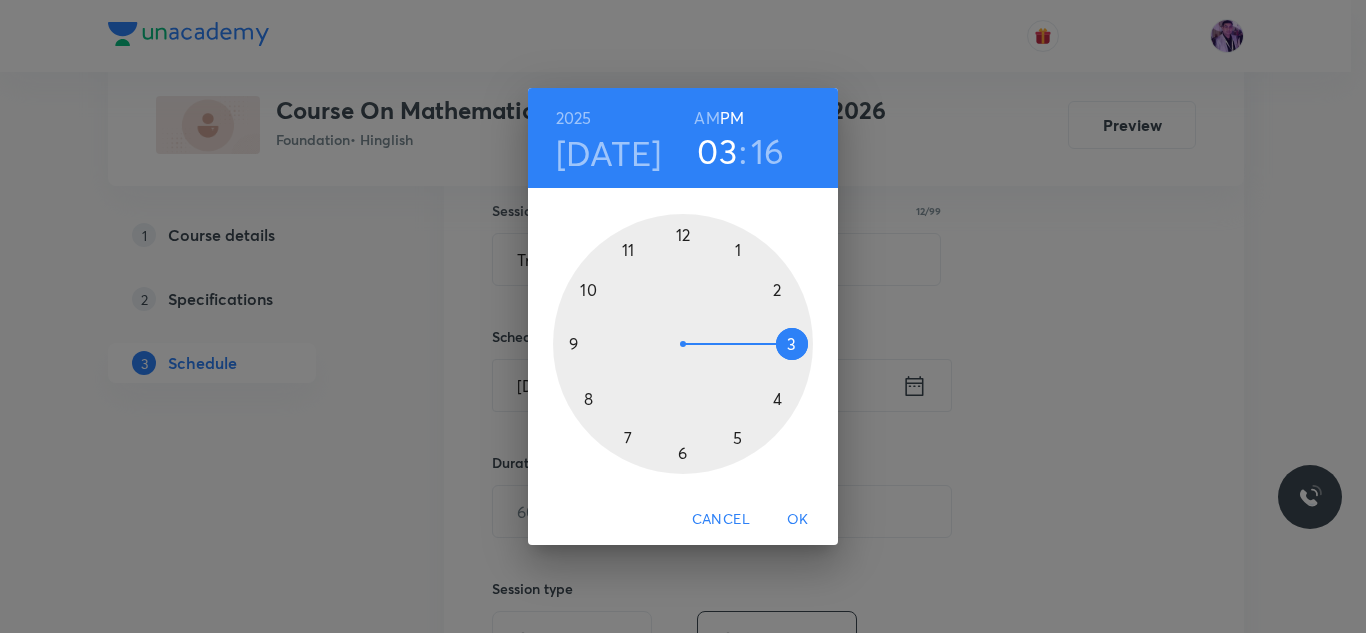 click at bounding box center (683, 344) 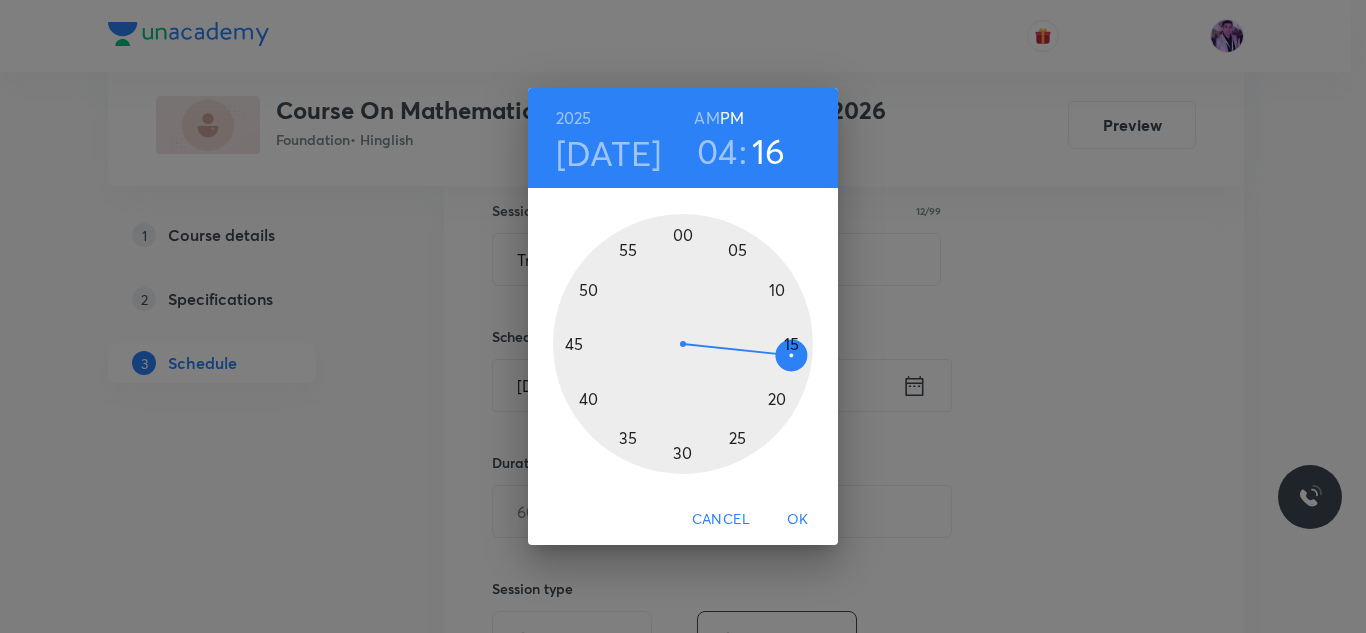 click at bounding box center (683, 344) 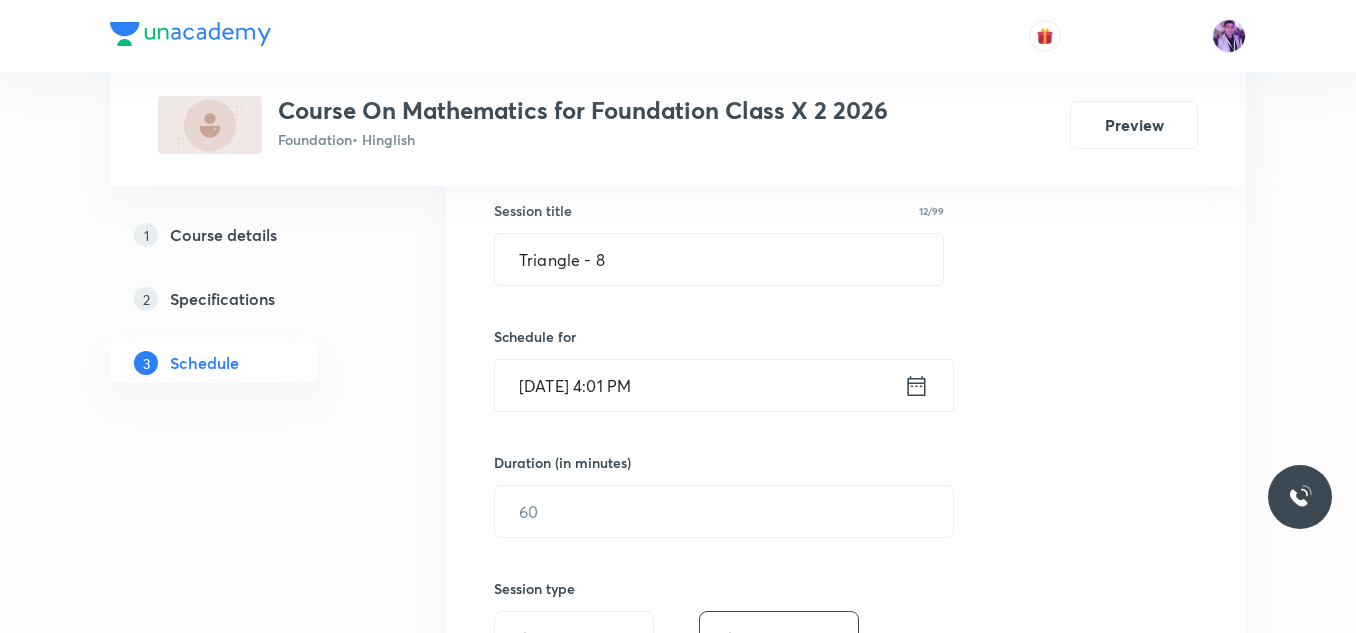scroll, scrollTop: 567, scrollLeft: 0, axis: vertical 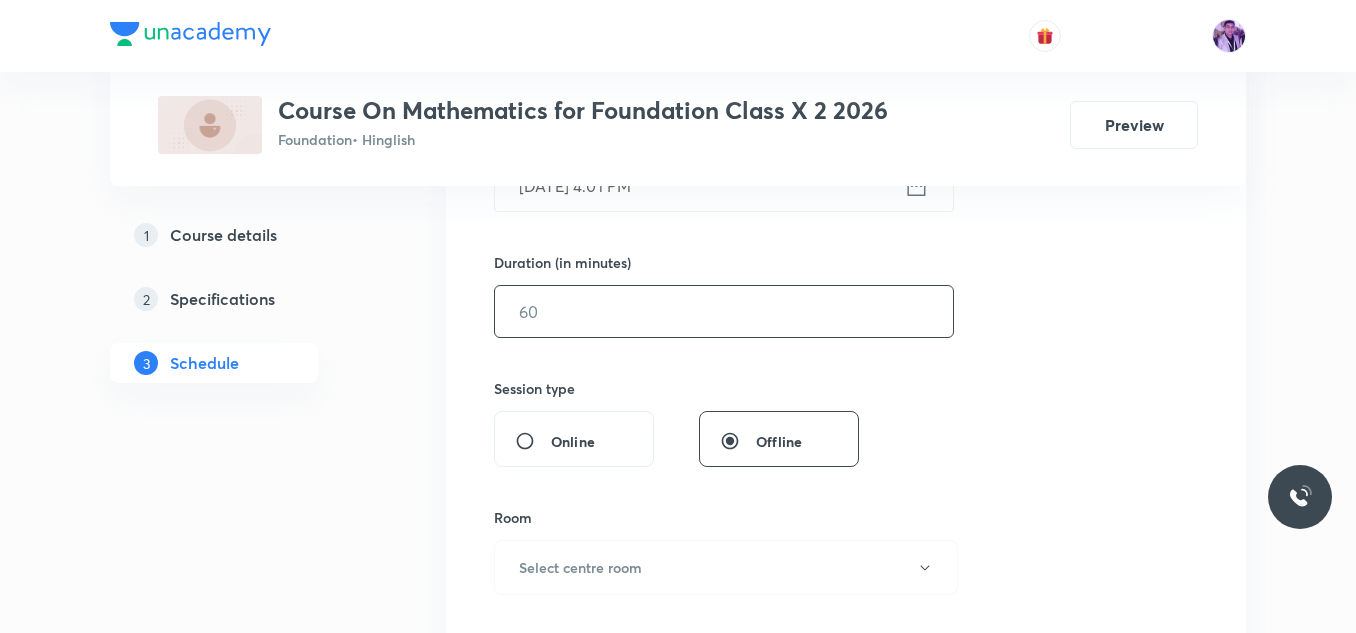 click at bounding box center (724, 311) 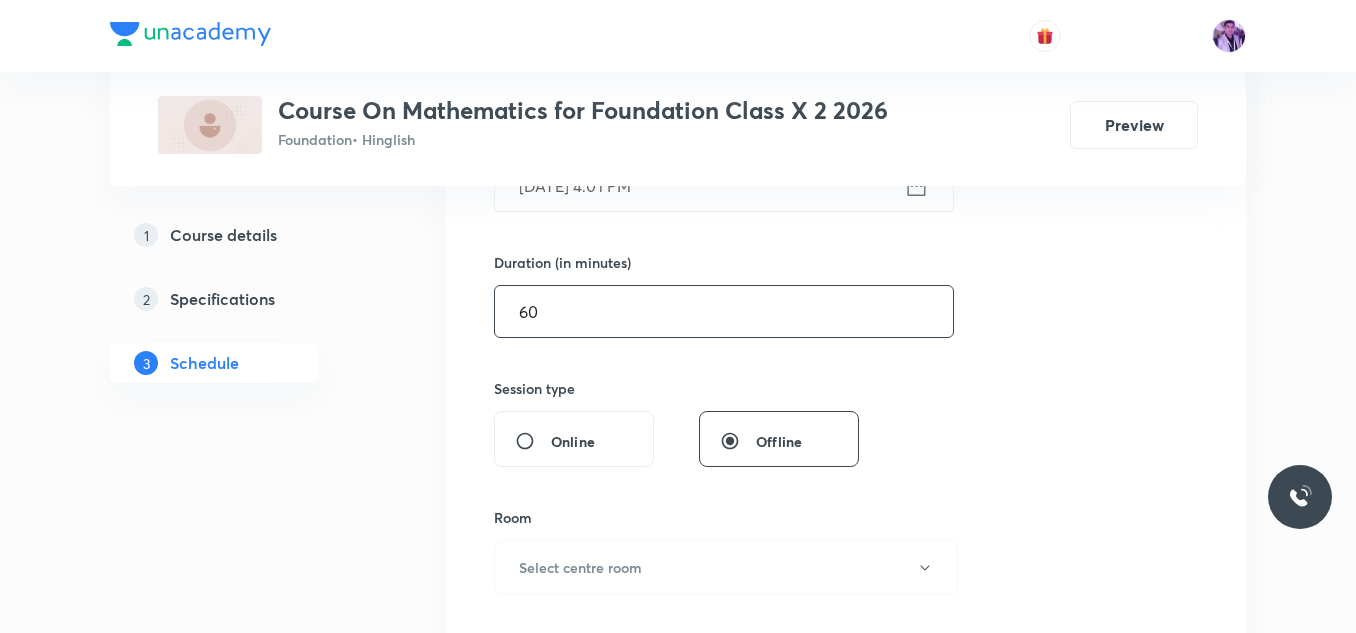 scroll, scrollTop: 467, scrollLeft: 0, axis: vertical 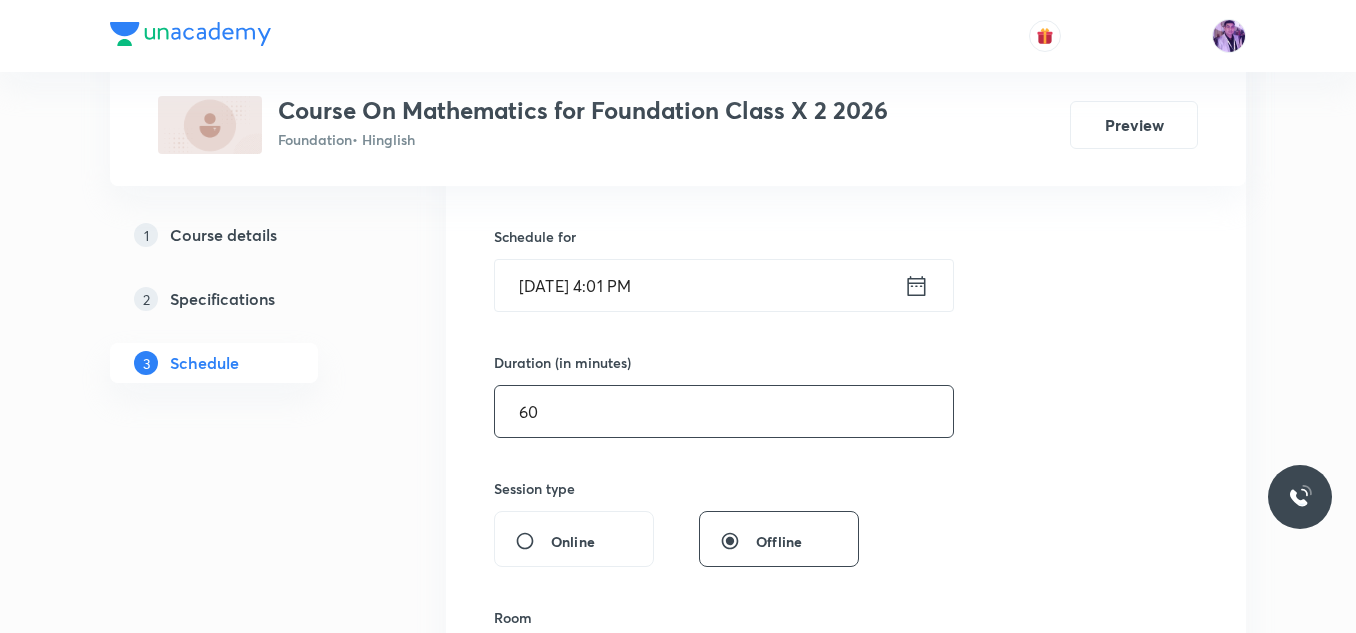 type on "60" 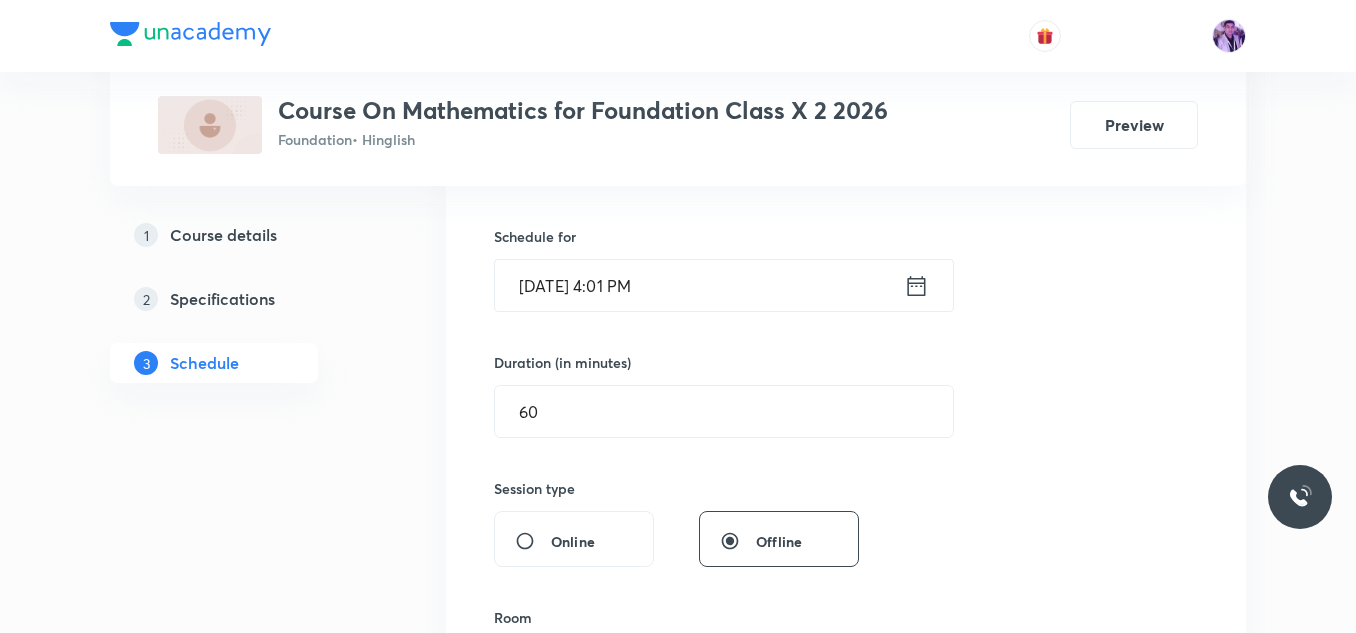 click on "Jul 12, 2025, 4:01 PM" at bounding box center [699, 285] 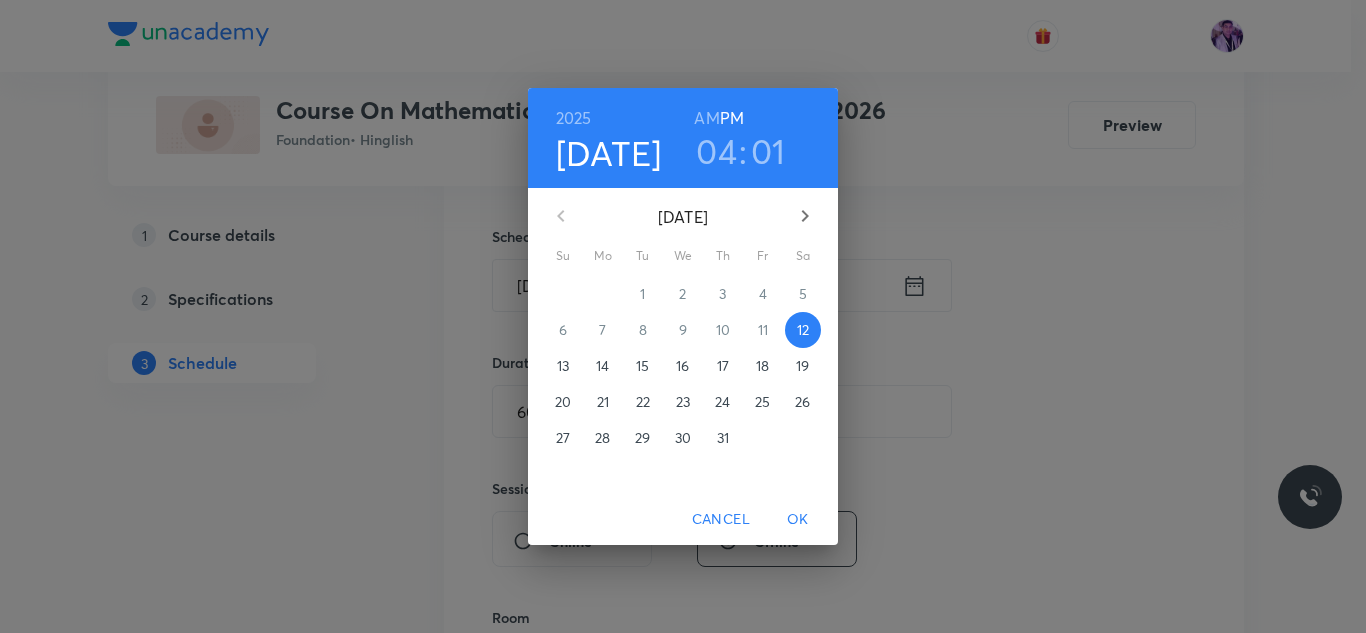 click on "01" at bounding box center (768, 151) 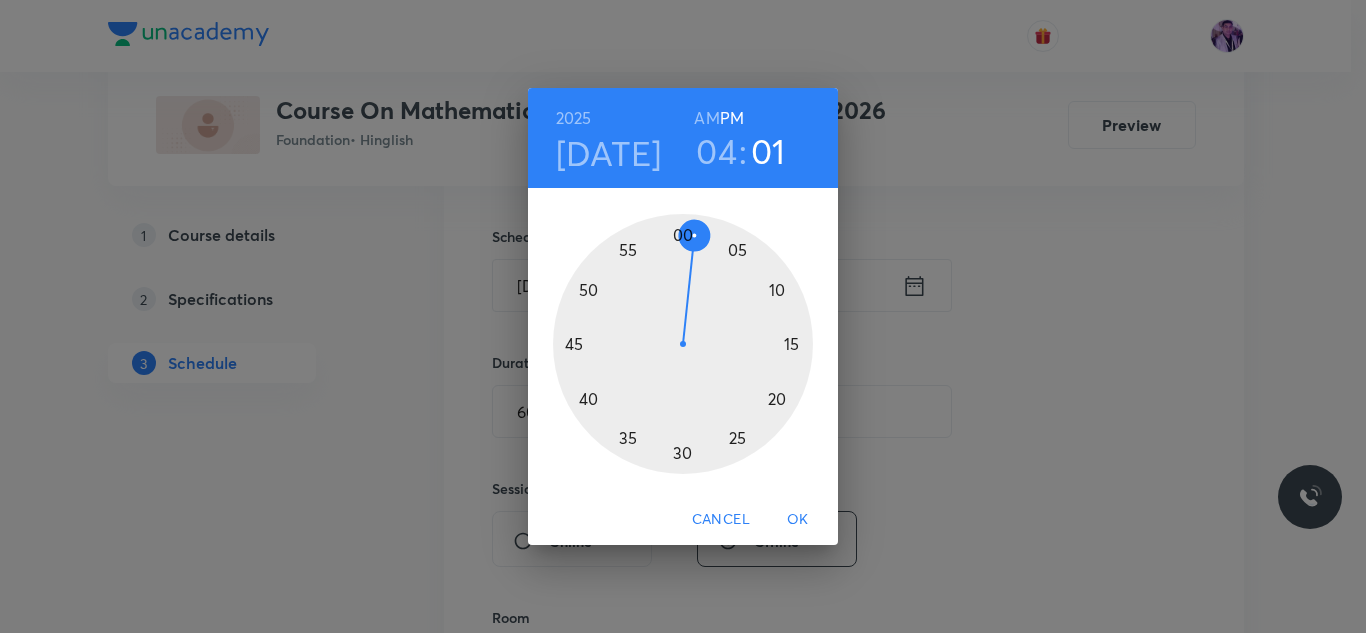click at bounding box center (683, 344) 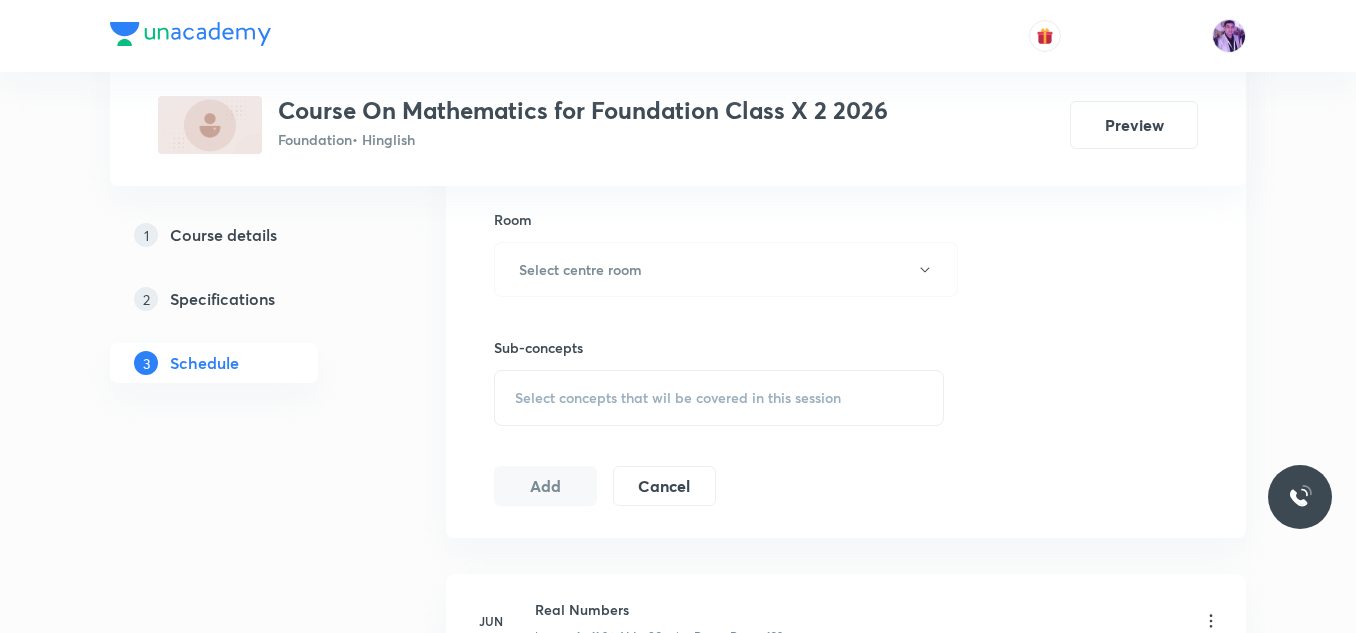 scroll, scrollTop: 867, scrollLeft: 0, axis: vertical 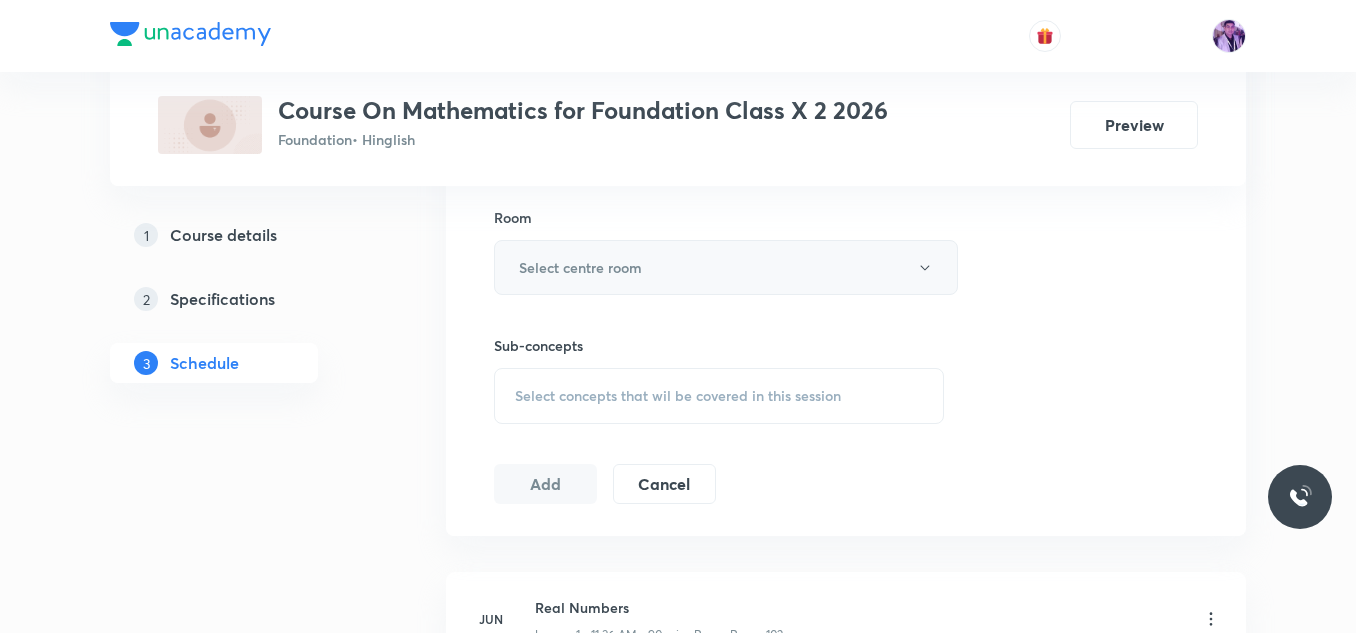 click on "Select centre room" at bounding box center [580, 267] 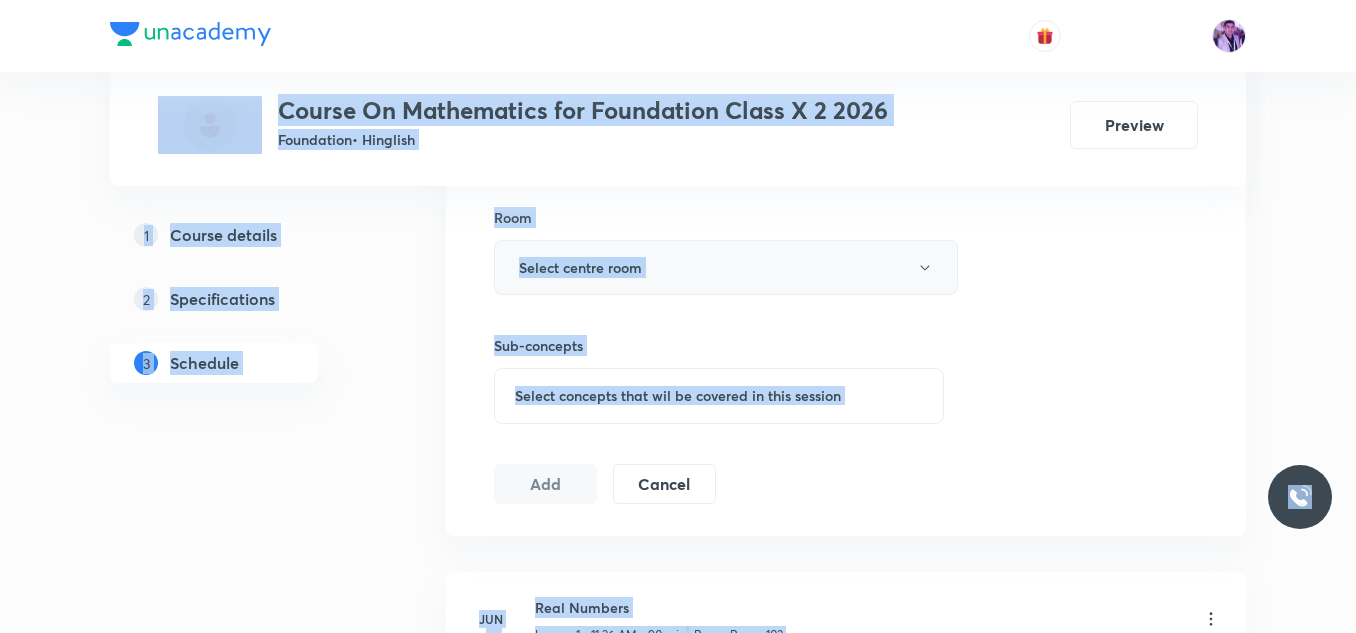 click on "Select centre room" at bounding box center [580, 267] 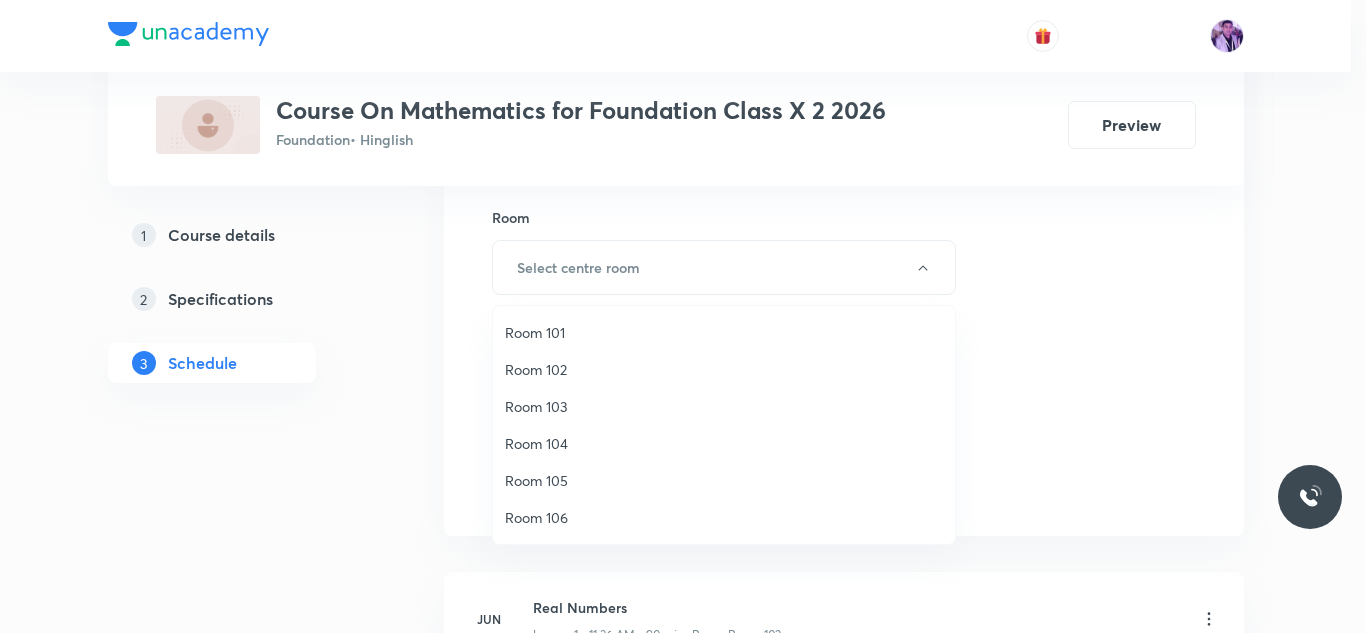 click on "Room 102" at bounding box center [724, 369] 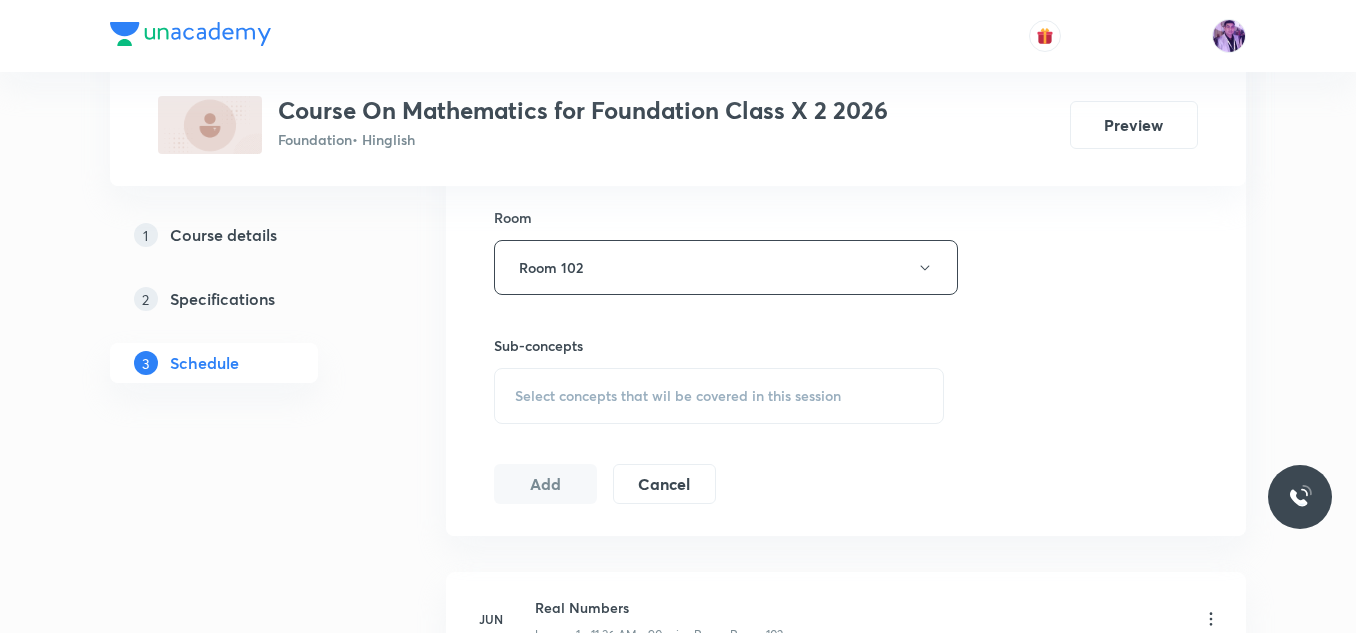 click on "Select concepts that wil be covered in this session" at bounding box center [719, 396] 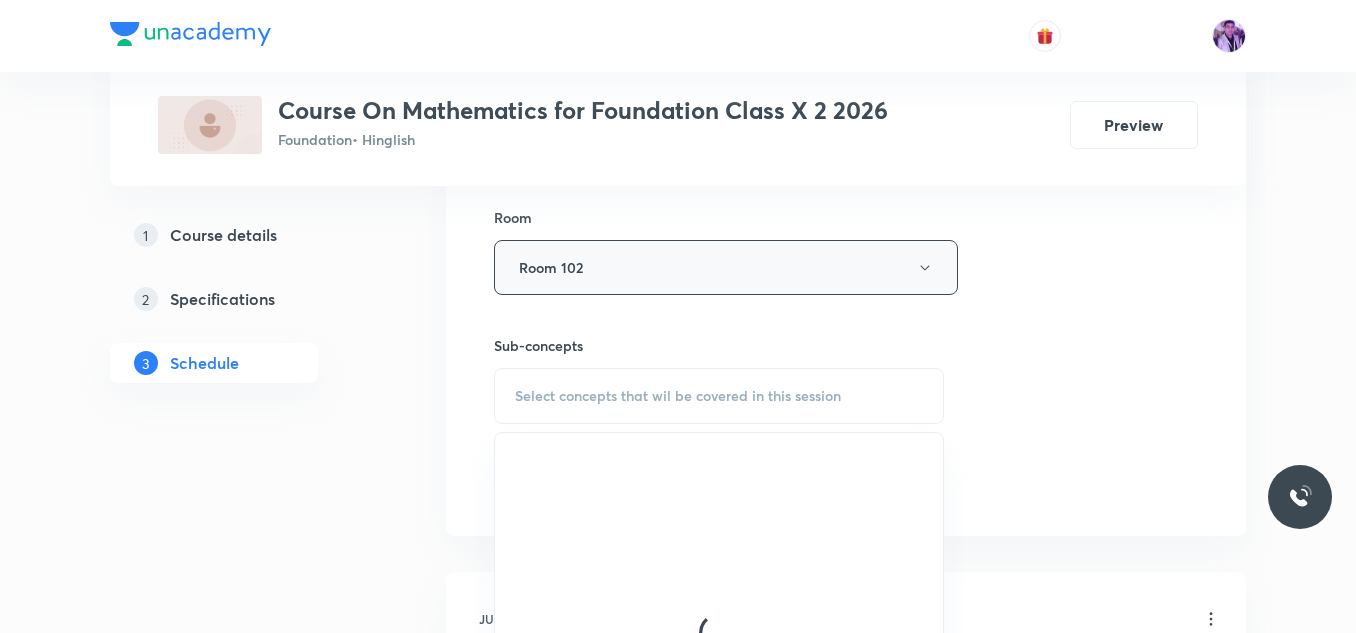 click on "Room 102" at bounding box center [726, 267] 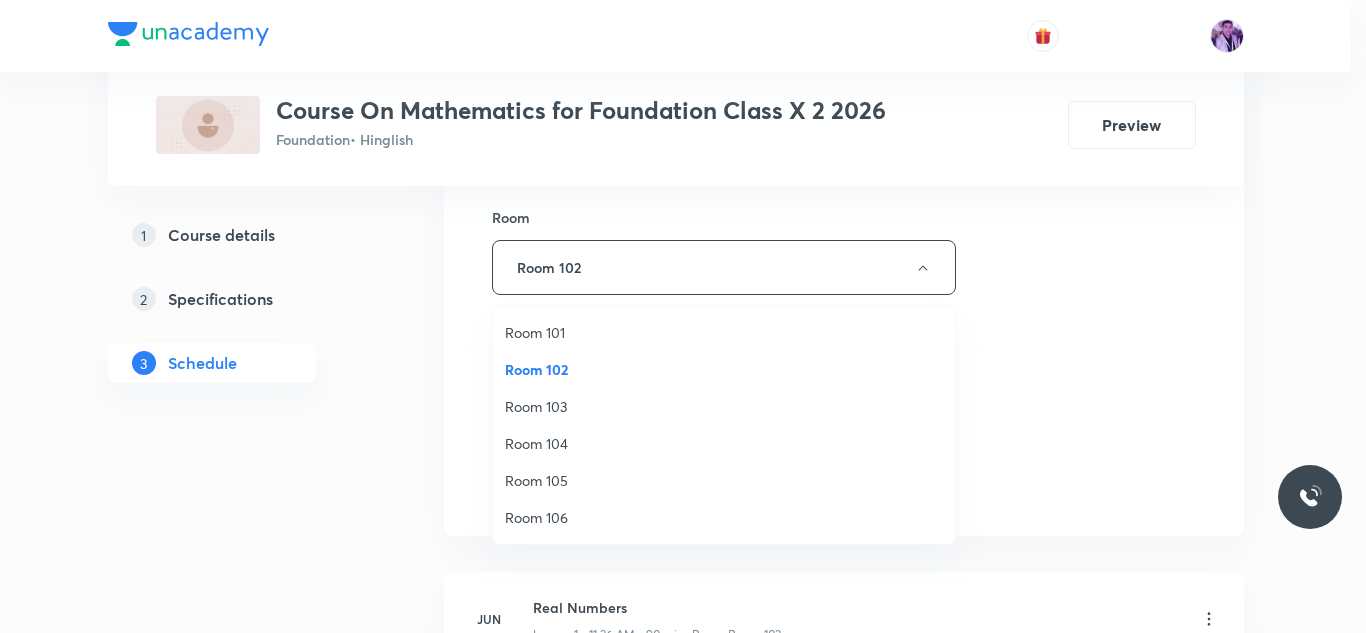 click on "Room 104" at bounding box center (724, 443) 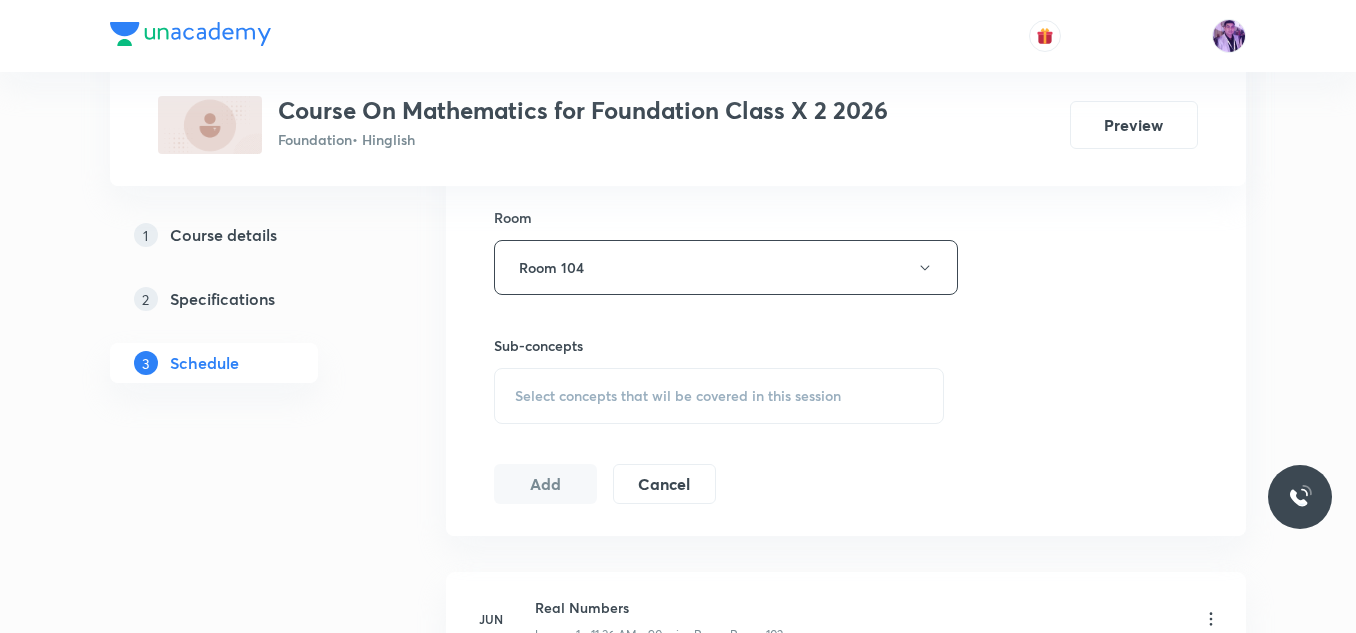 click on "Select concepts that wil be covered in this session" at bounding box center [719, 396] 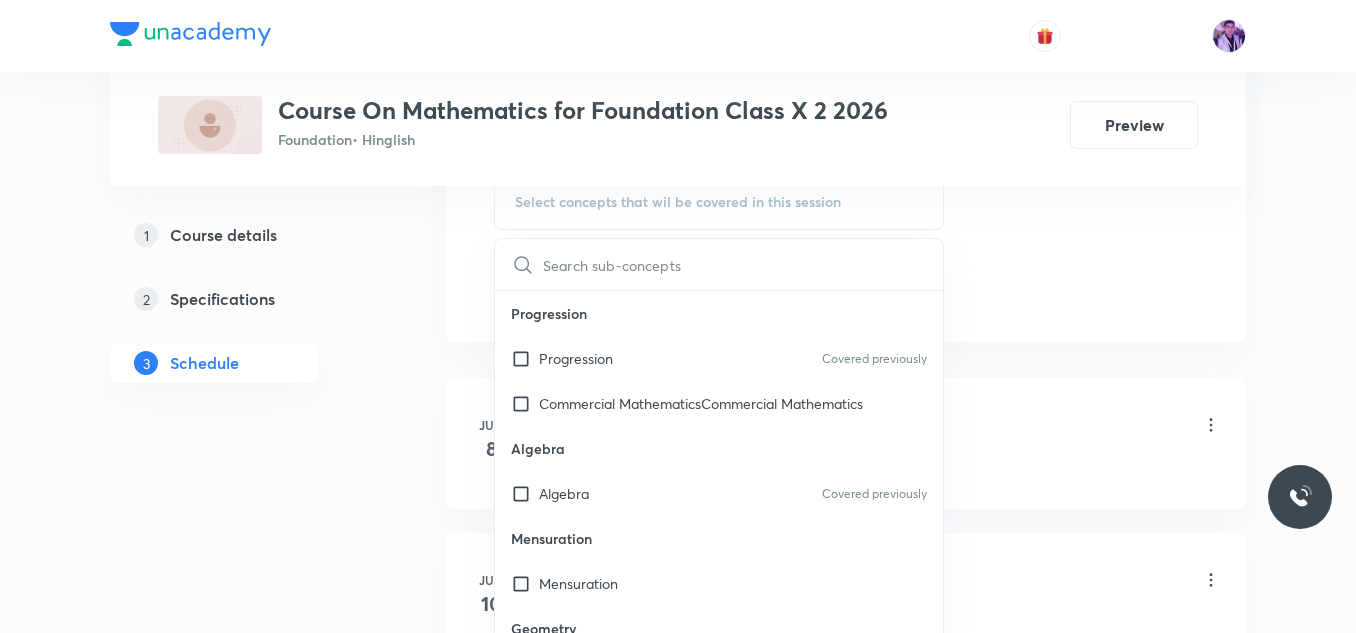 scroll, scrollTop: 1067, scrollLeft: 0, axis: vertical 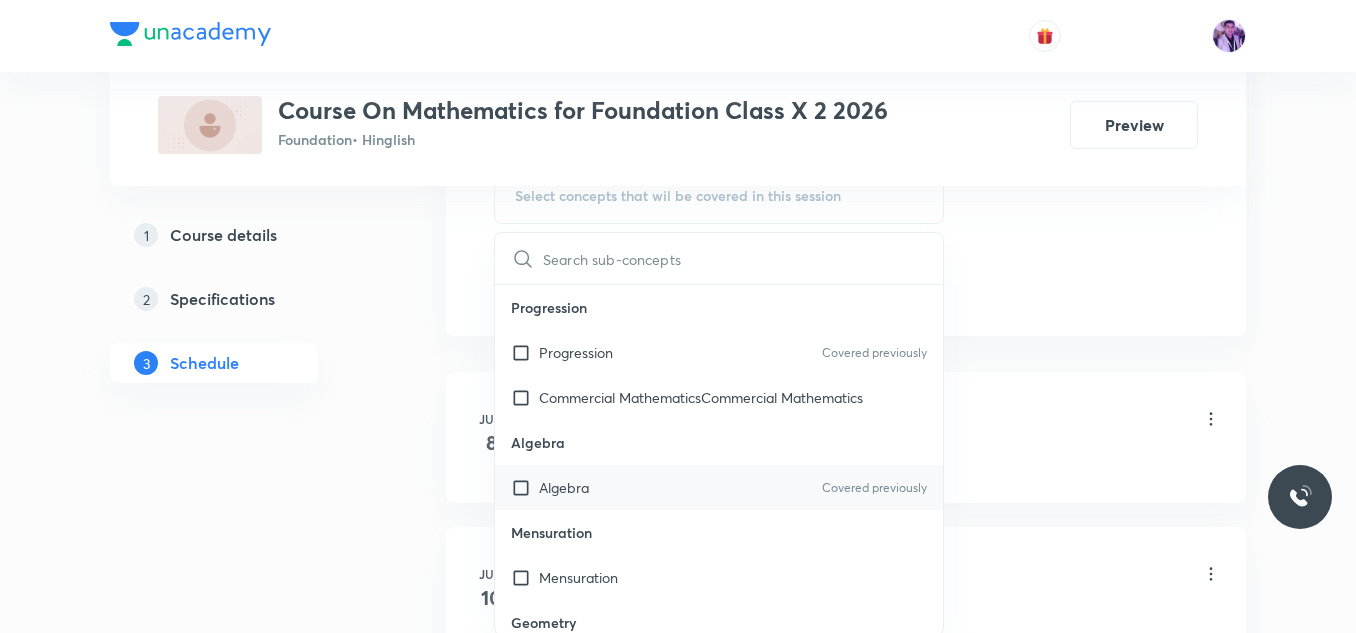 click on "Algebra Covered previously" at bounding box center (719, 487) 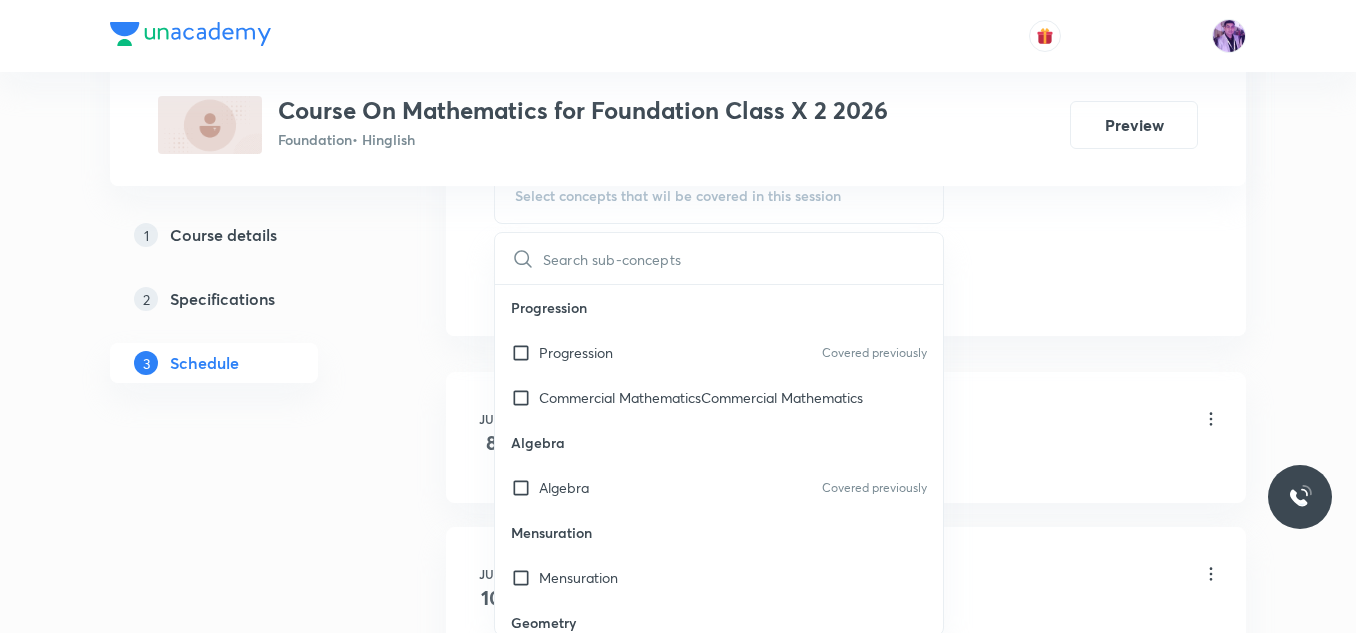 checkbox on "true" 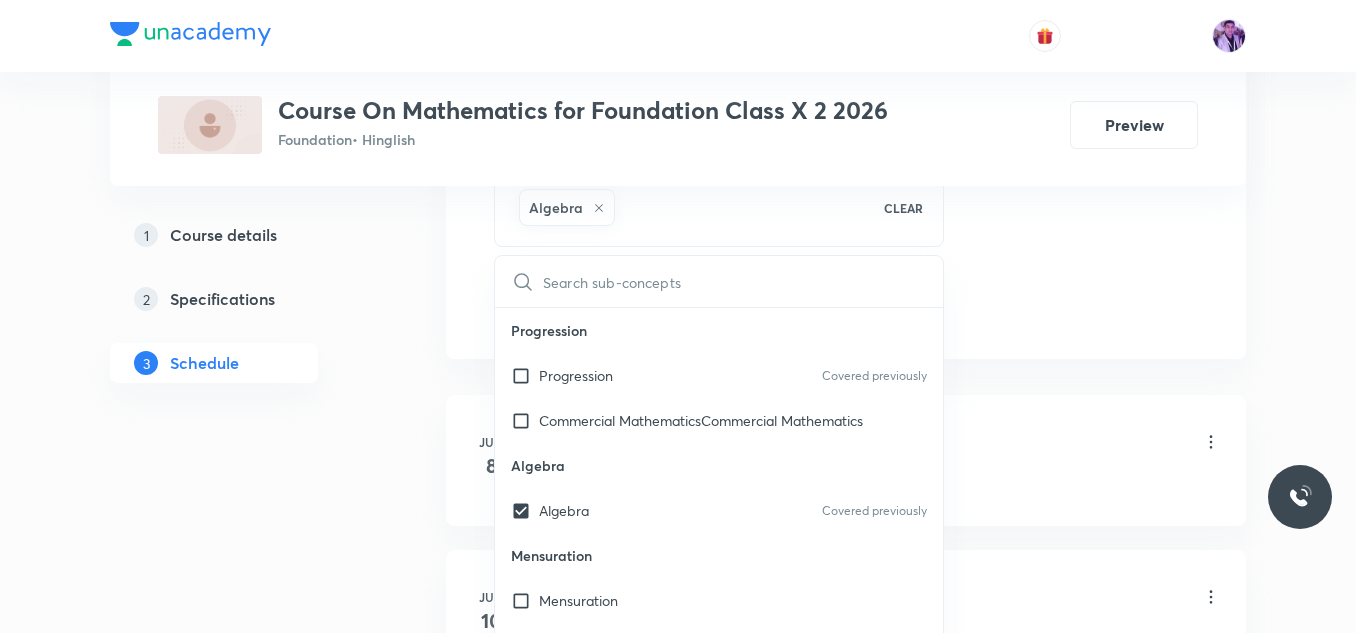click on "Plus Courses Course On Mathematics for Foundation Class X 2 2026 Foundation  • Hinglish Preview 1 Course details 2 Specifications 3 Schedule Schedule 18  classes Session  19 Live class Session title 12/99 Triangle - 8 ​ Schedule for Jul 12, 2025, 4:15 PM ​ Duration (in minutes) 60 ​   Session type Online Offline Room Room 104 Sub-concepts Algebra CLEAR ​ Progression Progression Covered previously Commercial MathematicsCommercial Mathematics Algebra Algebra Covered previously Mensuration Mensuration Geometry Geometry Number Systems Number Systems Covered previously Commercial Mathematics Commercial Mathematics Trigonometry Trigonometry Covered previously Statistics and Probability Statistics and Probability Number System Rational Numbers Exponents and Powers Square and Square Roots Cube and Cube Roots Playing With Numbers Number System Algebra Linear Equation in One Variables Algebraic Expression Factorization Direct and Inverse Proportion Direct Proportion Inverse Proportion Geometry Percentage Axis" at bounding box center [678, 1179] 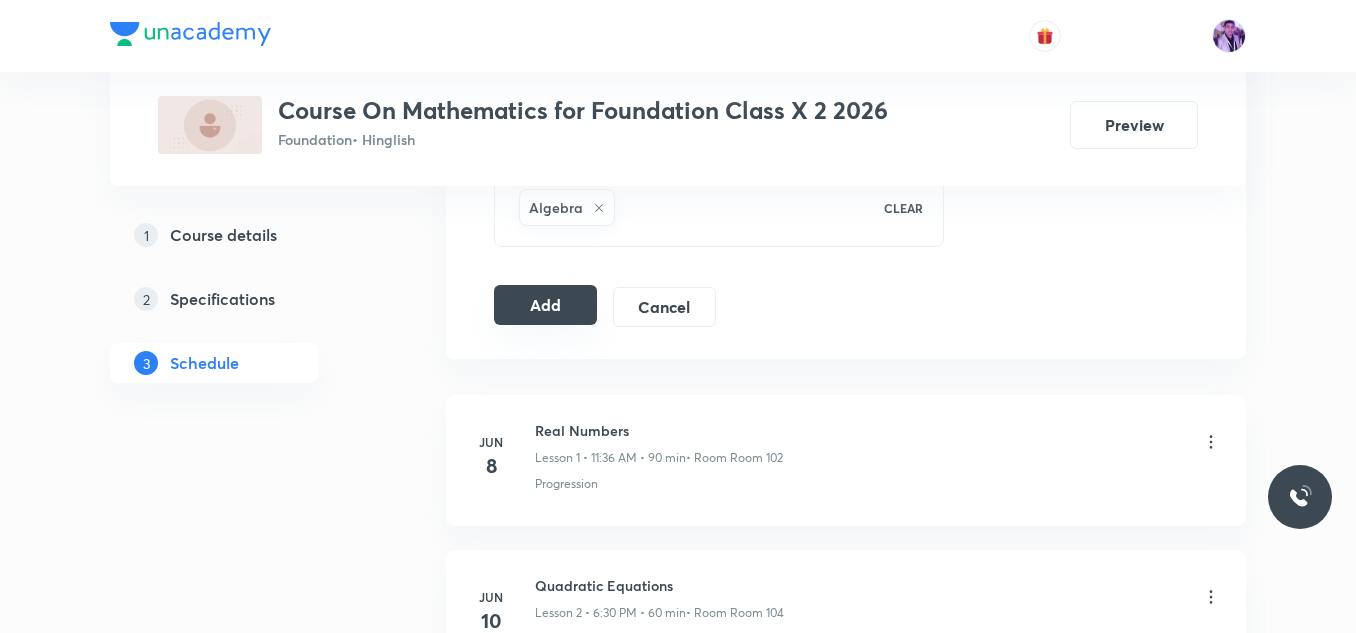 click on "Add" at bounding box center (545, 305) 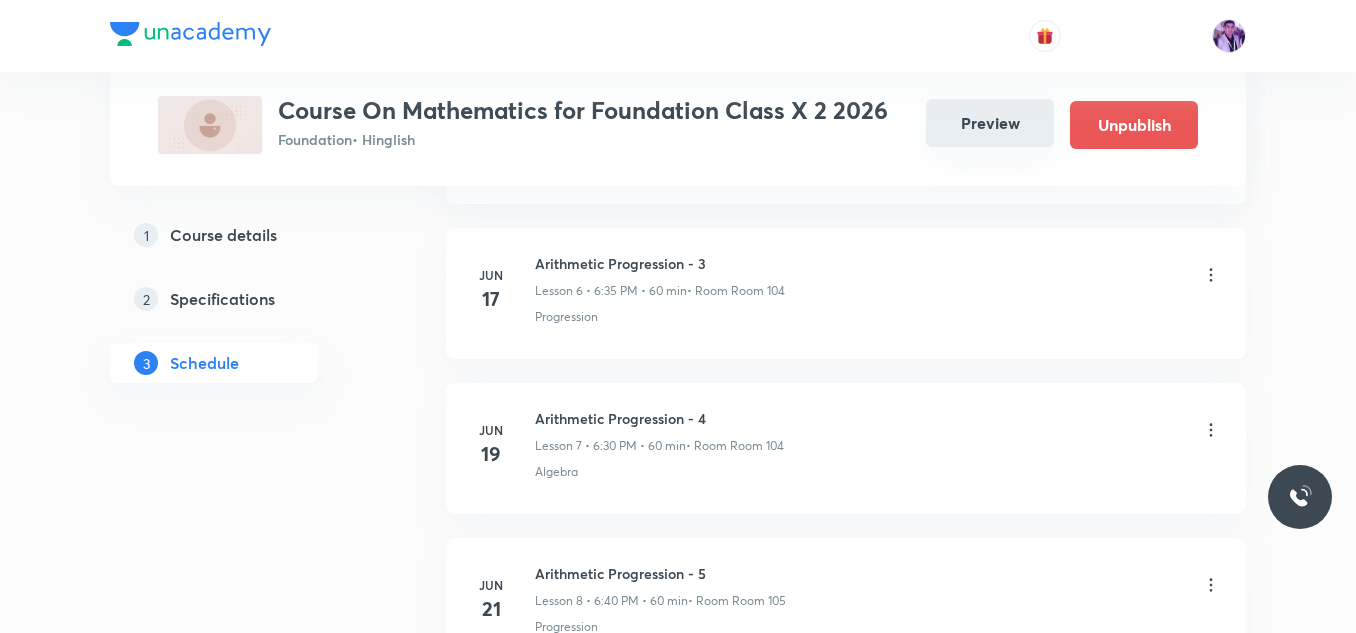 click on "Preview" at bounding box center (990, 123) 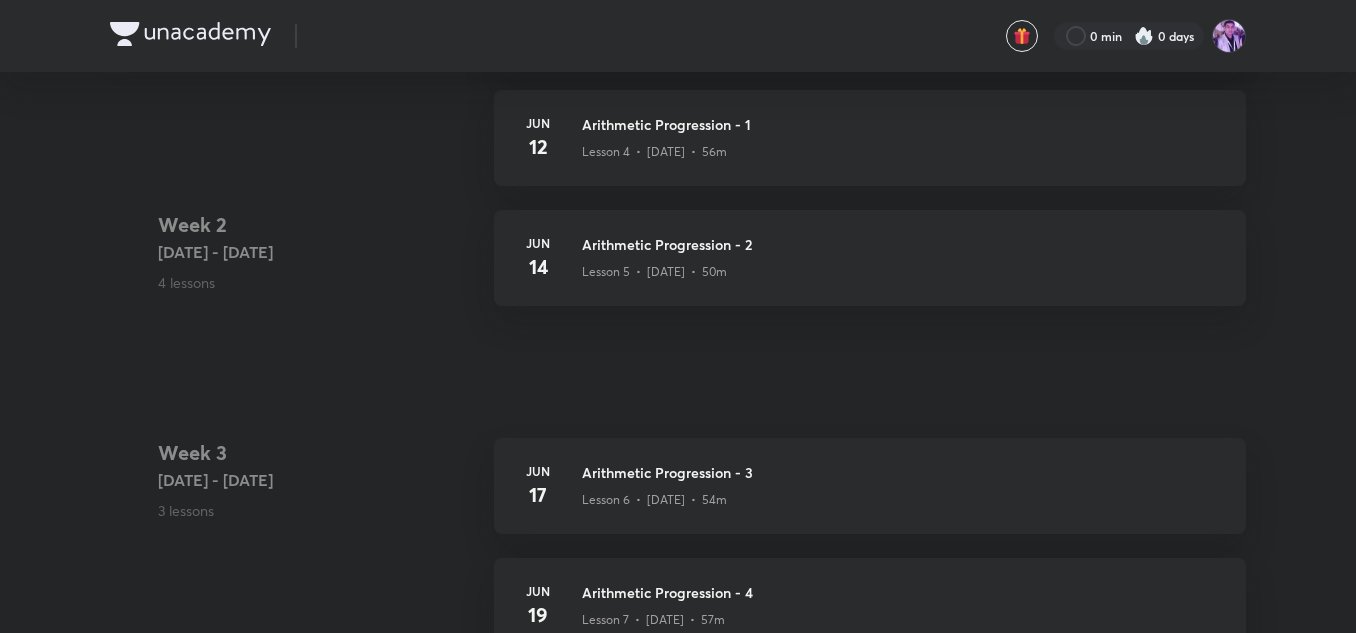 scroll, scrollTop: 0, scrollLeft: 0, axis: both 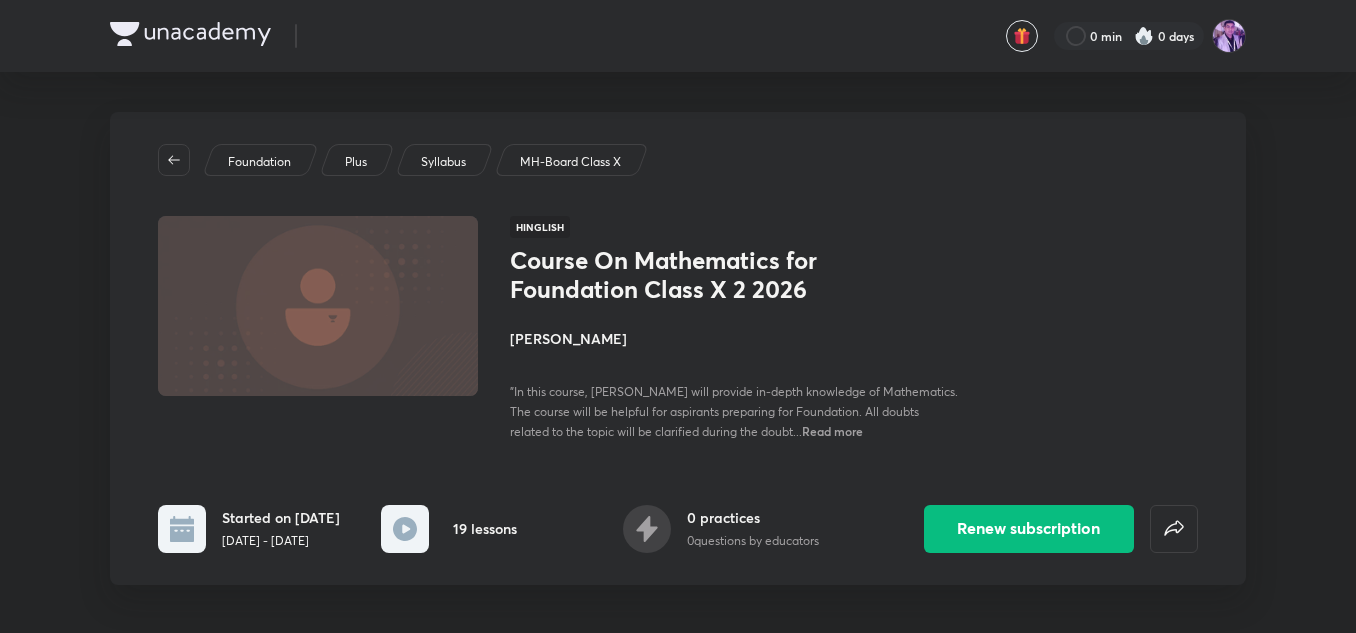 click on "Read more" at bounding box center (832, 431) 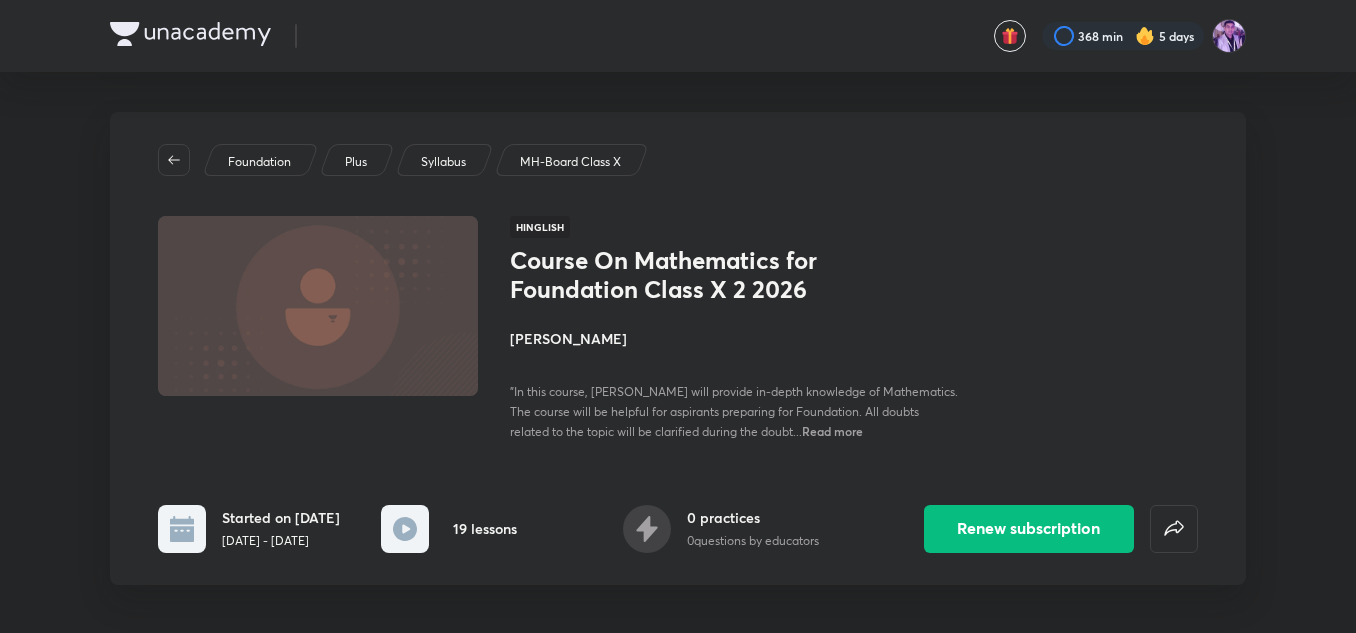 click on "Read more" at bounding box center [832, 431] 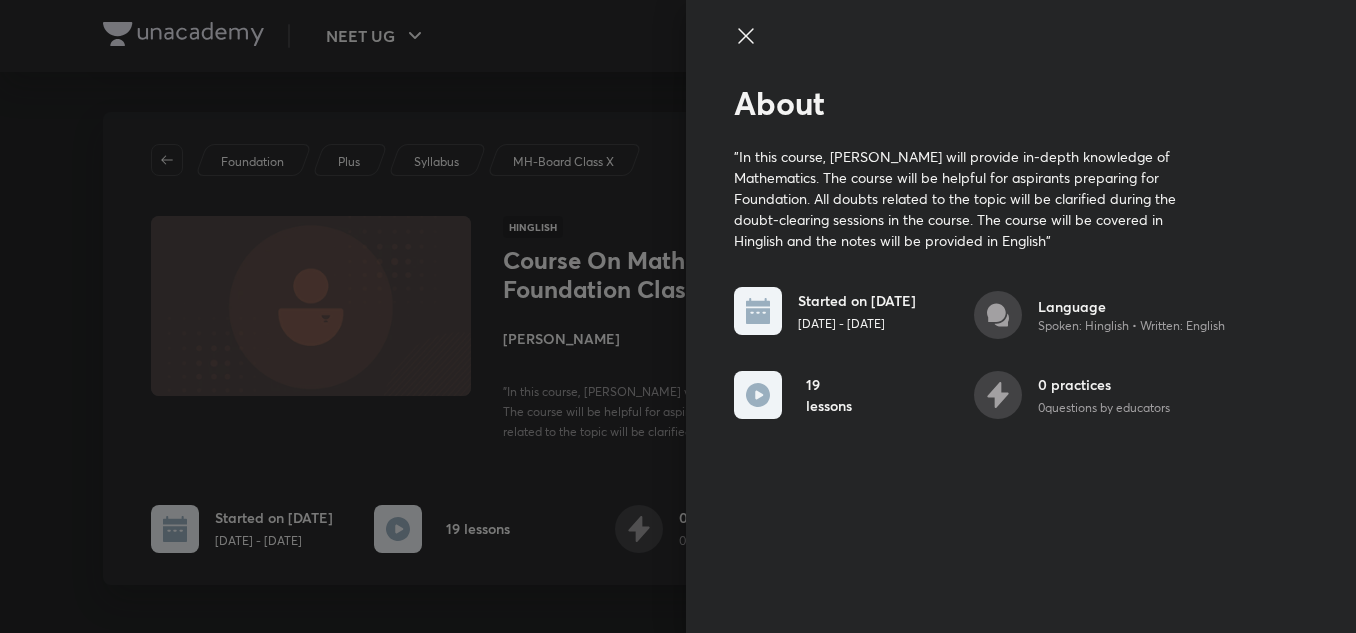 click on ""In this course, Vijay Mishra will provide in-depth knowledge of Mathematics. The course will
be helpful for aspirants preparing for Foundation. All doubts related to the topic will be
clarified during the doubt-clearing sessions in the course. The course will be covered in Hinglish and the notes will be provided in English"" at bounding box center (966, 198) 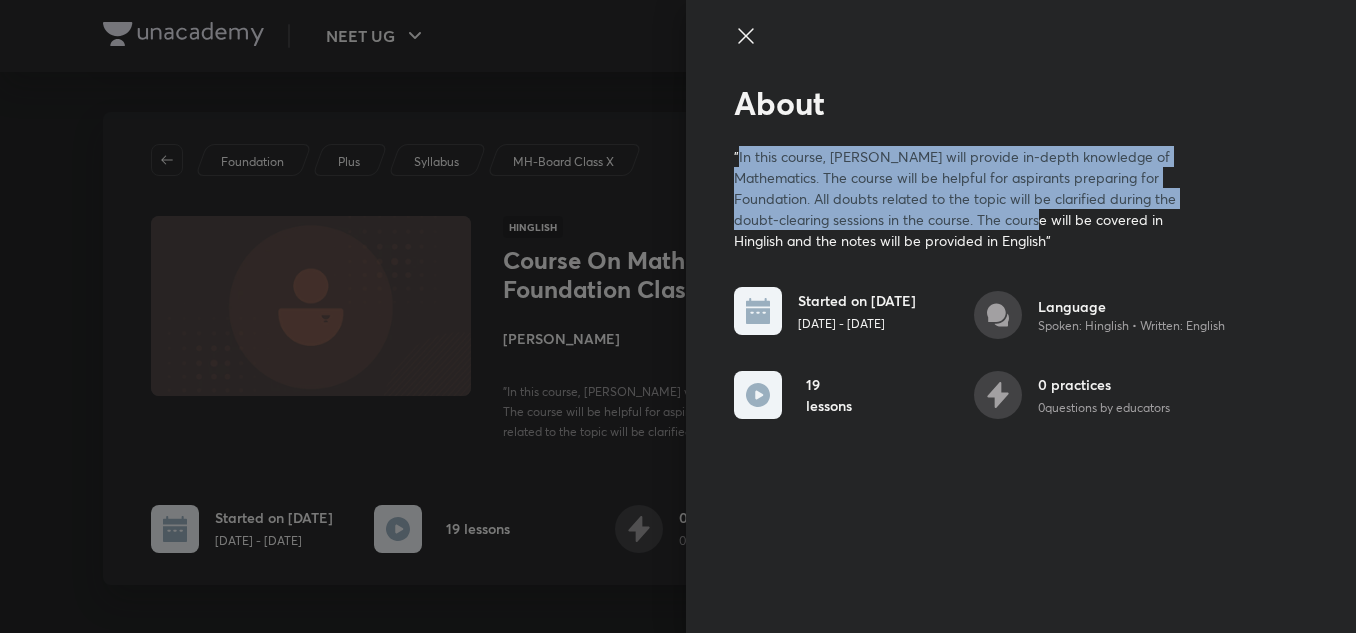 drag, startPoint x: 744, startPoint y: 156, endPoint x: 1056, endPoint y: 235, distance: 321.84622 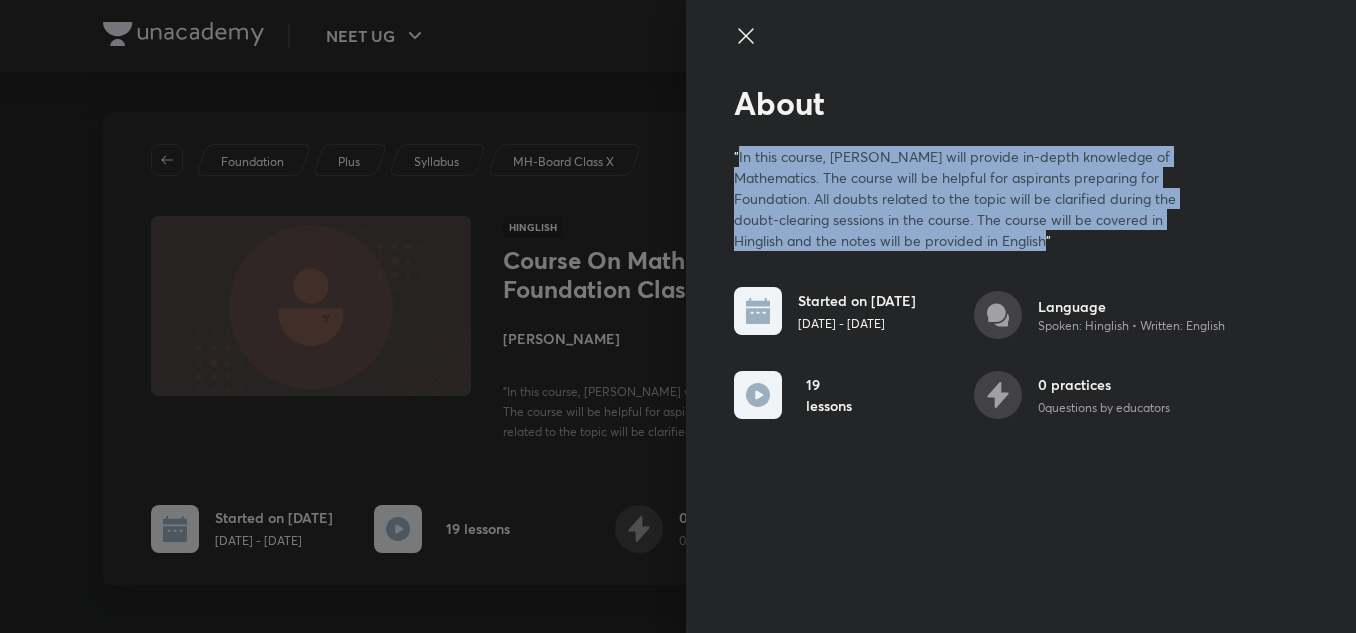 copy on "In this course, Vijay Mishra will provide in-depth knowledge of Mathematics. The course will
be helpful for aspirants preparing for Foundation. All doubts related to the topic will be
clarified during the doubt-clearing sessions in the course. The course will be covered in Hinglish and the notes will be provided in English"" 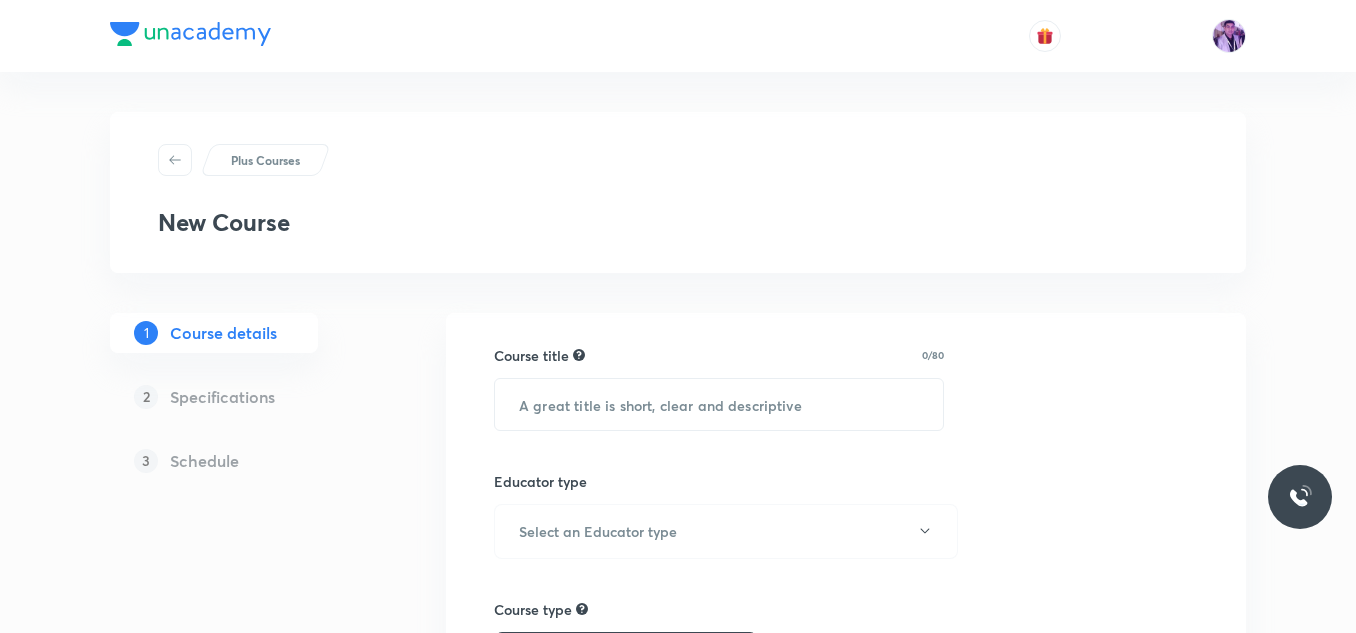 scroll, scrollTop: 200, scrollLeft: 0, axis: vertical 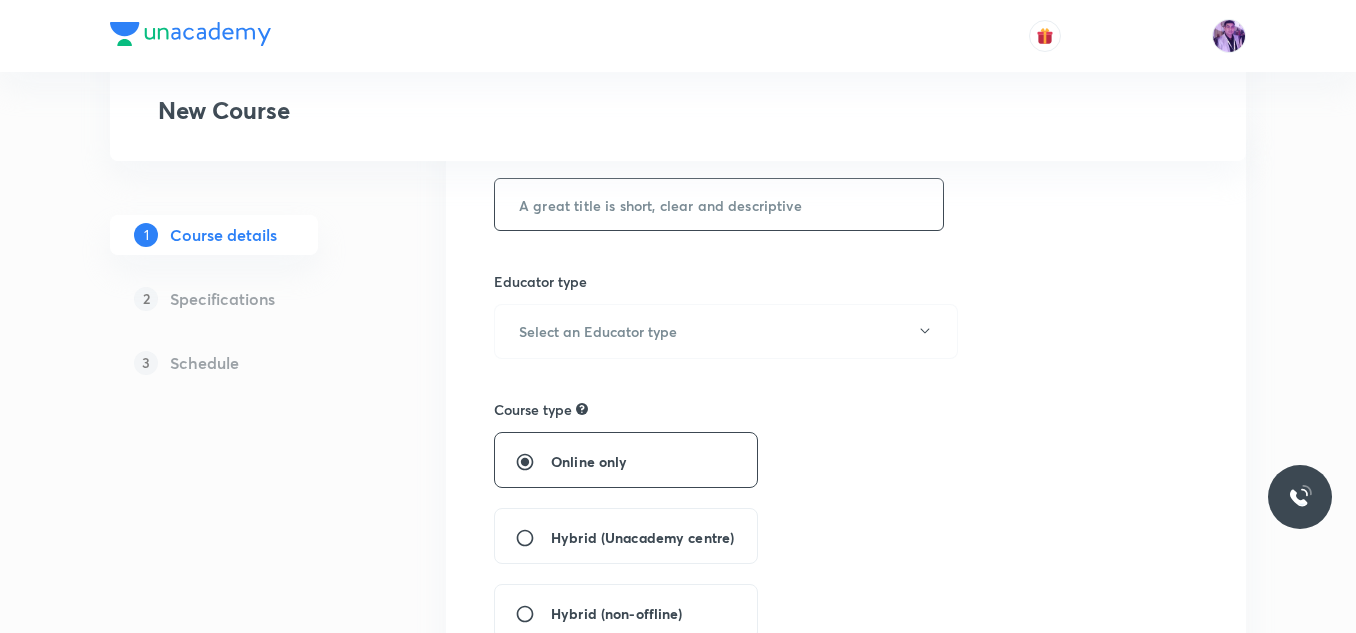 click at bounding box center (719, 204) 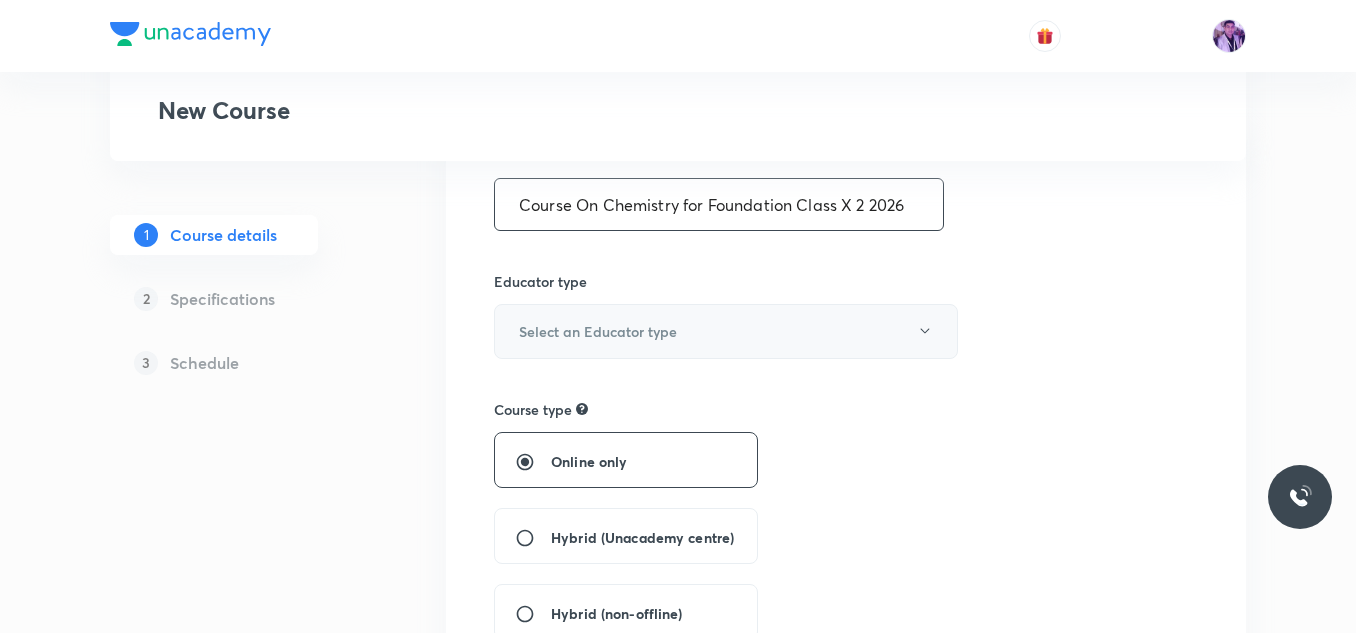 type on "Course On Chemistry for Foundation Class X 2 2026" 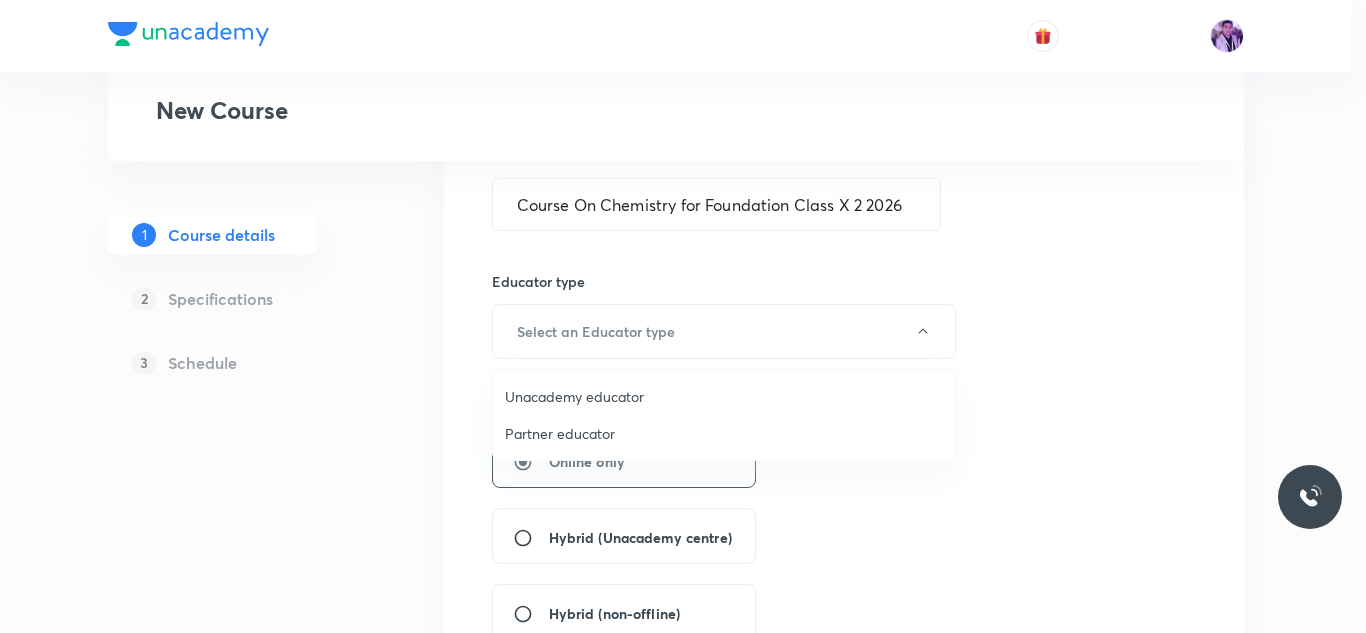 click on "Unacademy educator" at bounding box center (724, 396) 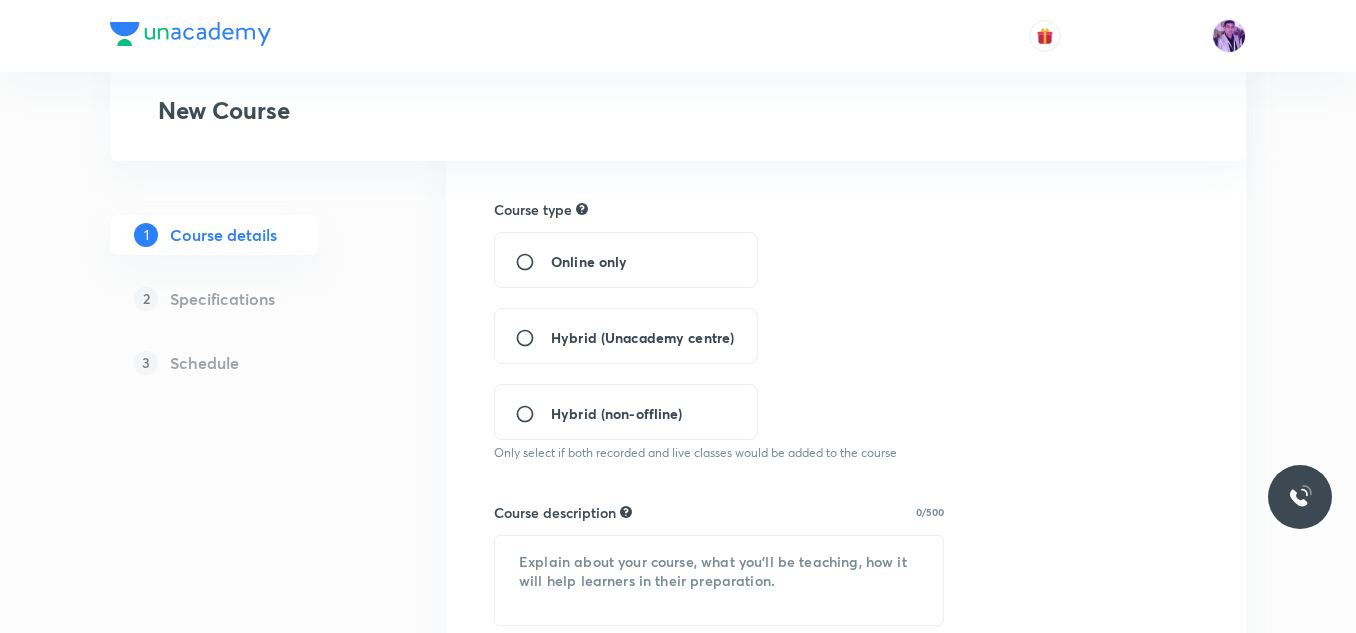 click on "Hybrid (Unacademy centre)" at bounding box center (533, 338) 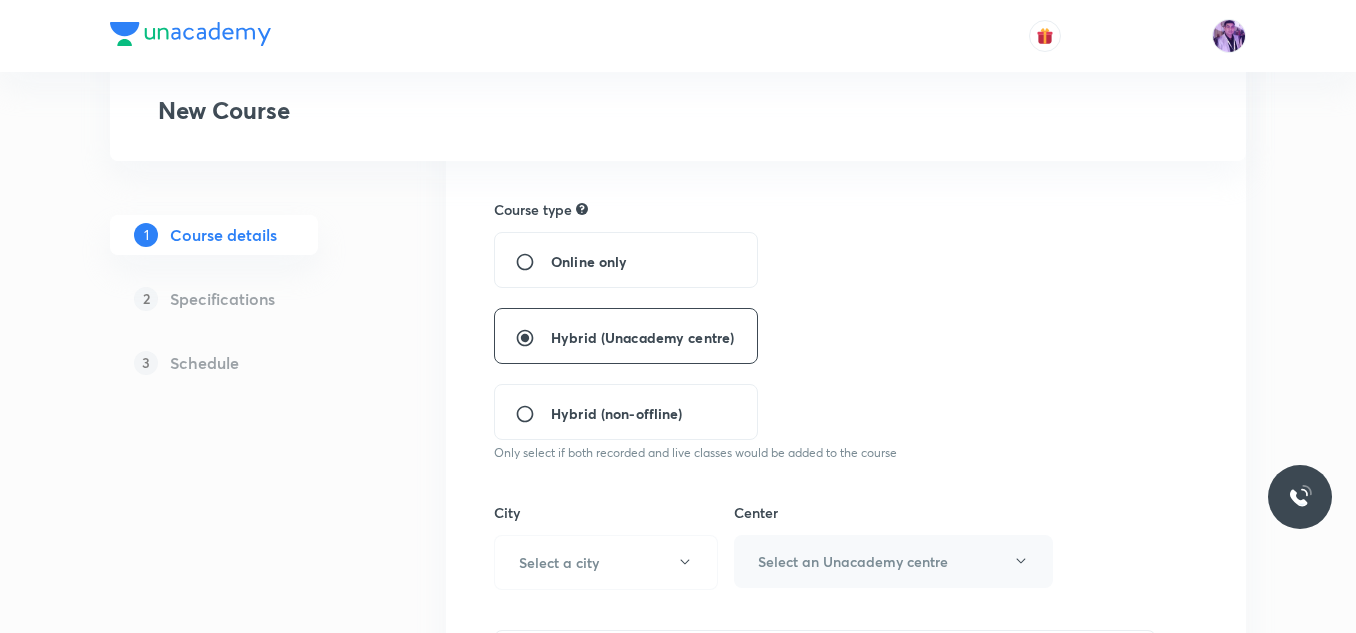 click on "Hybrid (Unacademy centre)" at bounding box center [533, 338] 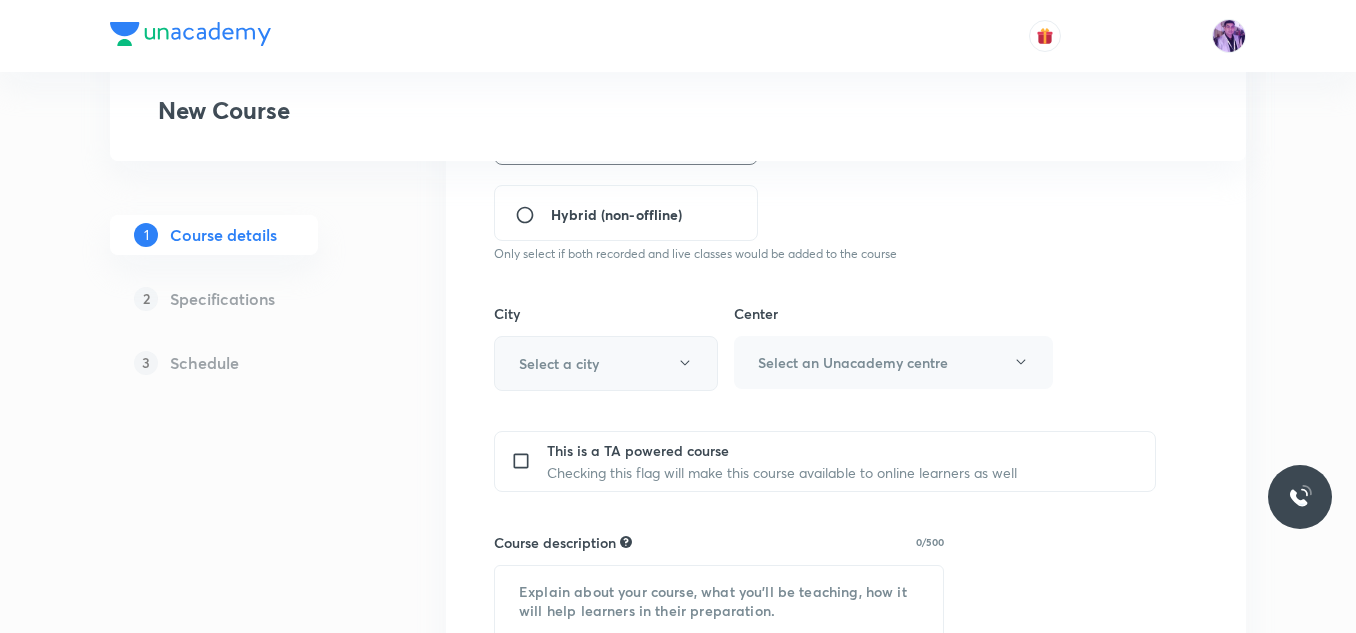 scroll, scrollTop: 600, scrollLeft: 0, axis: vertical 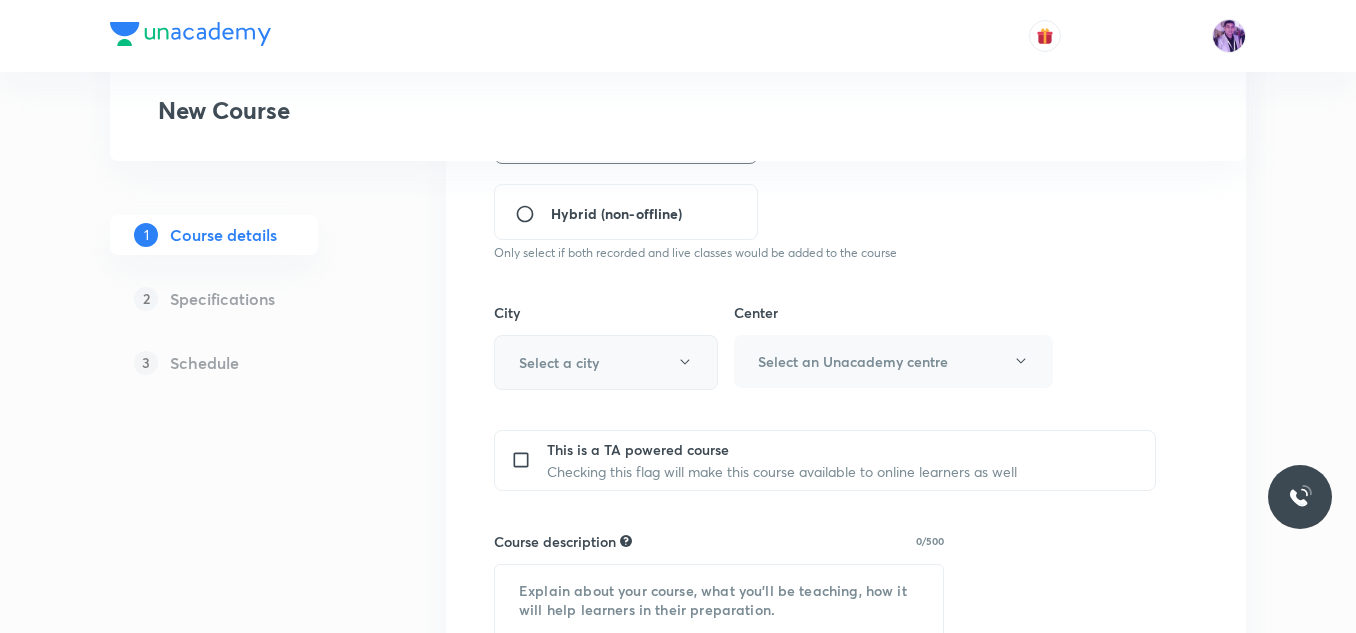 click on "Select a city" at bounding box center (606, 362) 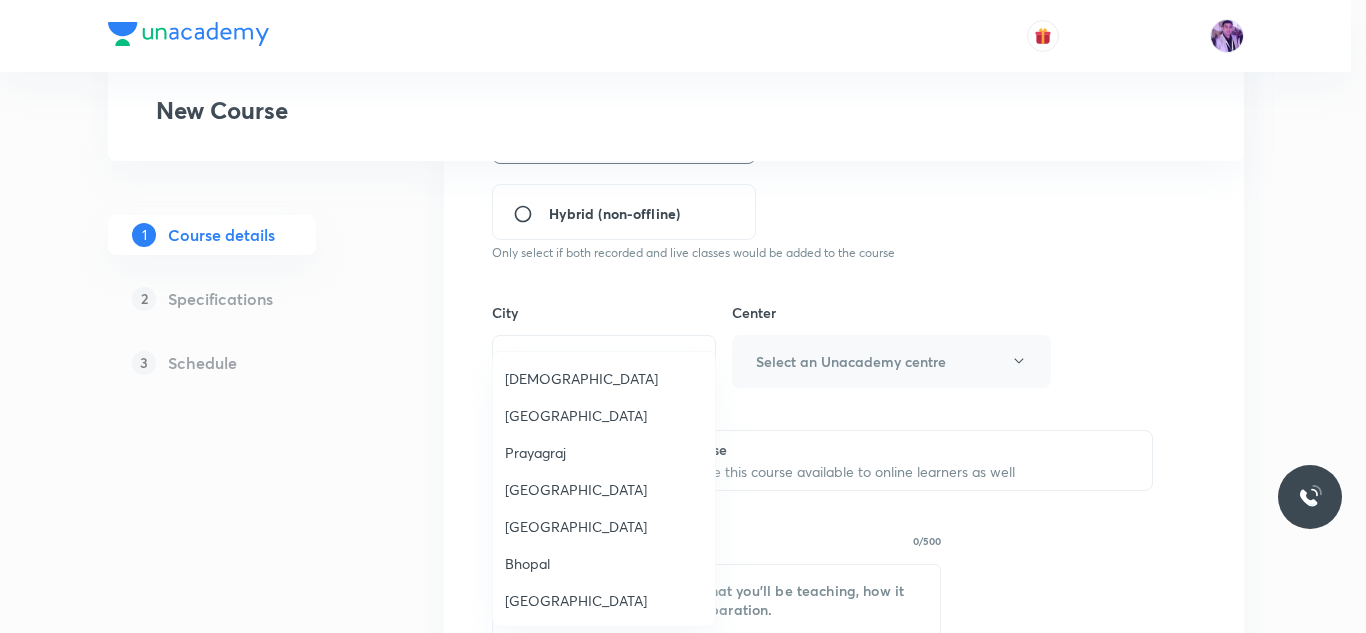 click on "Prayagraj" at bounding box center [604, 452] 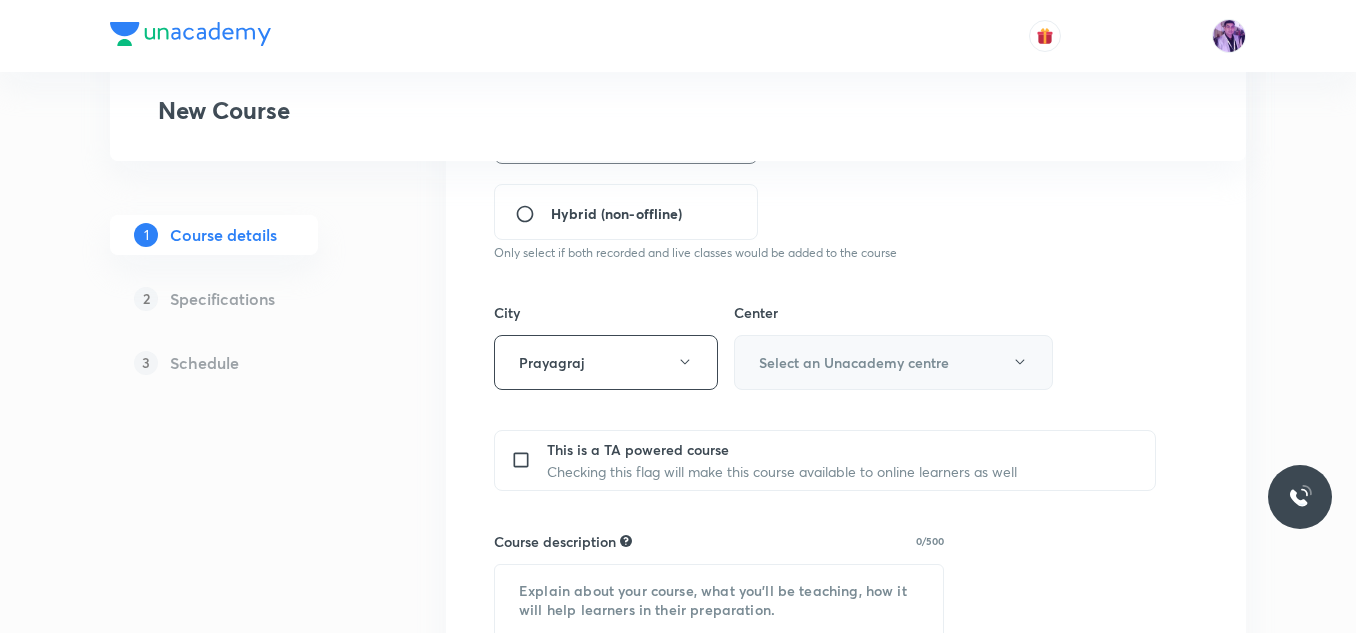 click on "Select an Unacademy centre" at bounding box center [854, 362] 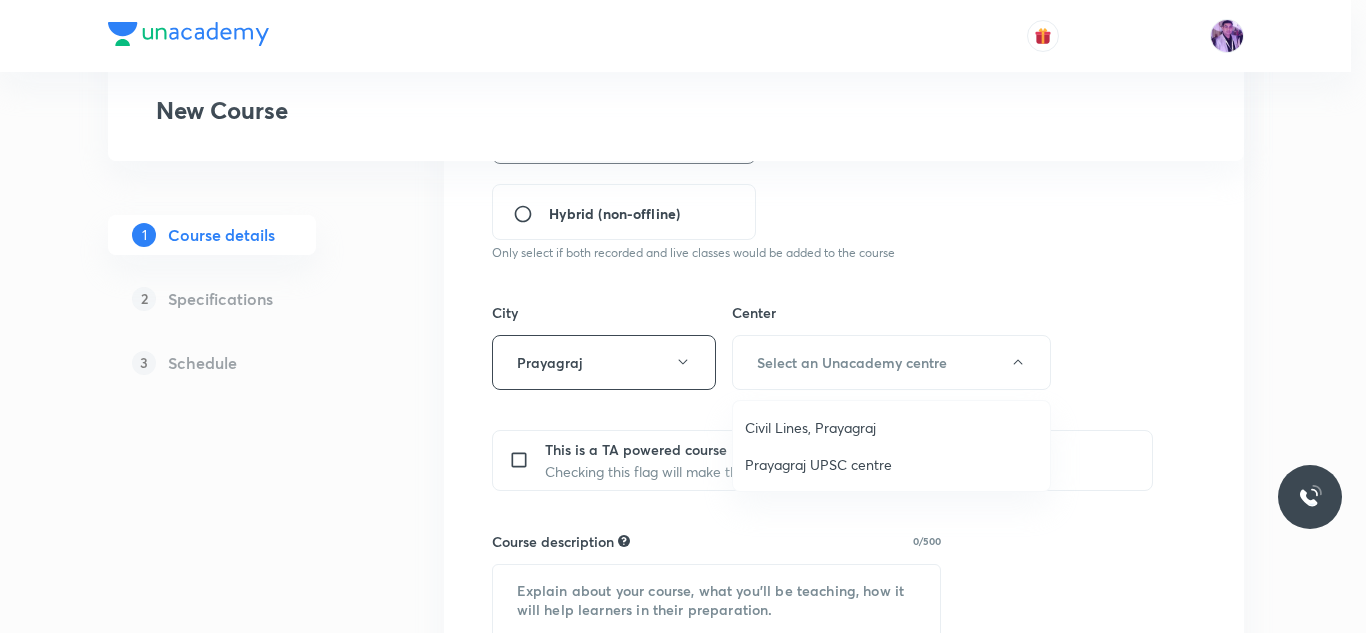 click on "Civil Lines, Prayagraj" at bounding box center (891, 427) 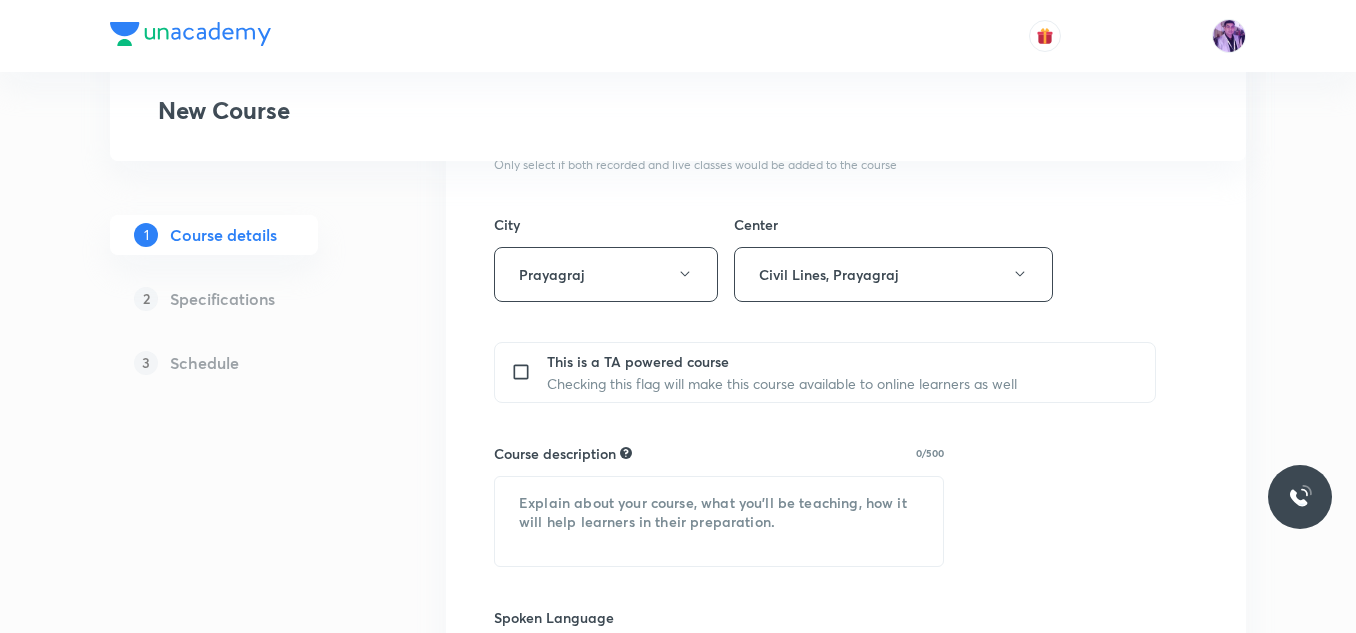scroll, scrollTop: 900, scrollLeft: 0, axis: vertical 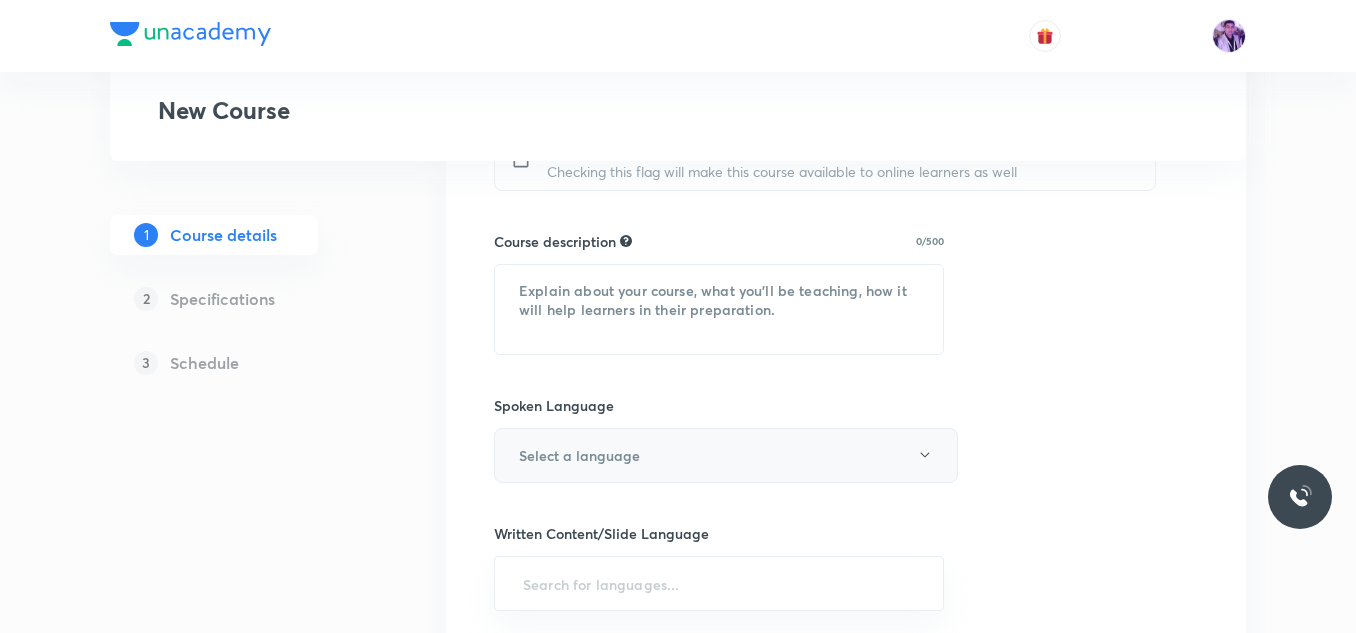 click on "Select a language" at bounding box center [726, 455] 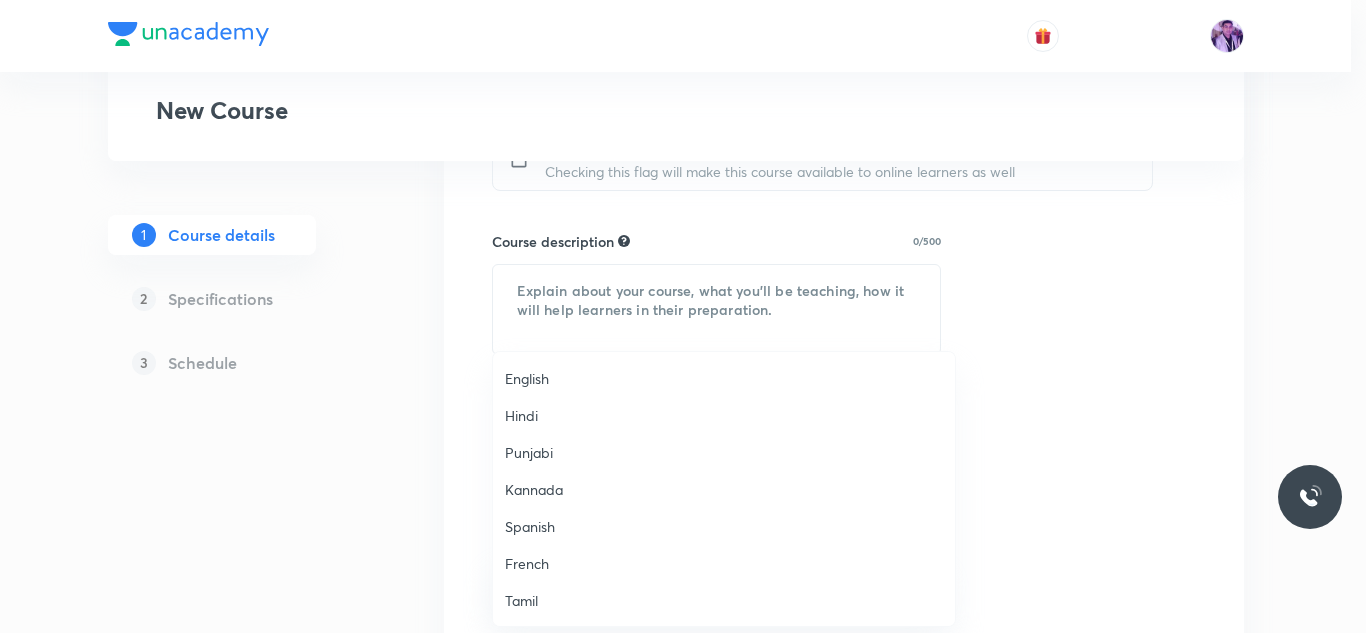 click on "English" at bounding box center (724, 378) 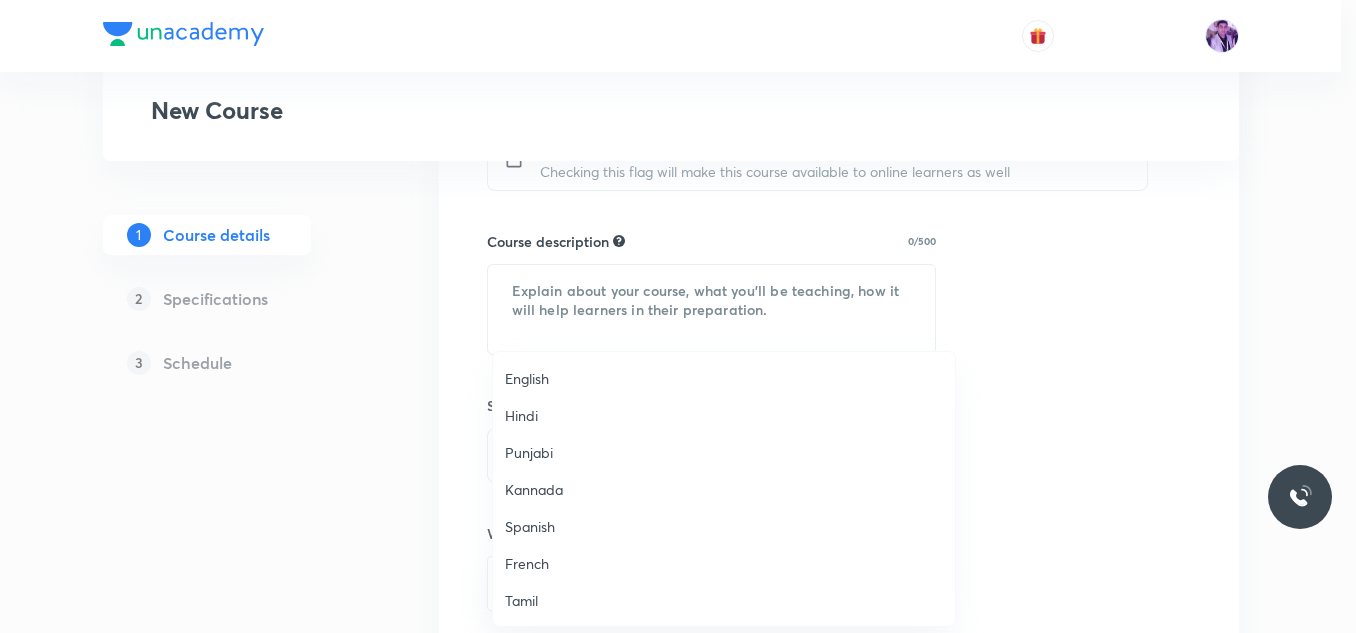 click on "English" at bounding box center (724, 378) 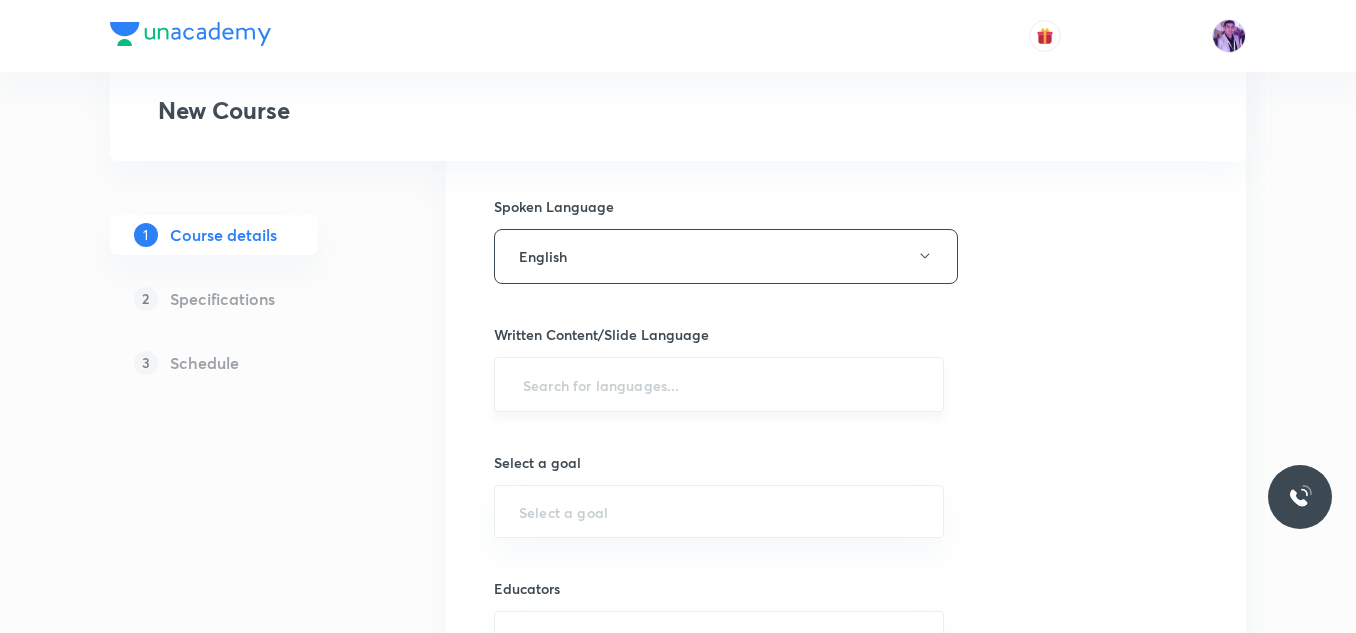 scroll, scrollTop: 1100, scrollLeft: 0, axis: vertical 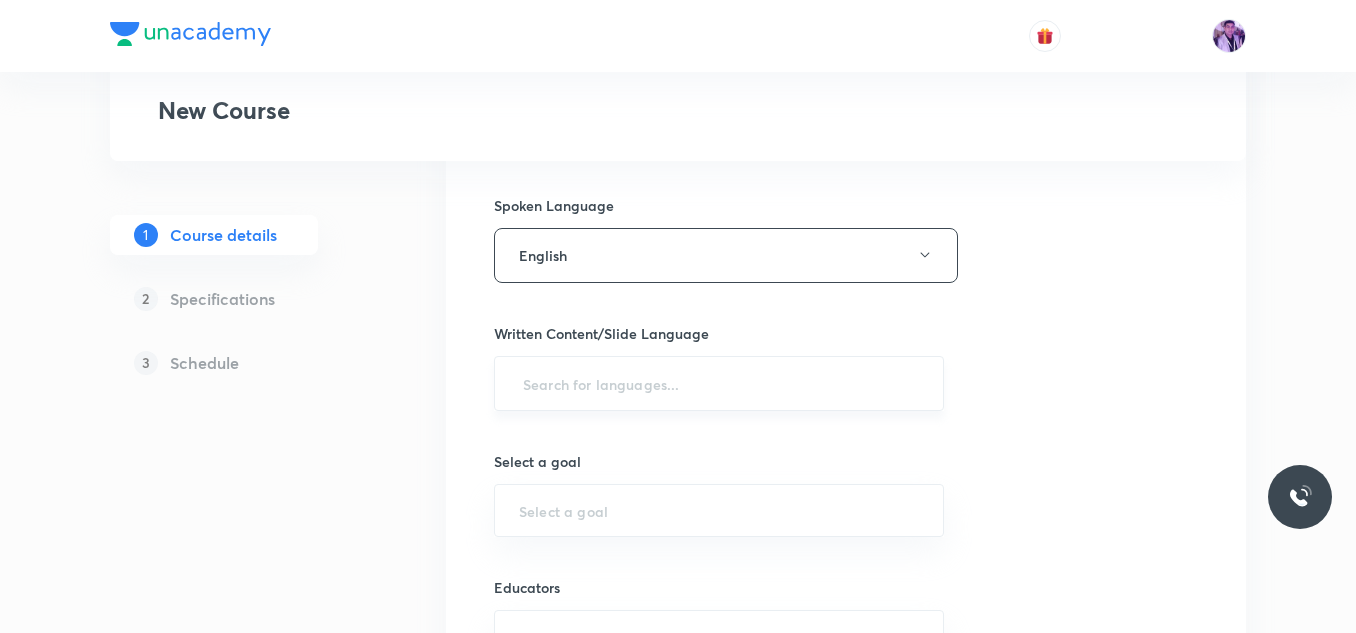 click on "​" at bounding box center [719, 383] 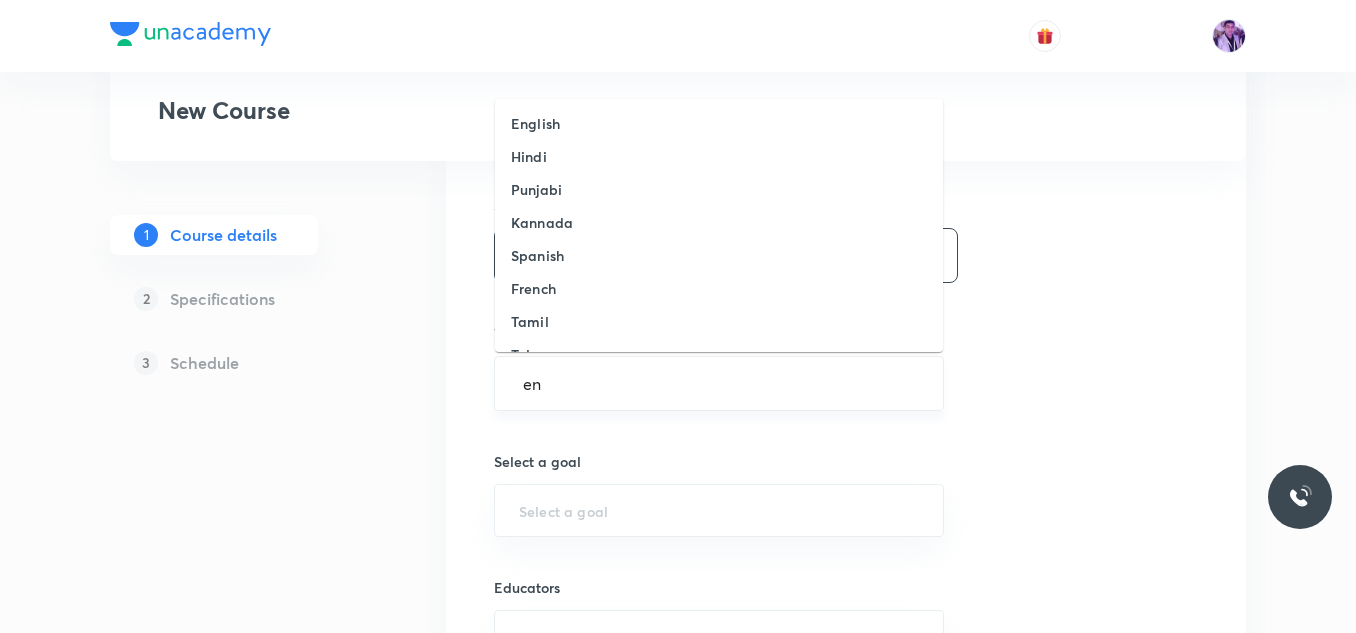 type on "eng" 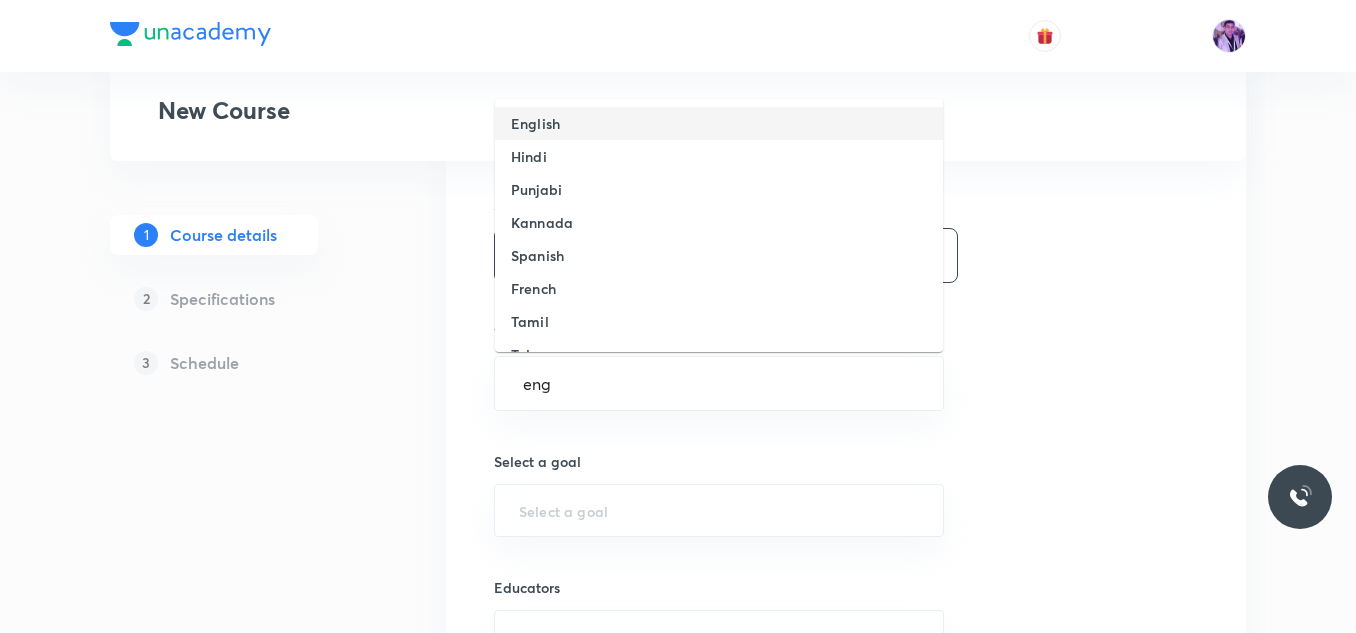 click on "English" at bounding box center (719, 123) 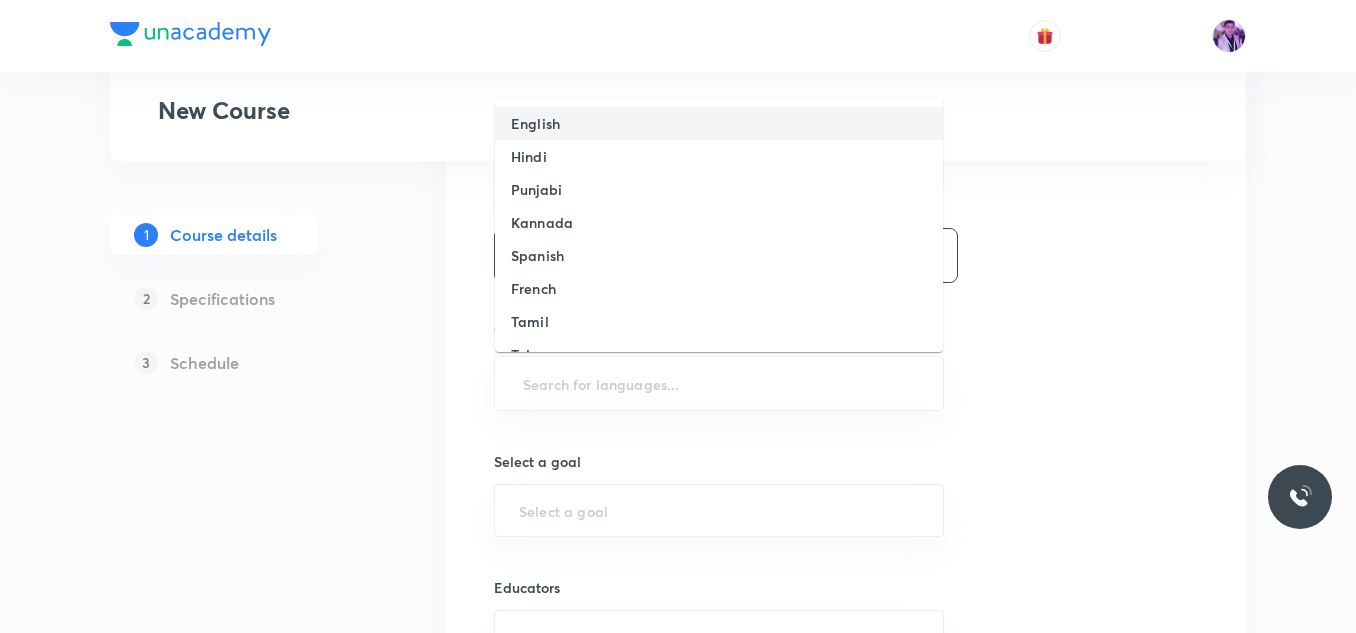 click on "New Course" at bounding box center (678, 112) 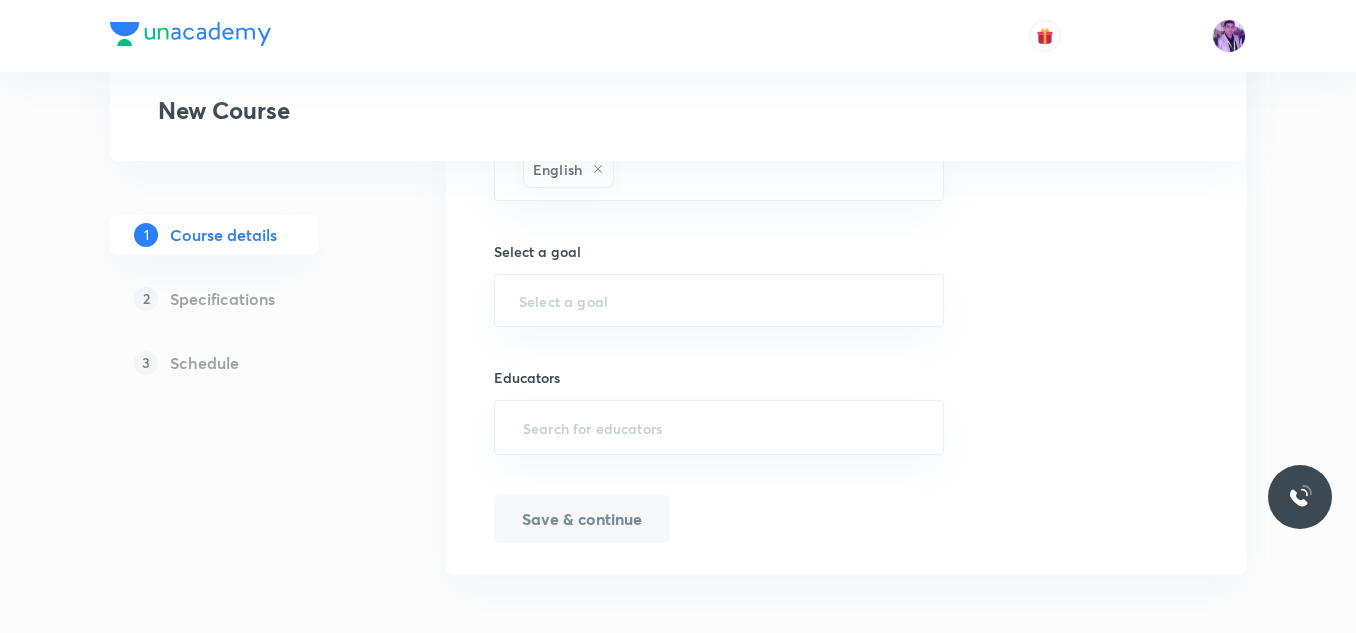 scroll, scrollTop: 1320, scrollLeft: 0, axis: vertical 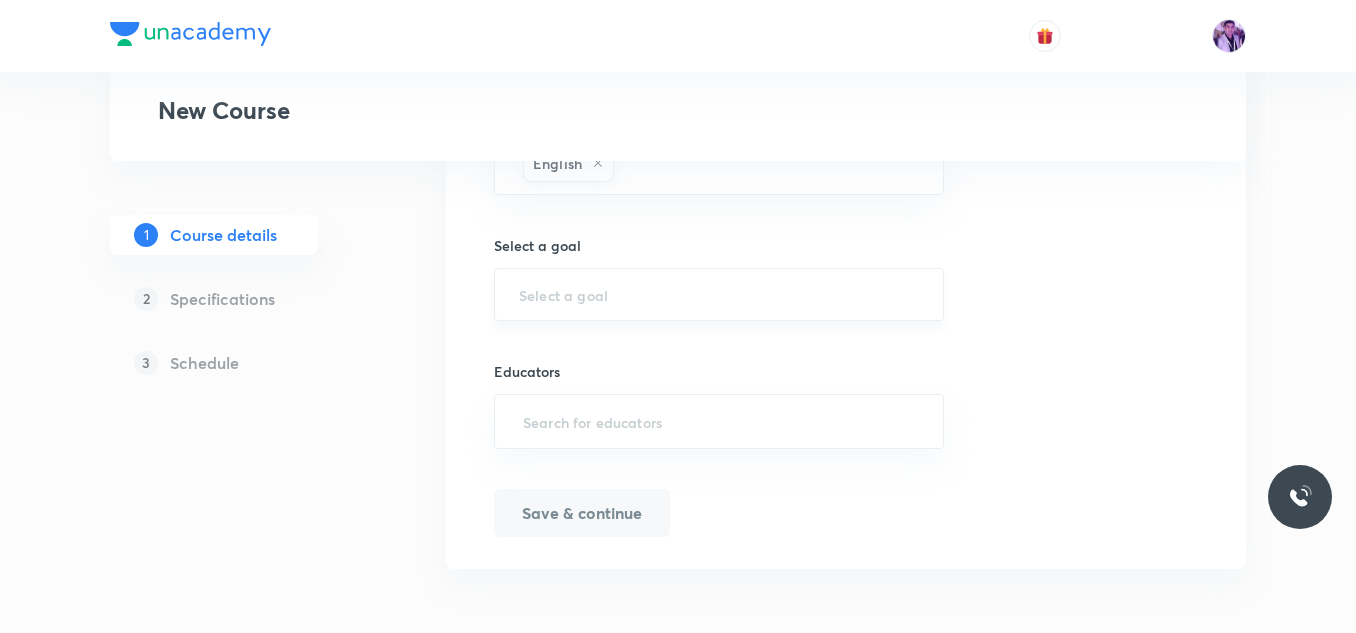 click on "​" at bounding box center (719, 294) 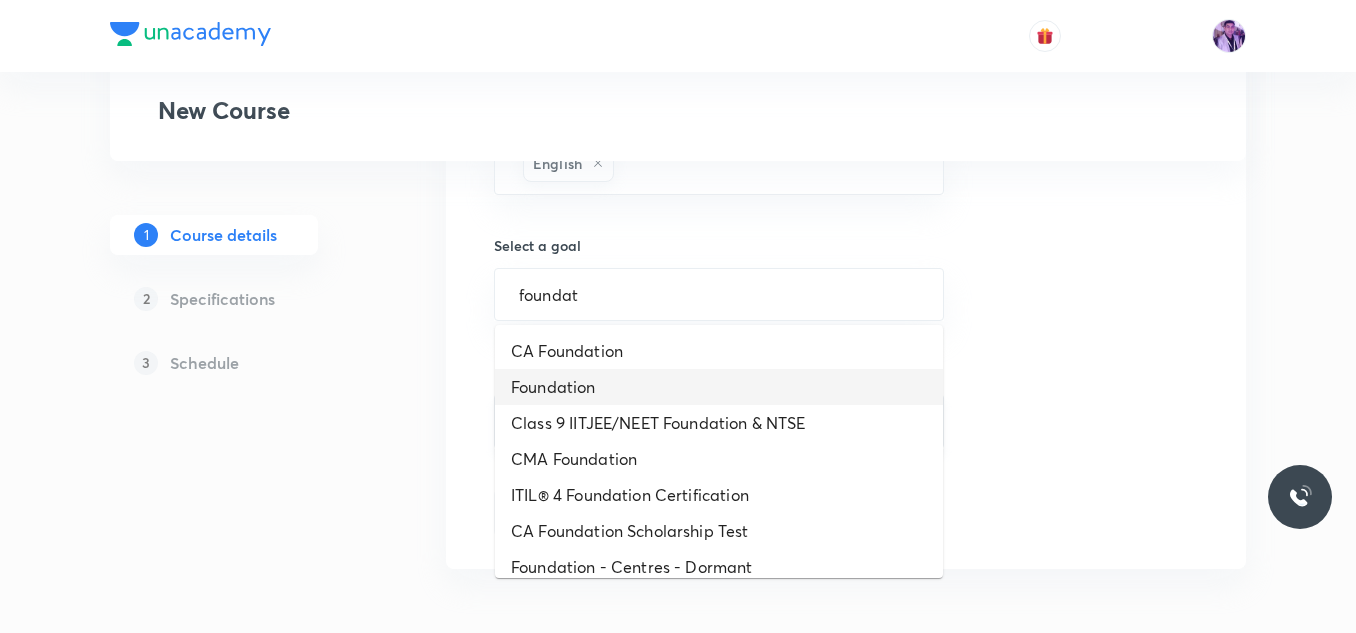 click on "Foundation" at bounding box center [719, 387] 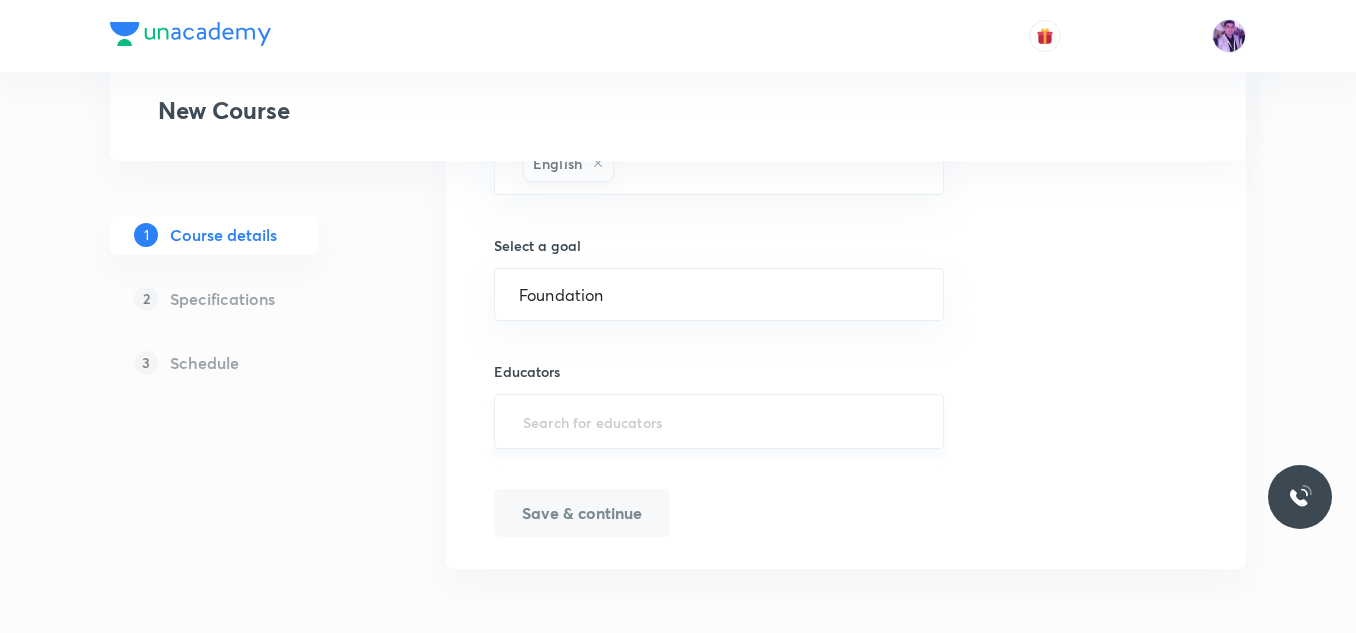 click at bounding box center [719, 421] 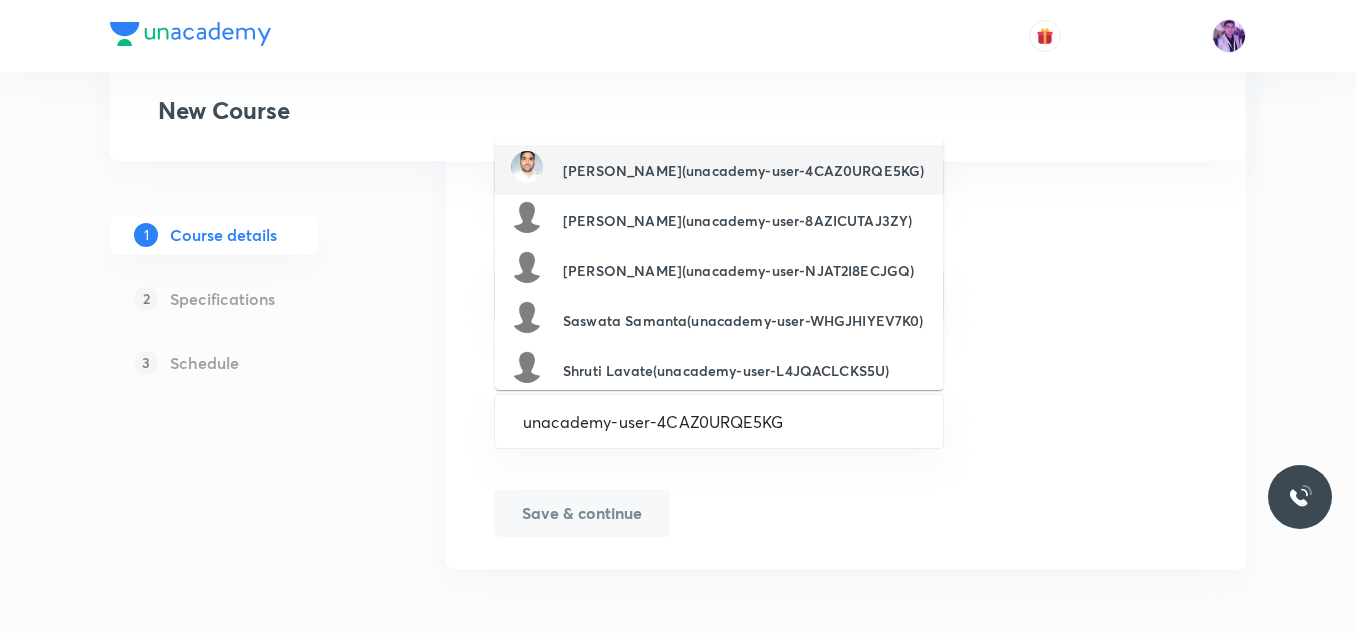 click on "[PERSON_NAME](unacademy-user-4CAZ0URQE5KG)" at bounding box center [743, 170] 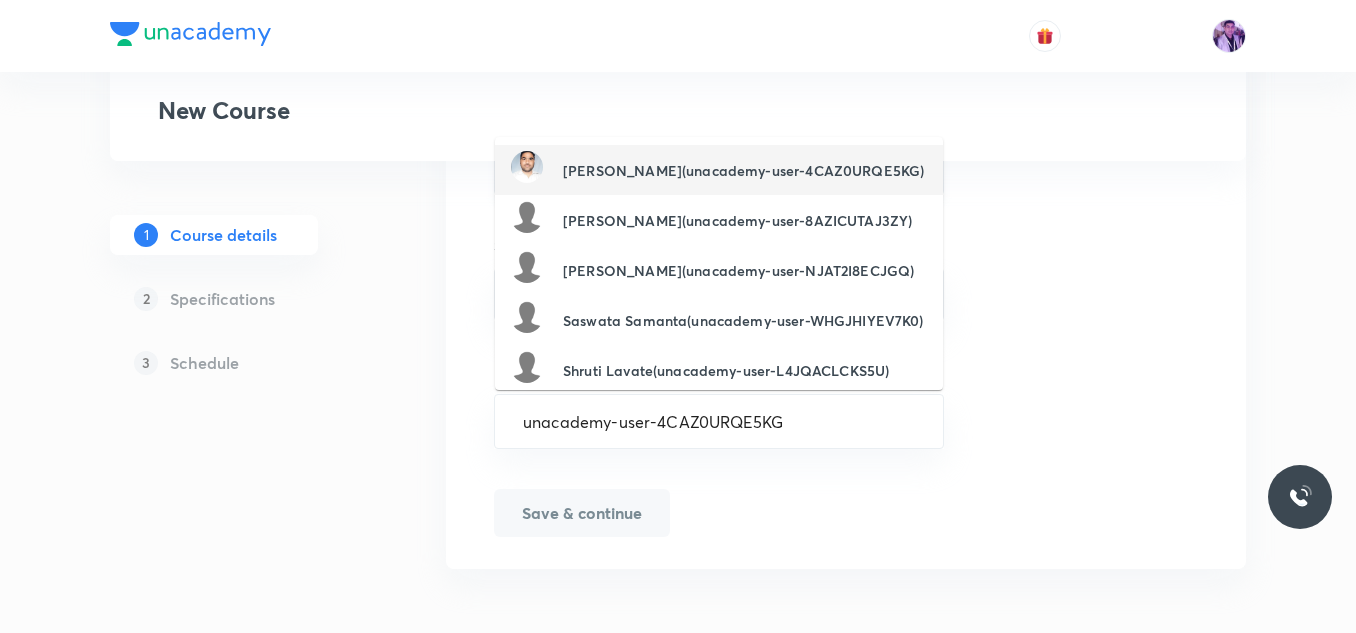 click at bounding box center (768, 165) 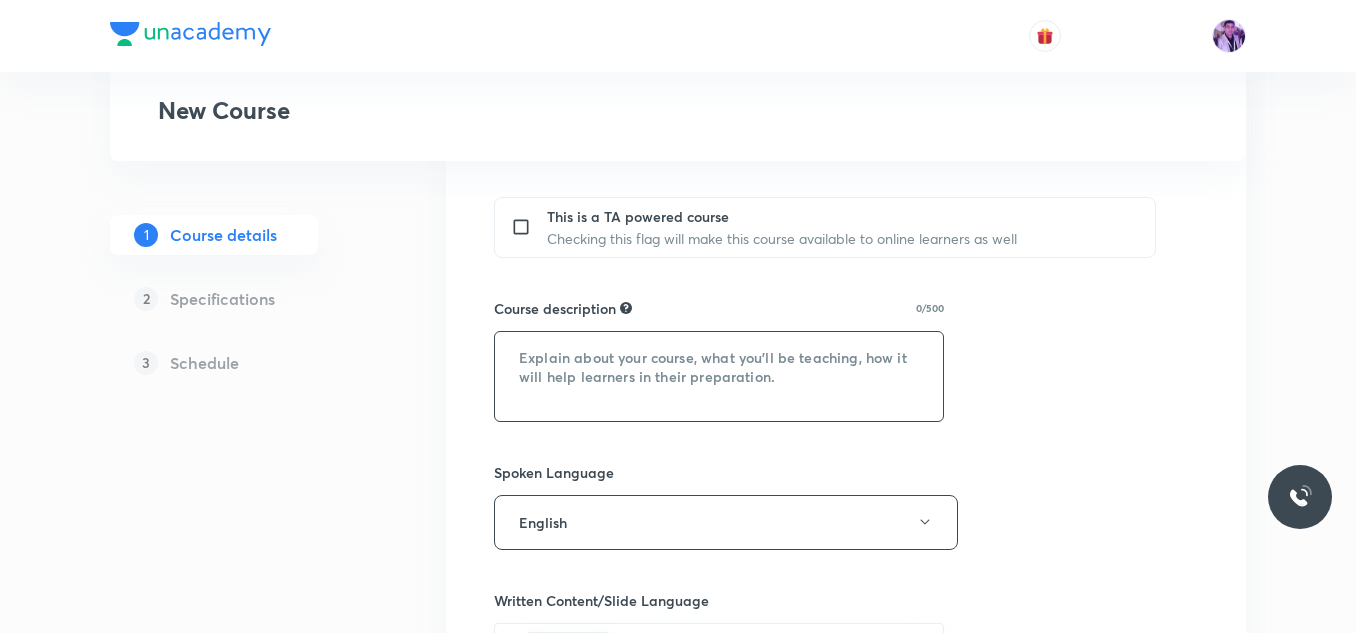 scroll, scrollTop: 824, scrollLeft: 0, axis: vertical 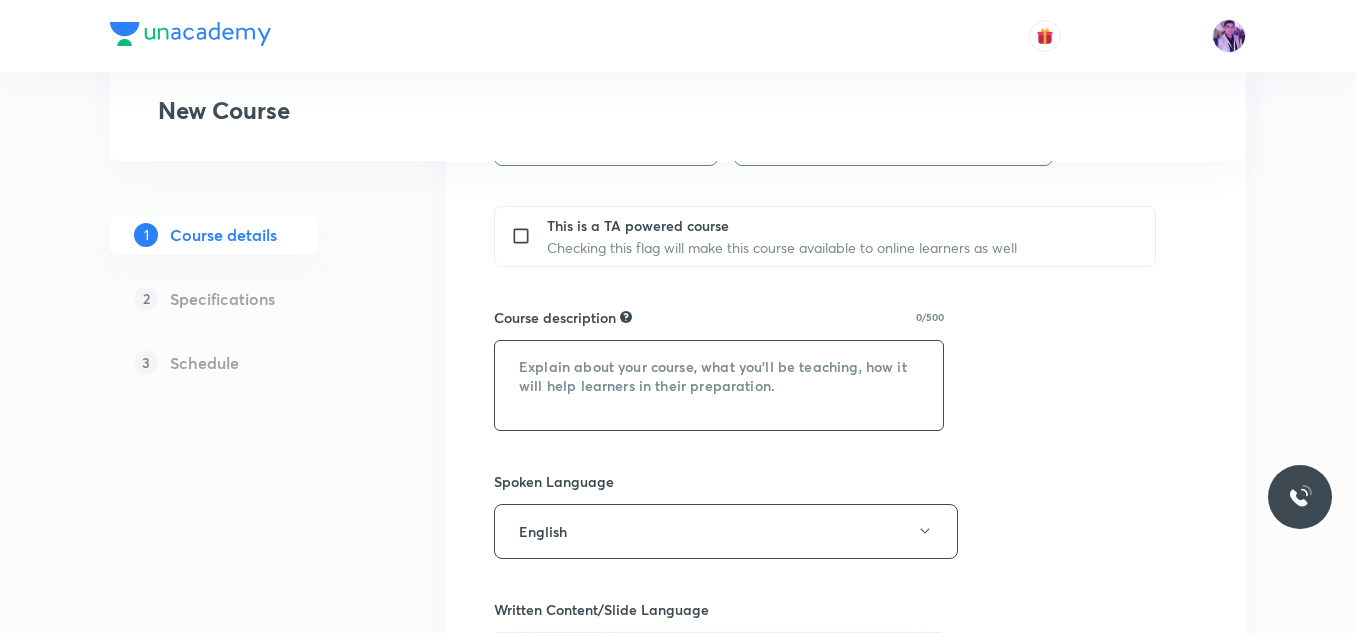 click at bounding box center [719, 385] 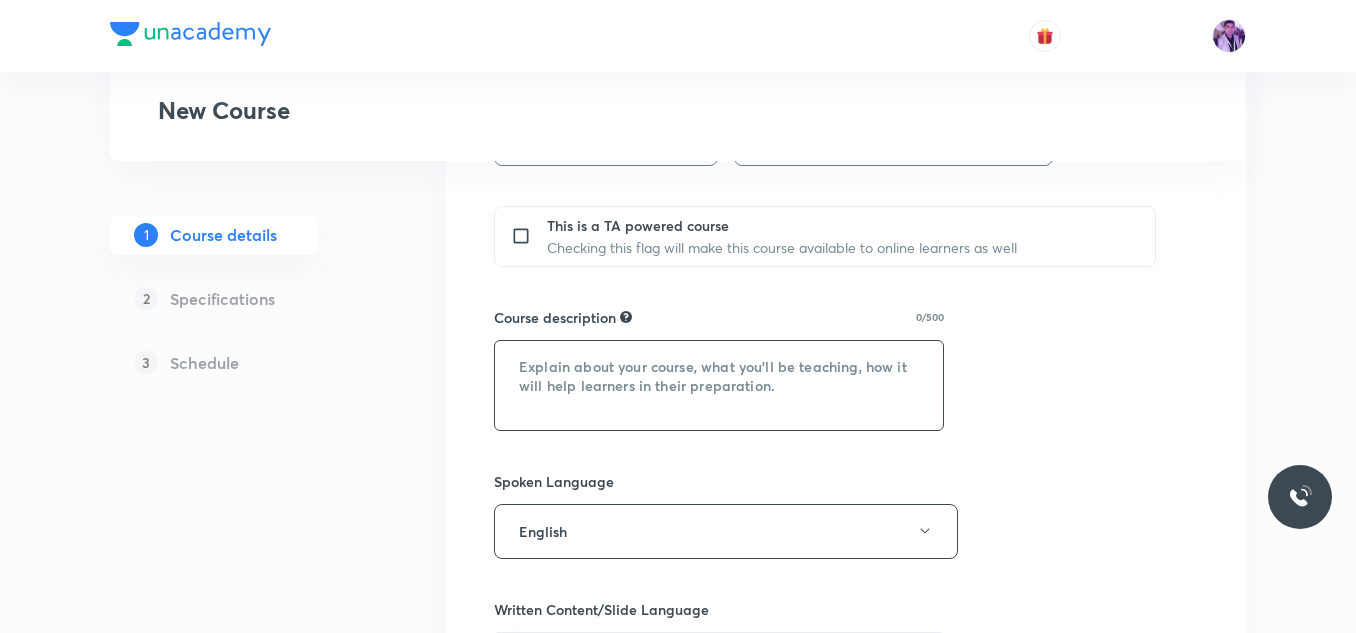 paste on "In this course, [PERSON_NAME] will provide in-depth knowledge of Mathematics. The course will be helpful for aspirants preparing for Foundation. All doubts related to the topic will be clarified during the doubt-clearing sessions in the course. The course will be covered in Hinglish and the notes will be provided in English"" 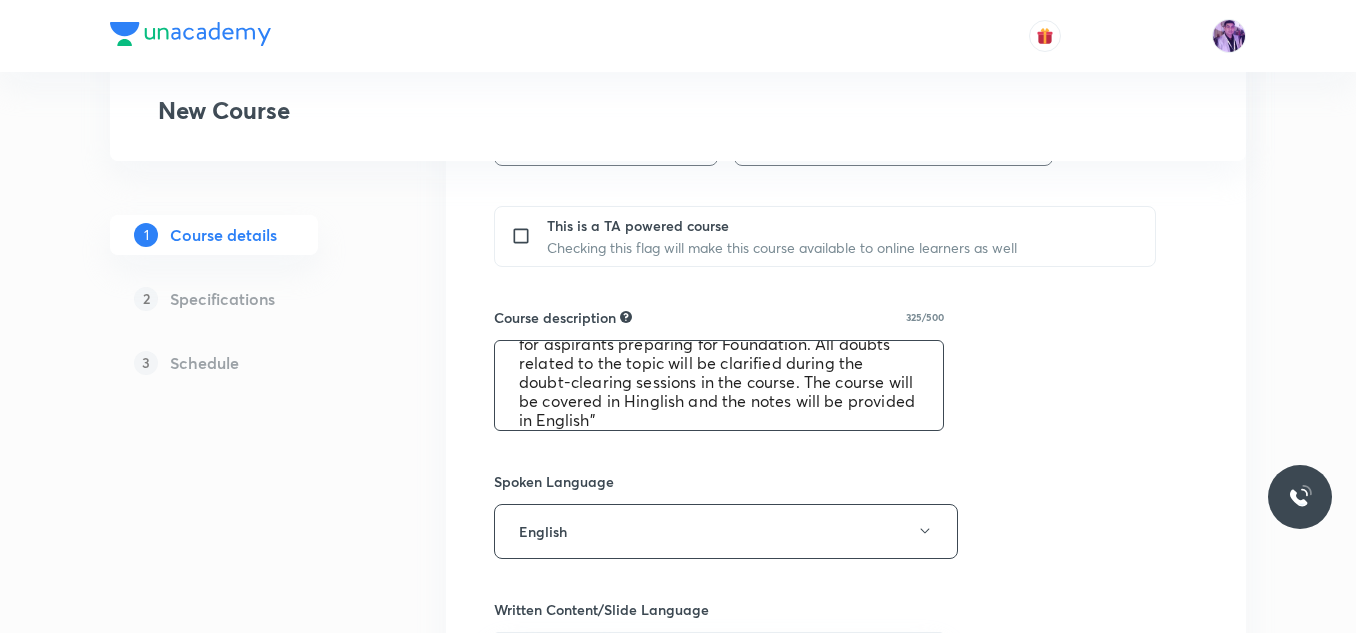 scroll, scrollTop: 0, scrollLeft: 0, axis: both 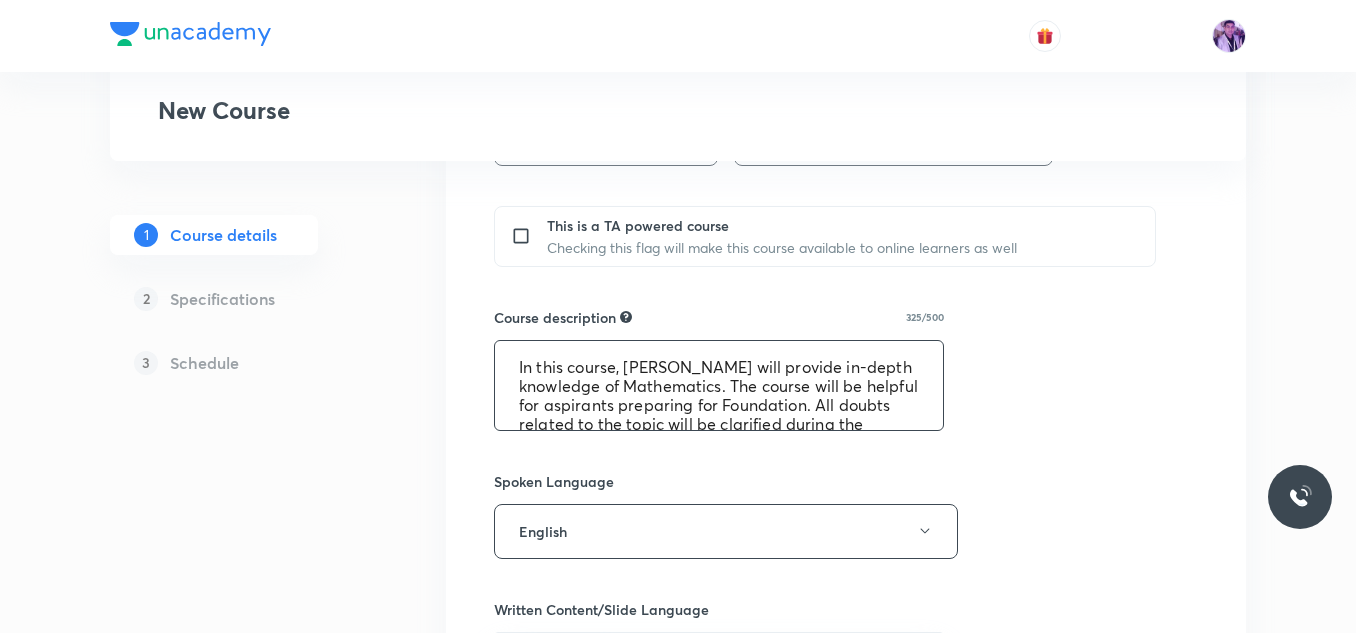 click on "In this course, [PERSON_NAME] will provide in-depth knowledge of Mathematics. The course will be helpful for aspirants preparing for Foundation. All doubts related to the topic will be clarified during the doubt-clearing sessions in the course. The course will be covered in Hinglish and the notes will be provided in English"" at bounding box center (719, 385) 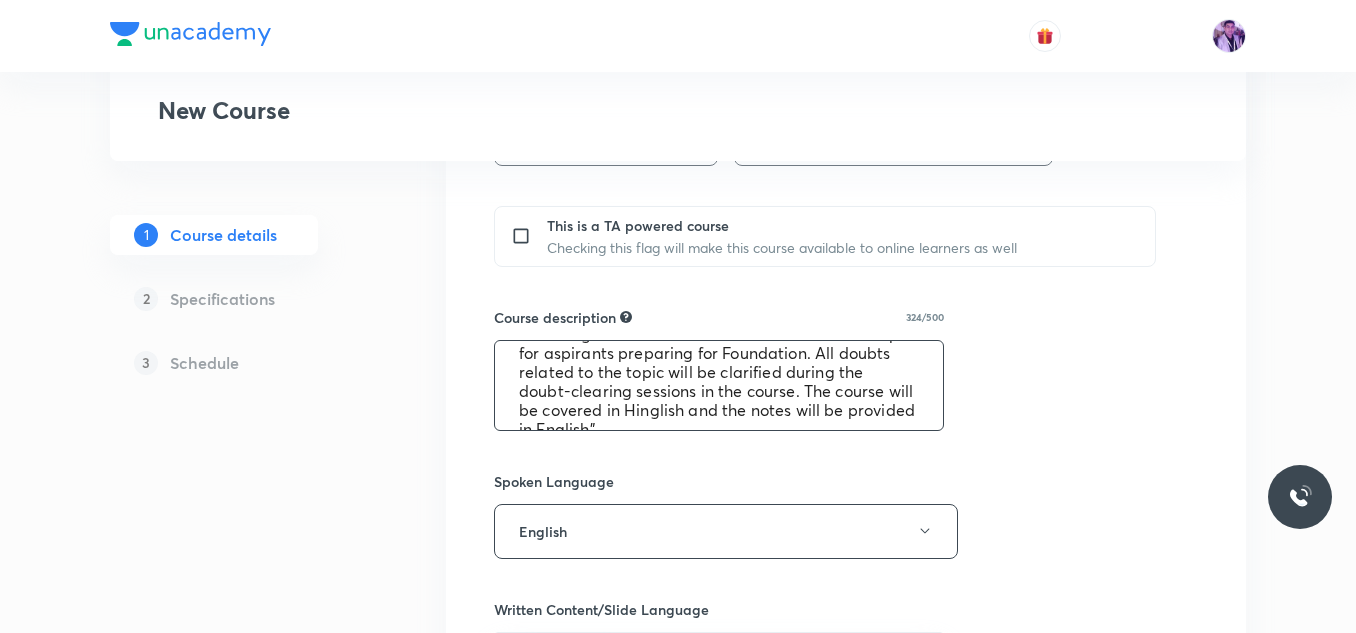 scroll, scrollTop: 76, scrollLeft: 0, axis: vertical 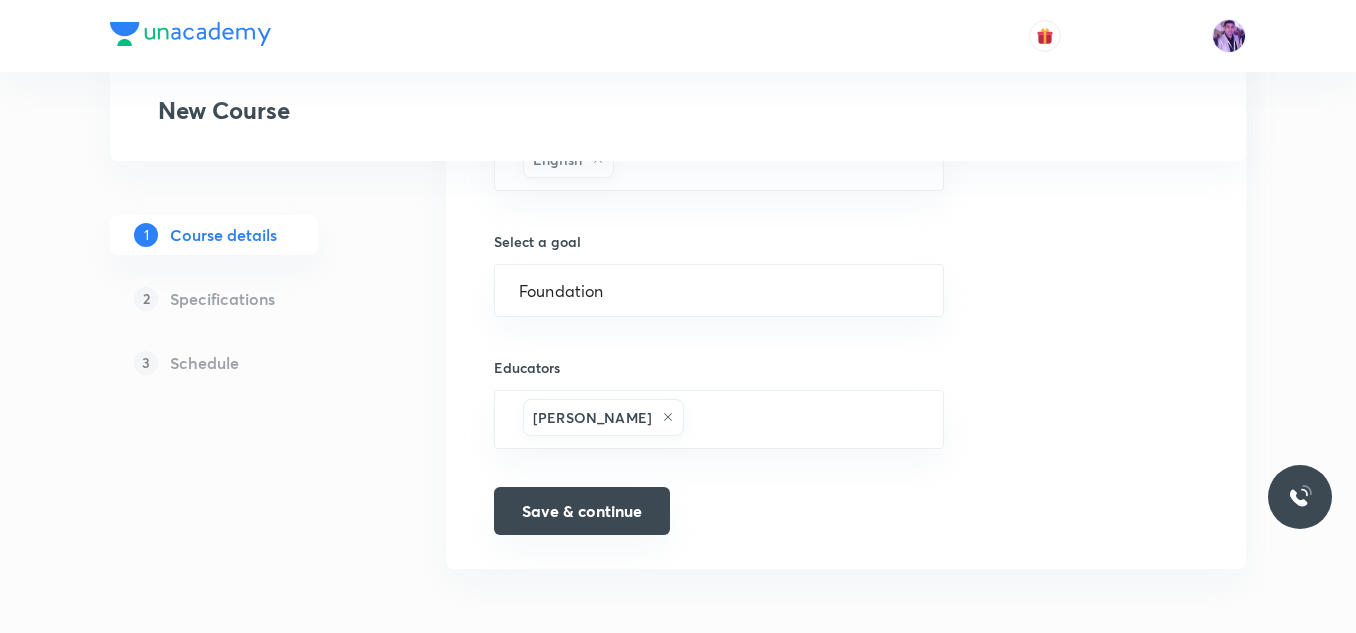 type on "In this course, [PERSON_NAME] will provide in-depth knowledge of Mathematics. The course will be helpful for aspirants preparing for Foundation. All doubts related to the topic will be clarified during the doubt-clearing sessions in the course. The course will be covered in Hinglish and the notes will be provided in English"" 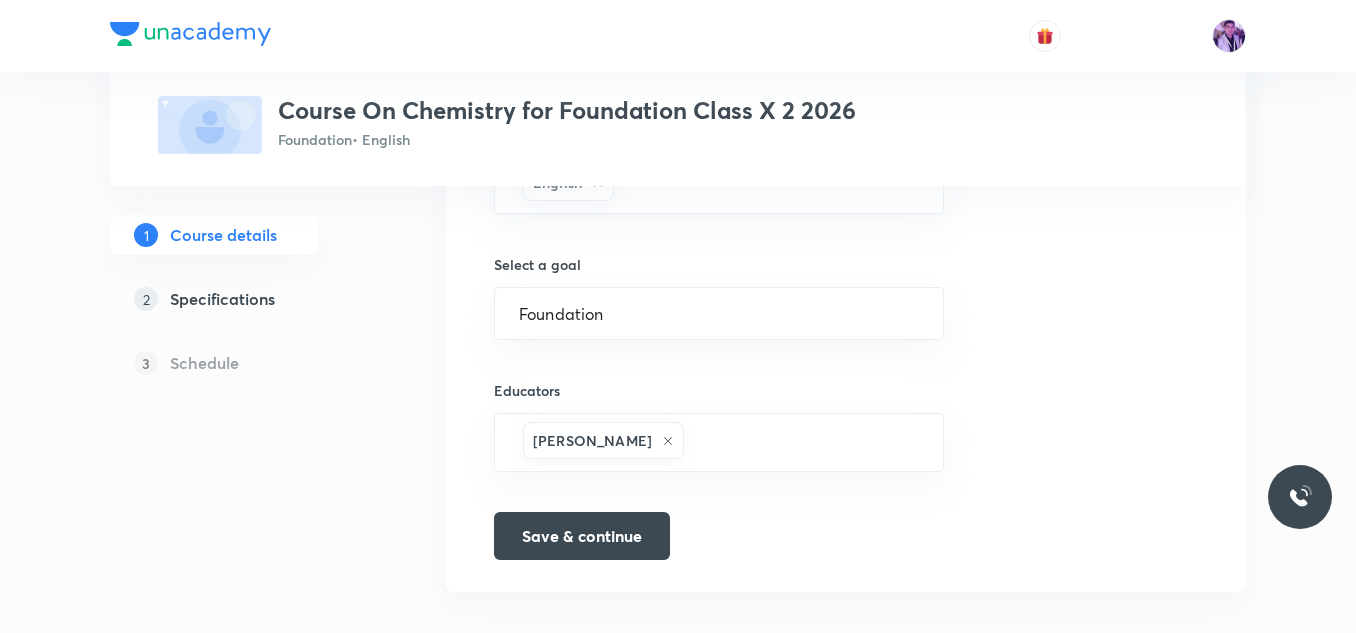 scroll, scrollTop: 1347, scrollLeft: 0, axis: vertical 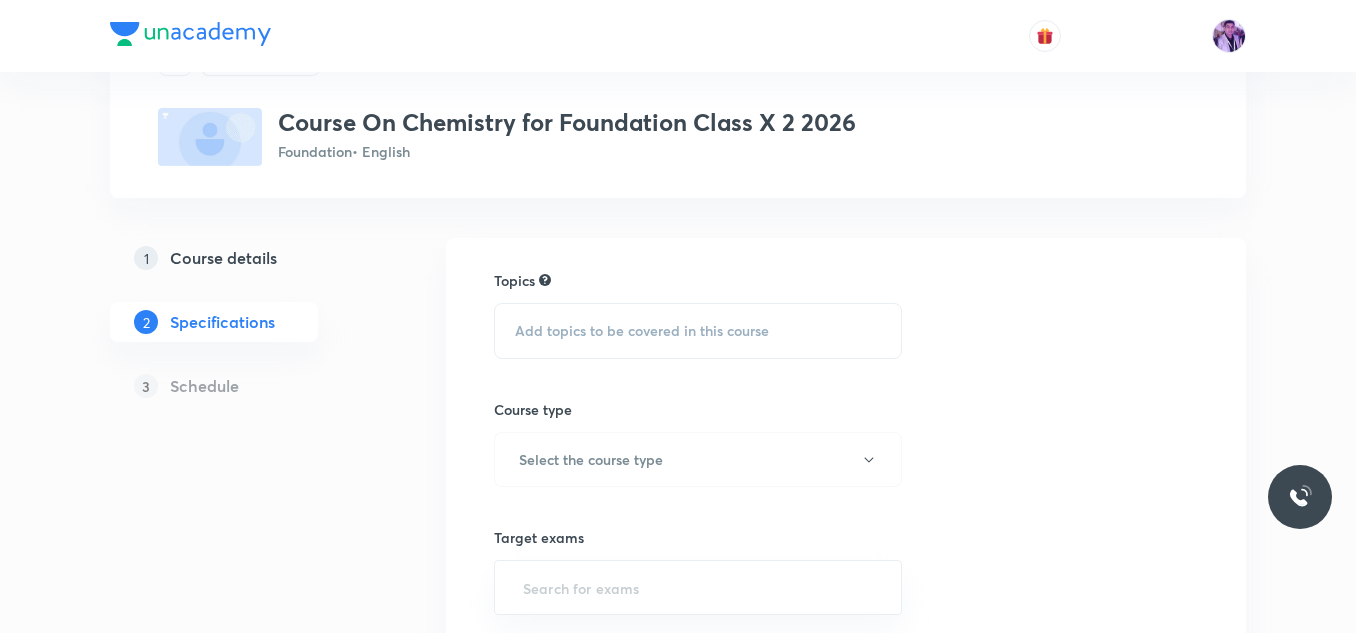 click on "Add topics to be covered in this course" at bounding box center (642, 331) 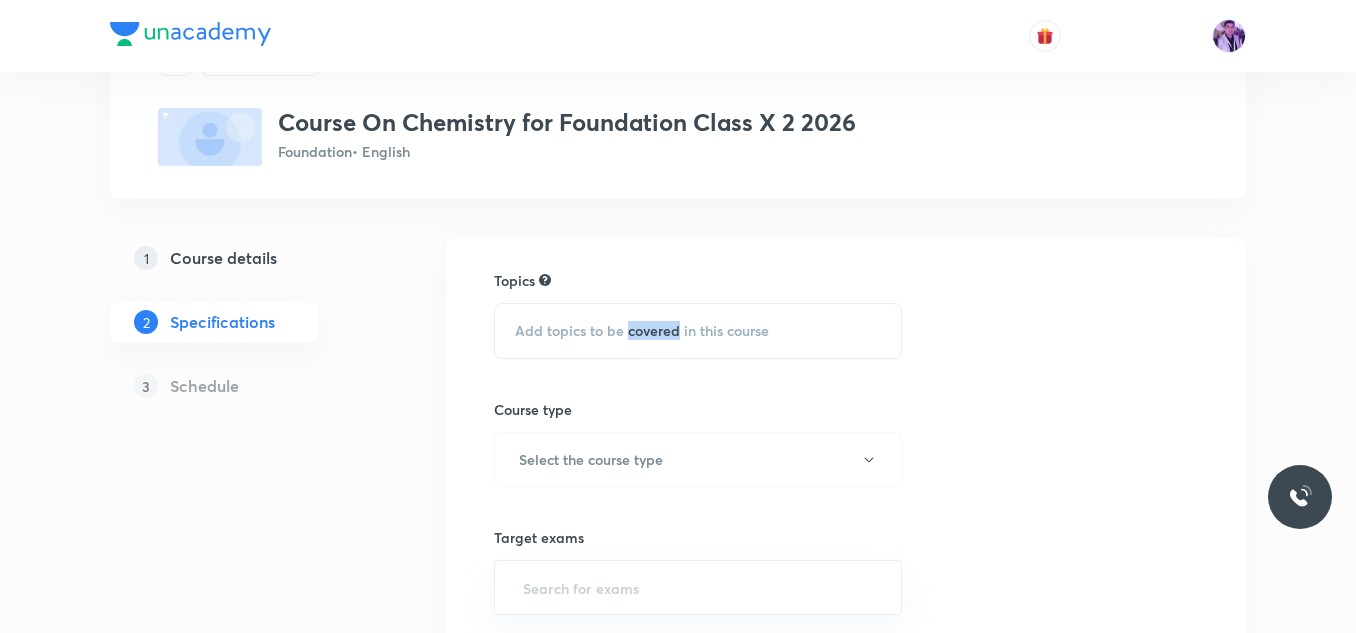 click on "Add topics to be covered in this course" at bounding box center [642, 331] 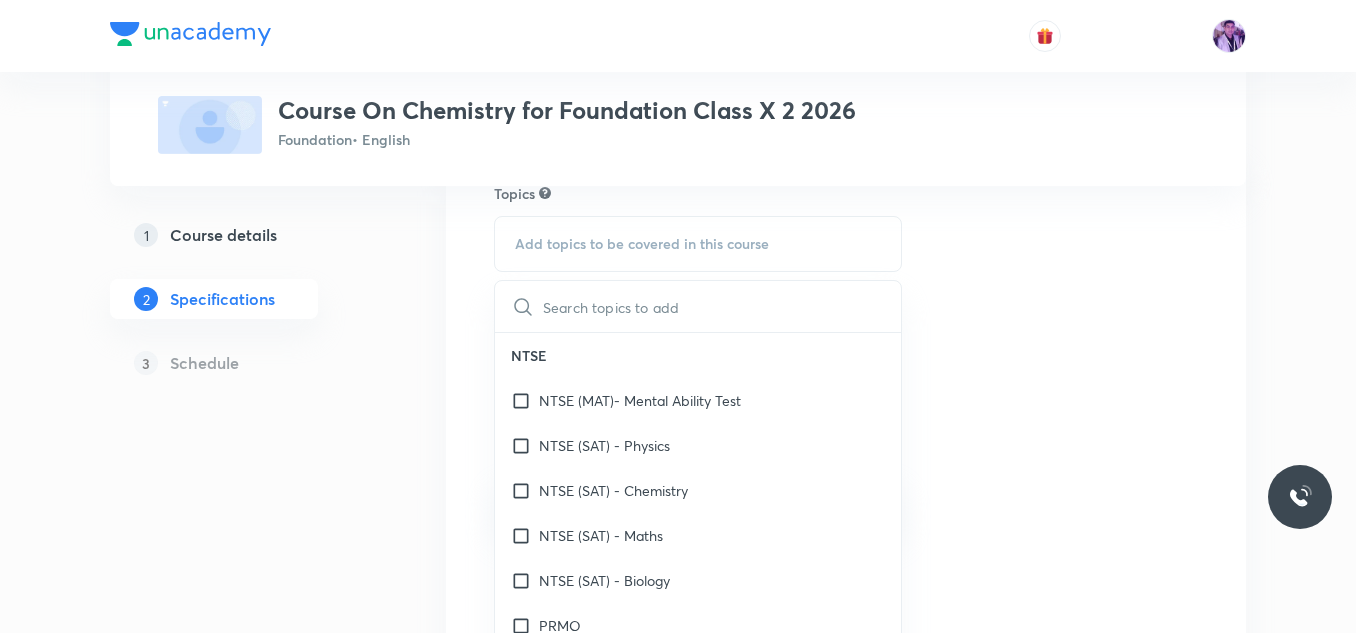 scroll, scrollTop: 191, scrollLeft: 0, axis: vertical 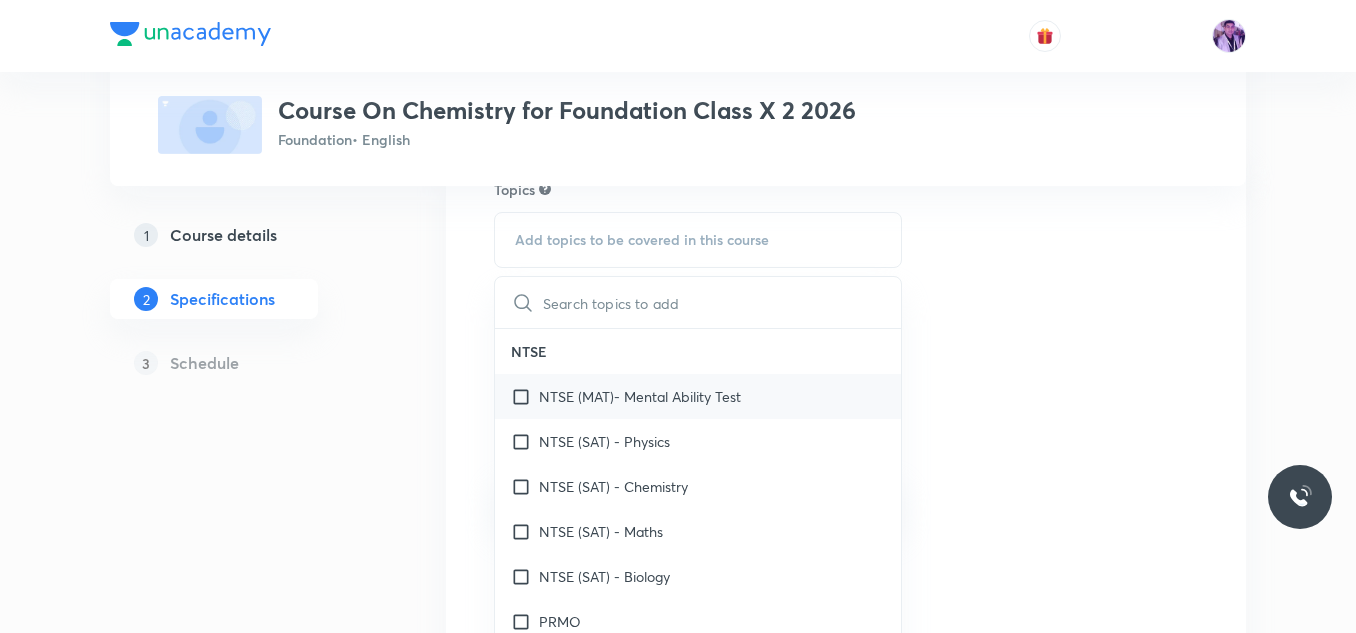 click on "NTSE (MAT)- Mental Ability Test" at bounding box center (640, 396) 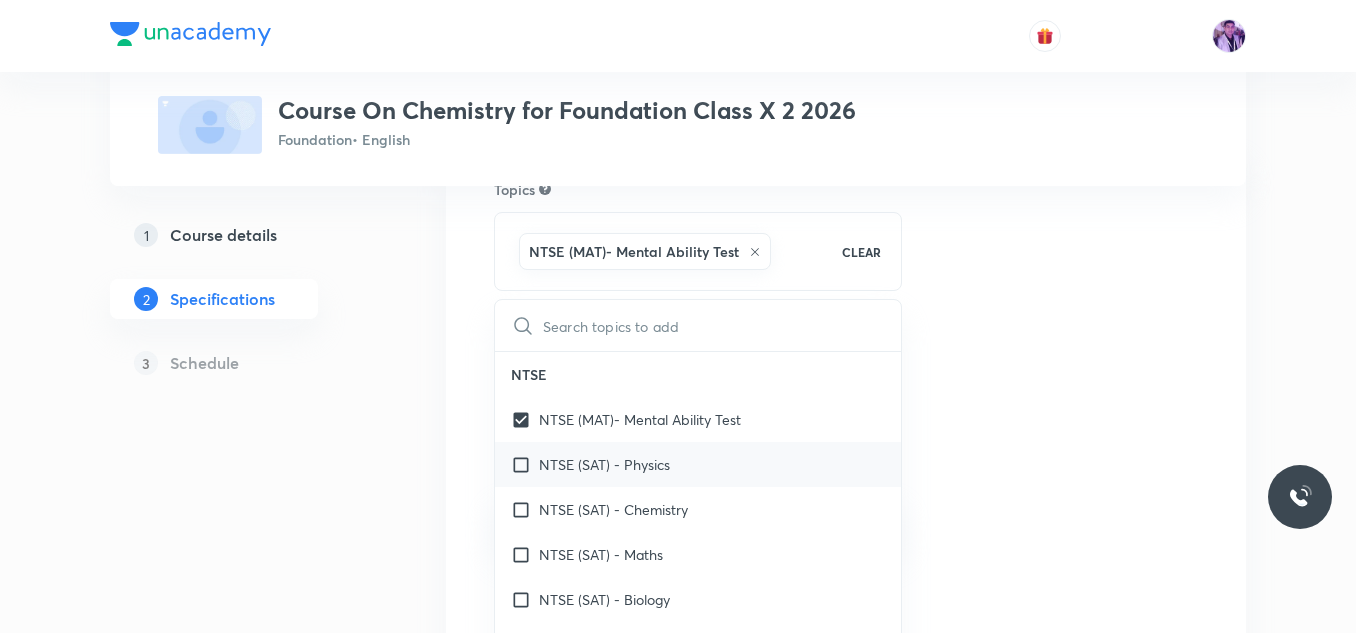 click on "NTSE (SAT) - Physics" at bounding box center [604, 464] 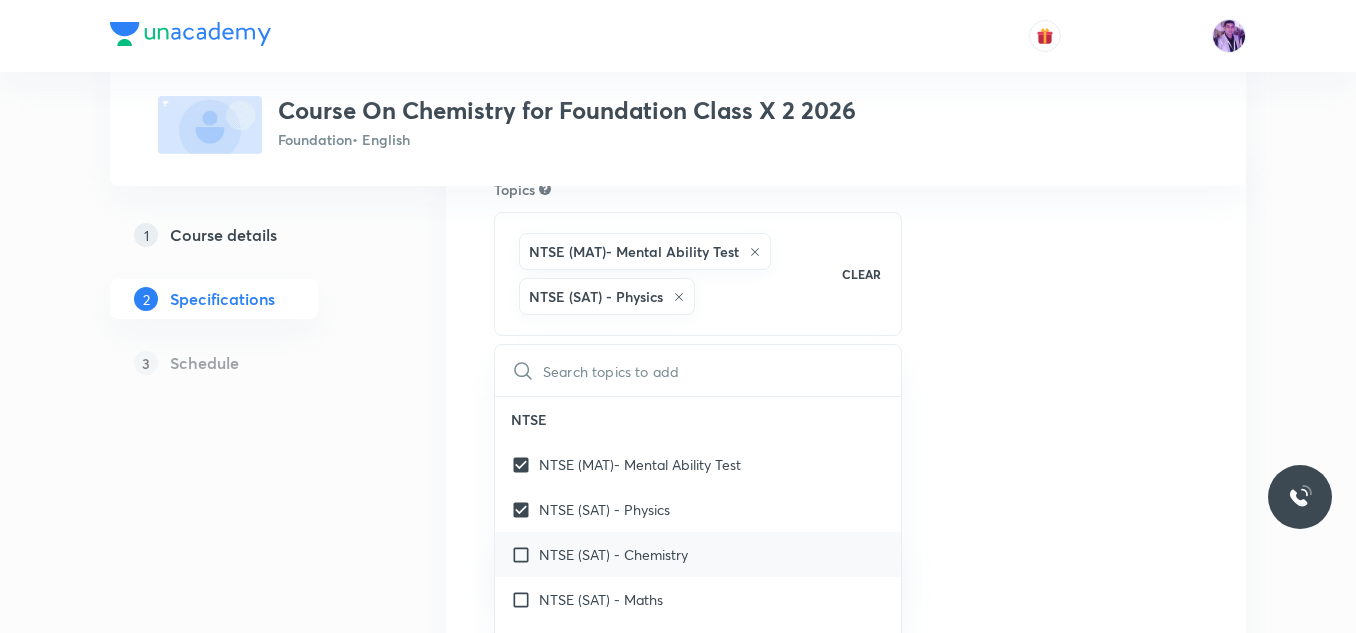 click on "NTSE (SAT) - Chemistry" at bounding box center (613, 554) 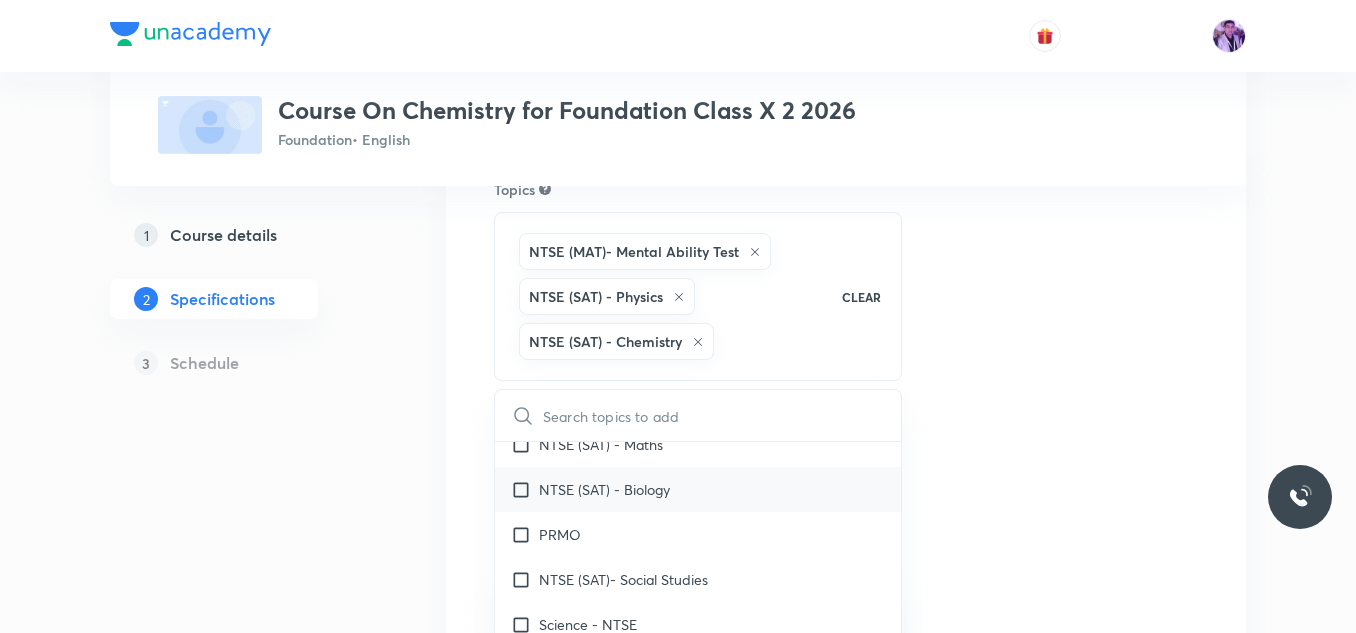 click on "NTSE (SAT) - Biology" at bounding box center [604, 489] 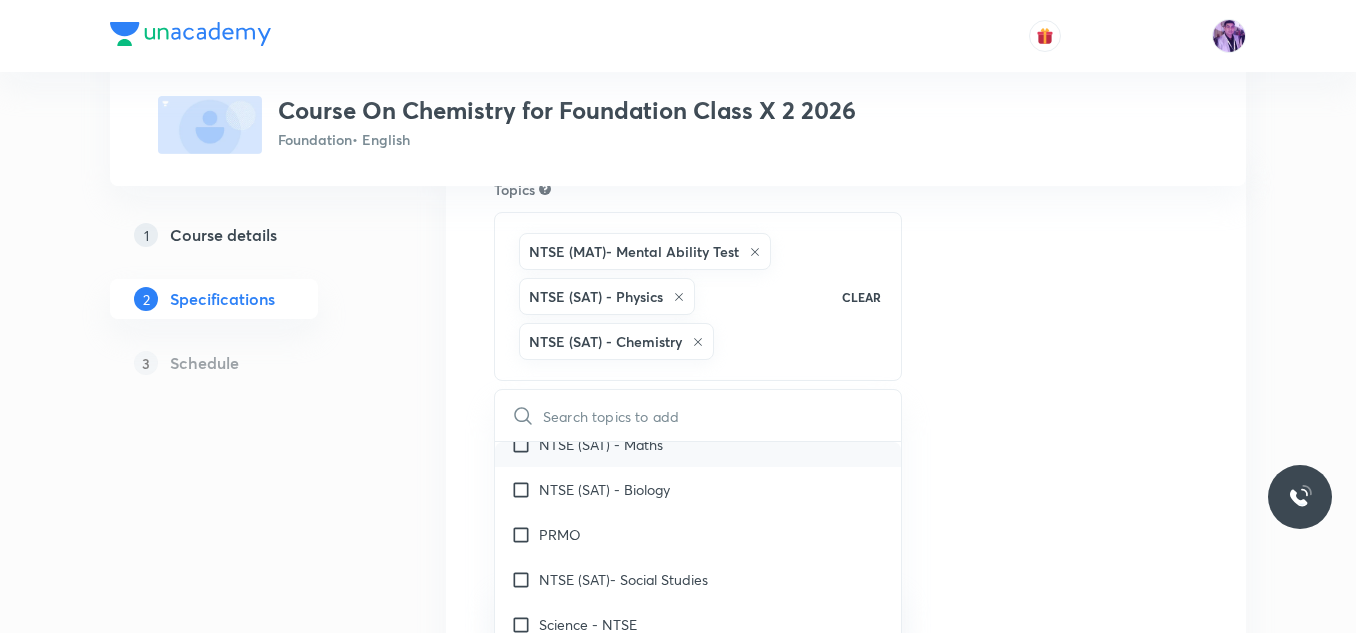 checkbox on "true" 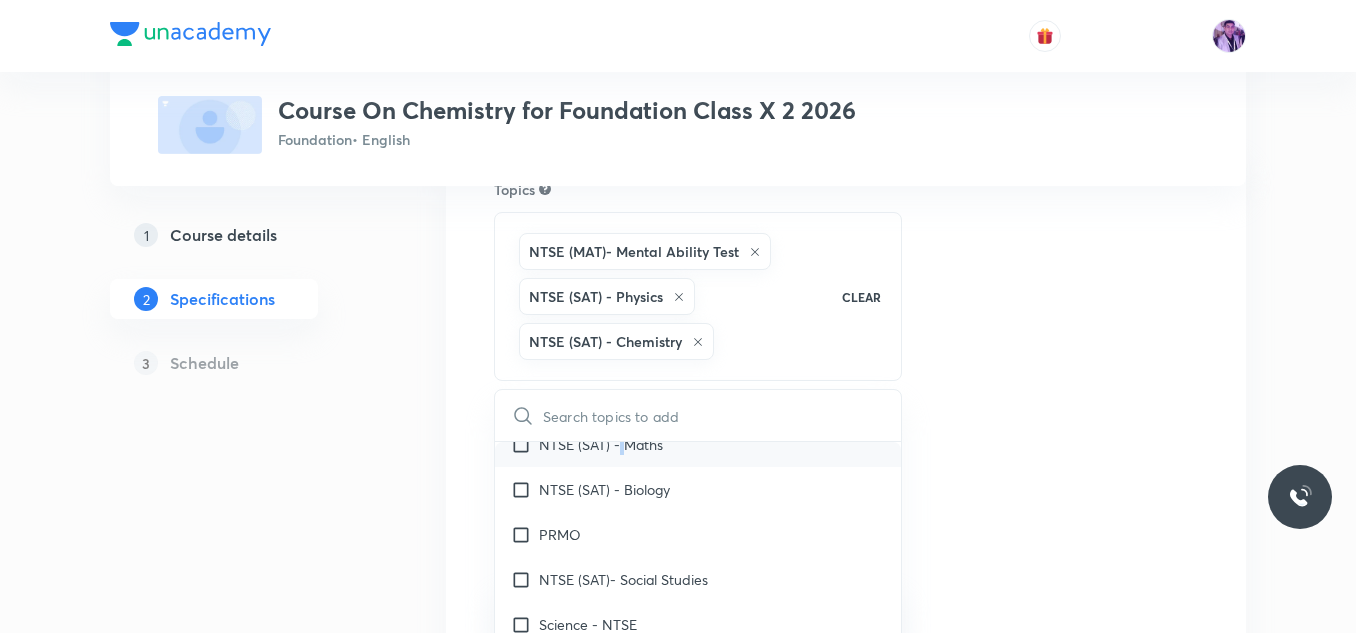 click on "NTSE NTSE (MAT)- Mental Ability Test NTSE (SAT) - Physics NTSE (SAT) - Chemistry NTSE (SAT) - Maths NTSE (SAT) - Biology PRMO NTSE (SAT)- Social Studies Science - NTSE Maths - NTSE MAT - NTSE Language Test (LT) English - NTSE SAT - History SAT - Geography Verbal and Non Verbal Analogy Arithmetic Aptitude SAT - Civics" at bounding box center (698, 647) 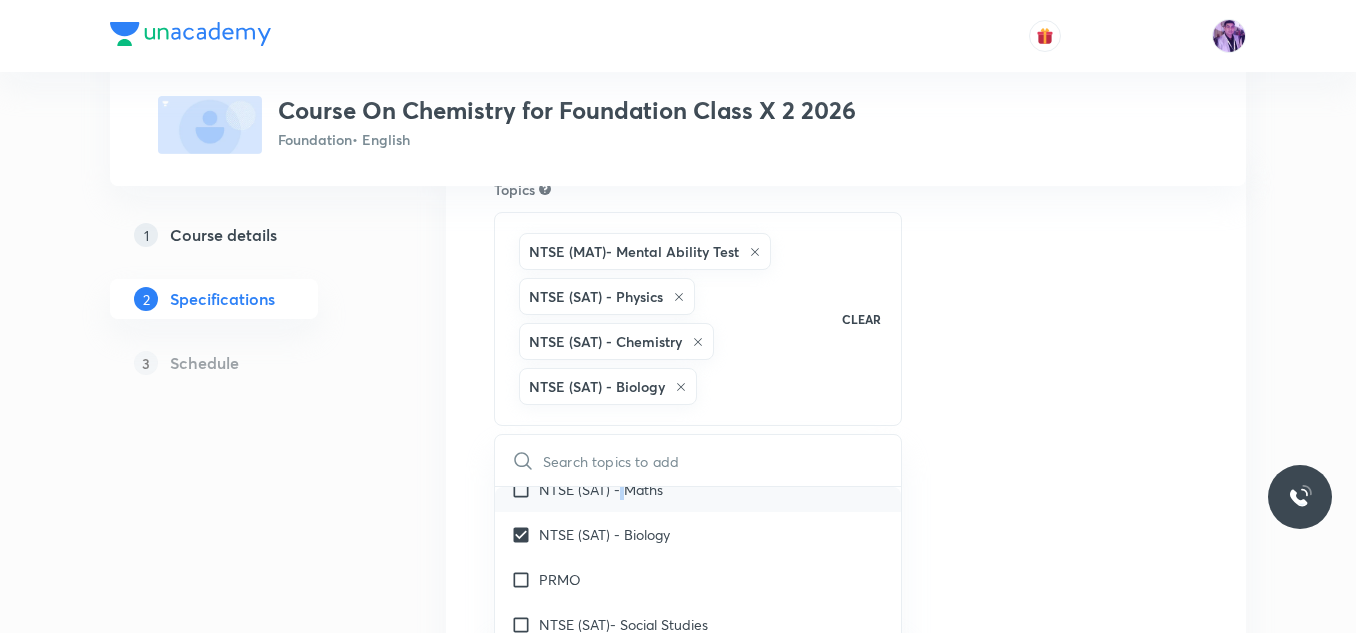 scroll, scrollTop: 136, scrollLeft: 0, axis: vertical 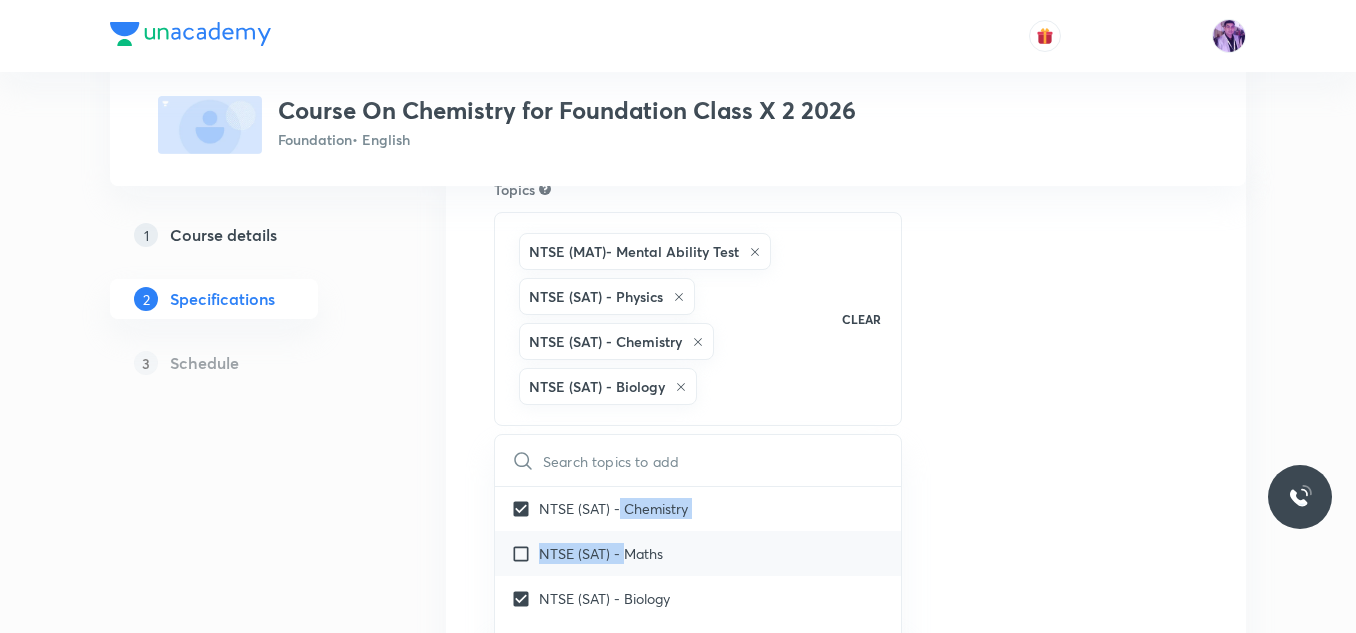 click on "NTSE (SAT) - Maths" at bounding box center (601, 553) 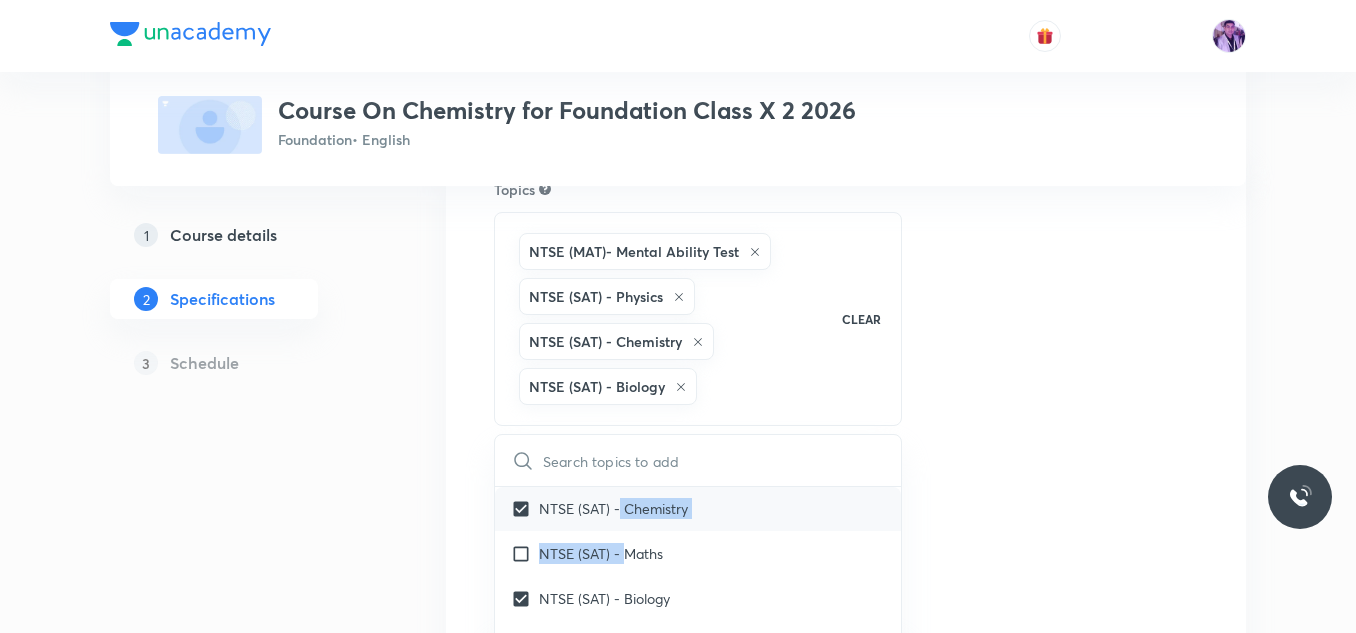 checkbox on "true" 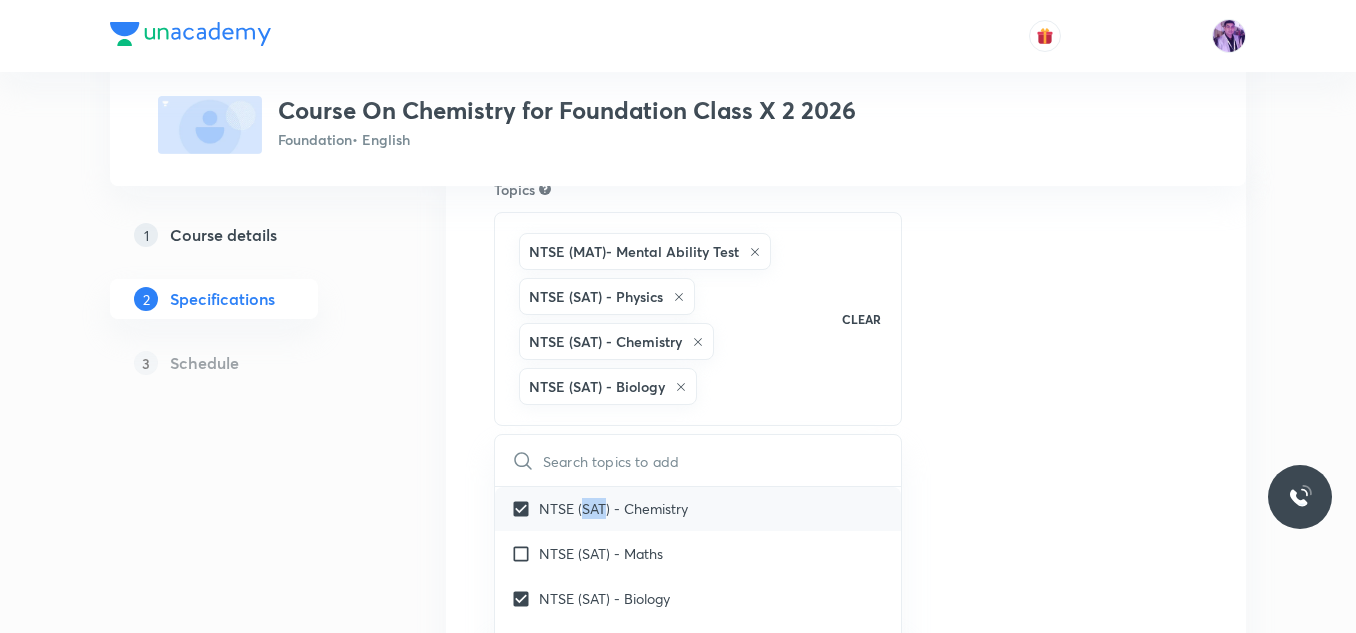 click on "NTSE NTSE (MAT)- Mental Ability Test NTSE (SAT) - Physics NTSE (SAT) - Chemistry NTSE (SAT) - Maths NTSE (SAT) - Biology PRMO NTSE (SAT)- Social Studies Science - NTSE Maths - NTSE MAT - NTSE Language Test (LT) English - NTSE SAT - History SAT - Geography Verbal and Non Verbal Analogy Arithmetic Aptitude SAT - Civics" at bounding box center [698, 756] 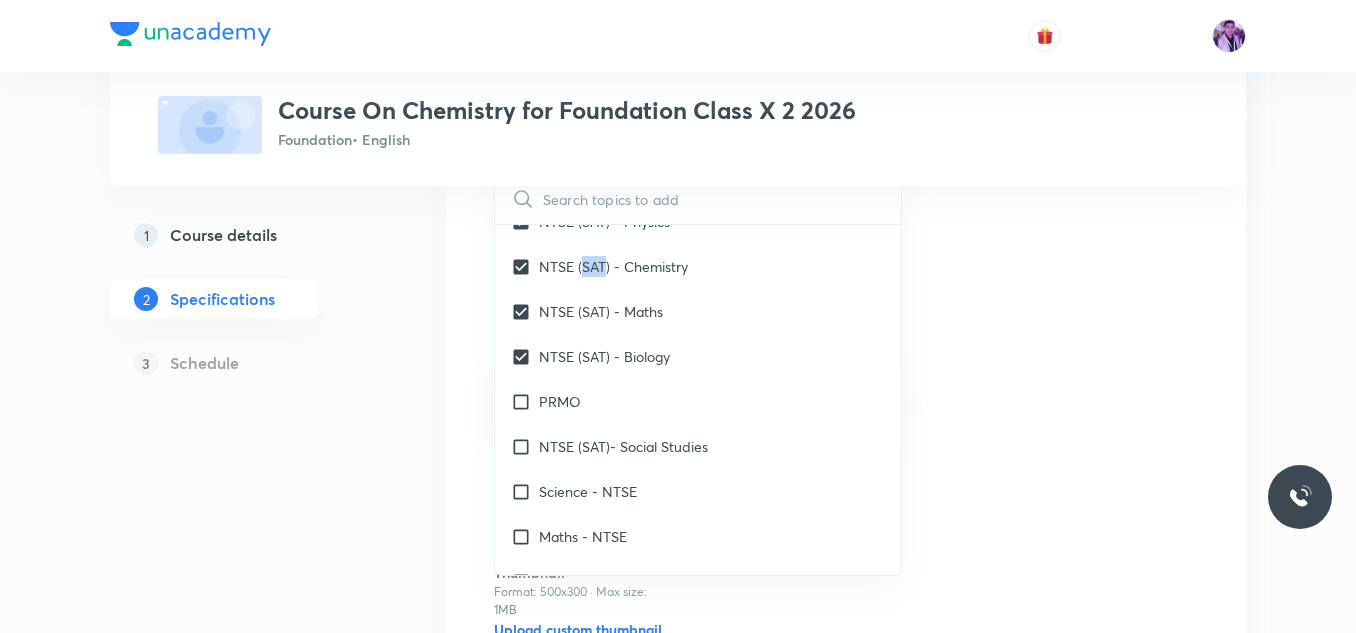 scroll, scrollTop: 504, scrollLeft: 0, axis: vertical 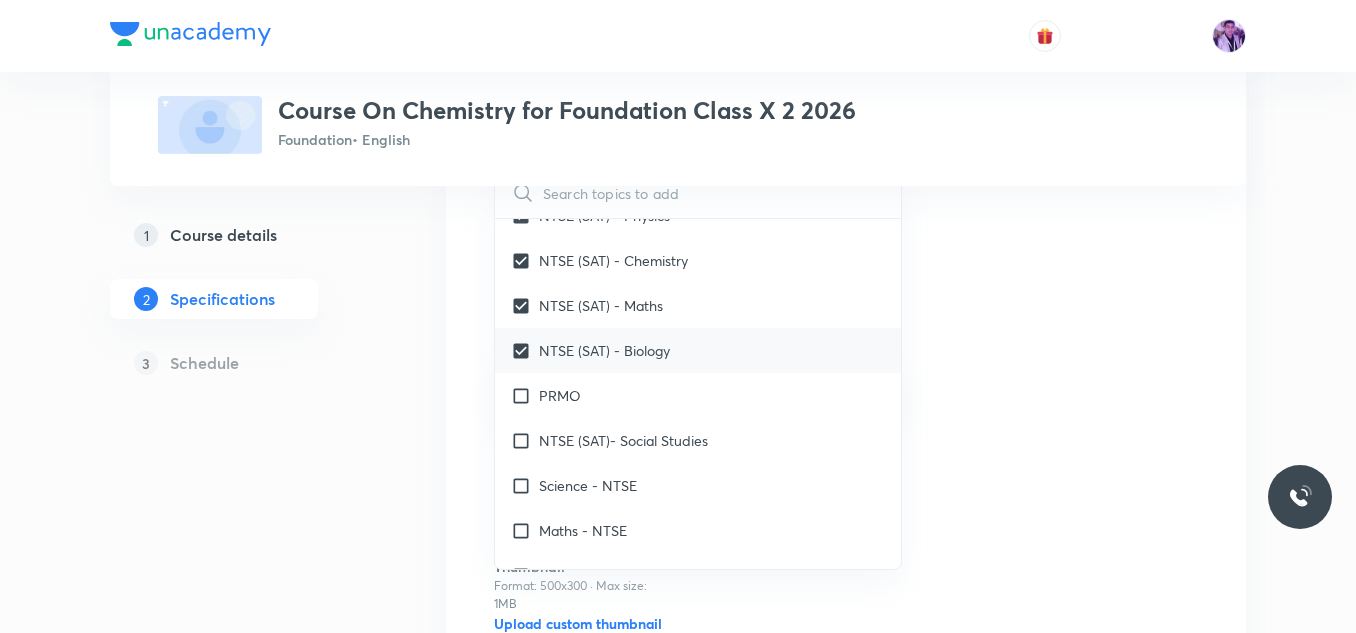 click on "NTSE (SAT) - Biology" at bounding box center (698, 350) 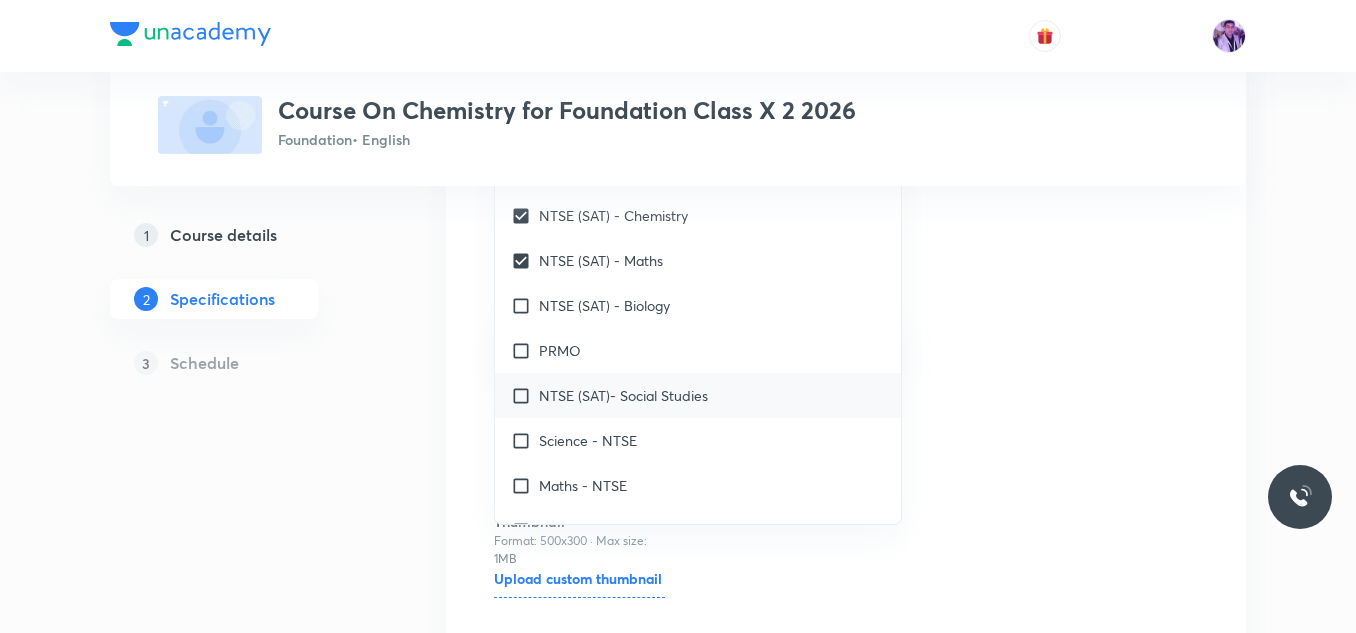 click on "NTSE (SAT)- Social Studies" at bounding box center (623, 395) 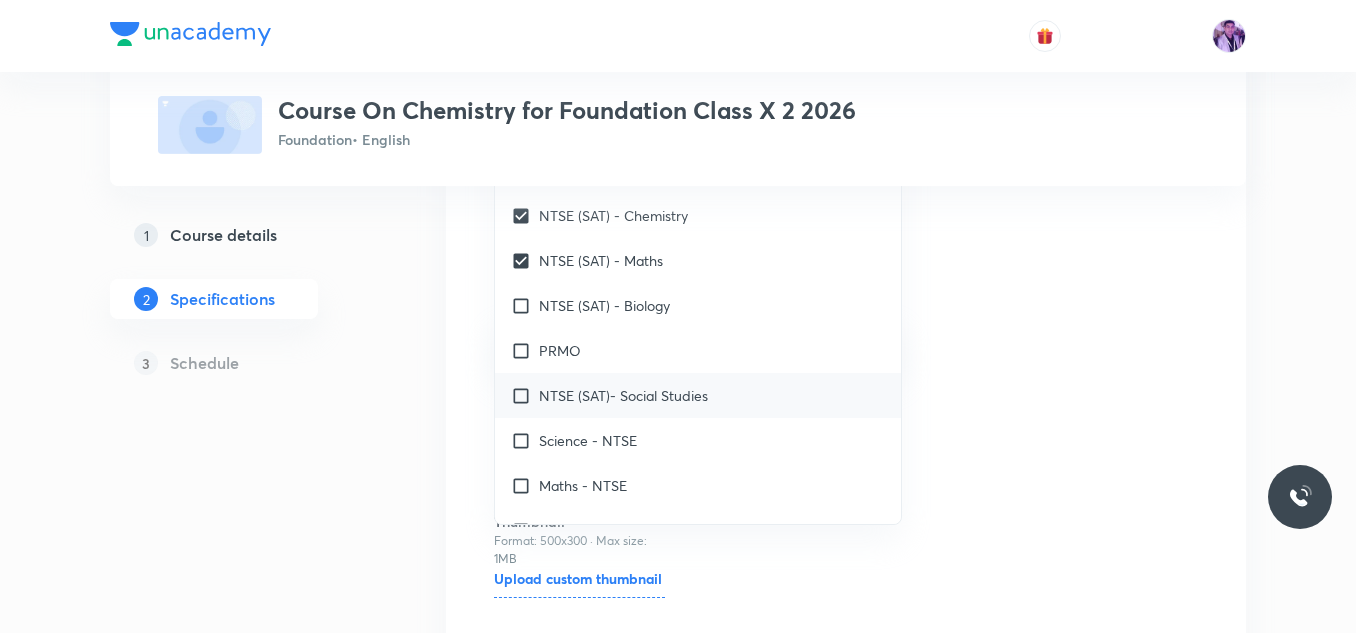 checkbox on "true" 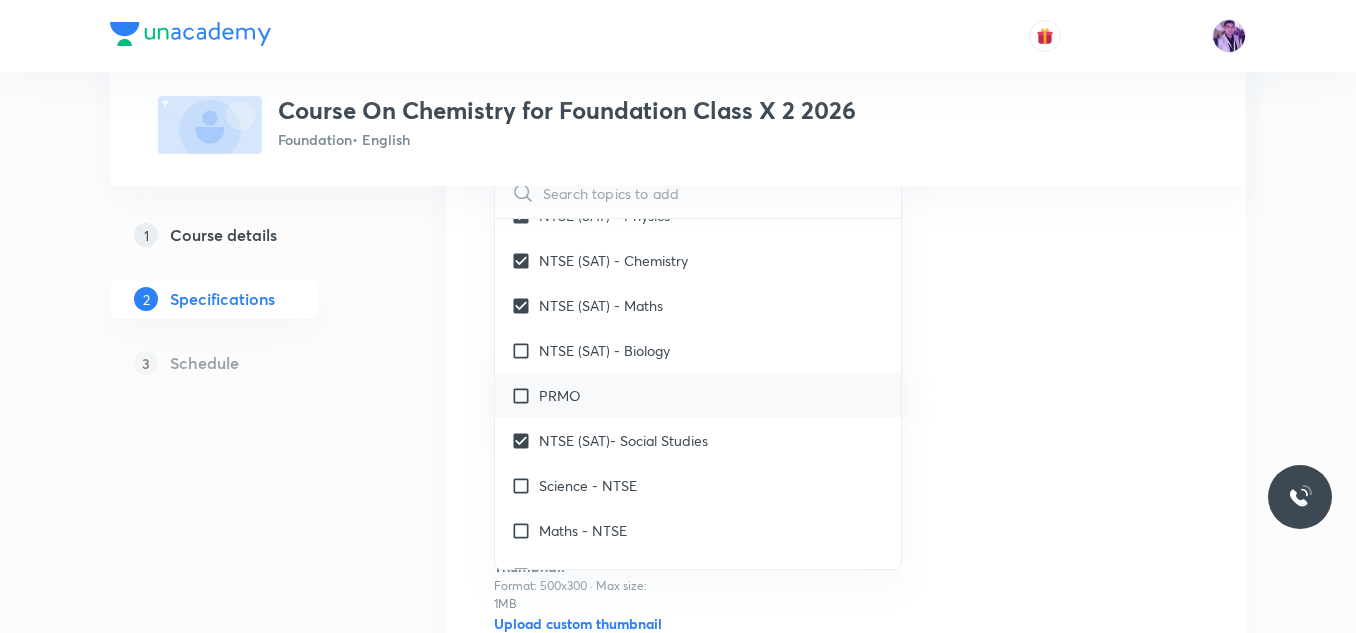 click on "PRMO" at bounding box center (698, 395) 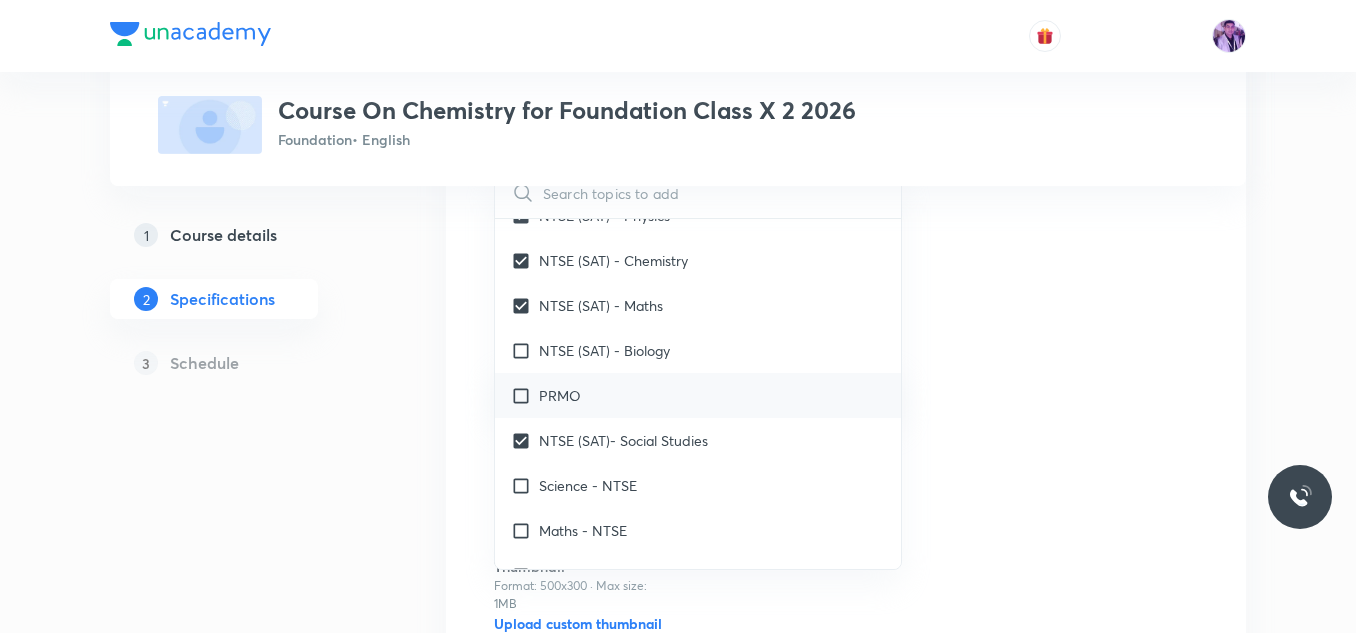 checkbox on "true" 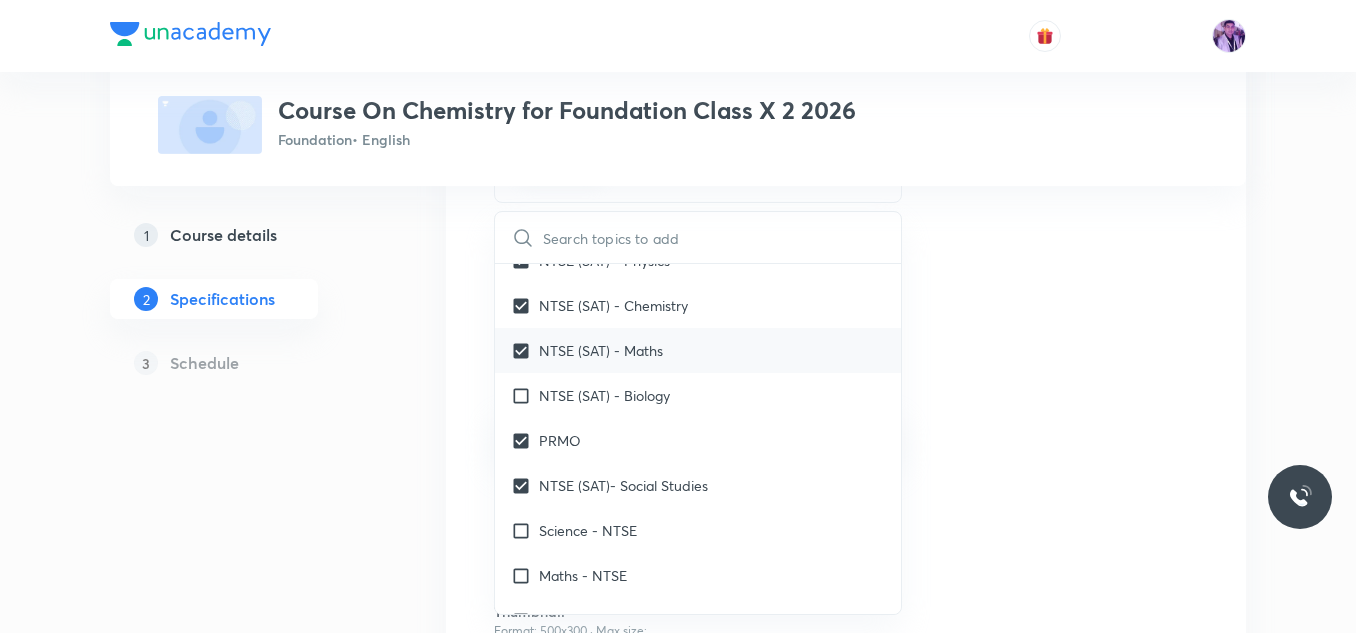 click on "NTSE (SAT) - Maths" at bounding box center [698, 350] 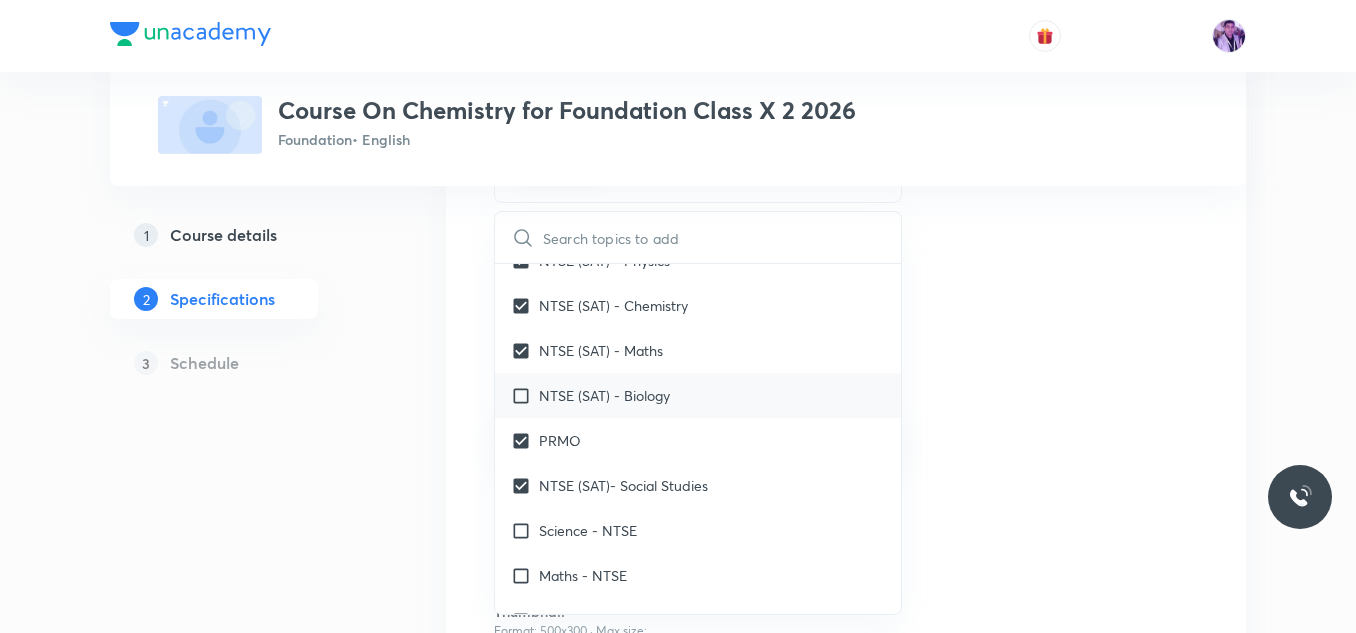 checkbox on "true" 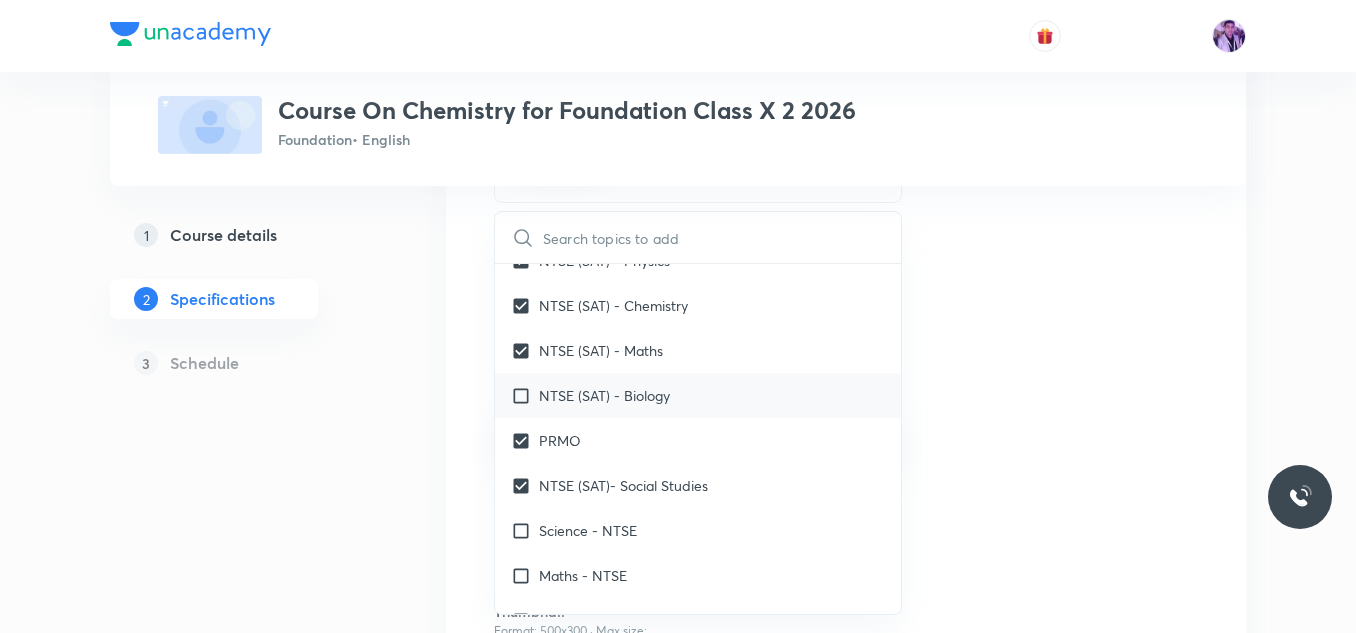 checkbox on "true" 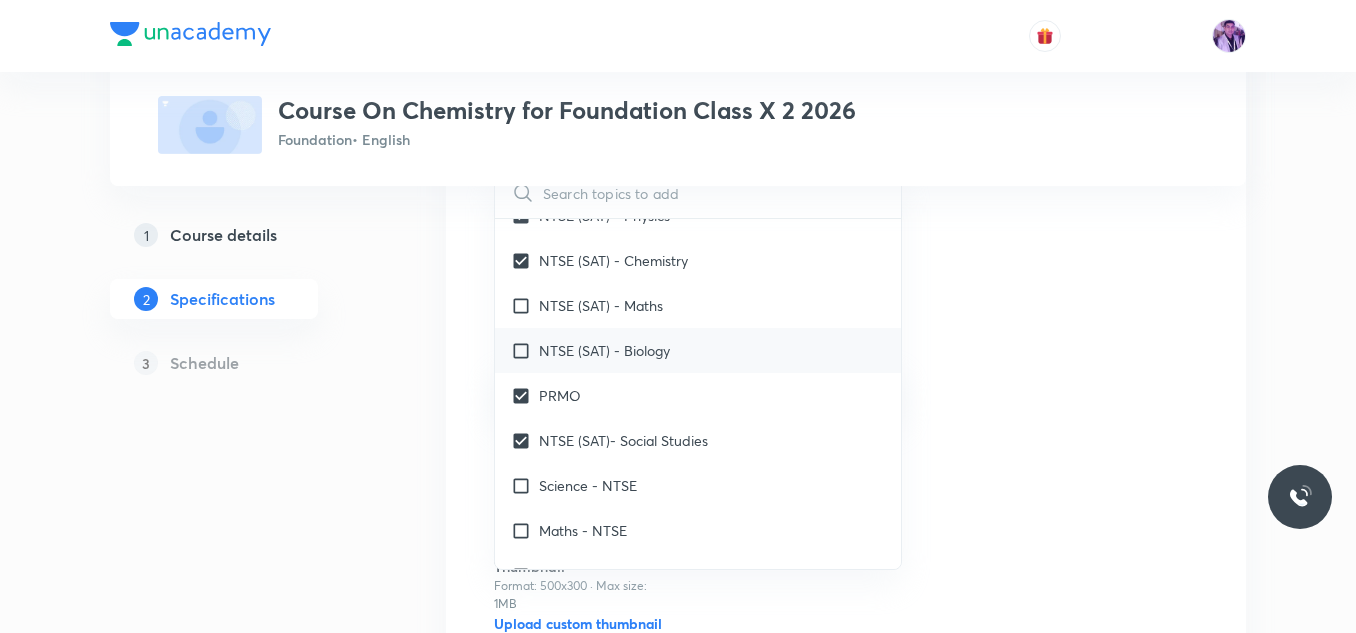 click on "NTSE (SAT) - Biology" at bounding box center (698, 350) 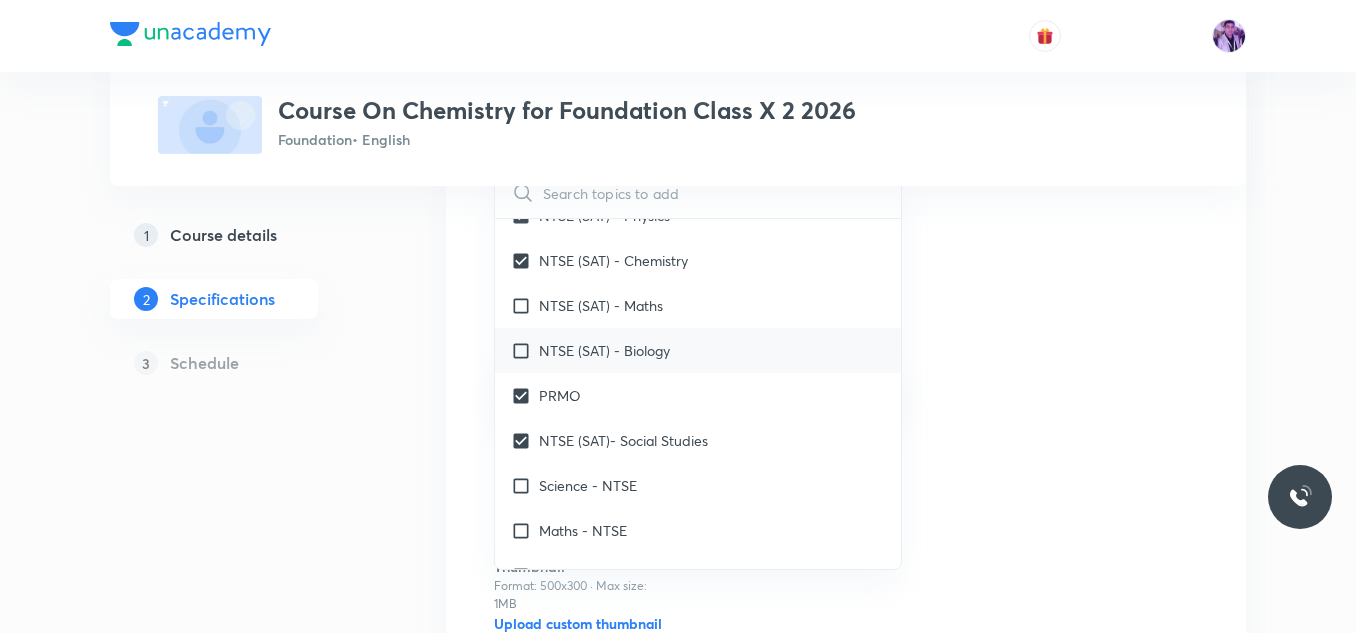 checkbox on "true" 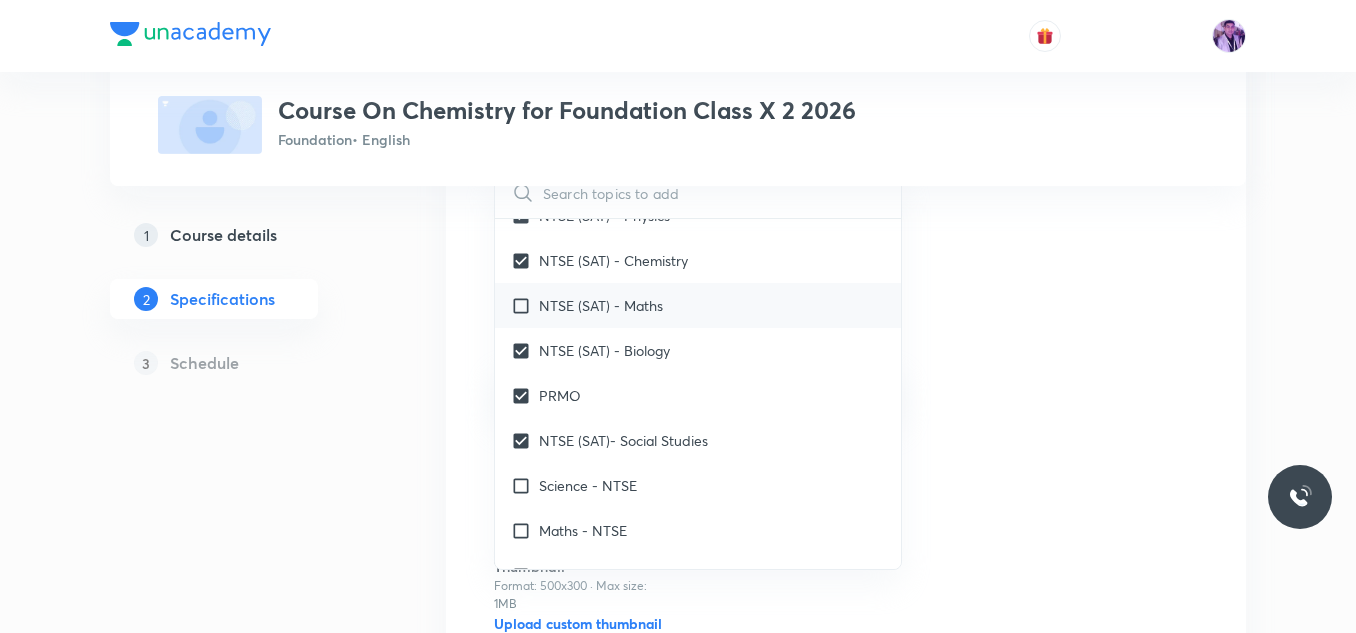 click on "NTSE (SAT) - Maths" at bounding box center (698, 305) 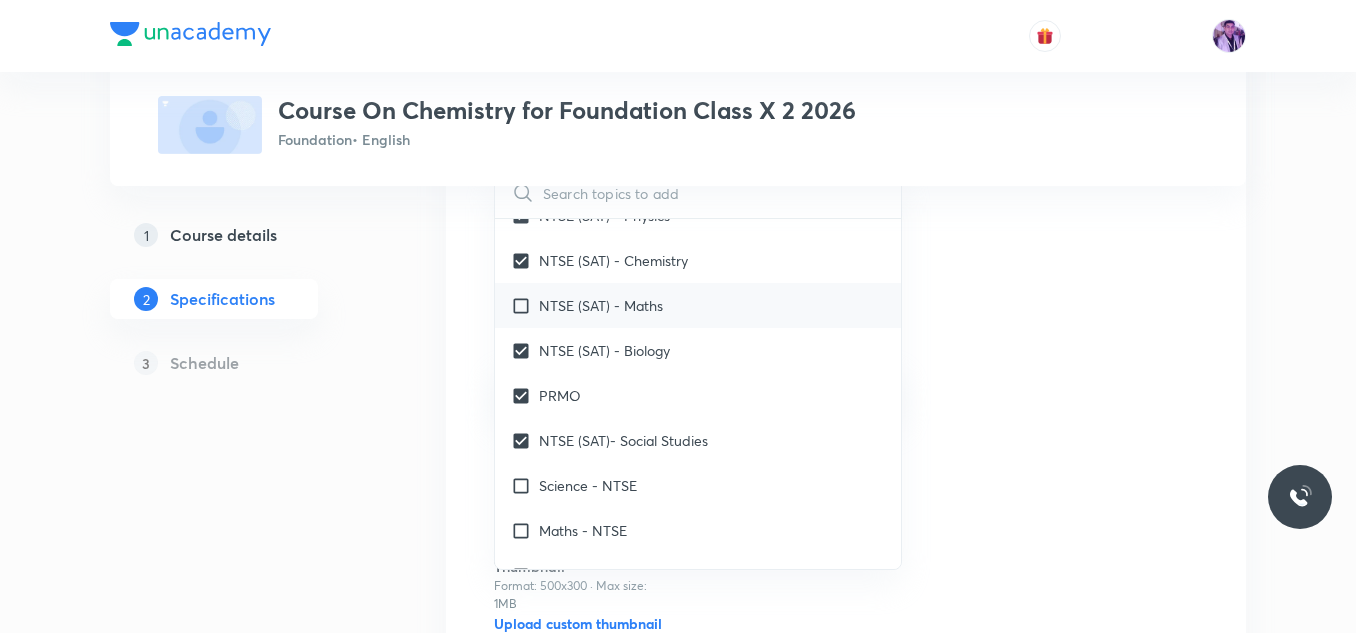 checkbox on "true" 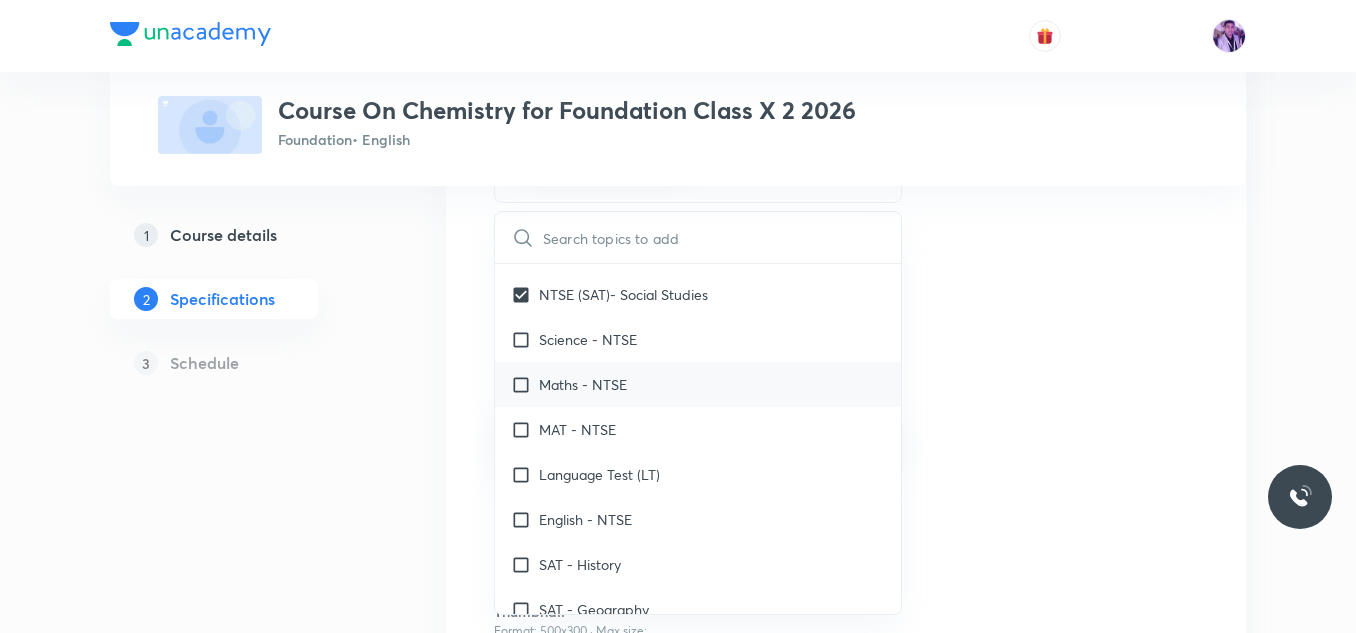 scroll, scrollTop: 316, scrollLeft: 0, axis: vertical 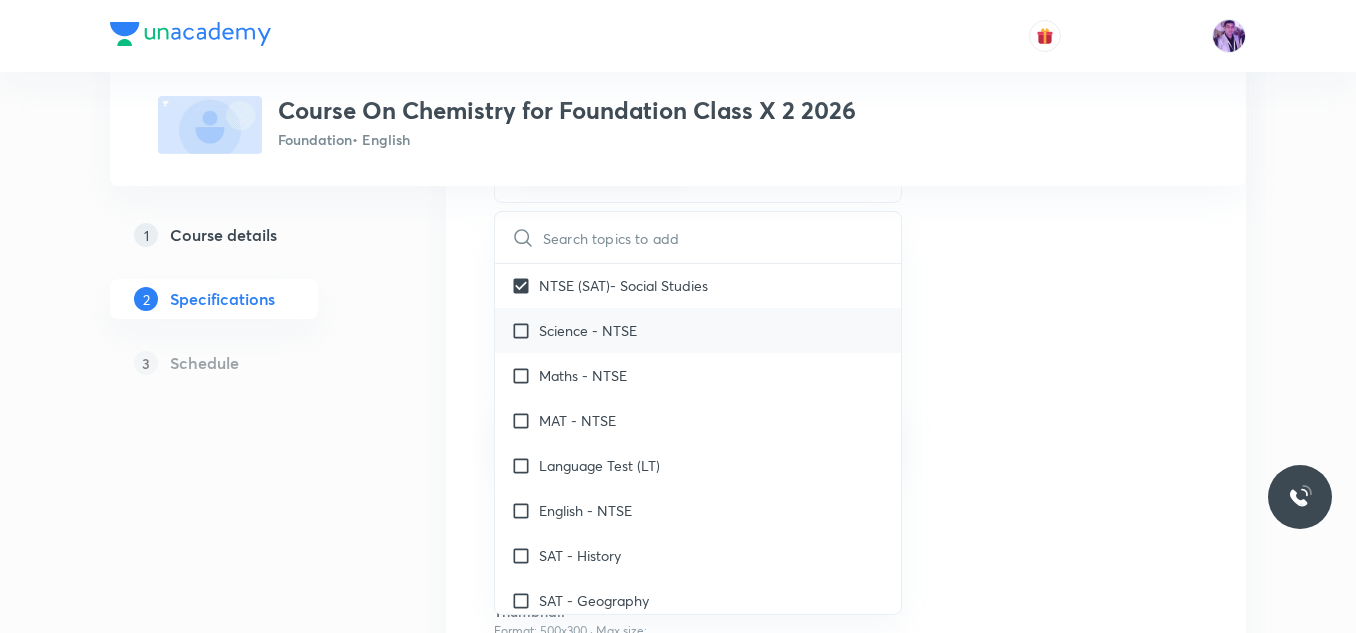 click on "Science - NTSE" at bounding box center (588, 330) 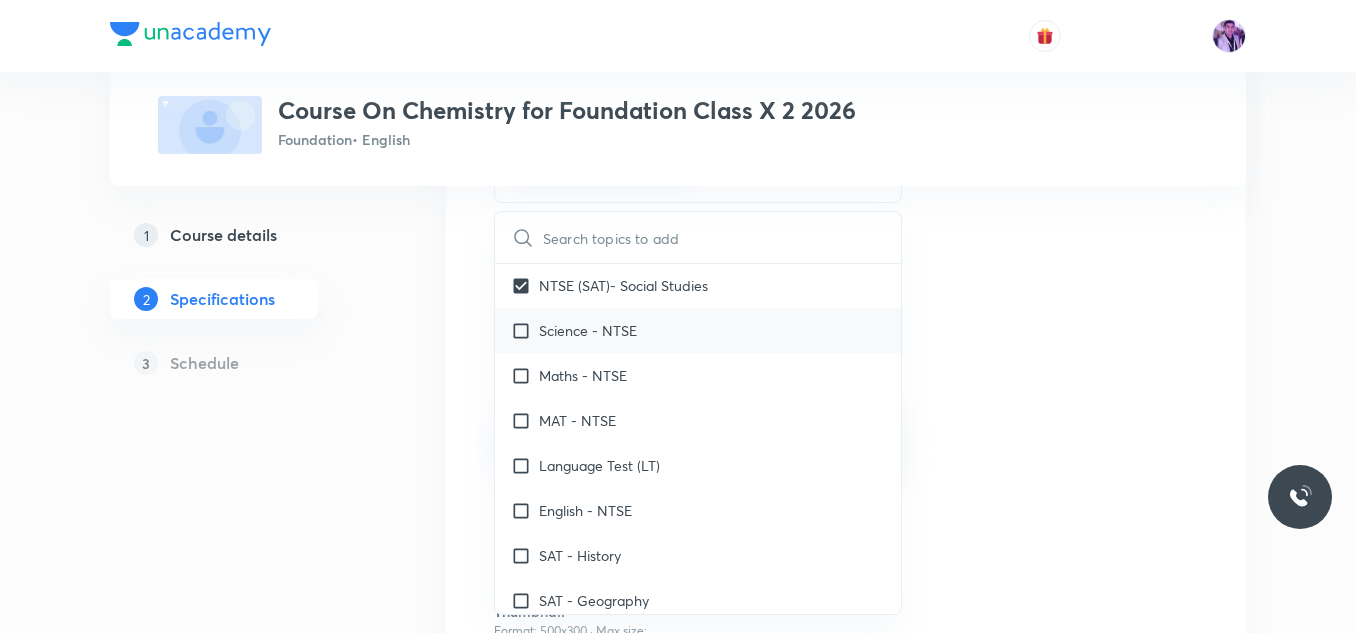 checkbox on "true" 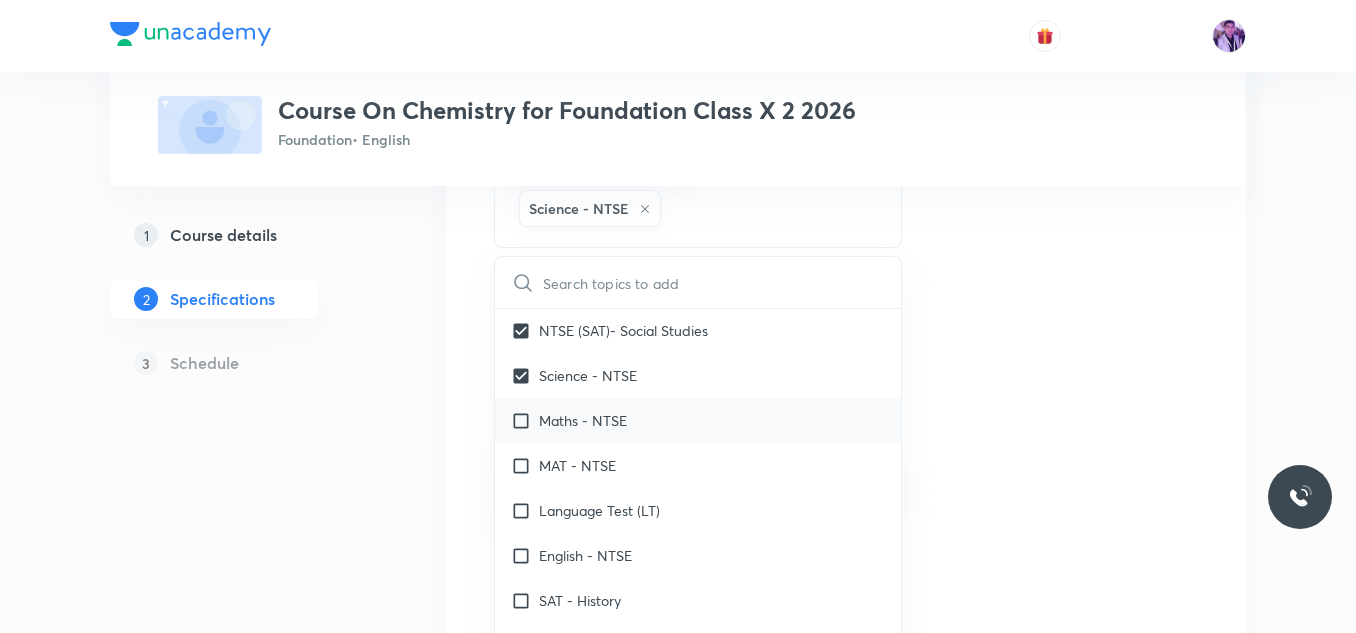 click on "Maths - NTSE" at bounding box center [698, 420] 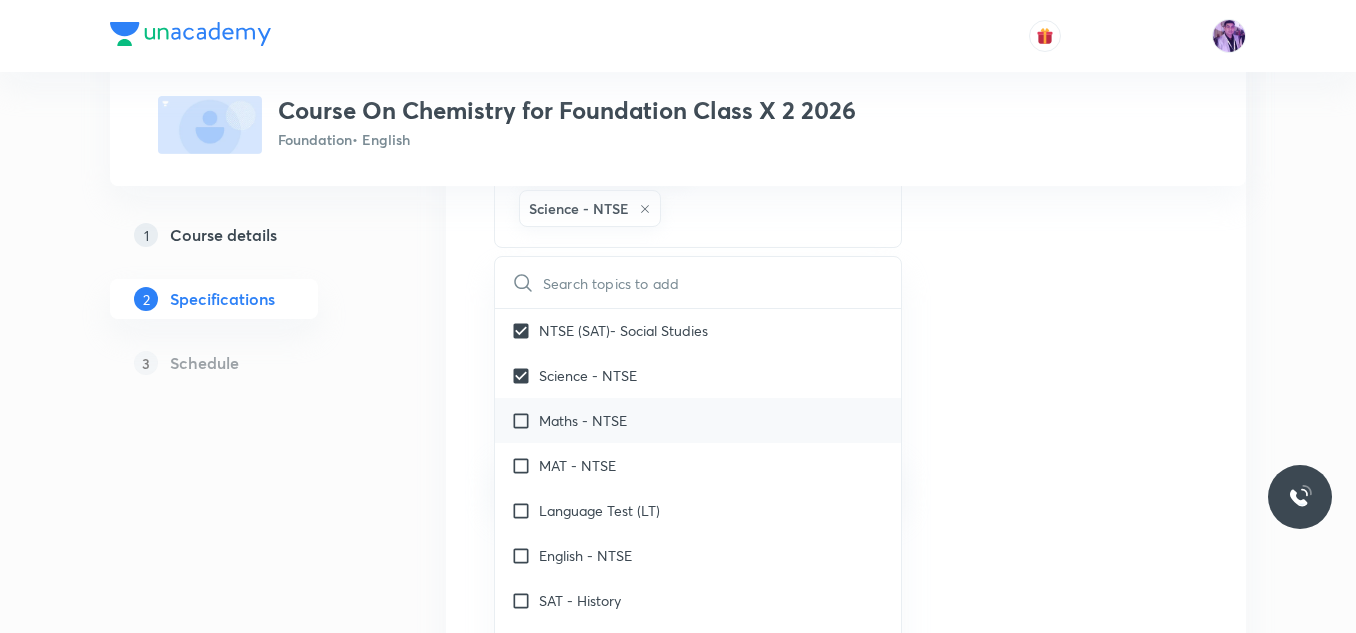 checkbox on "true" 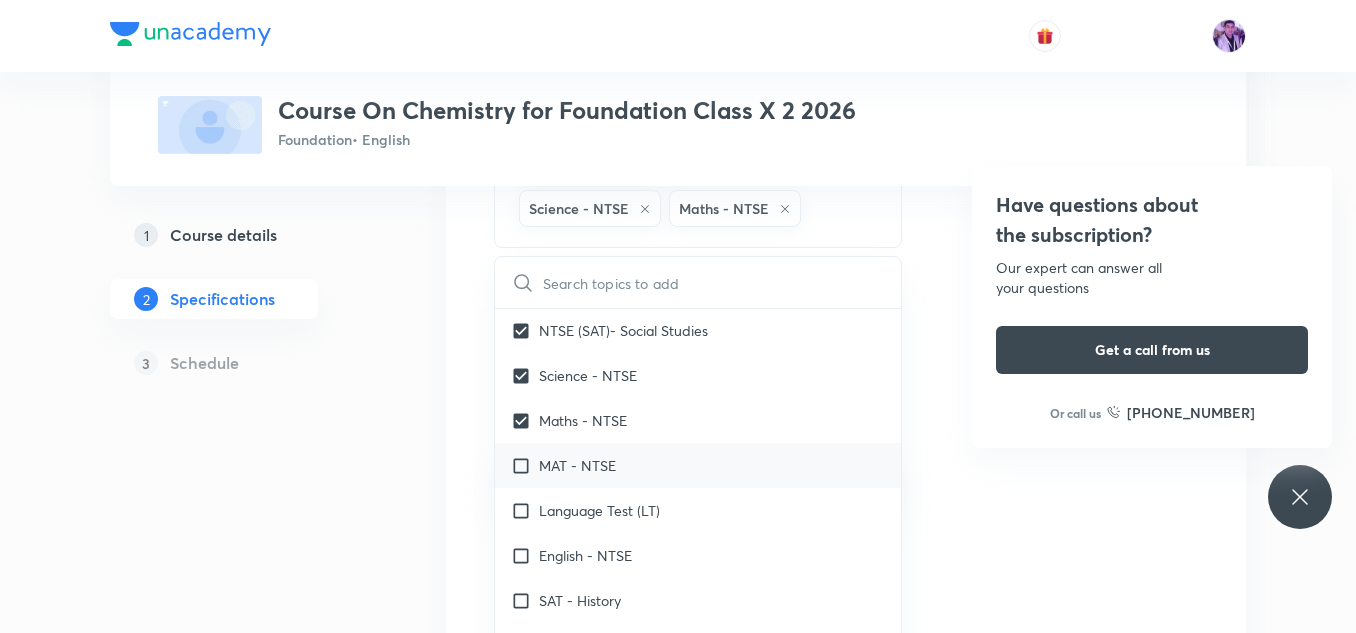 click on "MAT - NTSE" at bounding box center (577, 465) 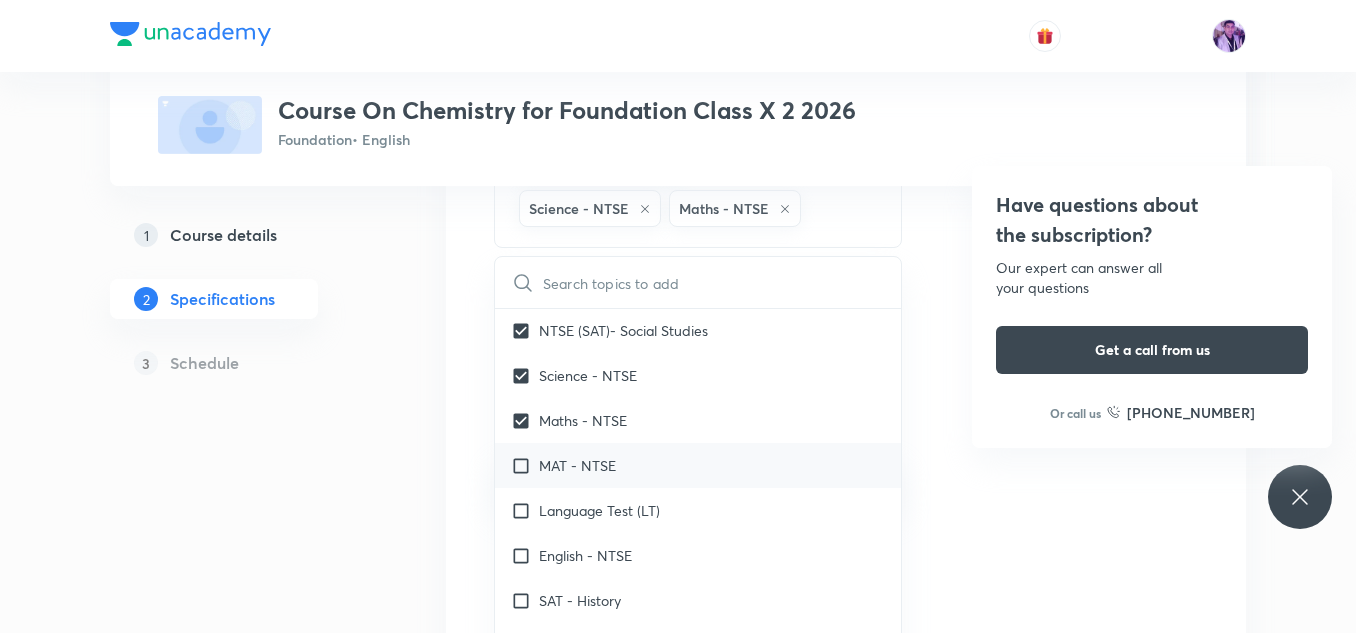 checkbox on "true" 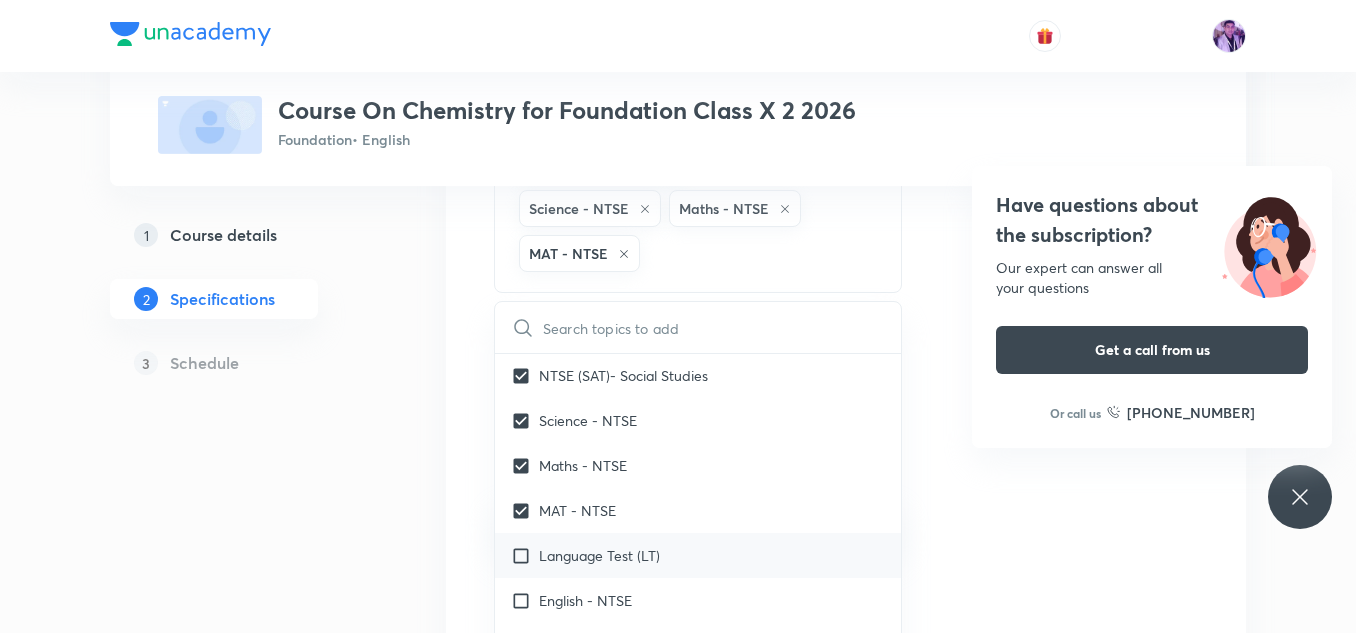 click on "Language Test (LT)" at bounding box center (698, 555) 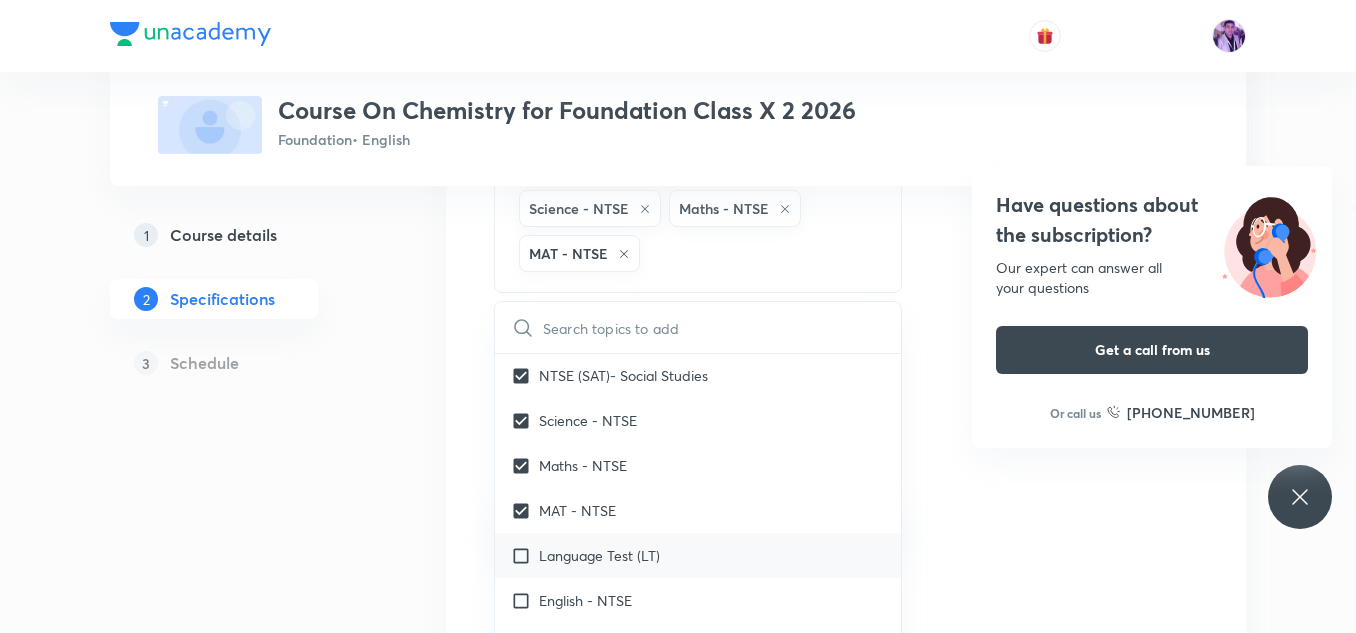 checkbox on "true" 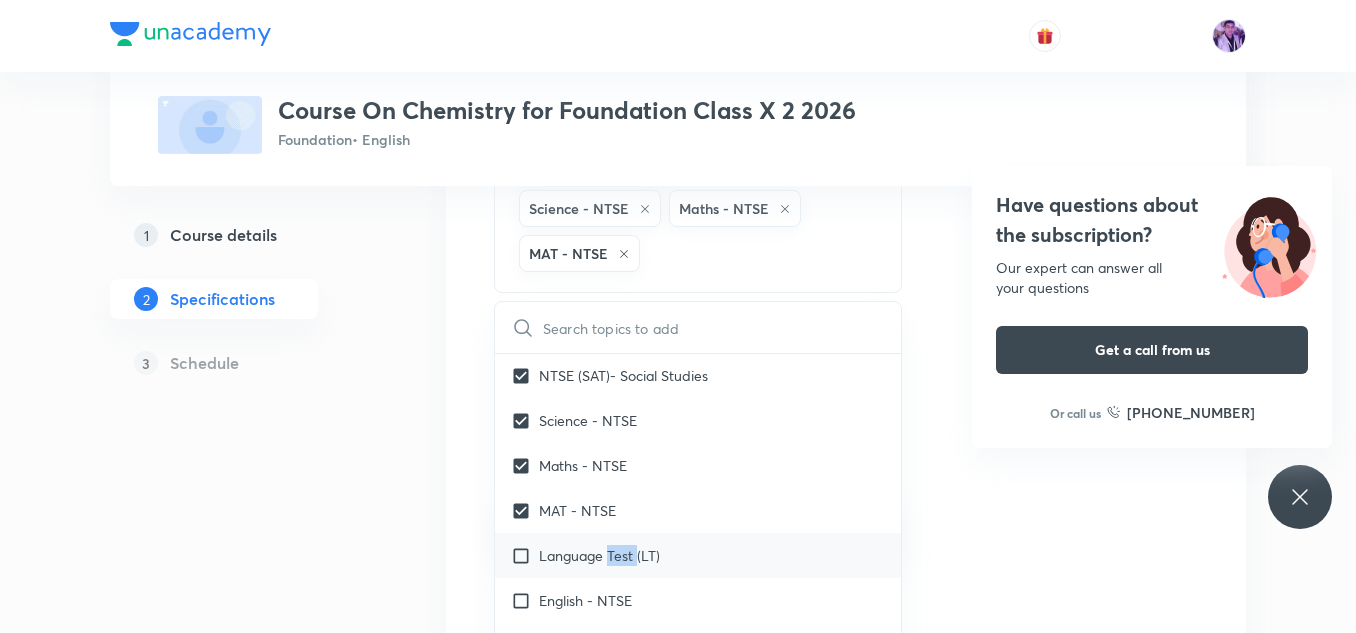 click on "Language Test (LT)" at bounding box center (698, 555) 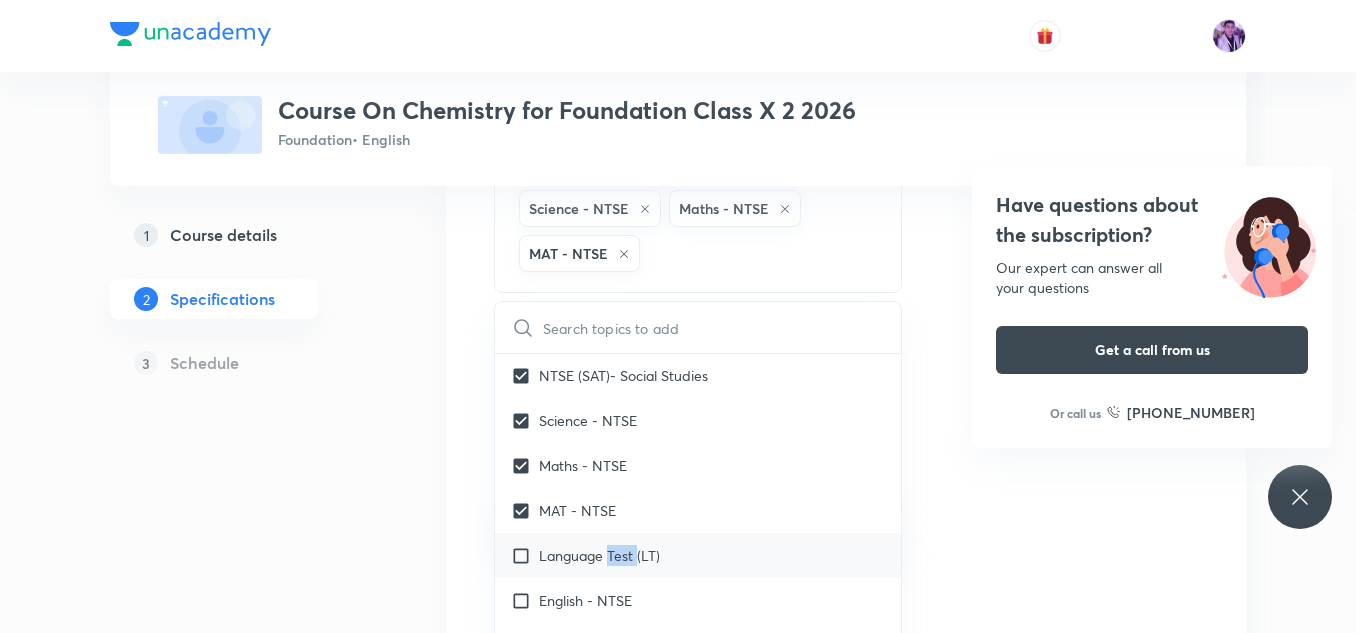 click on "Language Test (LT)" at bounding box center (698, 555) 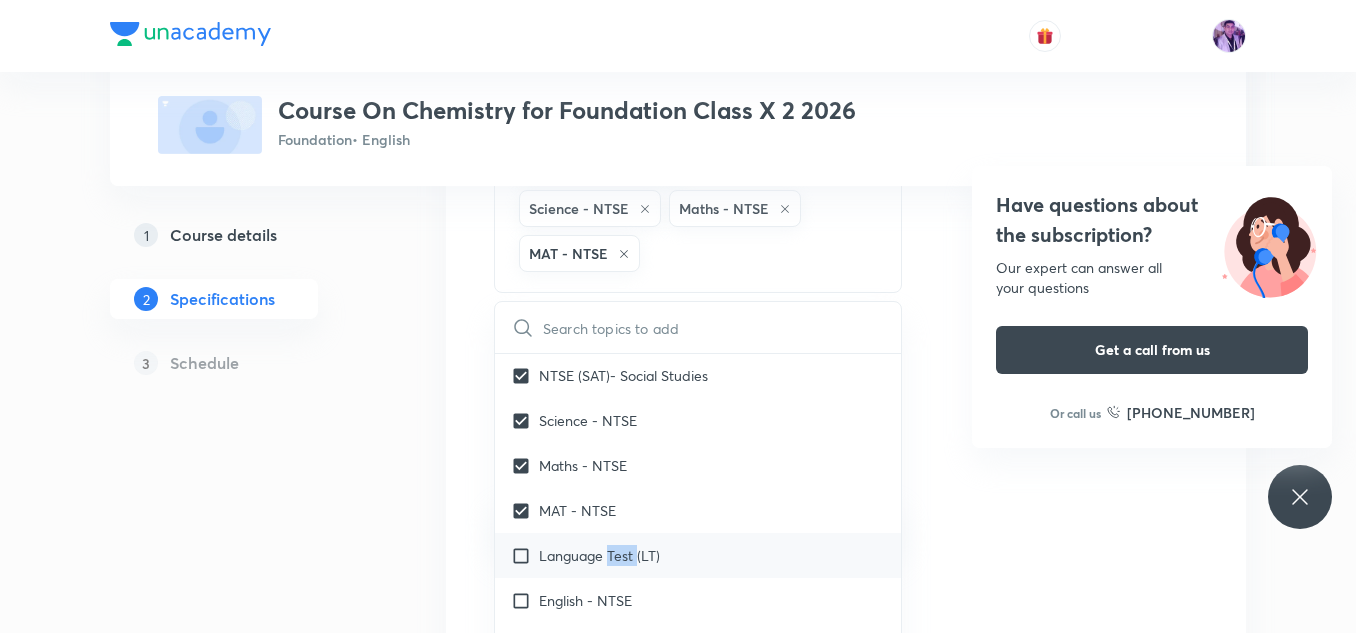 checkbox on "true" 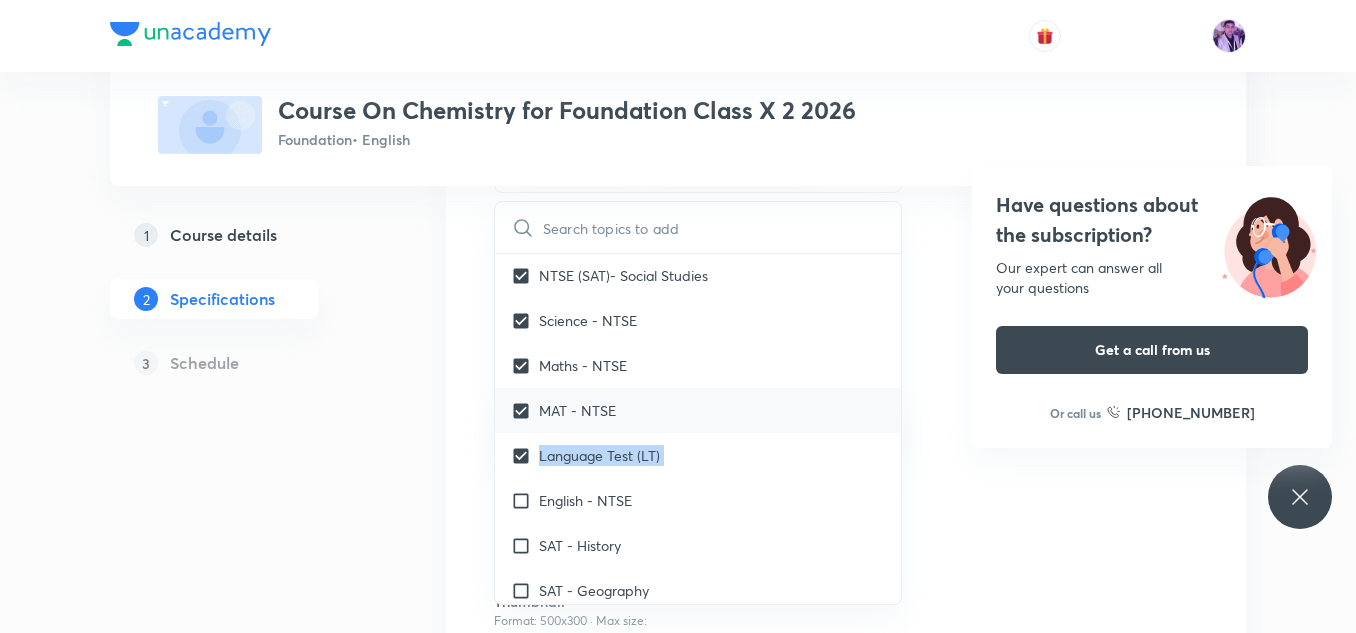 scroll, scrollTop: 606, scrollLeft: 0, axis: vertical 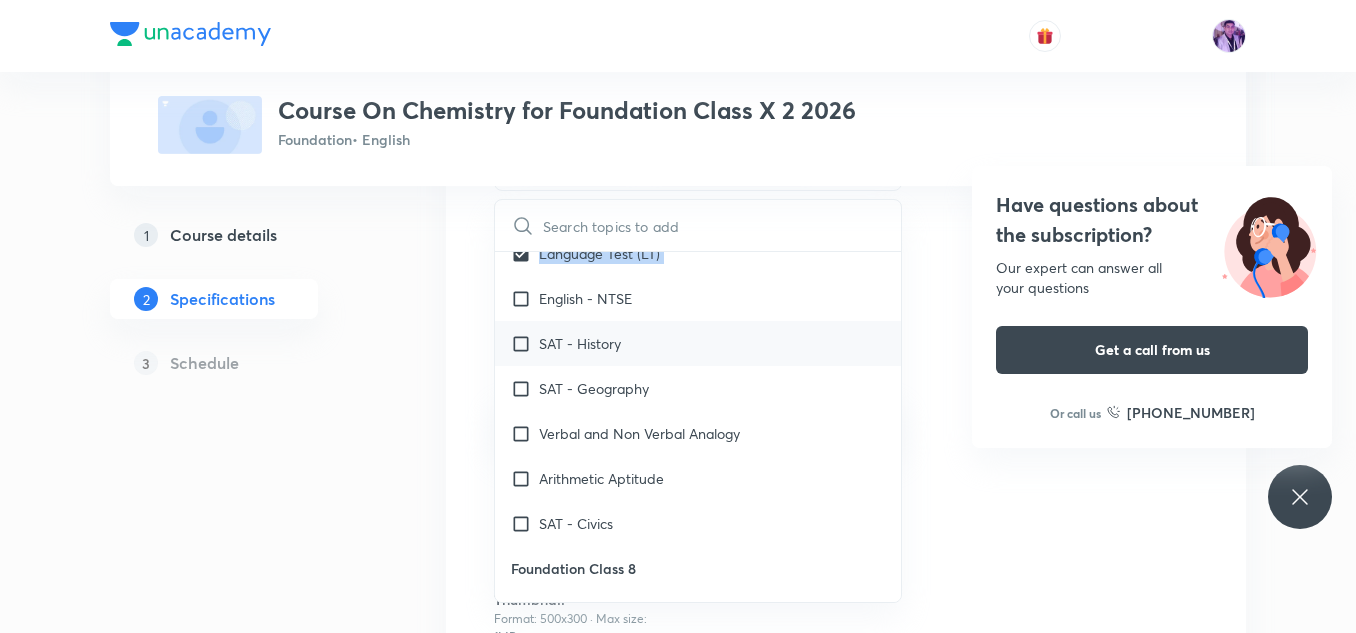 click on "SAT - History" at bounding box center (580, 343) 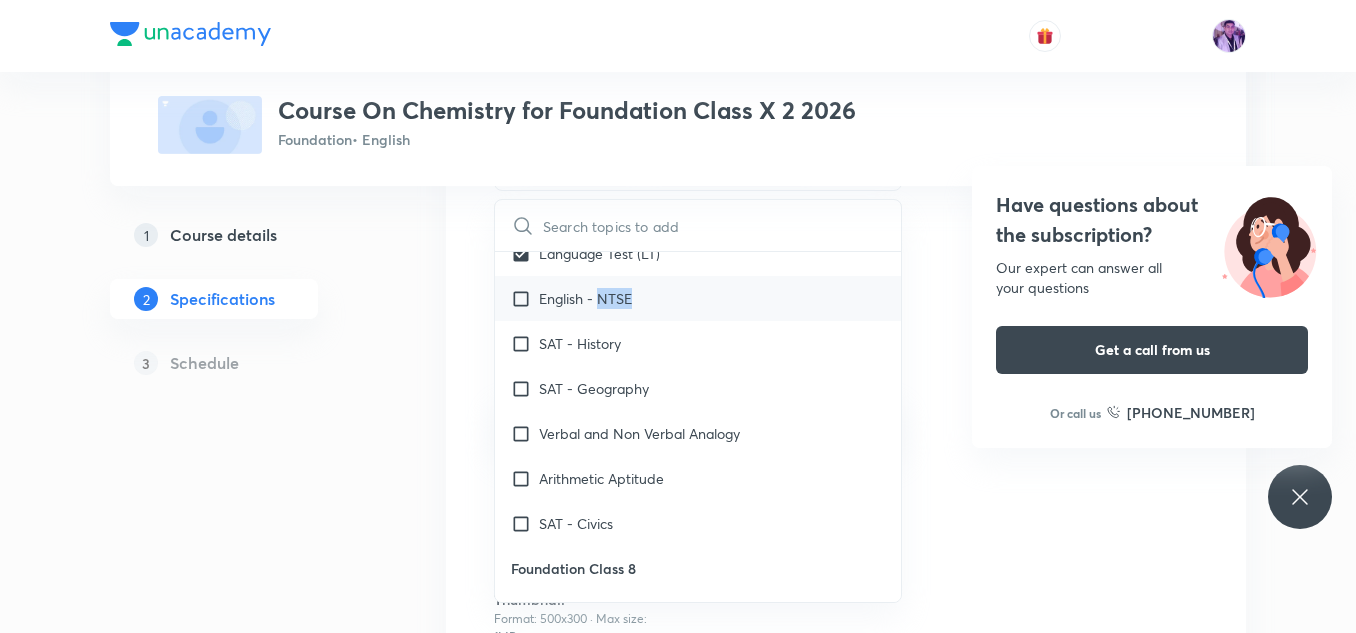 checkbox on "true" 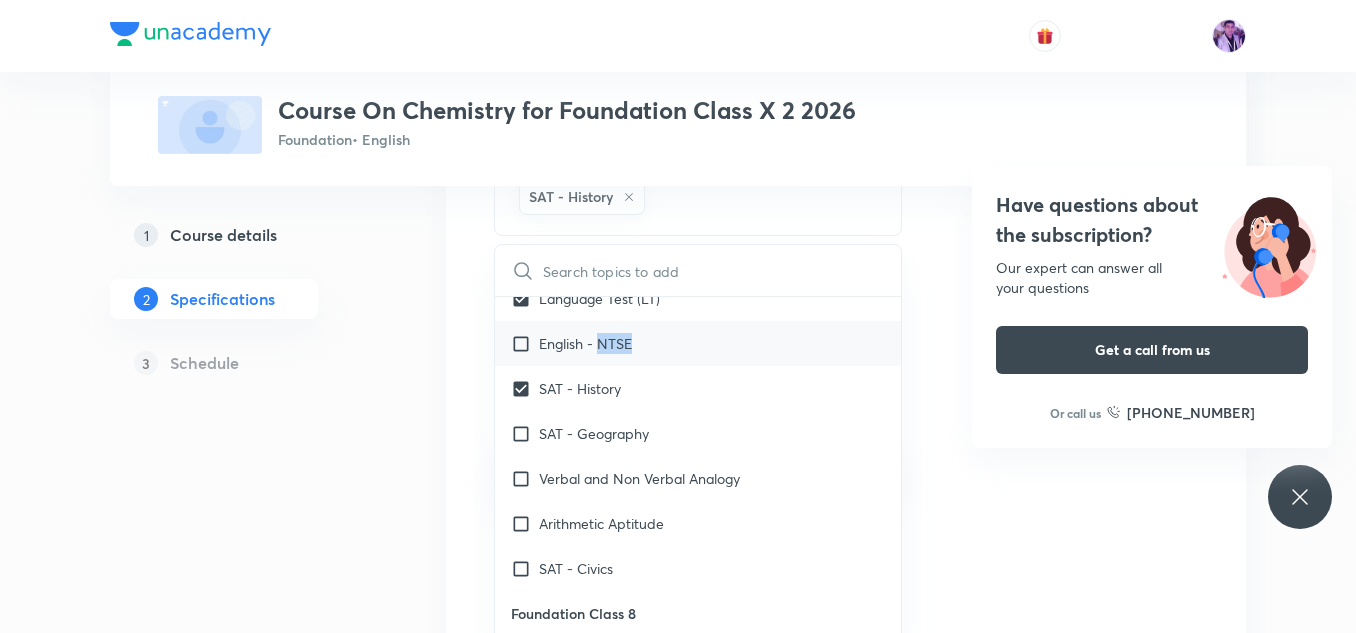 click on "English - NTSE" at bounding box center (585, 343) 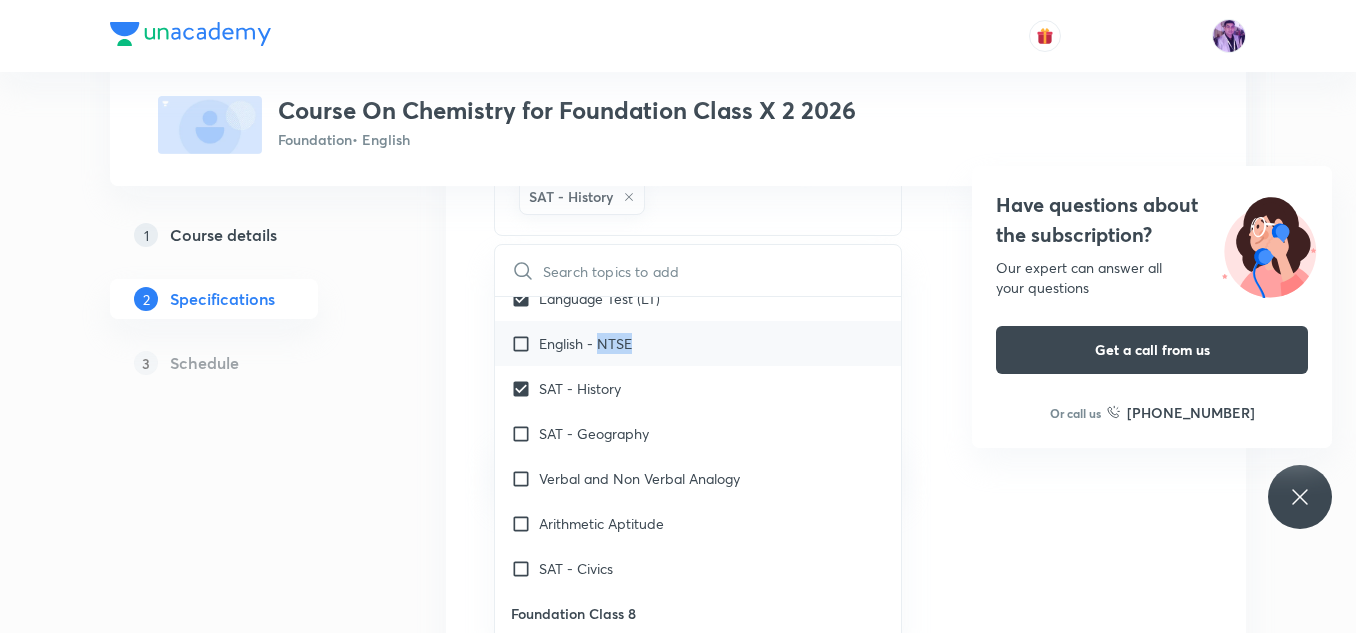 checkbox on "true" 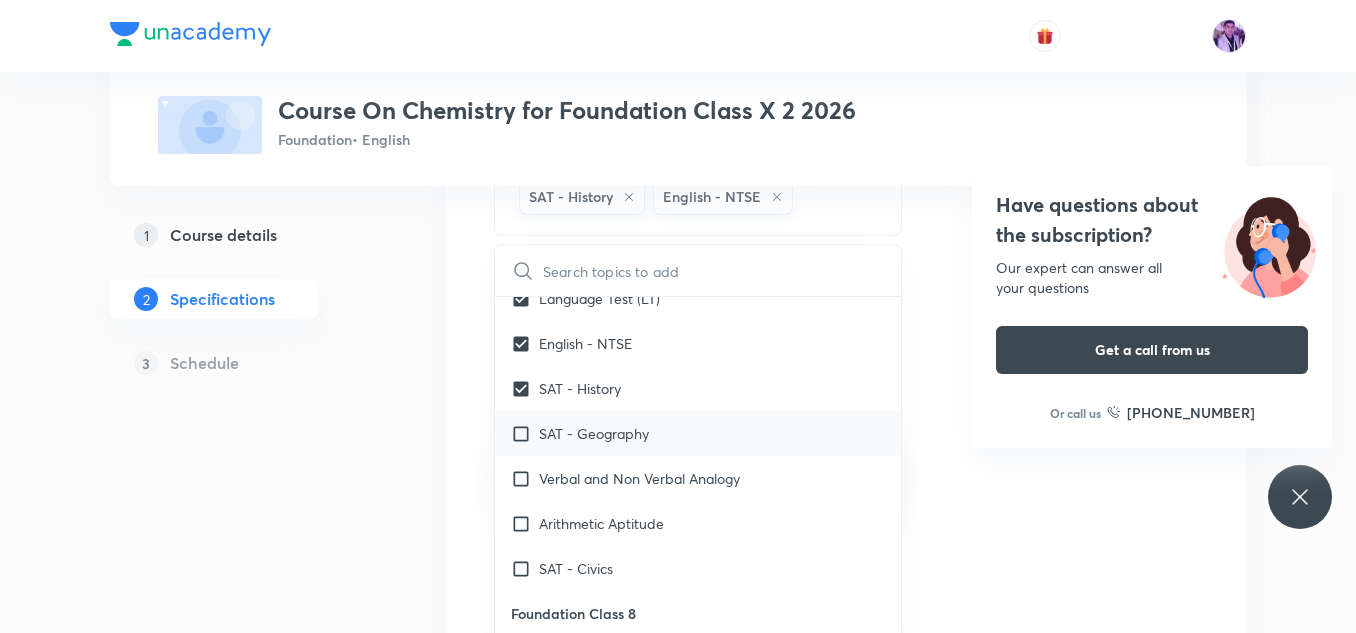 click on "SAT - Geography" at bounding box center [594, 433] 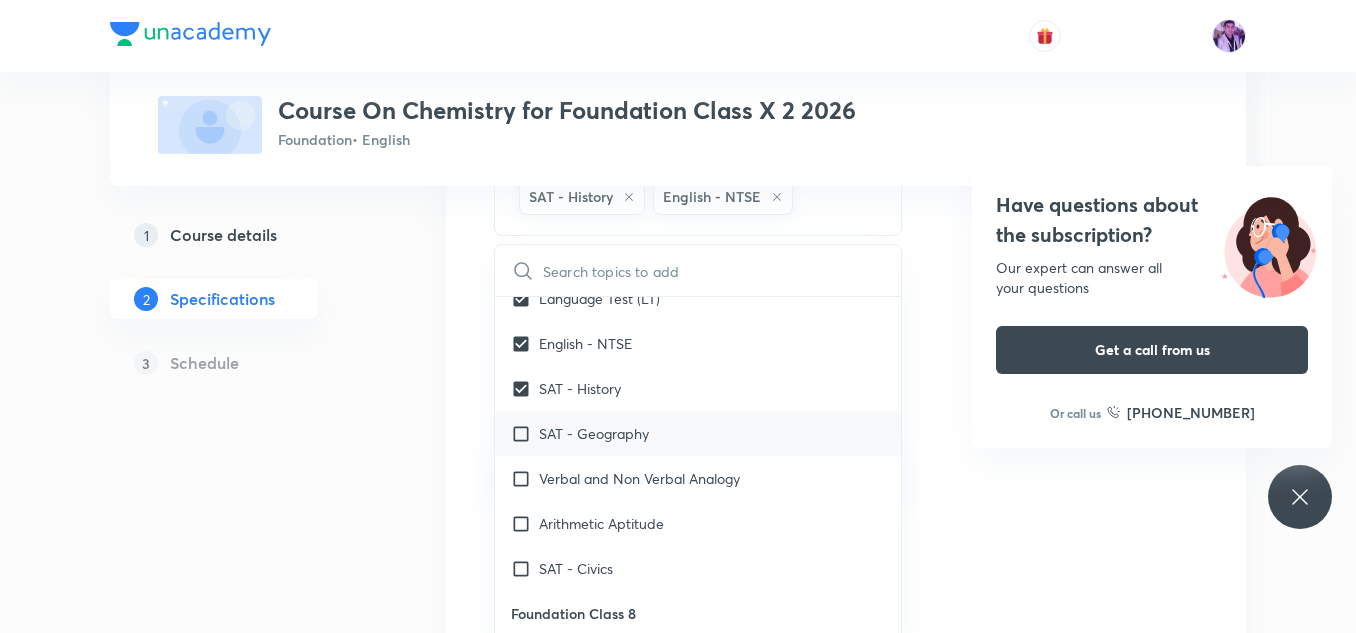 checkbox on "true" 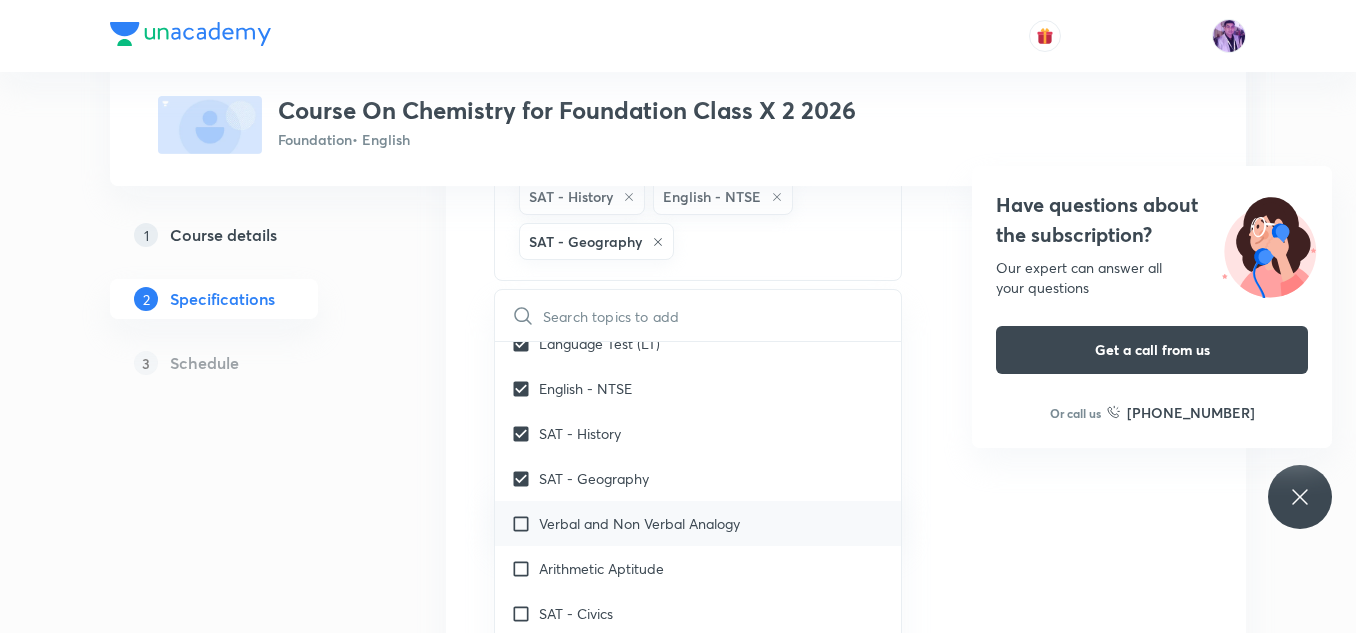 click on "Verbal and Non Verbal Analogy" at bounding box center (639, 523) 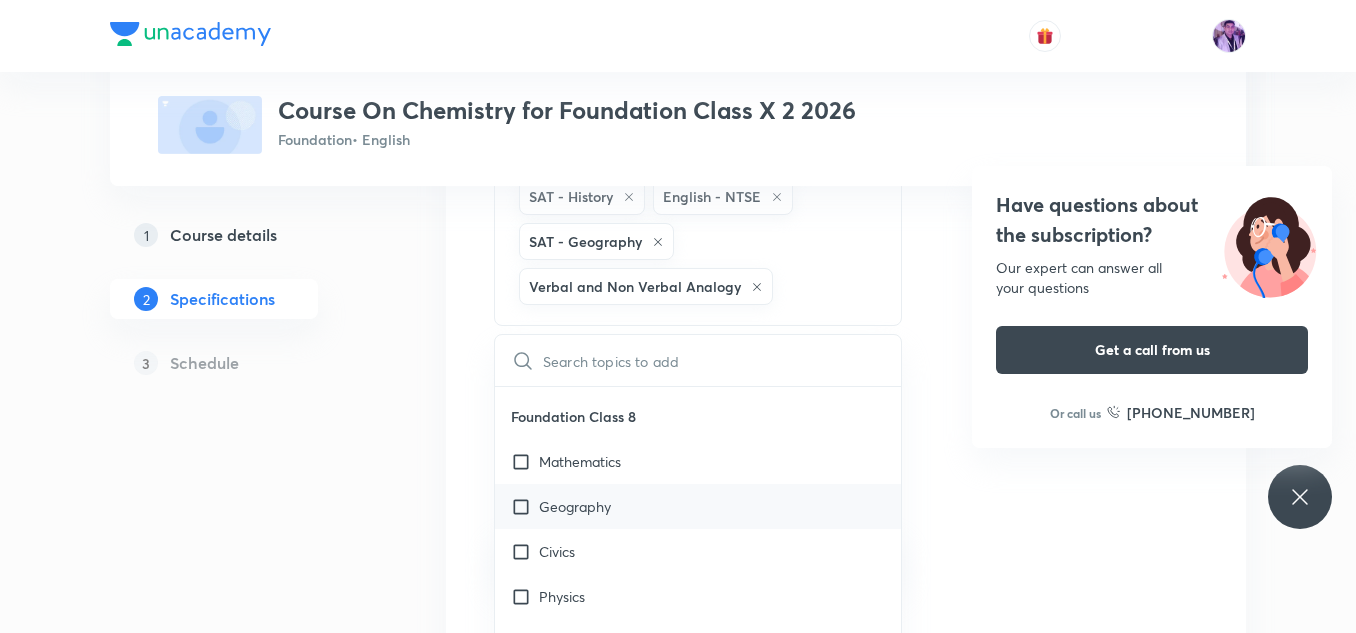 scroll, scrollTop: 816, scrollLeft: 0, axis: vertical 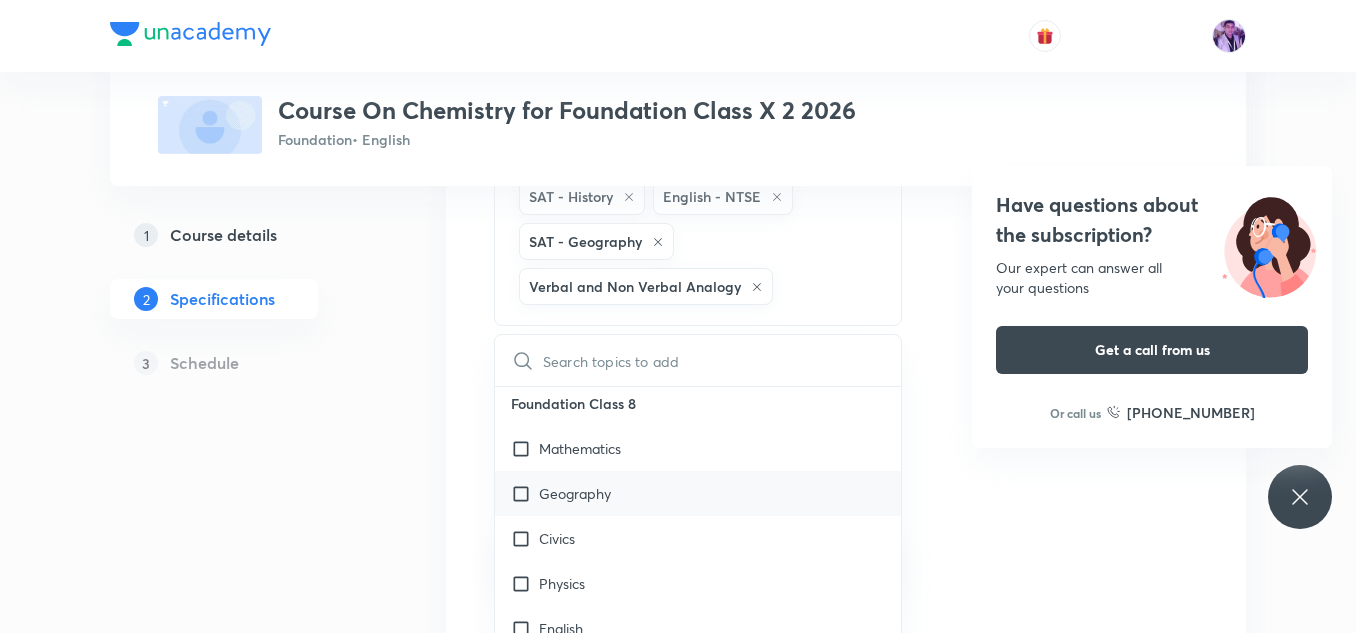 click on "Geography" at bounding box center (698, 493) 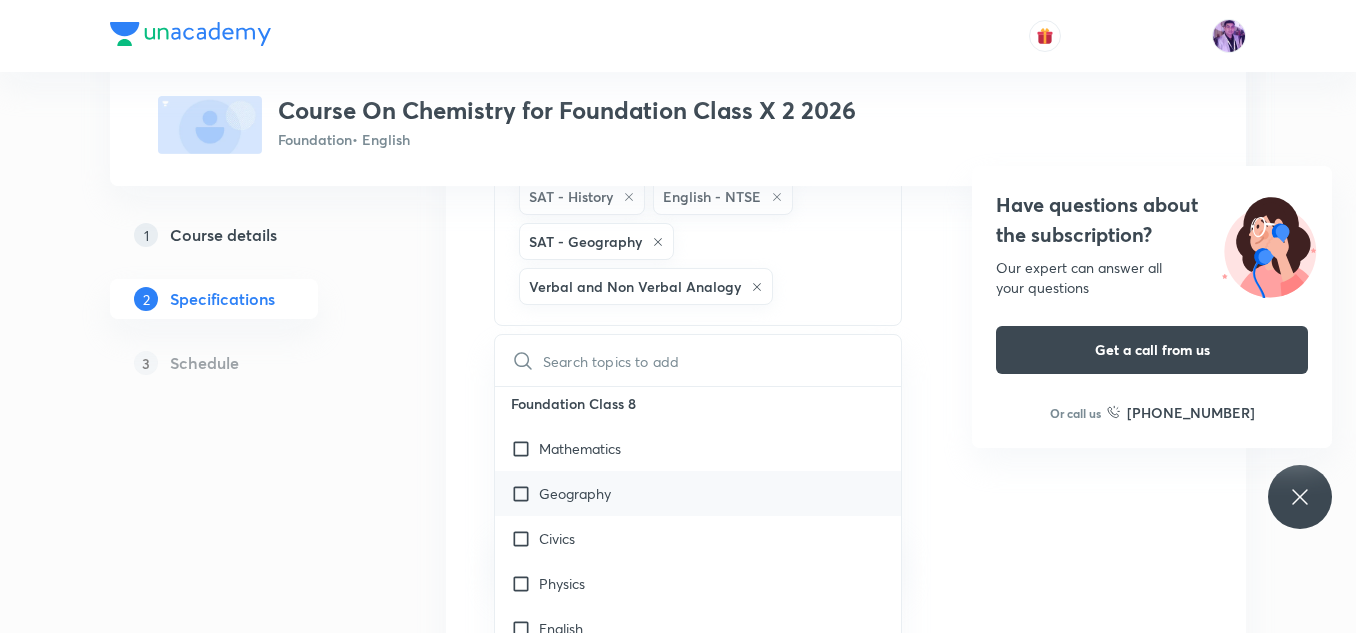 checkbox on "true" 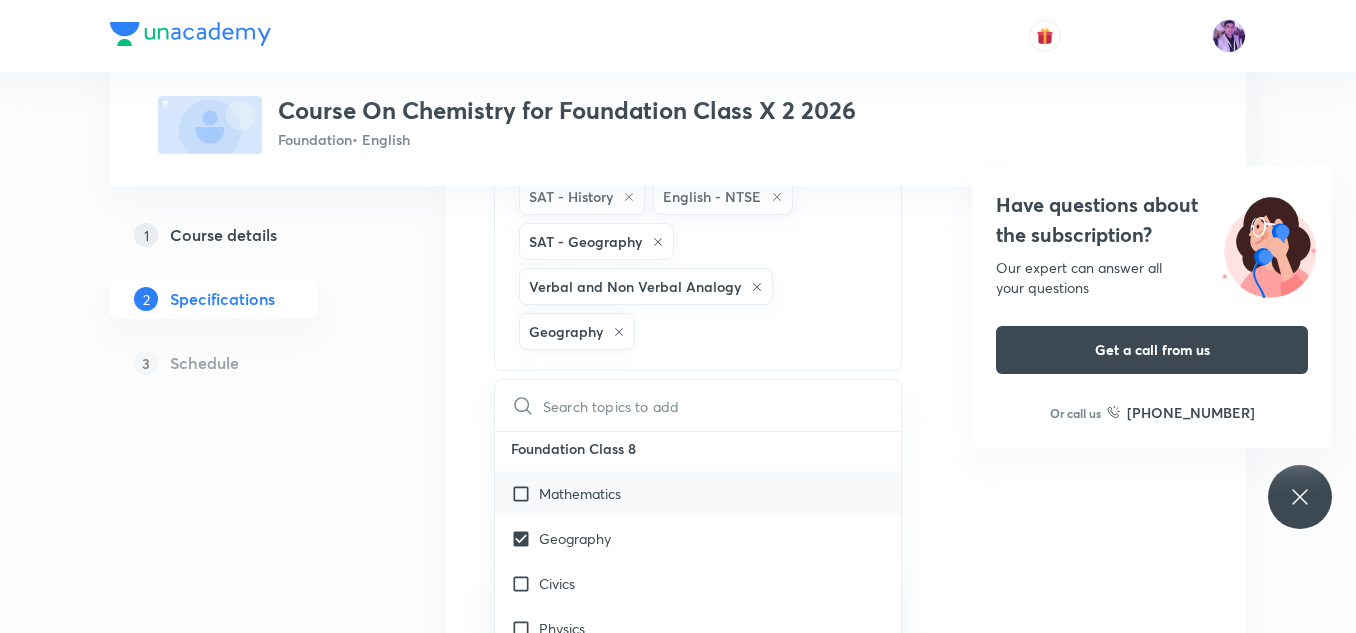 scroll, scrollTop: 716, scrollLeft: 0, axis: vertical 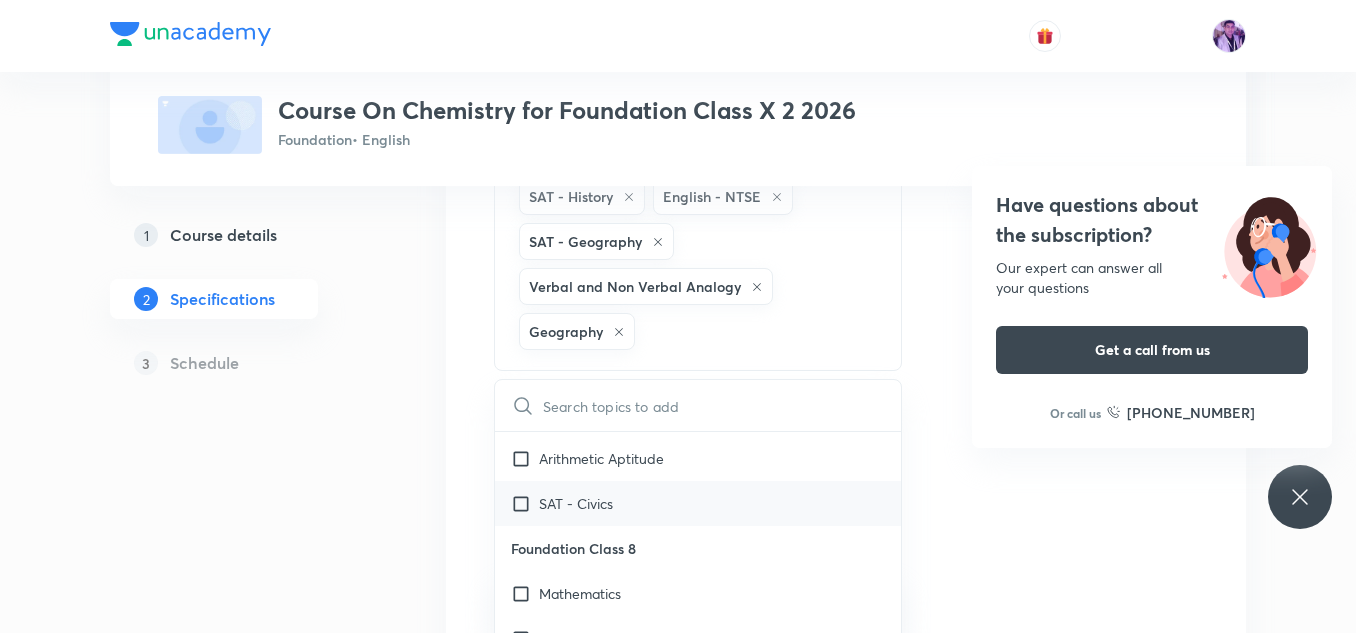 click on "SAT - Civics" at bounding box center (576, 503) 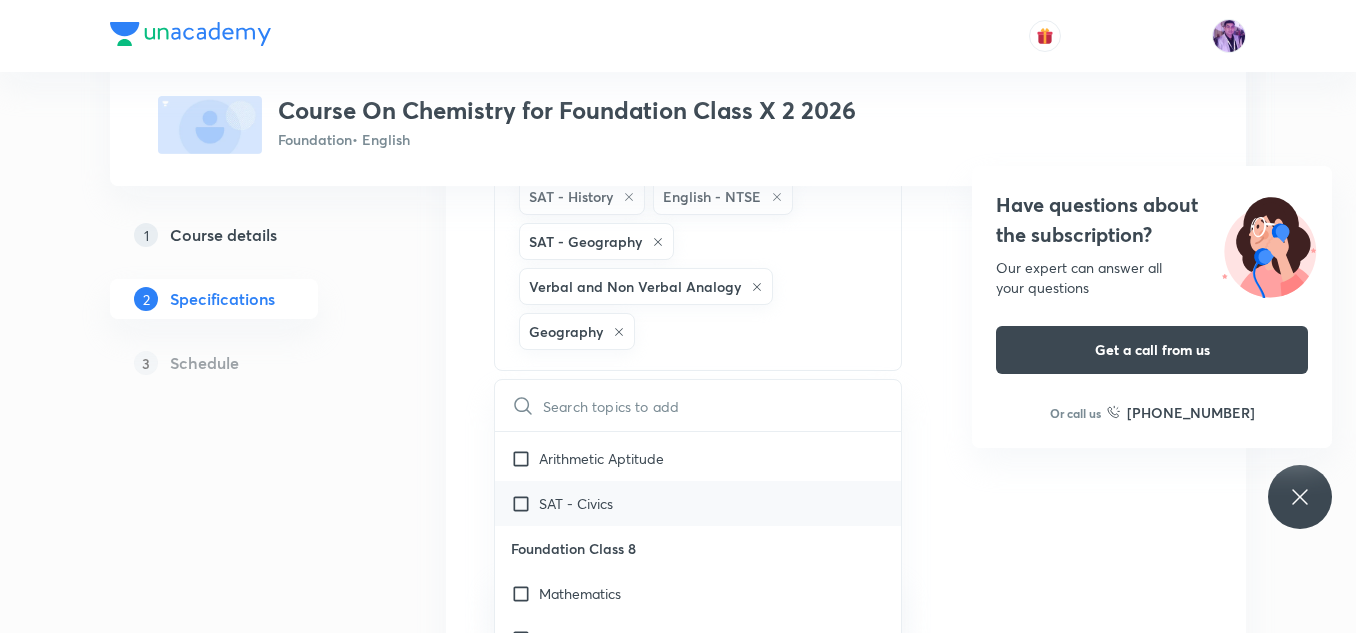 checkbox on "true" 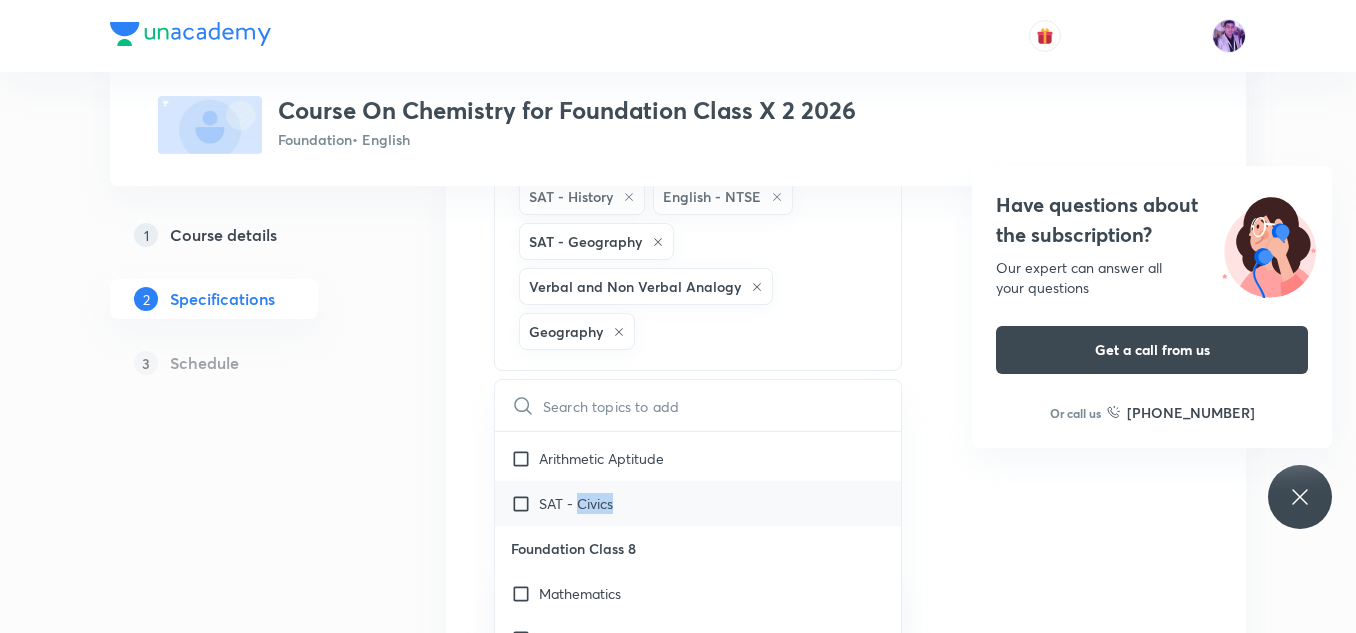 click on "SAT - Civics" at bounding box center (576, 503) 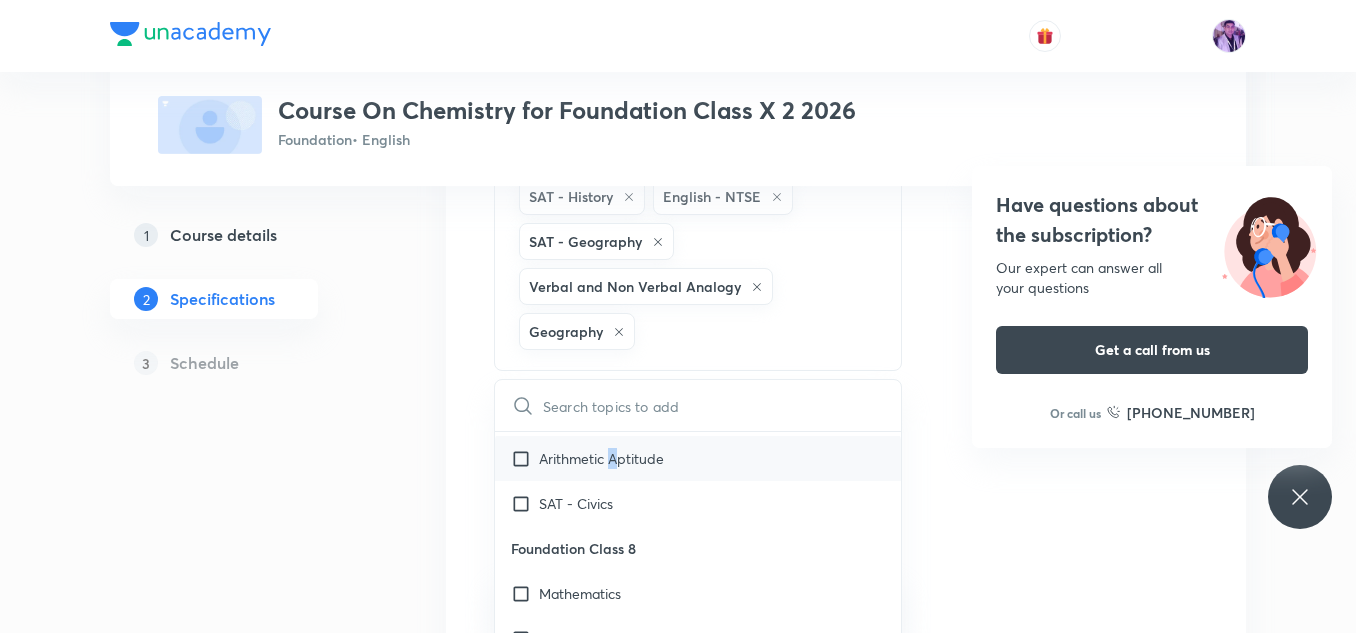 click on "Arithmetic Aptitude" at bounding box center [601, 458] 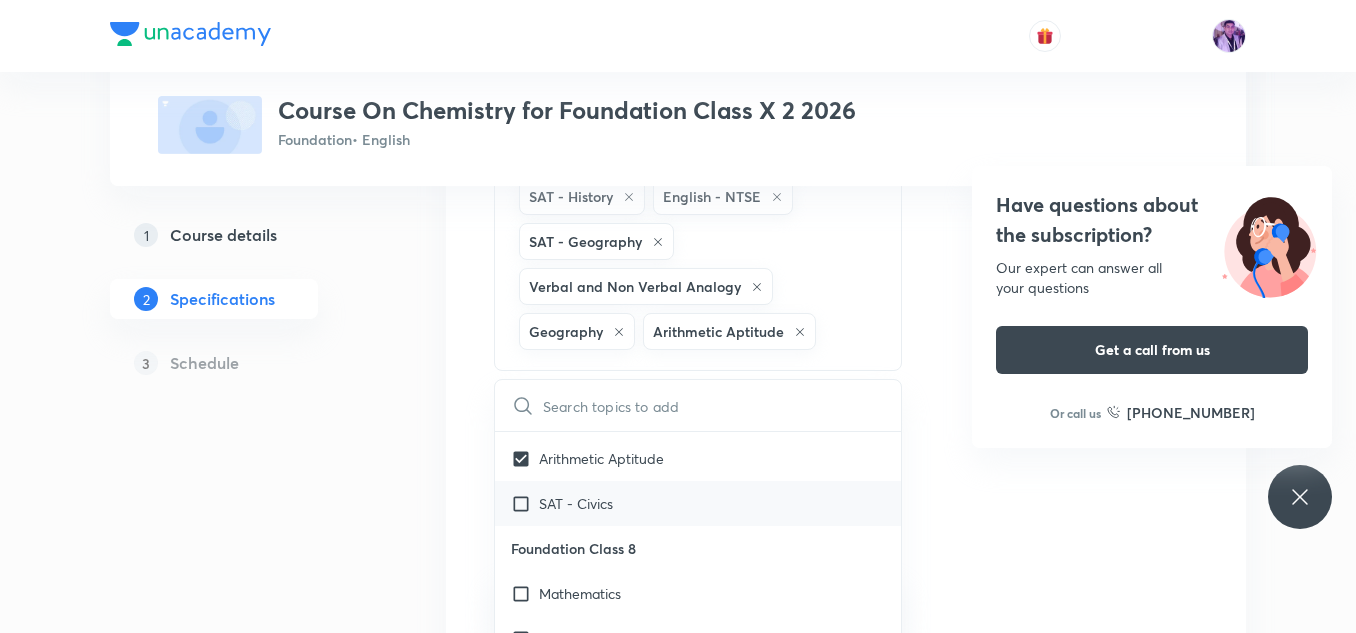 click on "SAT - Civics" at bounding box center (576, 503) 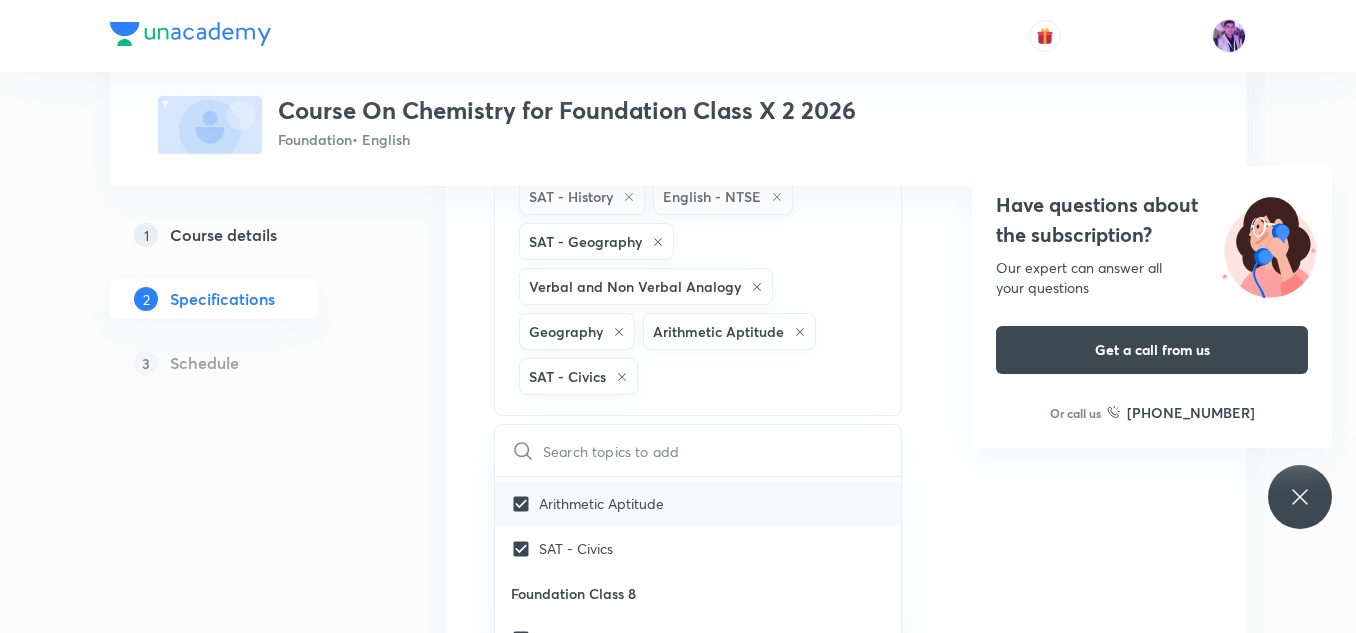 scroll, scrollTop: 516, scrollLeft: 0, axis: vertical 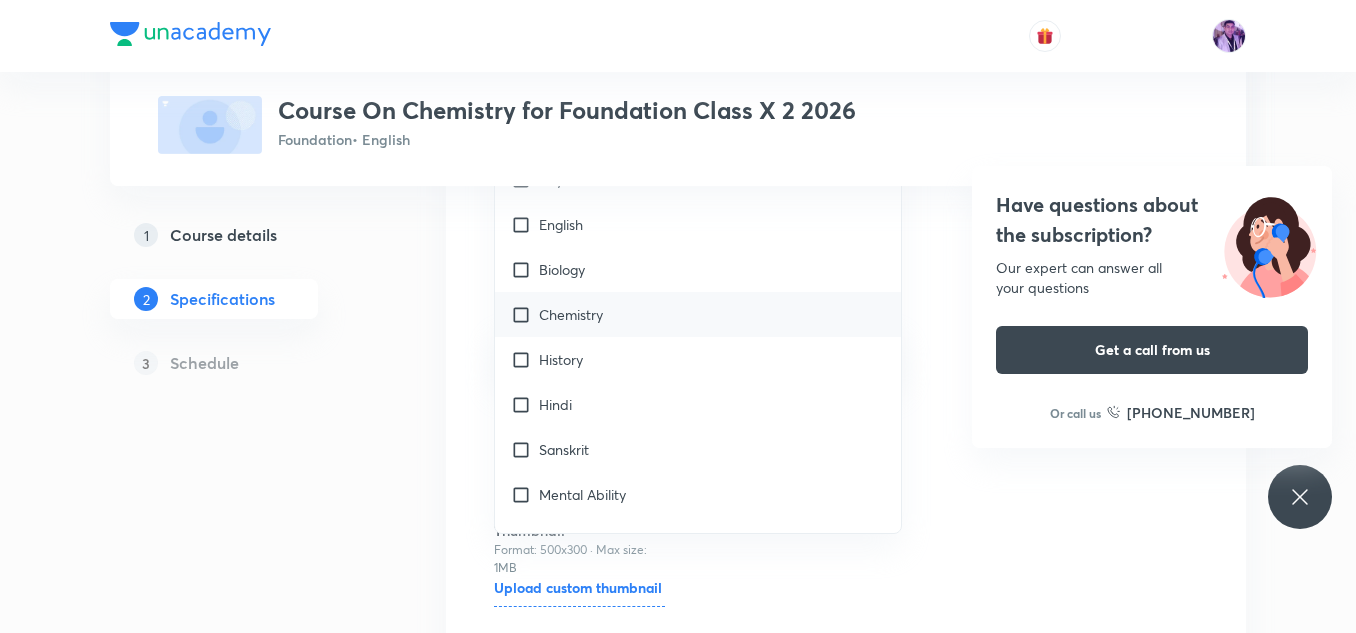 click on "Chemistry" at bounding box center [571, 314] 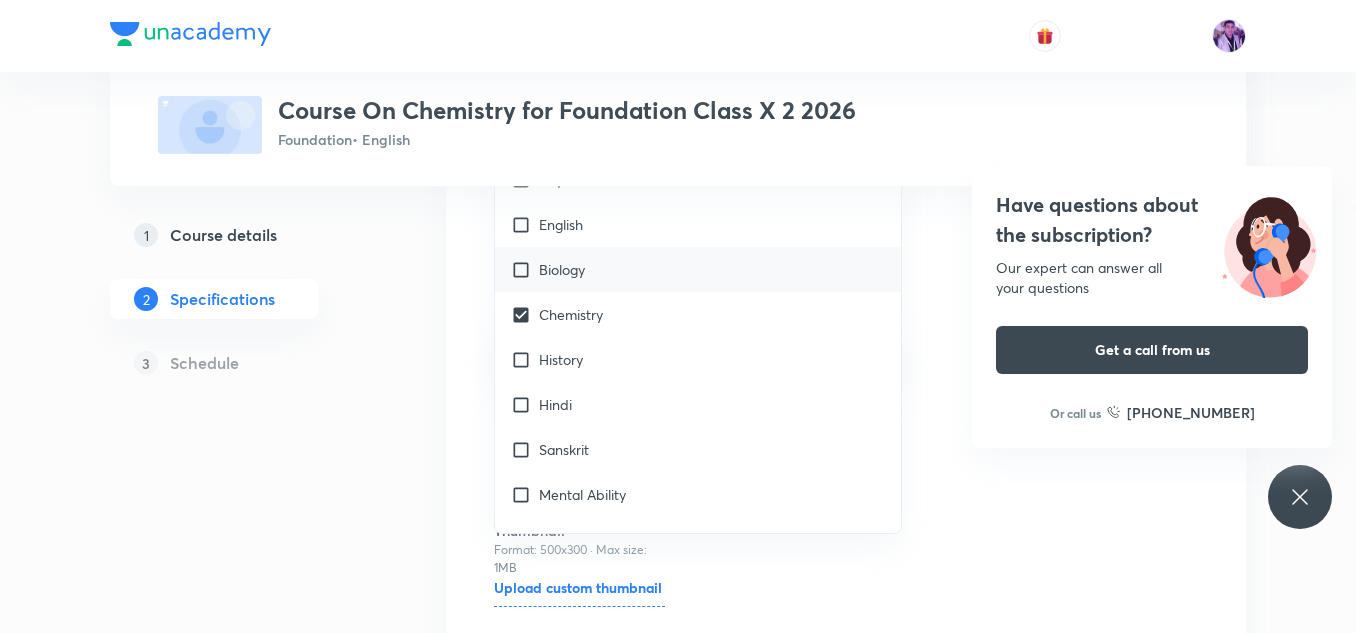 click on "Biology" at bounding box center [562, 269] 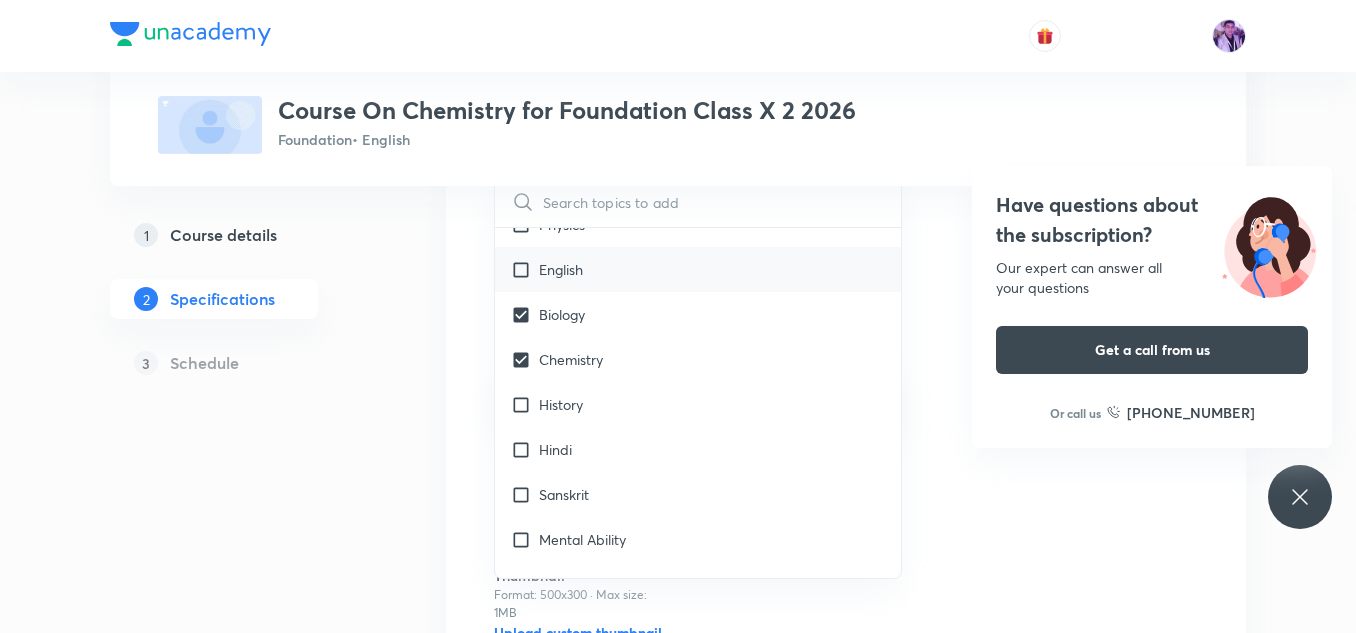 click on "English" at bounding box center [561, 269] 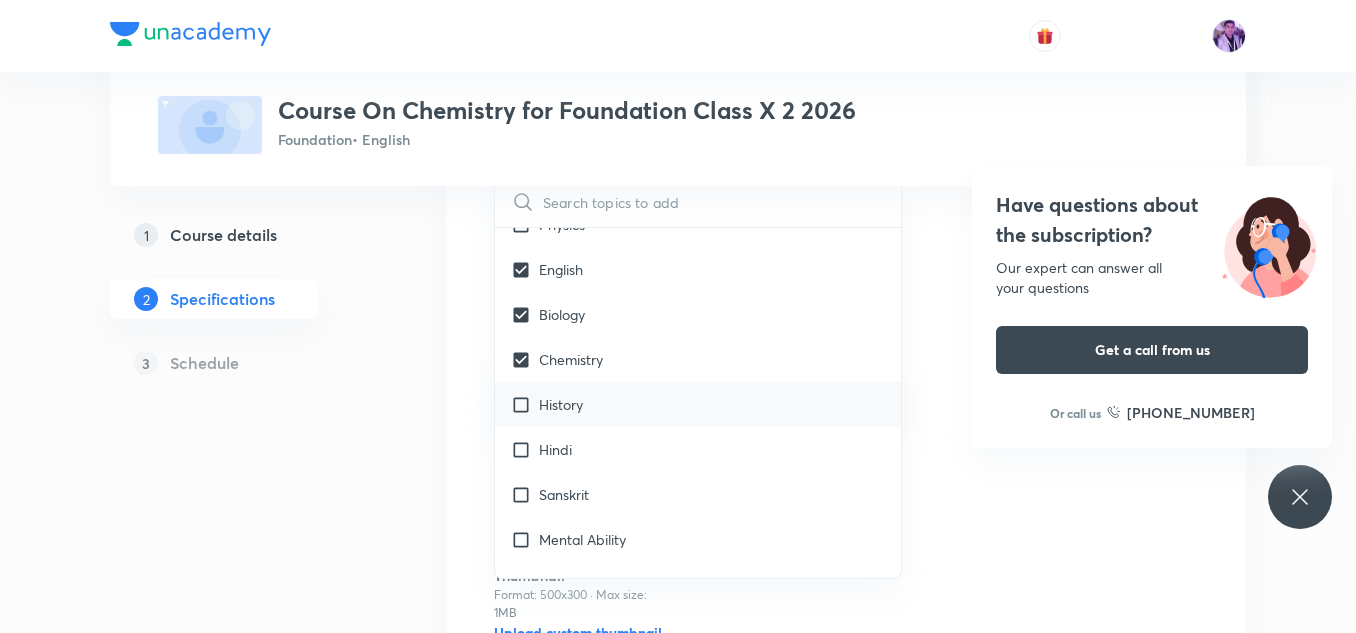 click on "History" at bounding box center (698, 404) 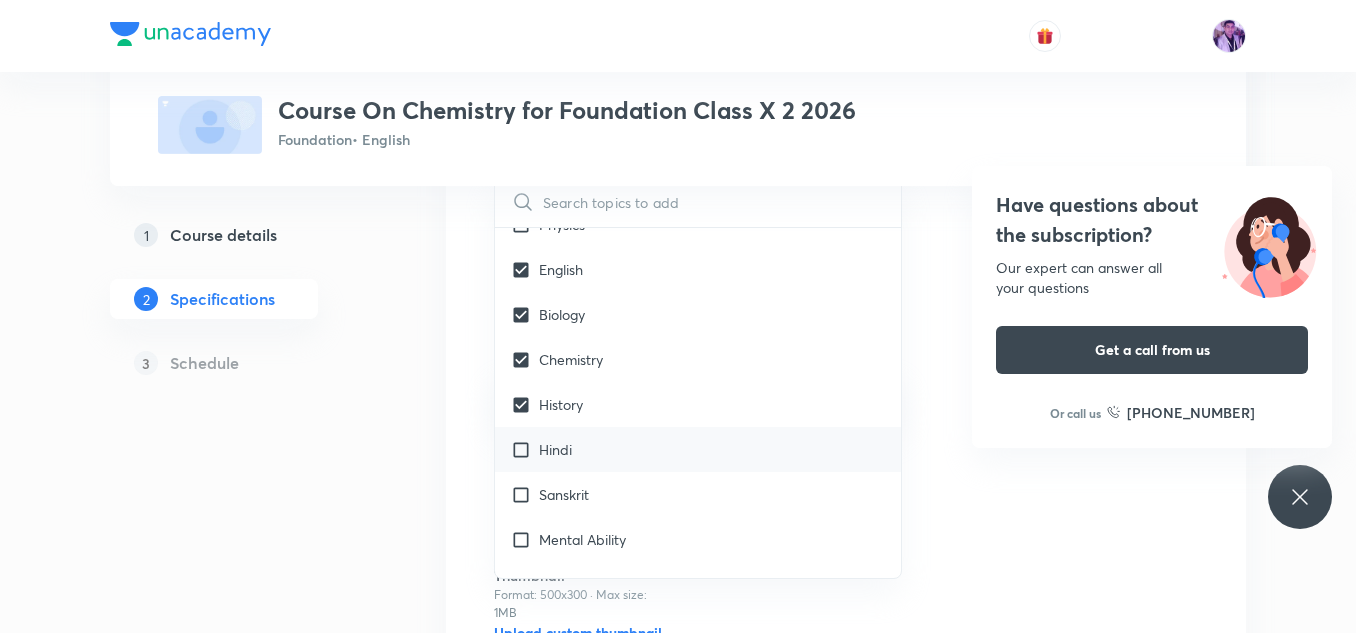 click on "Hindi" at bounding box center (698, 449) 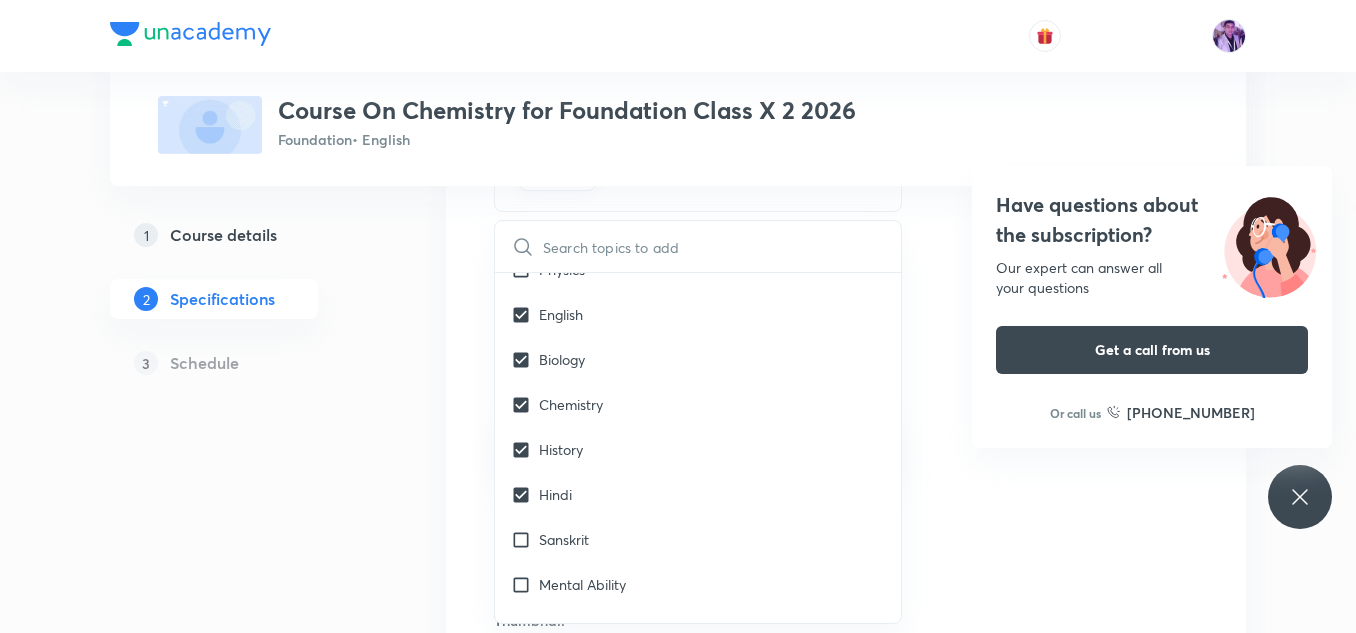 click on "Plus Courses Course On Chemistry for Foundation Class X 2 2026 Foundation  • English 1 Course details 2 Specifications 3 Schedule Topics NTSE (MAT)- Mental Ability Test NTSE (SAT) - Physics NTSE (SAT) - Chemistry NTSE (SAT)- Social Studies PRMO NTSE (SAT) - Biology NTSE (SAT) - Maths Science - NTSE Maths - NTSE MAT - NTSE Language Test (LT) SAT - History English - NTSE SAT - Geography Verbal and Non Verbal Analogy Geography Arithmetic Aptitude SAT - Civics Chemistry Biology English History Hindi CLEAR ​ NTSE NTSE (MAT)- Mental Ability Test NTSE (SAT) - Physics NTSE (SAT) - Chemistry NTSE (SAT) - Maths NTSE (SAT) - Biology PRMO NTSE (SAT)- Social Studies Science - NTSE Maths - NTSE MAT - NTSE Language Test (LT) English - NTSE SAT - History SAT - Geography Verbal and Non Verbal Analogy Arithmetic Aptitude SAT - Civics Foundation Class 8 Mathematics Geography Civics Physics English Biology Chemistry History Hindi Sanskrit Mental Ability Olympiads PRMO NSEJS -Chemistry NSEJS -Biology NSEJS -Physics IMO Hindi" at bounding box center [678, 28] 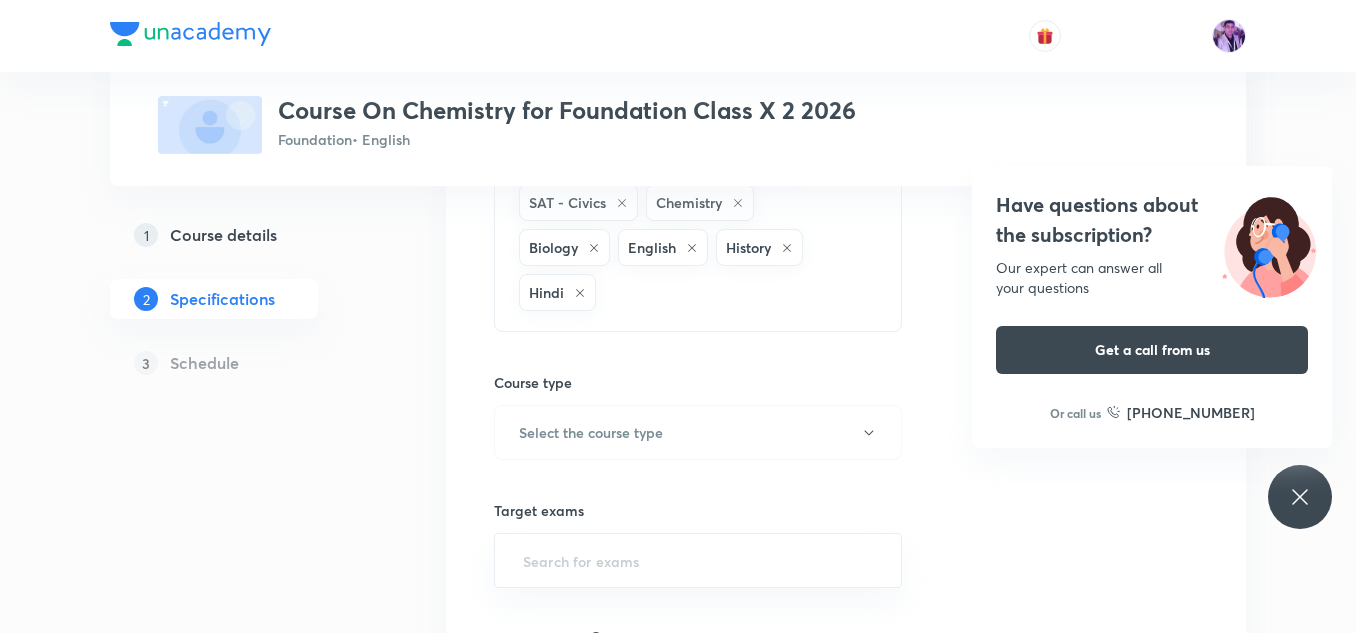 scroll, scrollTop: 1000, scrollLeft: 0, axis: vertical 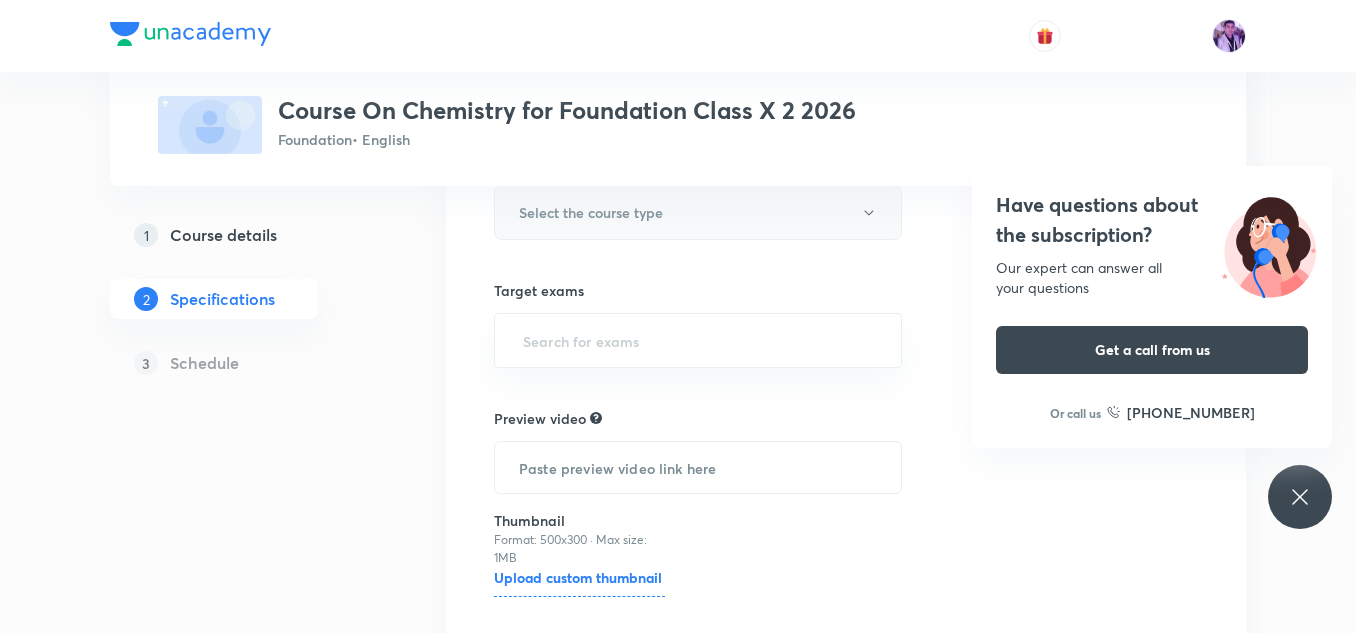 click on "Select the course type" at bounding box center (591, 212) 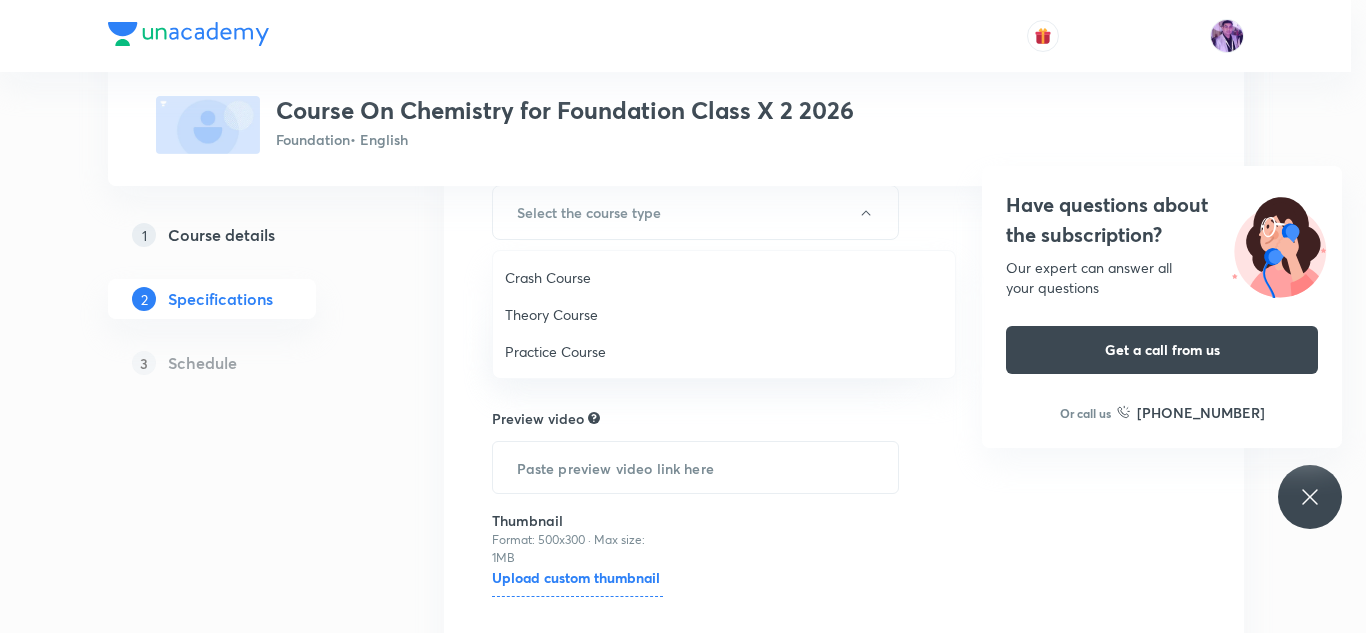 click on "Theory Course" at bounding box center (724, 314) 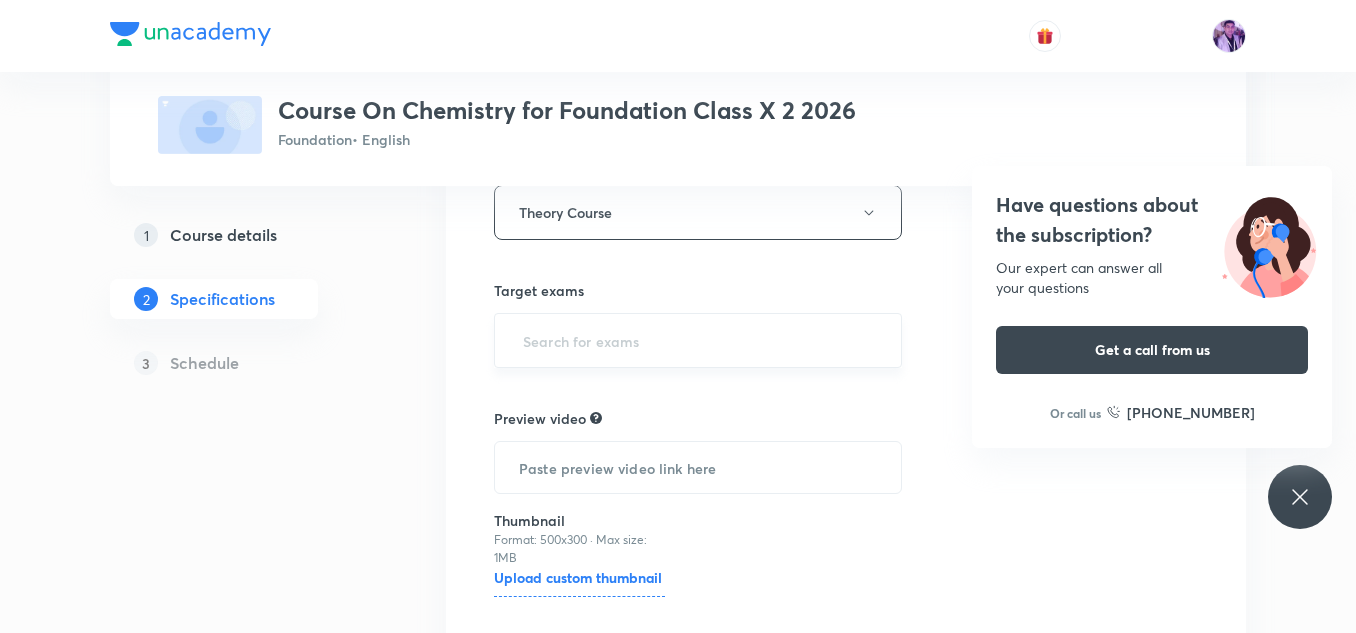 click on "​" at bounding box center [698, 340] 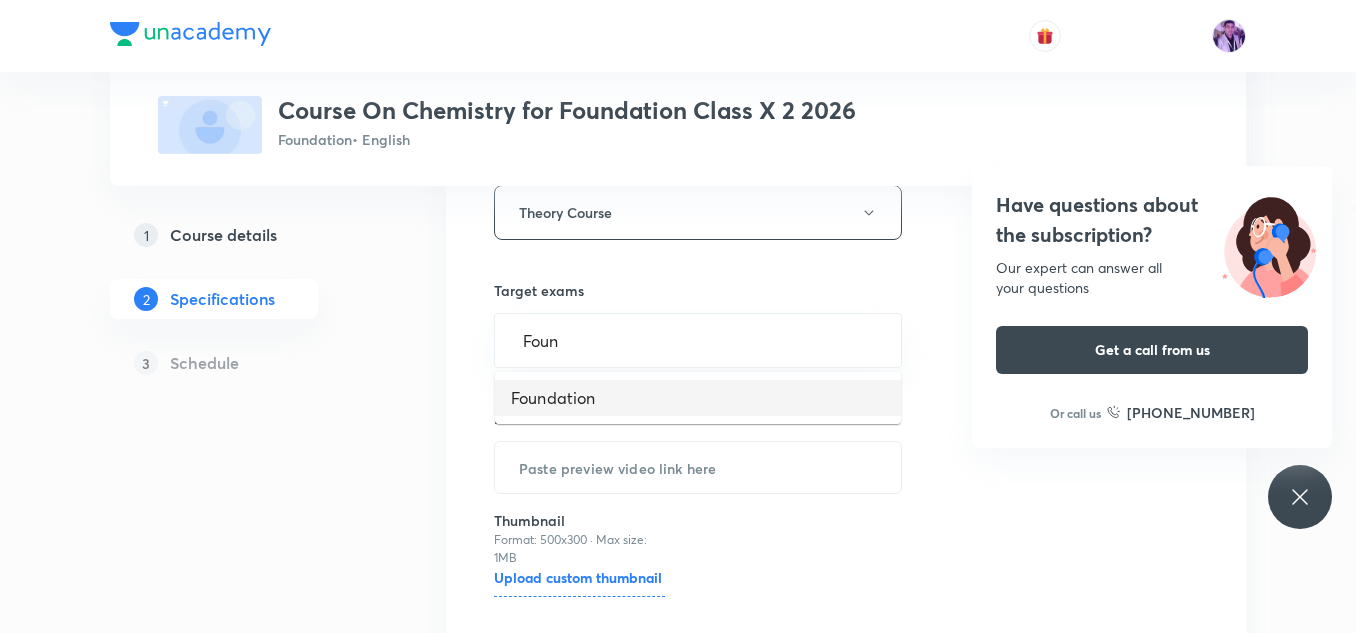 click on "Foundation" at bounding box center (698, 398) 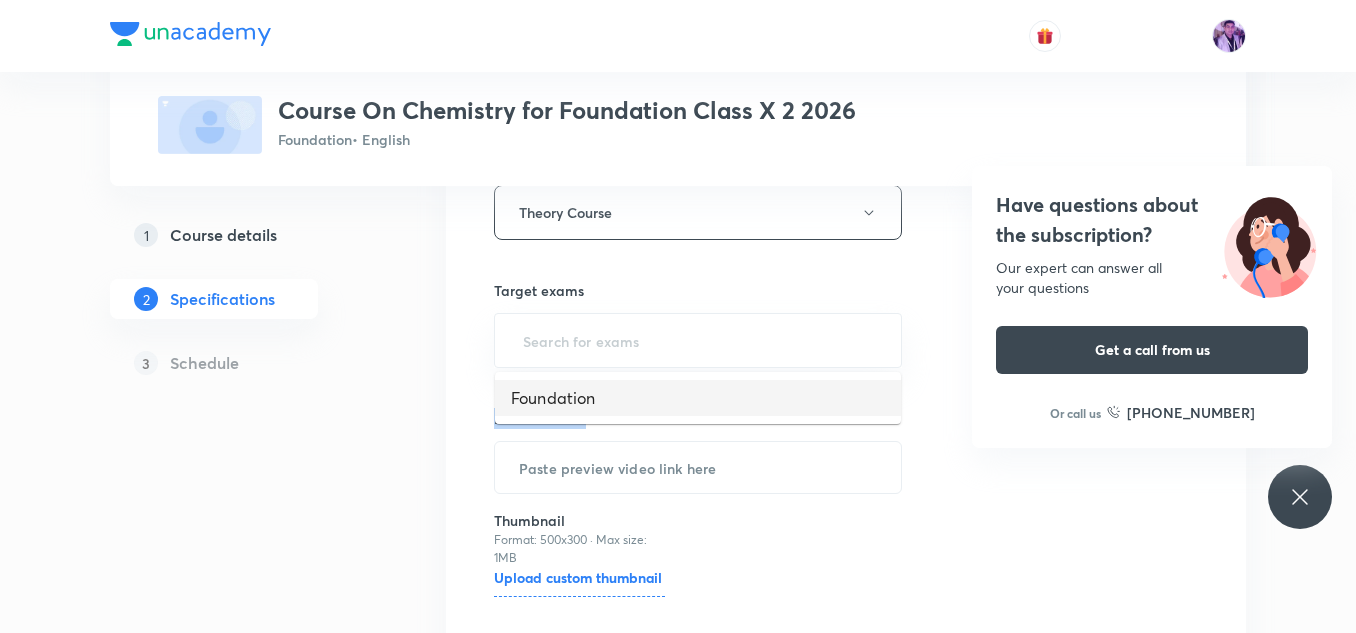 click on "Topics NTSE (MAT)- Mental Ability Test NTSE (SAT) - Physics NTSE (SAT) - Chemistry NTSE (SAT)- Social Studies PRMO NTSE (SAT) - Biology NTSE (SAT) - Maths Science - NTSE Maths - NTSE MAT - NTSE Language Test (LT) SAT - History English - NTSE SAT - Geography Verbal and Non Verbal Analogy Geography Arithmetic Aptitude SAT - Civics Chemistry Biology English History Hindi CLEAR Course type Theory Course Target exams ​ Preview video ​ Thumbnail Format: 500x300 · Max size: 1MB Upload custom thumbnail Save & continue" at bounding box center (698, 27) 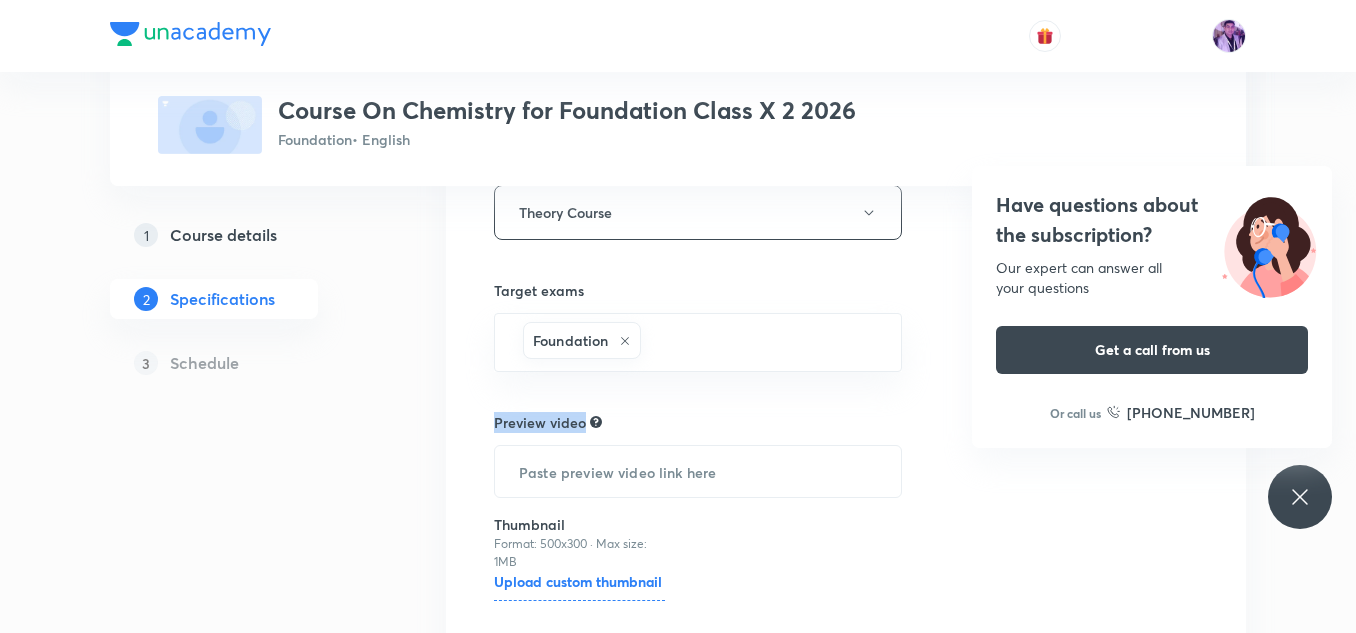 scroll, scrollTop: 1152, scrollLeft: 0, axis: vertical 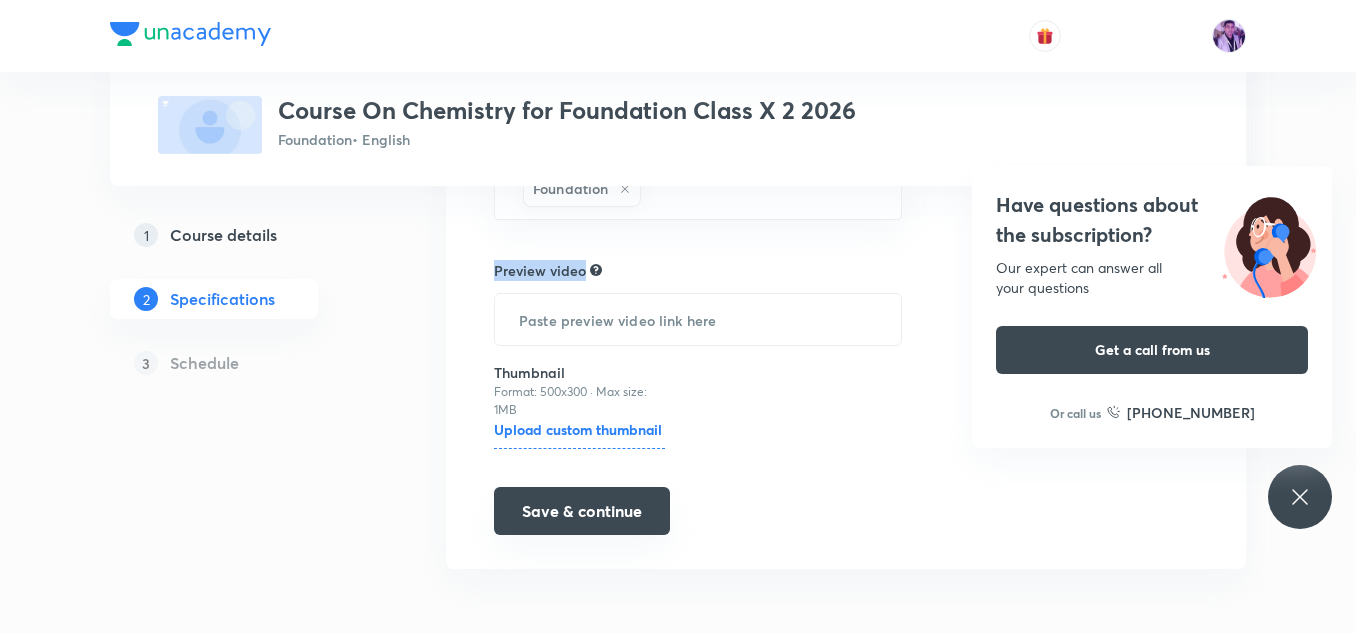 click on "Save & continue" at bounding box center (582, 511) 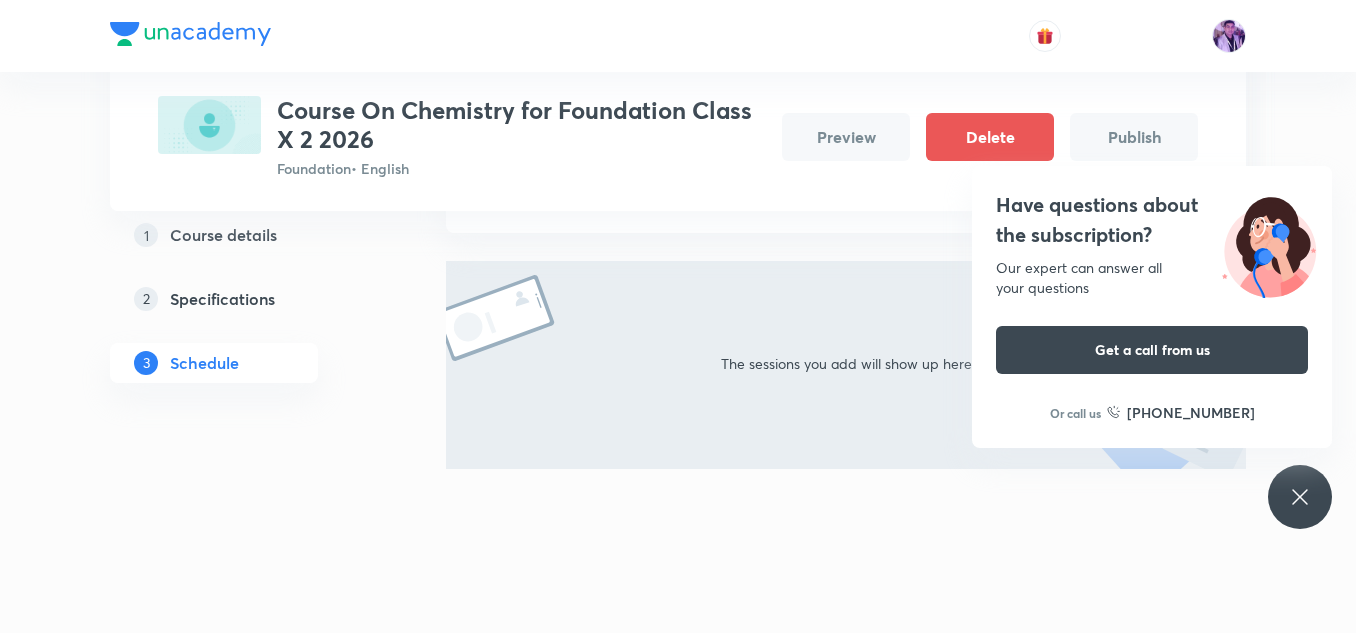 scroll, scrollTop: 0, scrollLeft: 0, axis: both 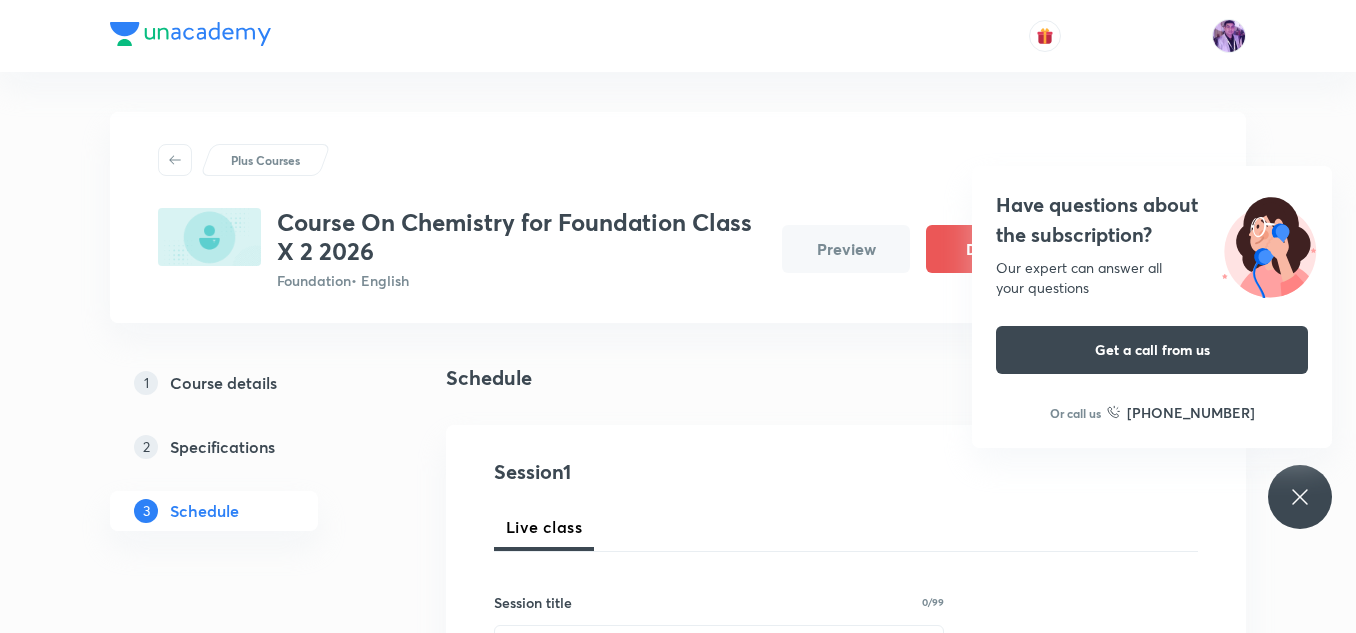 click 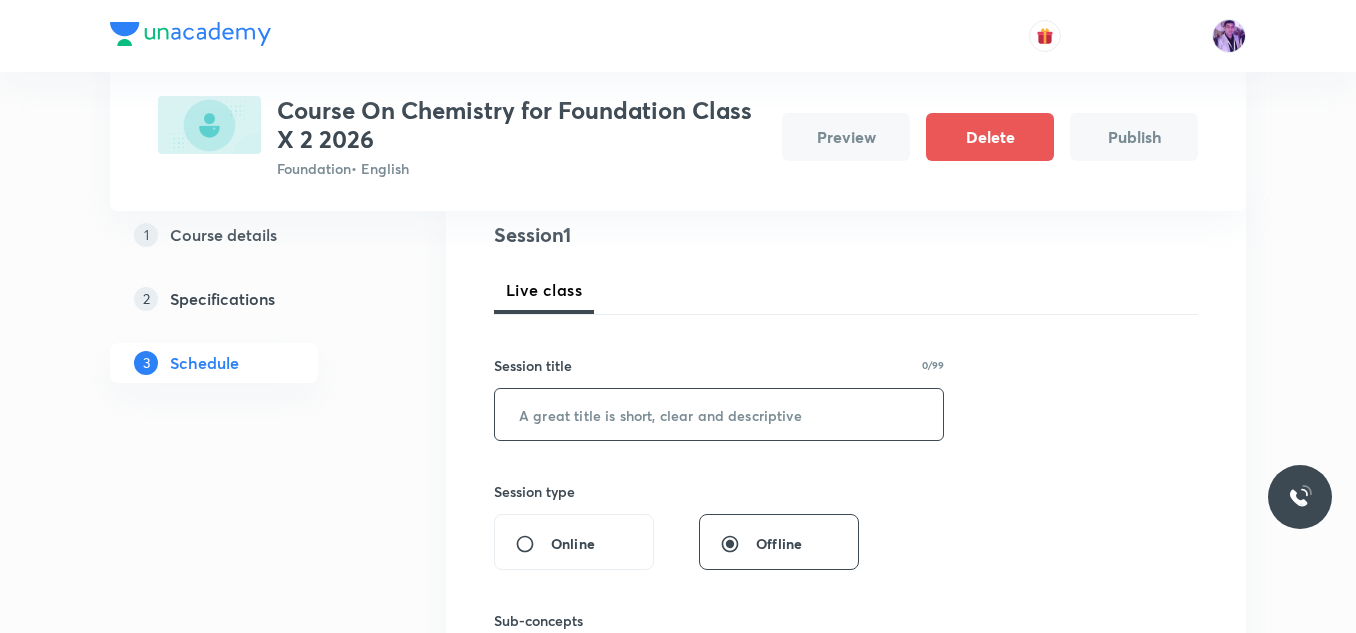 scroll, scrollTop: 300, scrollLeft: 0, axis: vertical 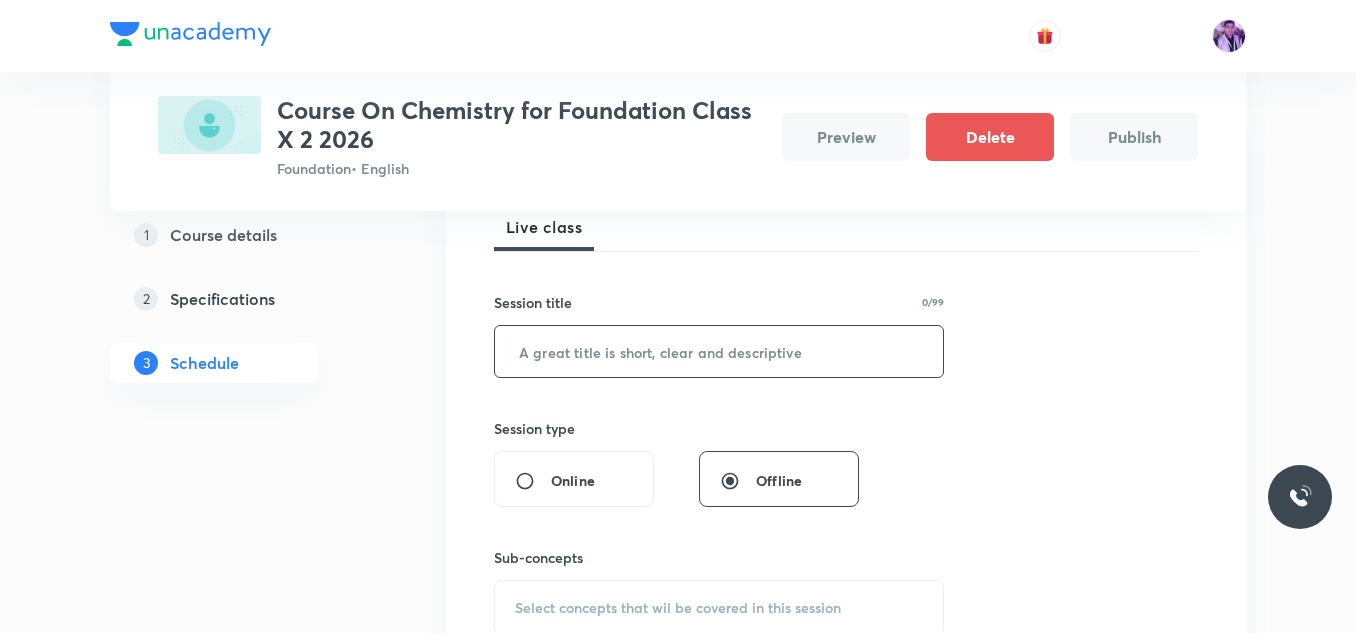 click at bounding box center (719, 351) 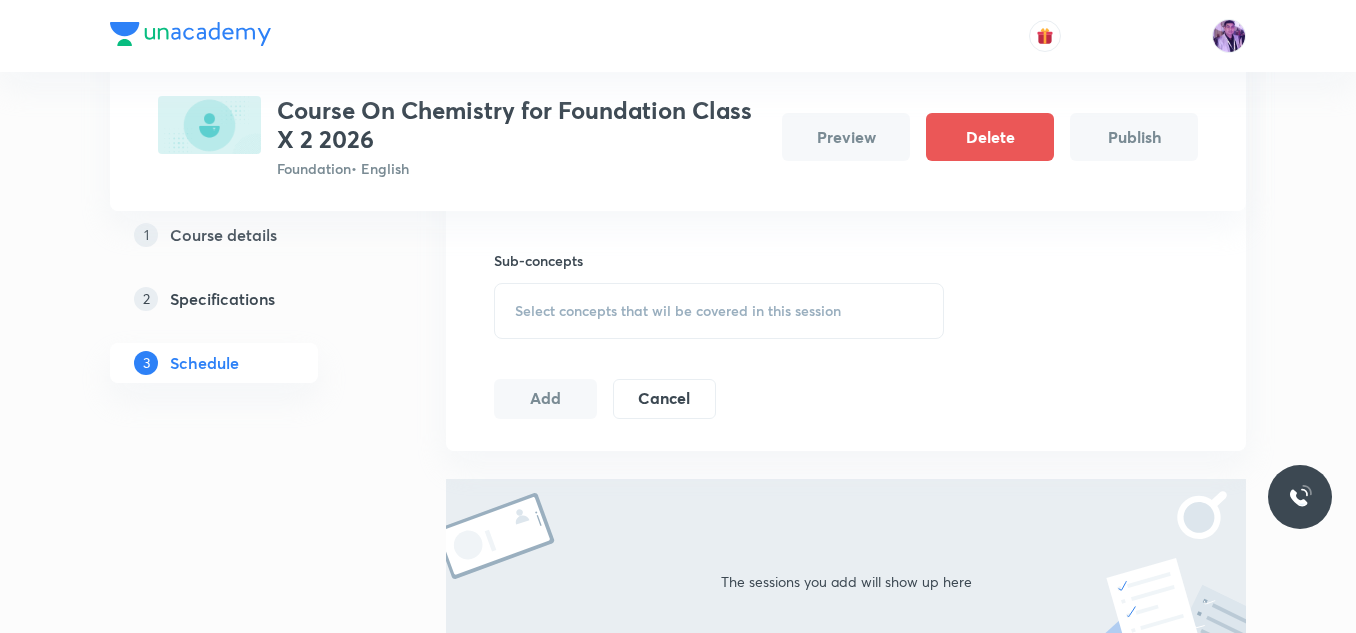 scroll, scrollTop: 600, scrollLeft: 0, axis: vertical 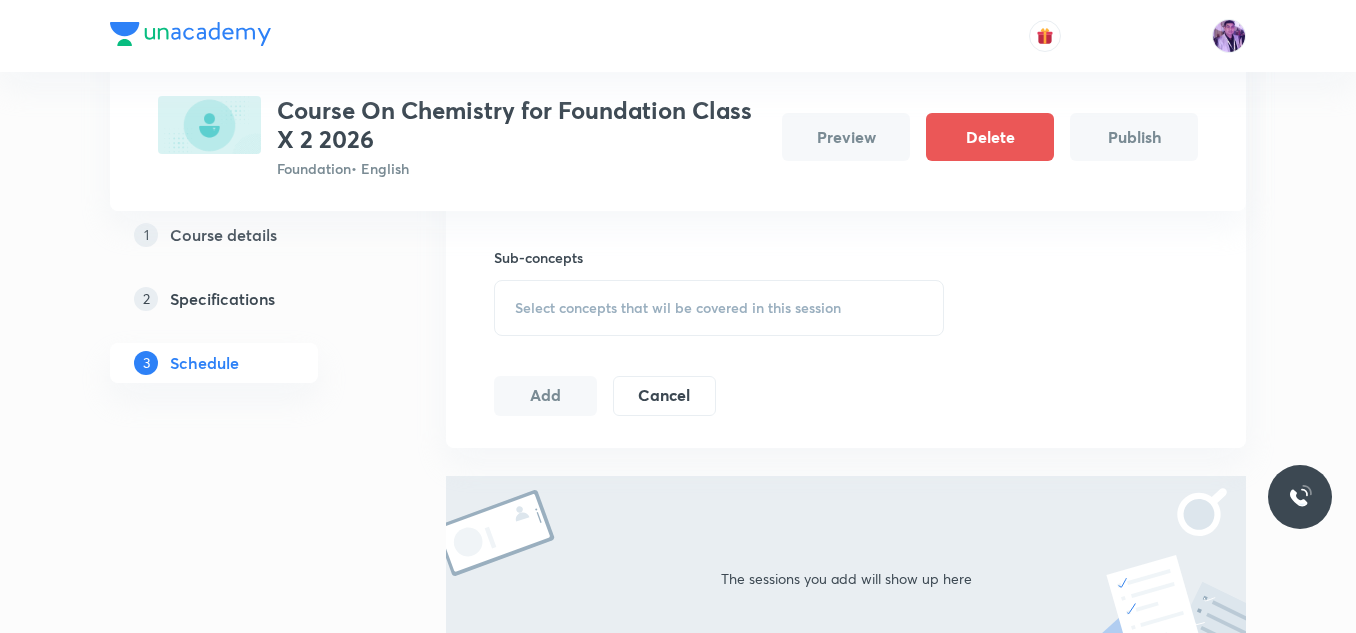 click on "Select concepts that wil be covered in this session" at bounding box center (719, 308) 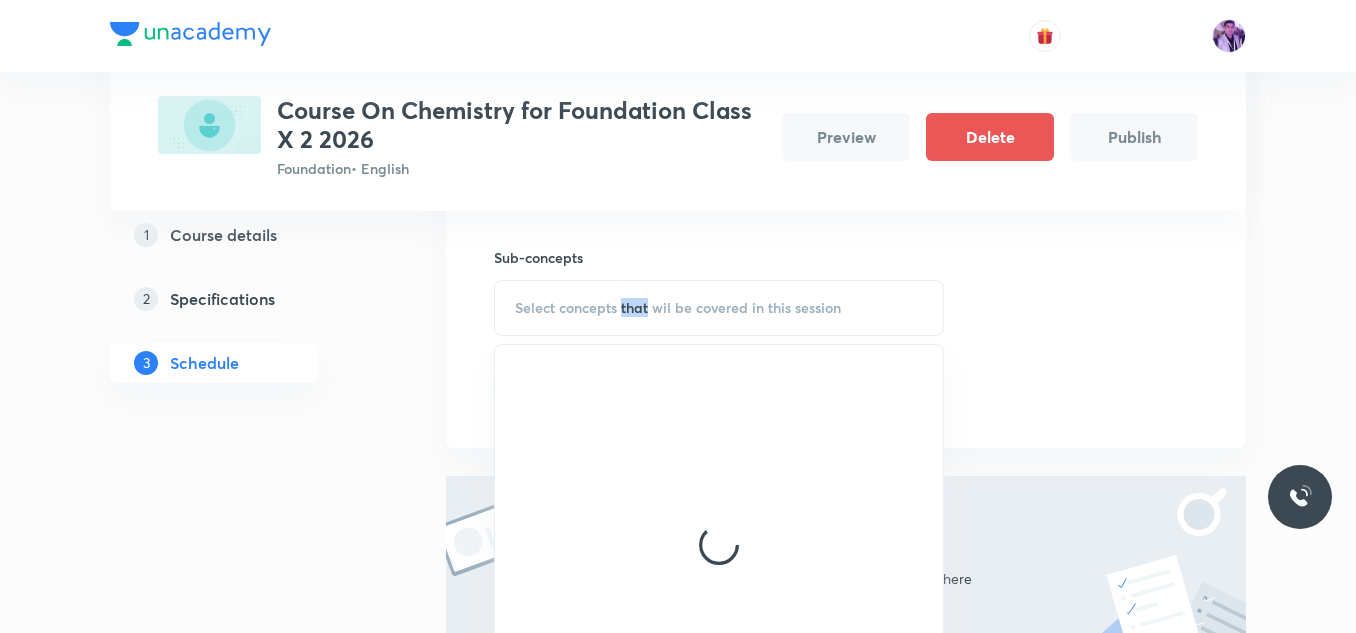 click on "Select concepts that wil be covered in this session" at bounding box center [719, 308] 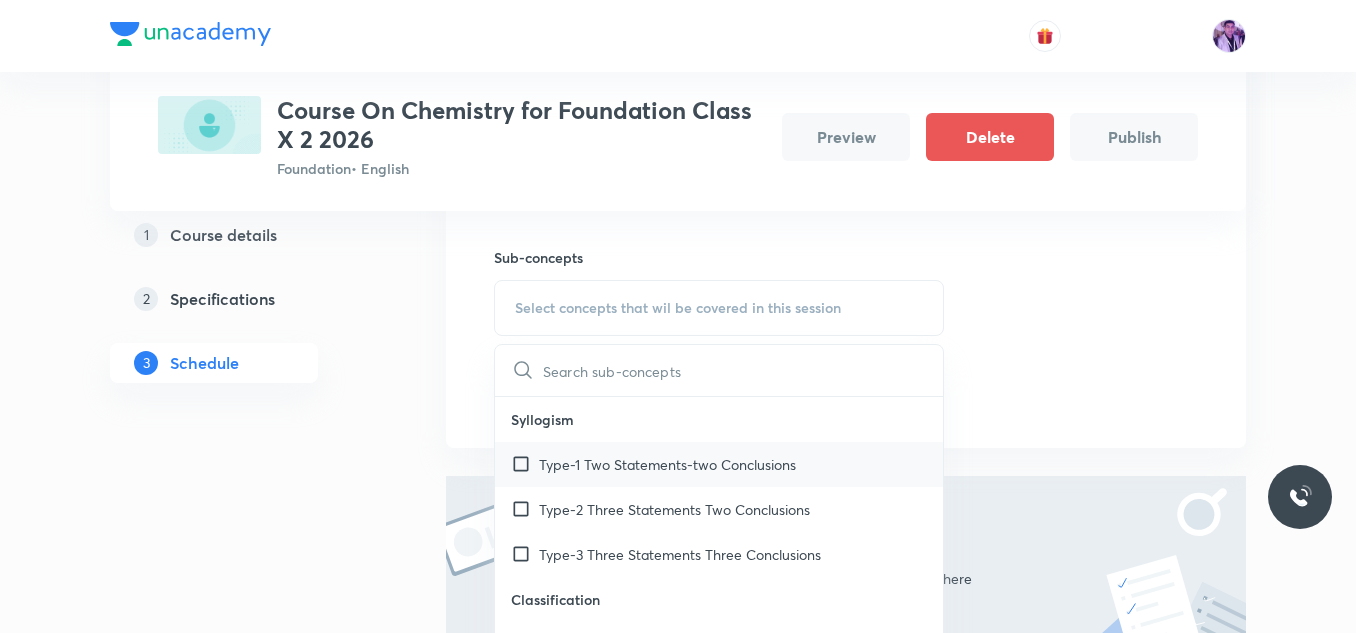 click on "Type-1 Two Statements-two Conclusions" at bounding box center (667, 464) 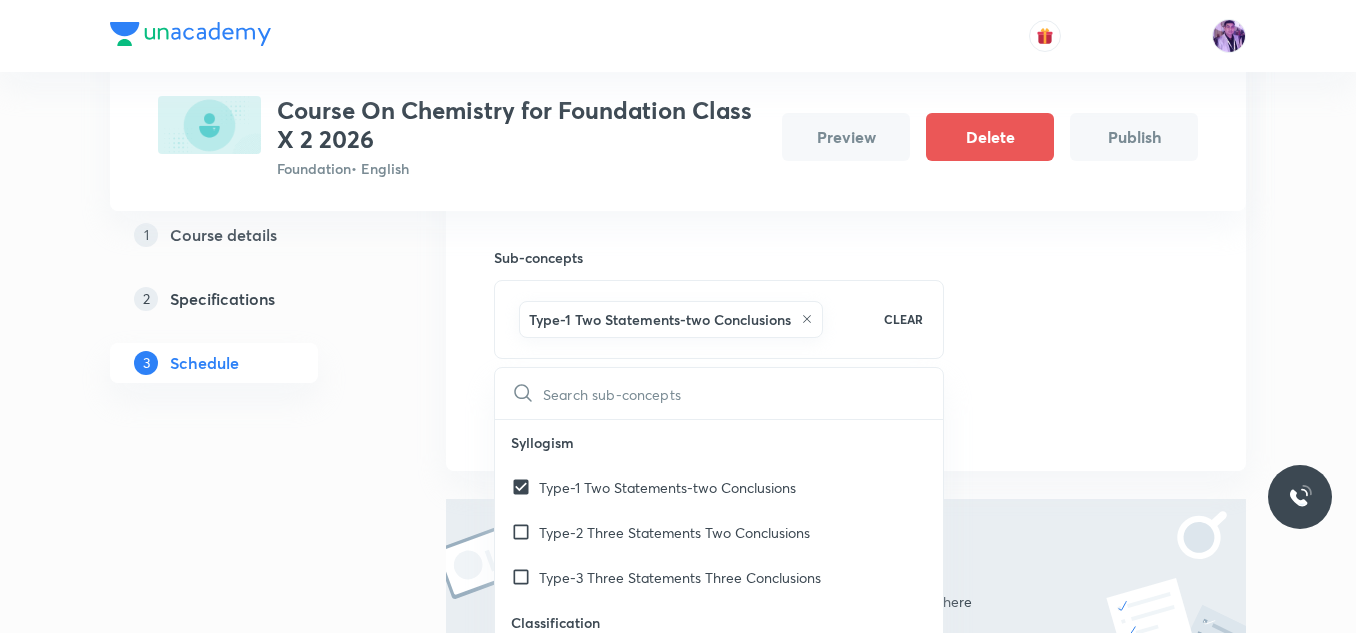click on "Plus Courses Course On Chemistry for Foundation Class X 2 2026 Foundation  • English Preview Delete Publish 1 Course details 2 Specifications 3 Schedule Schedule Session  1 Live class Session title 31/99 Chemical Reaction and Equations ​   Session type Online Offline Sub-concepts Type-1 Two Statements-two Conclusions CLEAR ​ Syllogism Type-1 Two Statements-two Conclusions Type-2 Three Statements Two Conclusions Type-3 Three Statements Three Conclusions Classification Number Classification Letter Classification Word Classification Distance and Direction Finding Distance Finding Direction Concept of Degree Alphabet and Number Test Word Formation Arrangement of Words in Alphabetical Order General and Random Alphabetical Series Letter Gap Problems Venn Diagrams Venn Diagrams Clock 90,180 and 0 Degree Angle Between Both Hands Slow and Fast Concept Cube and Cuboids Three Face Colored Cubes and Cuboids Two Face Colored Cubes and Cuboids No Face Colored Cubes and Cuboids Water and Mirror Images Mages  Number" at bounding box center [678, 173] 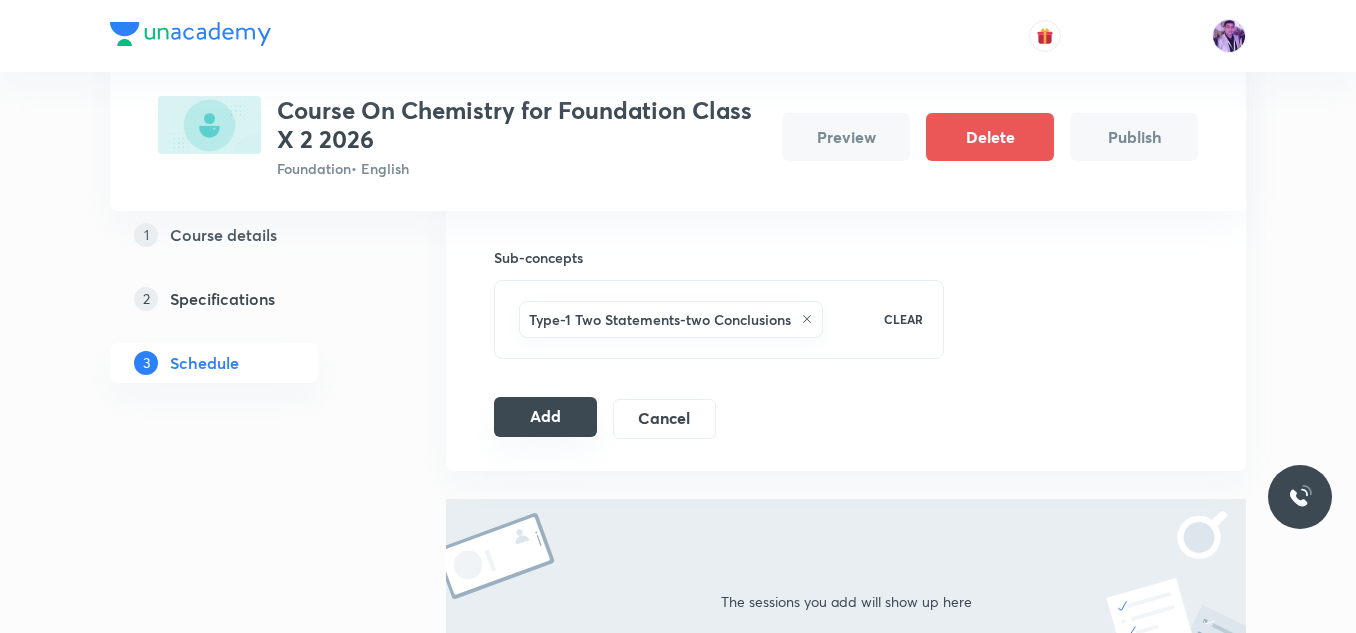 click on "Add" at bounding box center (545, 417) 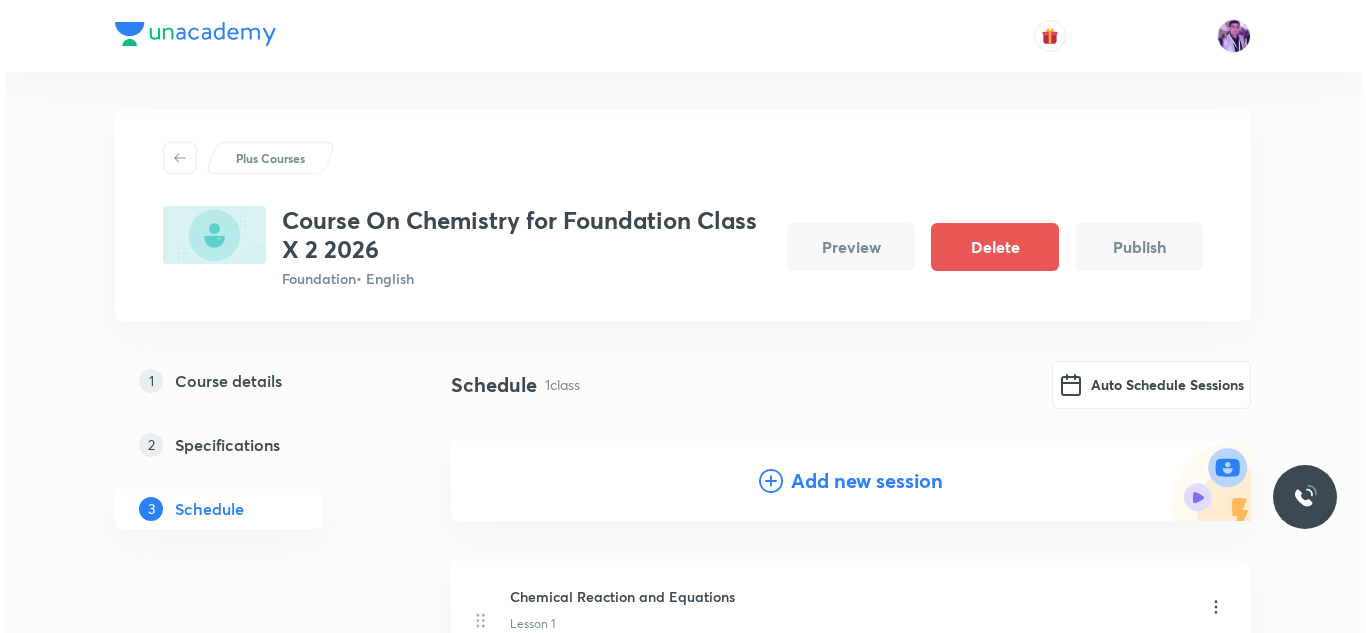 scroll, scrollTop: 0, scrollLeft: 0, axis: both 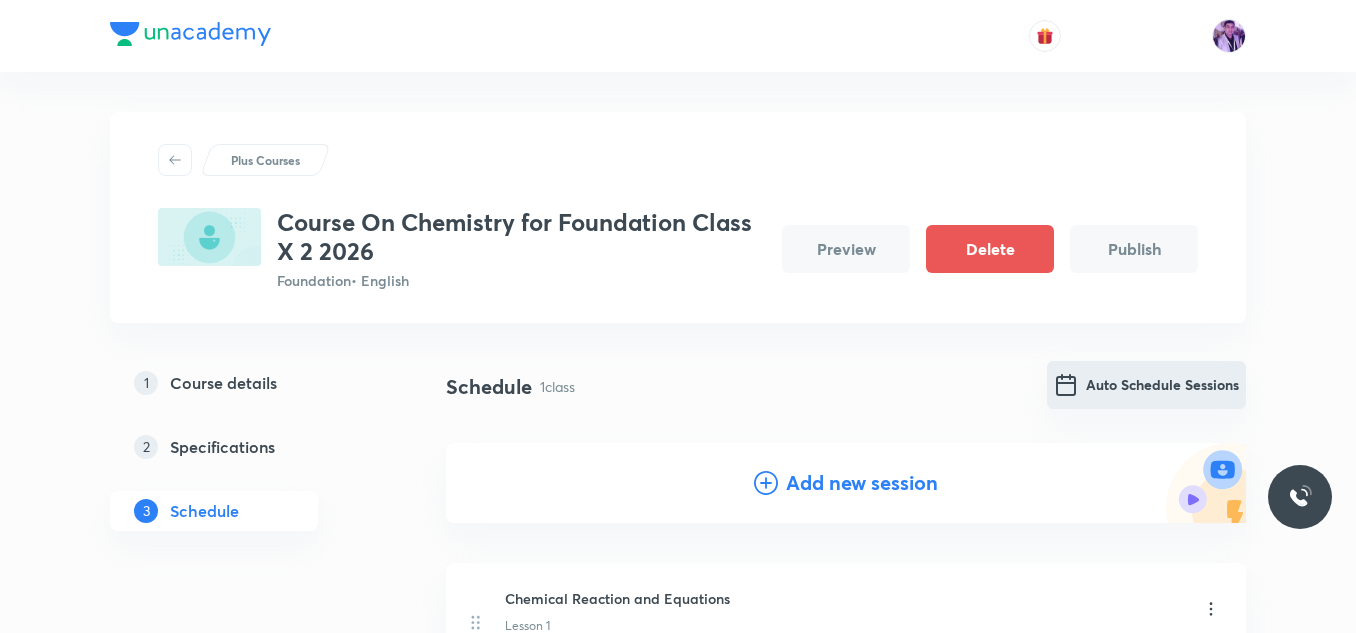 click on "Auto Schedule Sessions" at bounding box center (1146, 385) 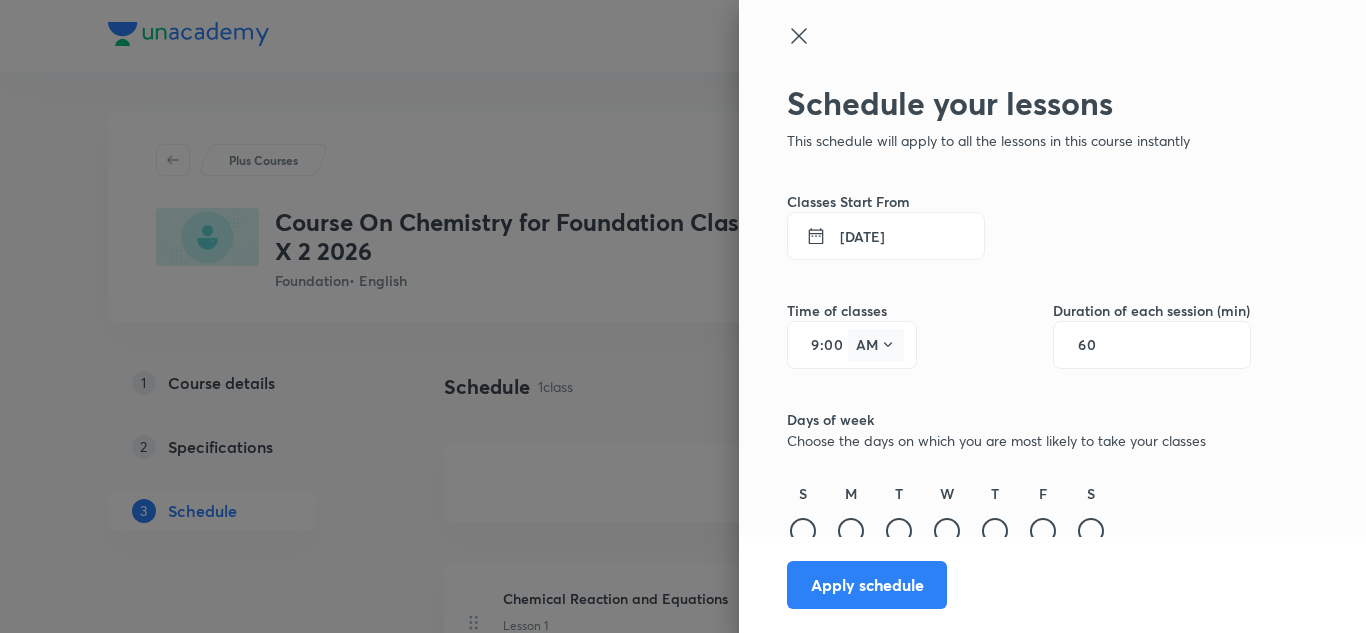 click on "AM" at bounding box center (876, 345) 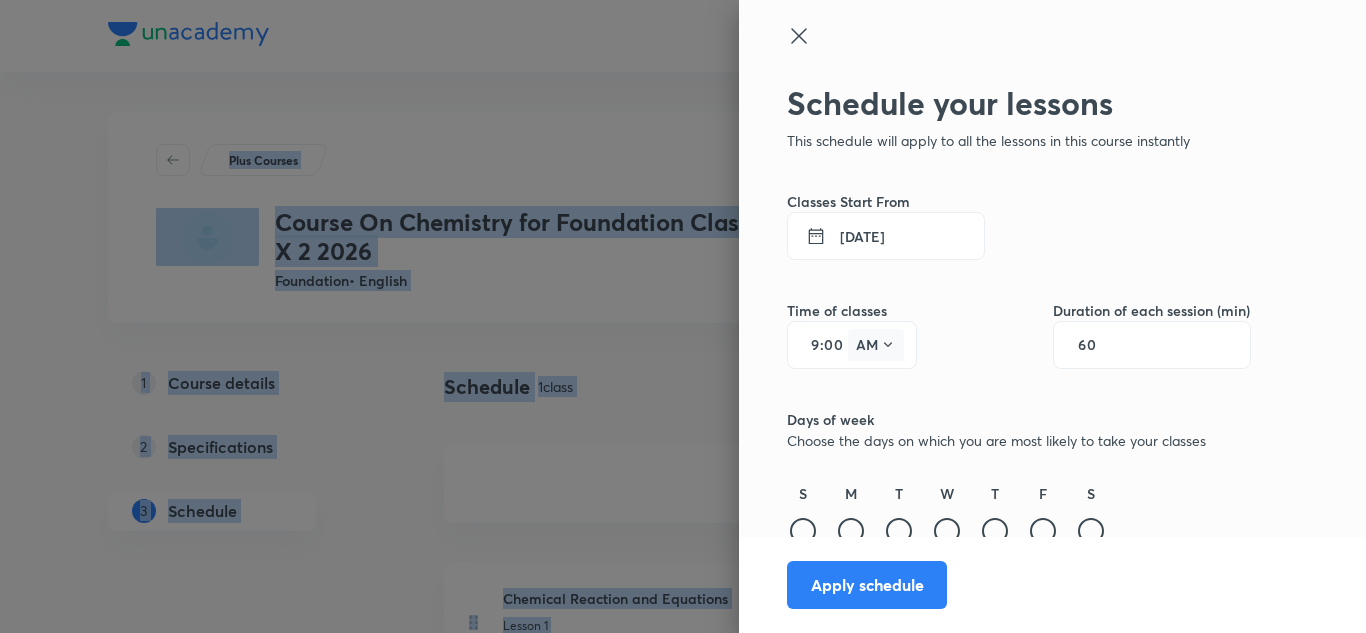 click 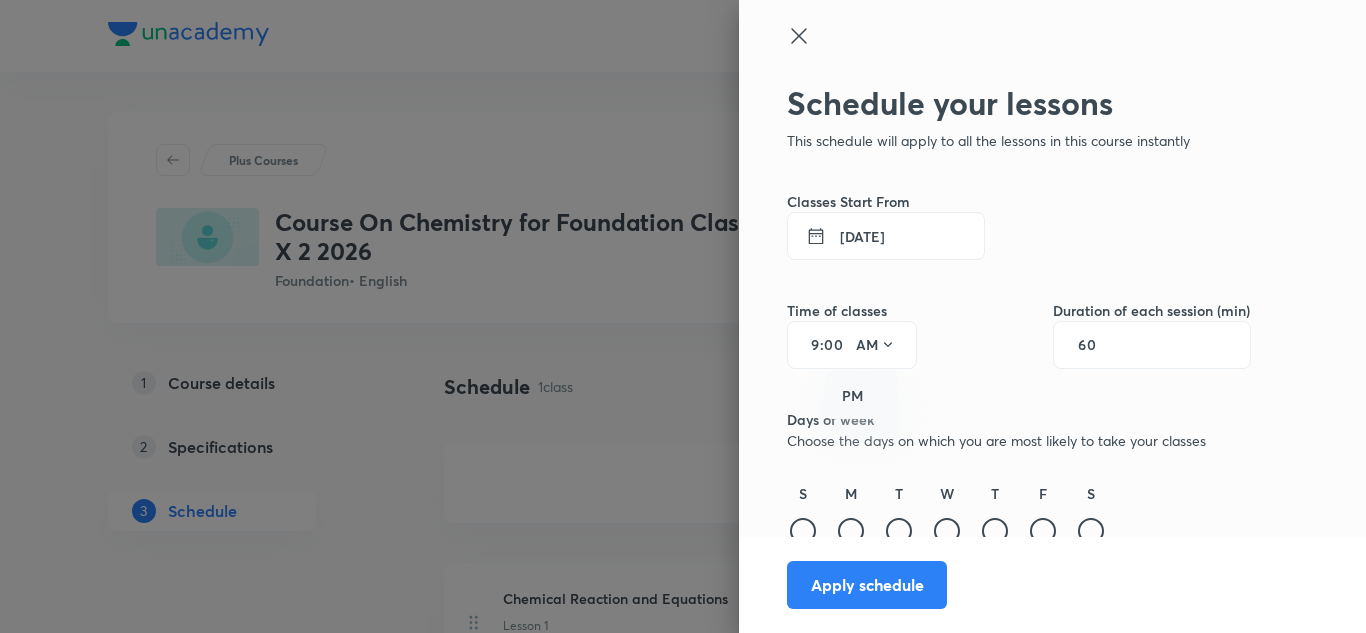 click on "PM" at bounding box center (862, 396) 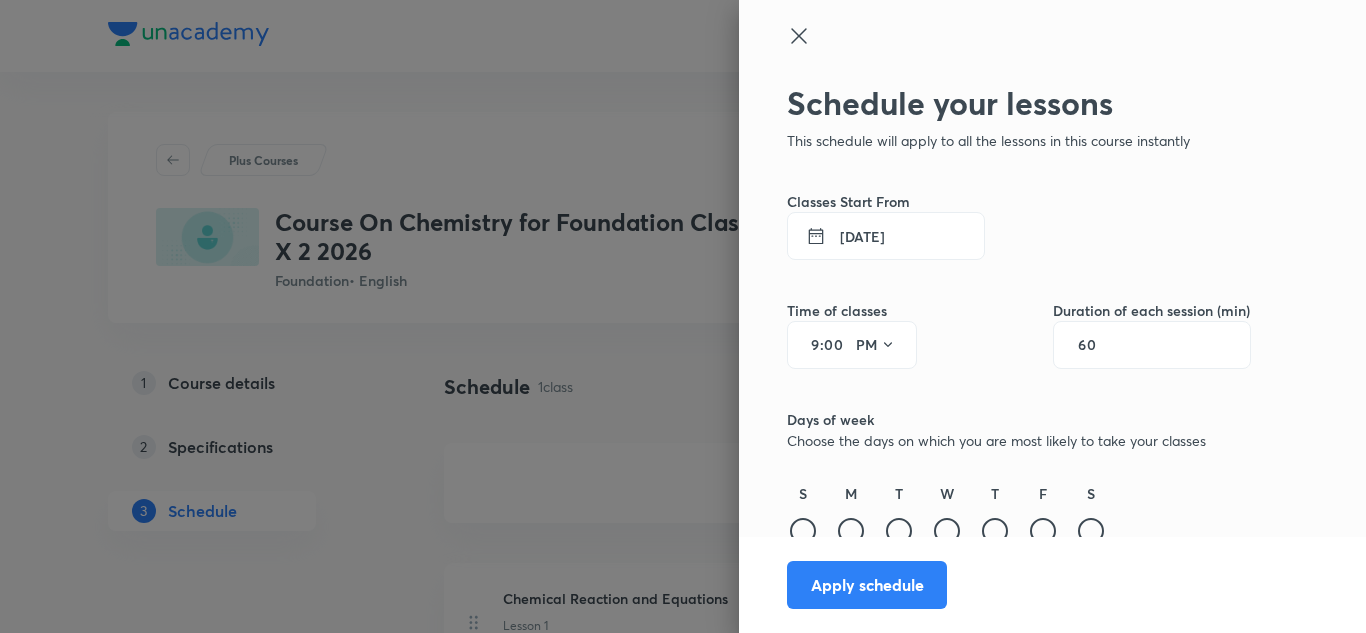 click on "00" at bounding box center (836, 345) 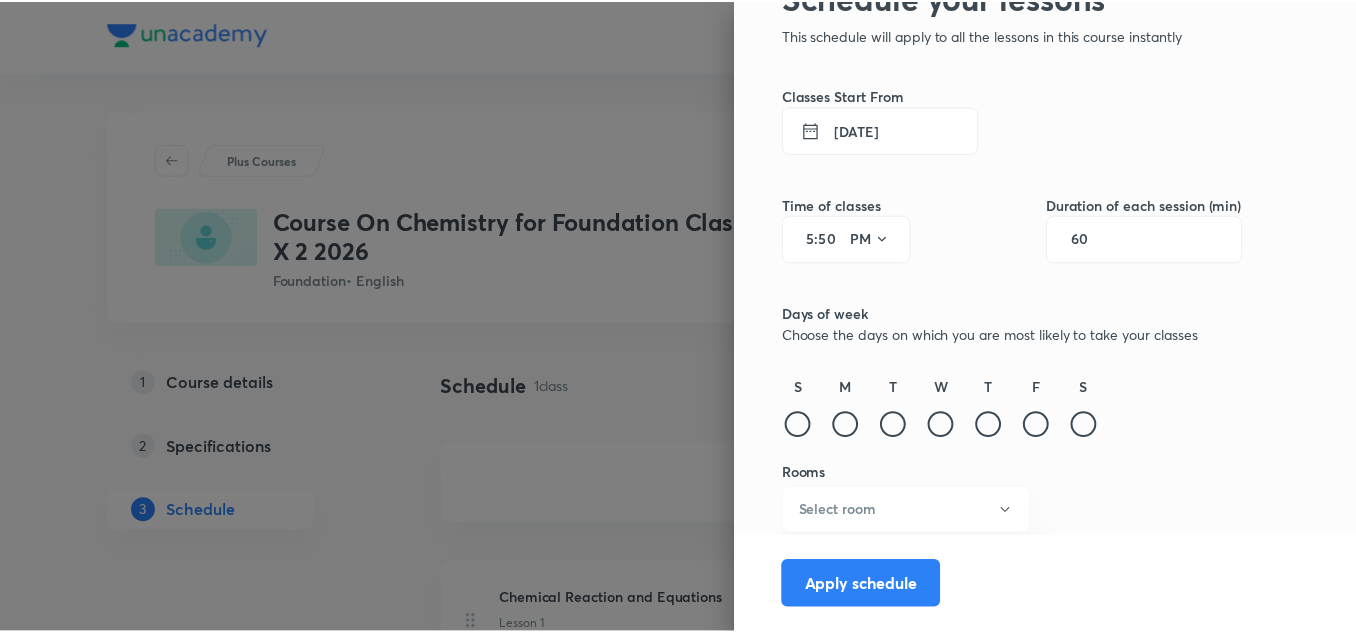 scroll, scrollTop: 107, scrollLeft: 0, axis: vertical 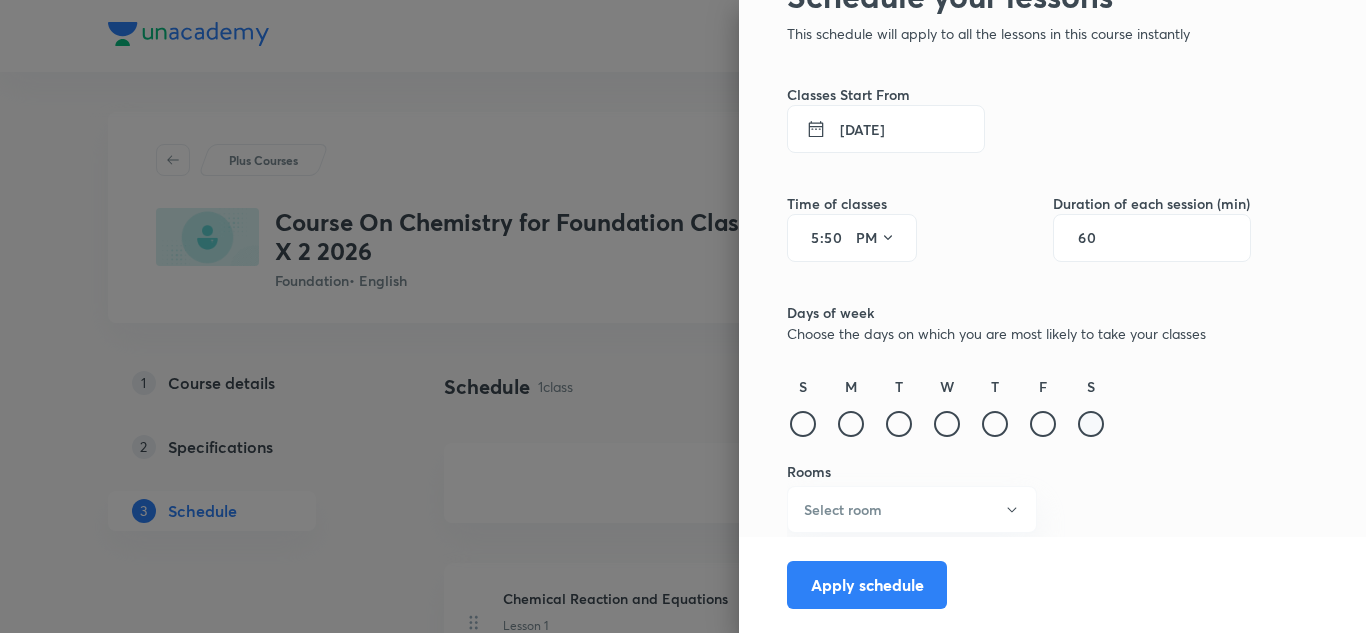 click at bounding box center (1091, 424) 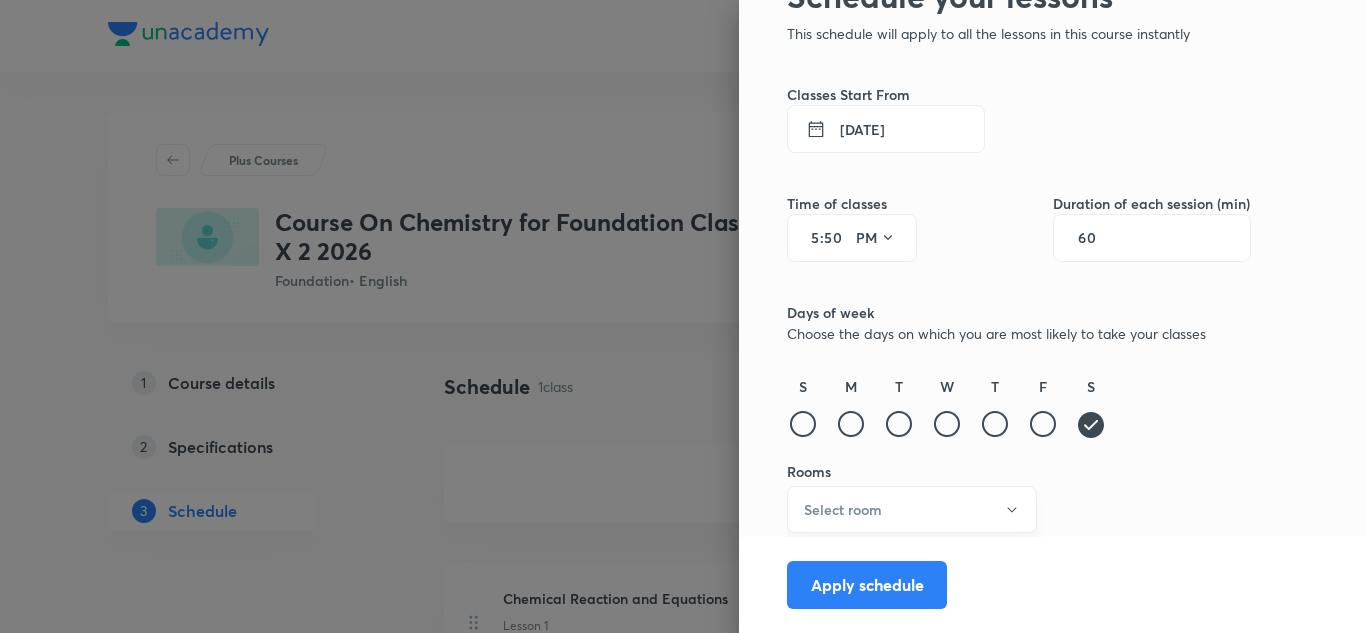 click on "Select room" at bounding box center (912, 509) 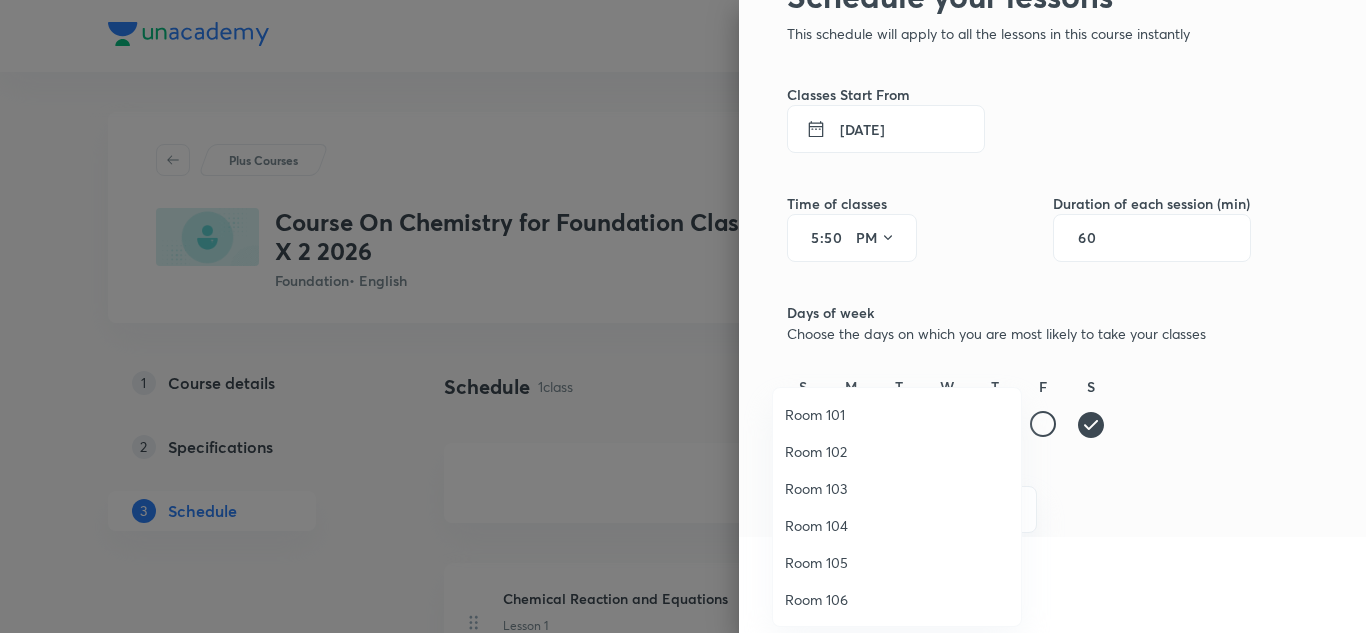 click on "Room 104" at bounding box center (897, 525) 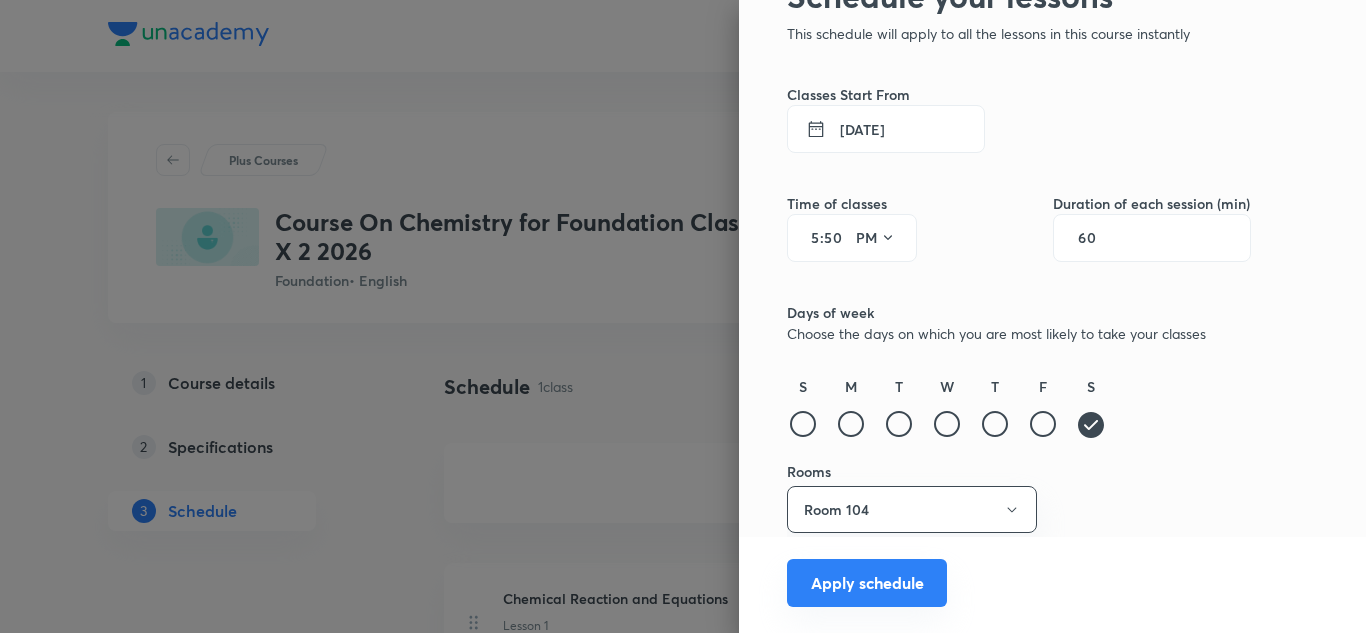 click on "Apply schedule" at bounding box center [867, 583] 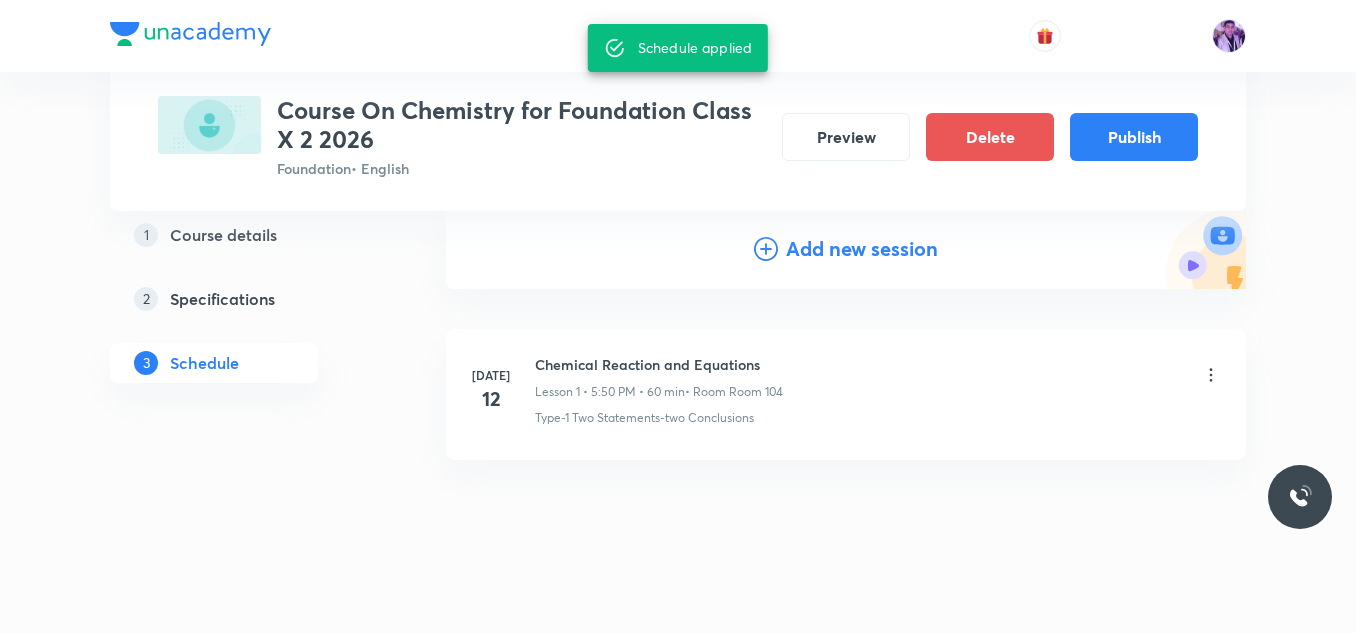 scroll, scrollTop: 249, scrollLeft: 0, axis: vertical 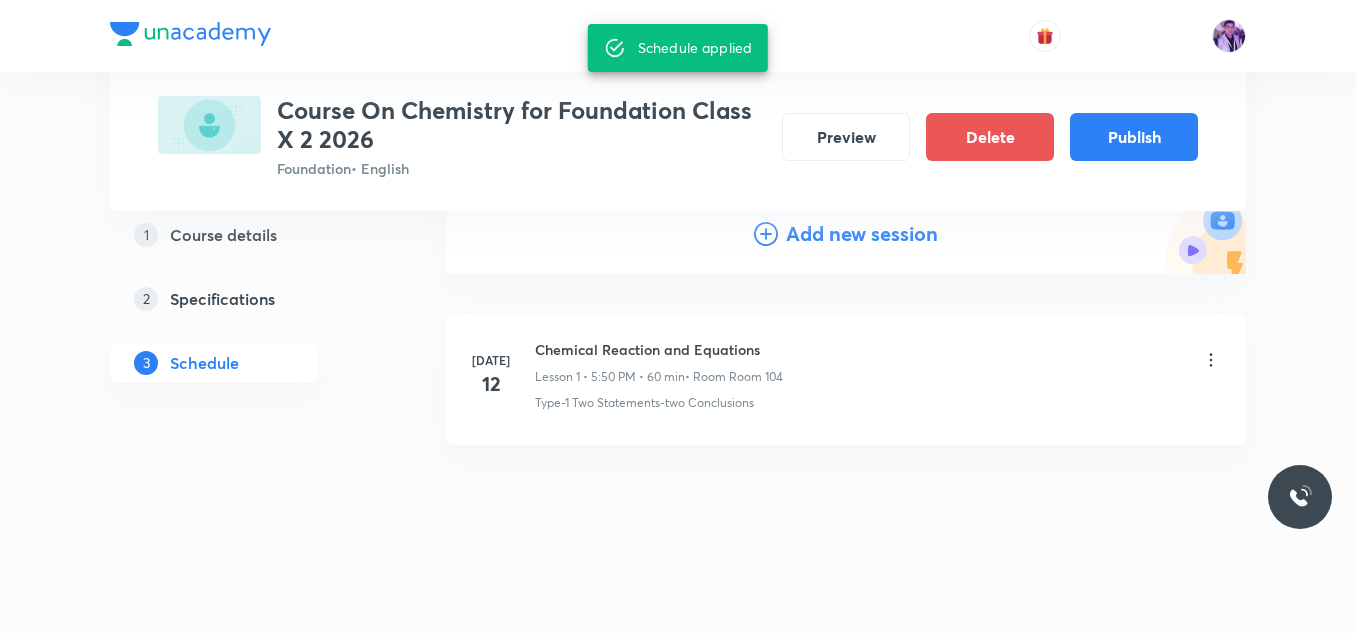click 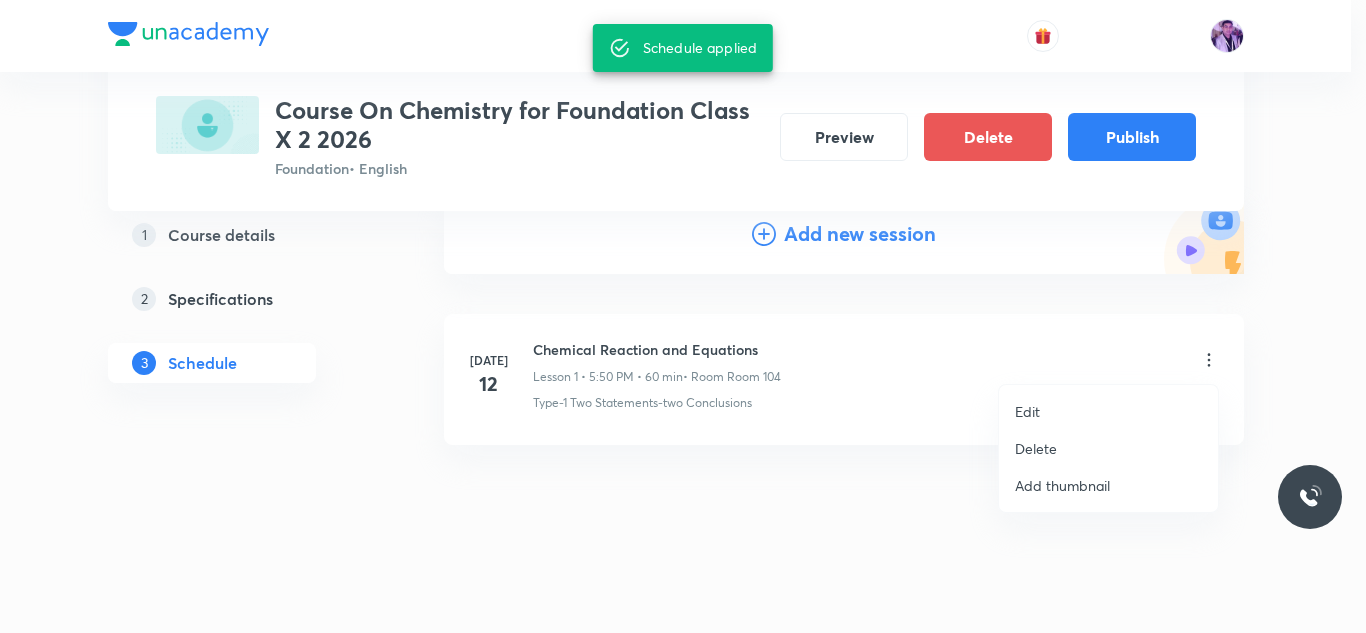 click on "Edit" at bounding box center [1108, 411] 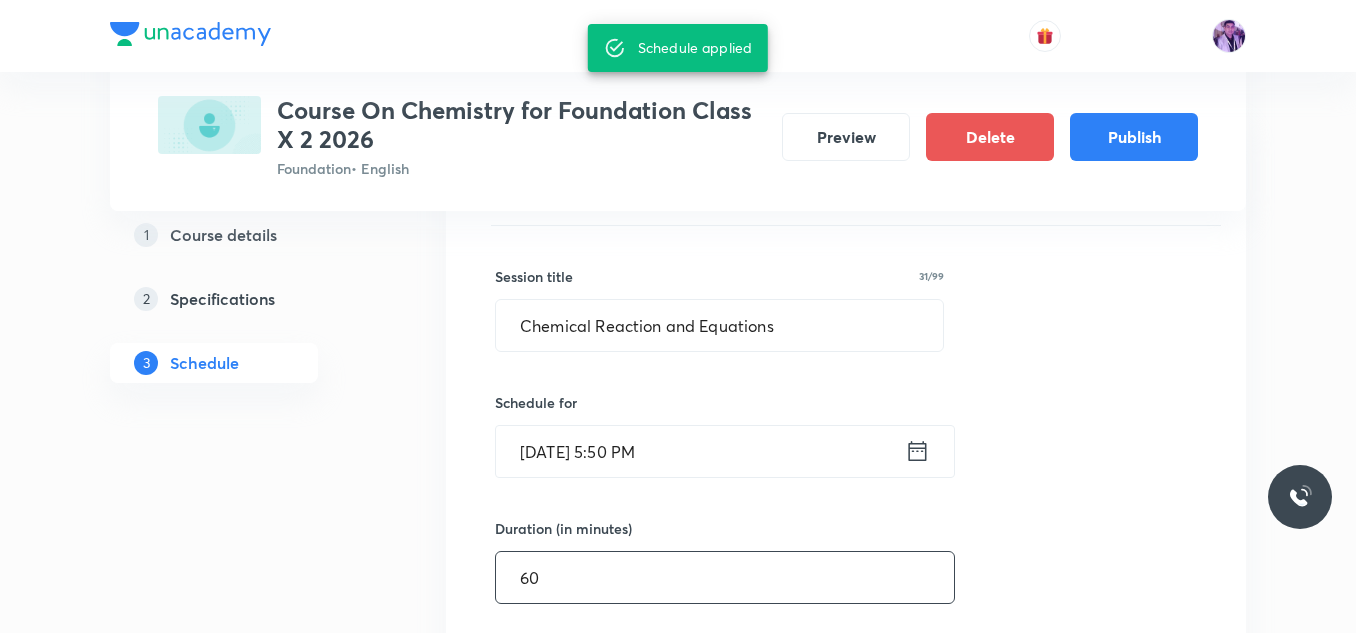 scroll, scrollTop: 449, scrollLeft: 0, axis: vertical 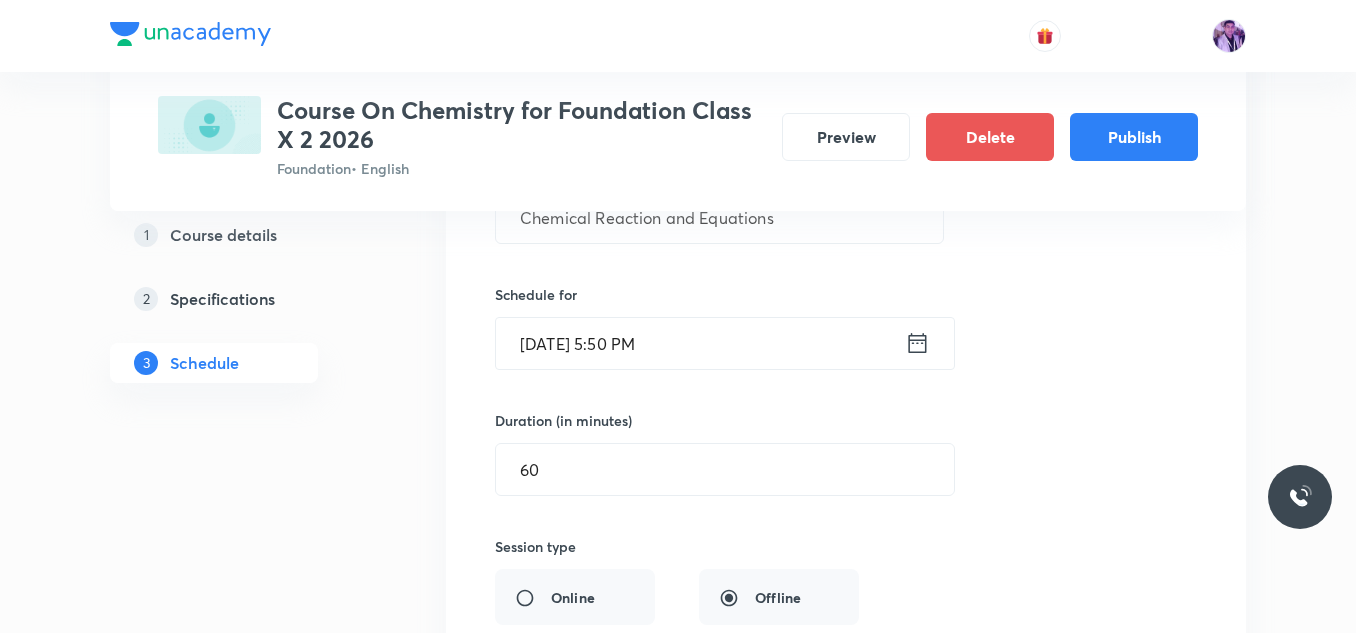 click on "[DATE] 5:50 PM" at bounding box center [700, 343] 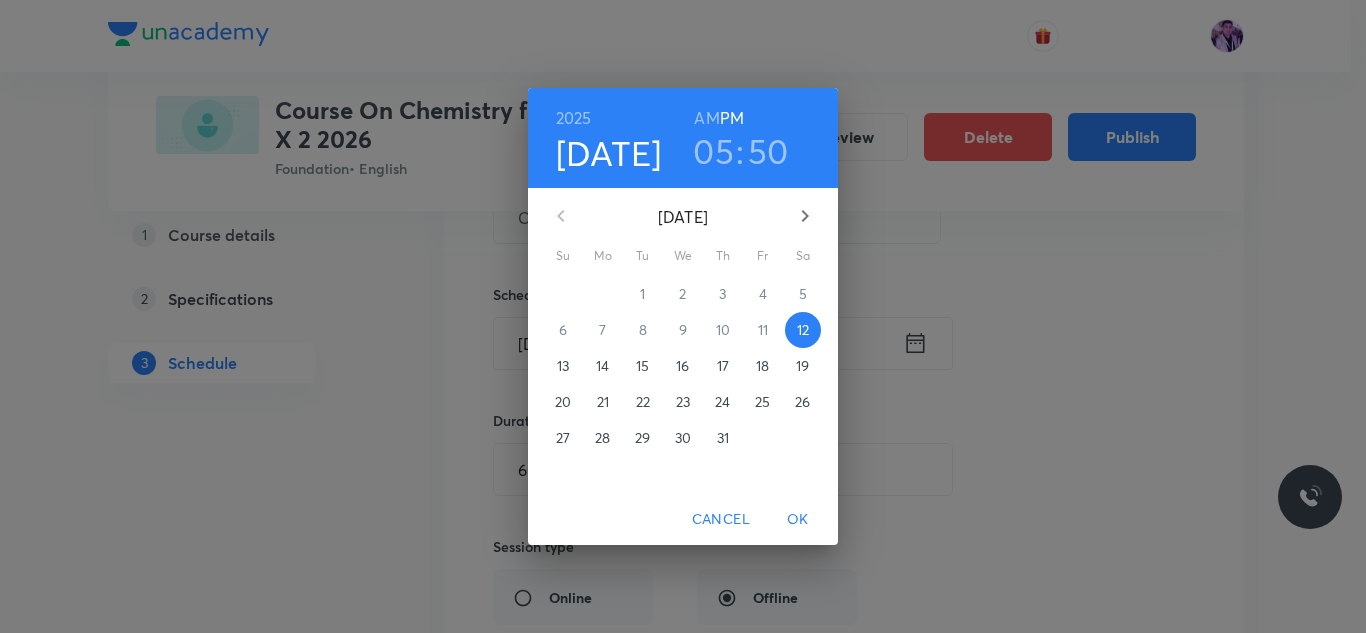 click on "50" at bounding box center [768, 151] 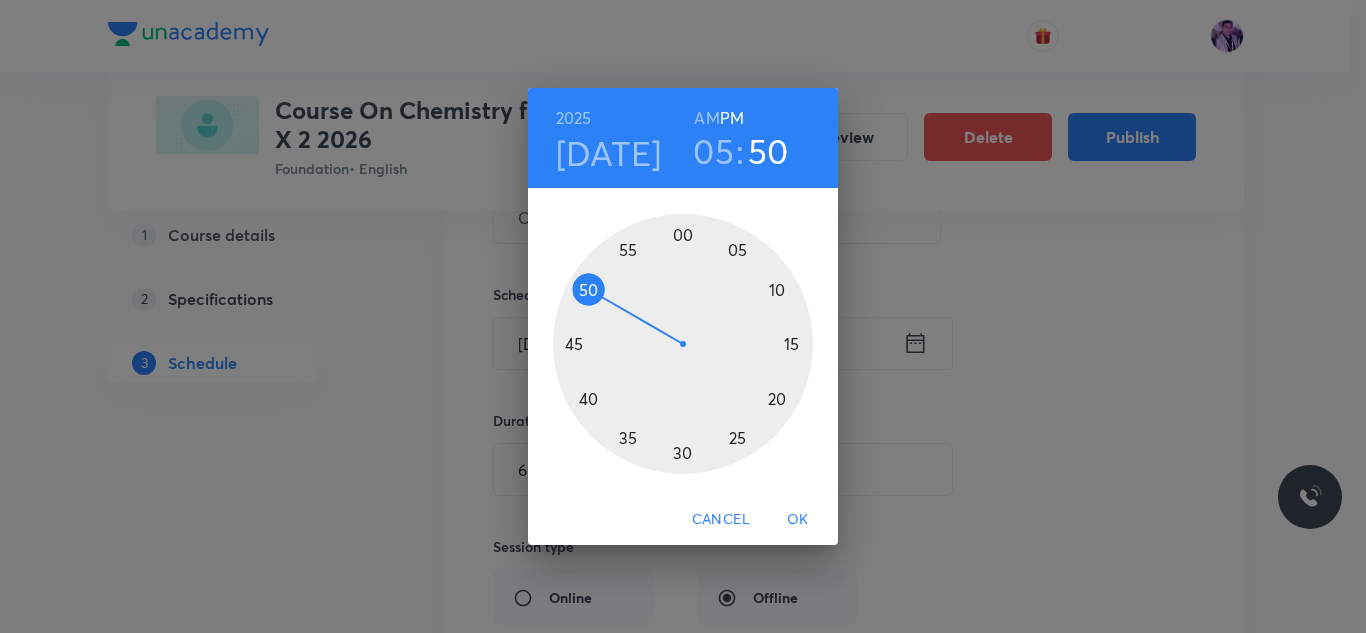 click at bounding box center (683, 344) 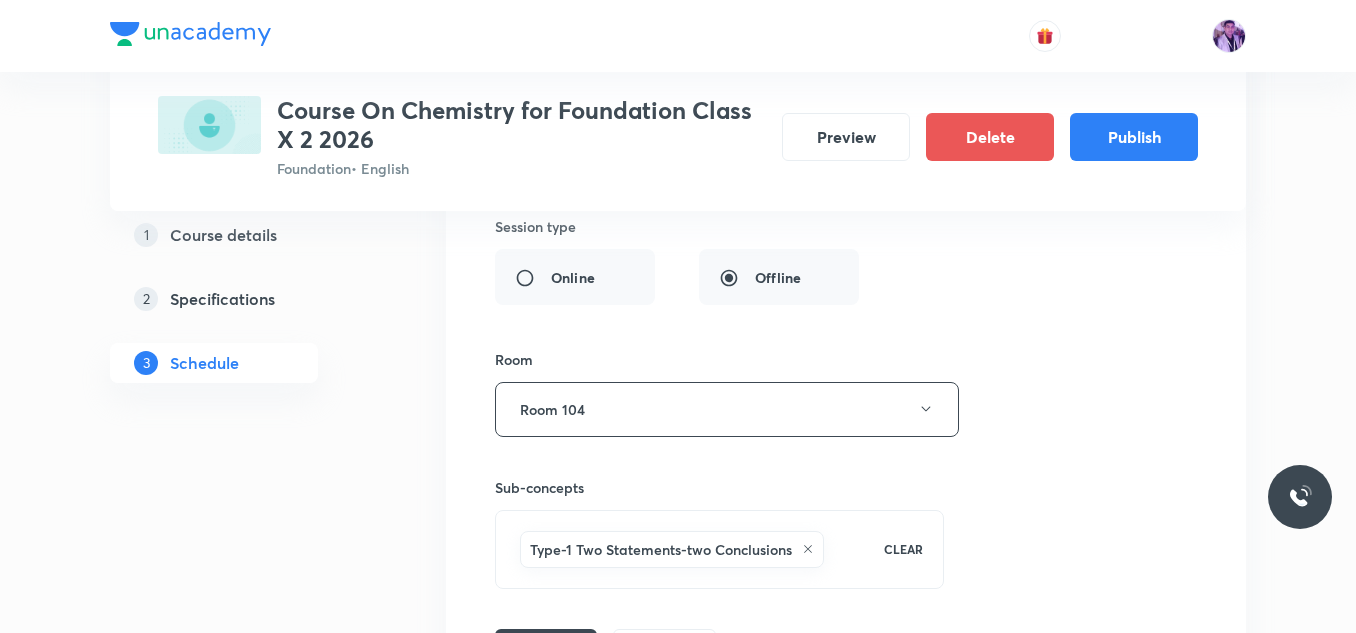 scroll, scrollTop: 1018, scrollLeft: 0, axis: vertical 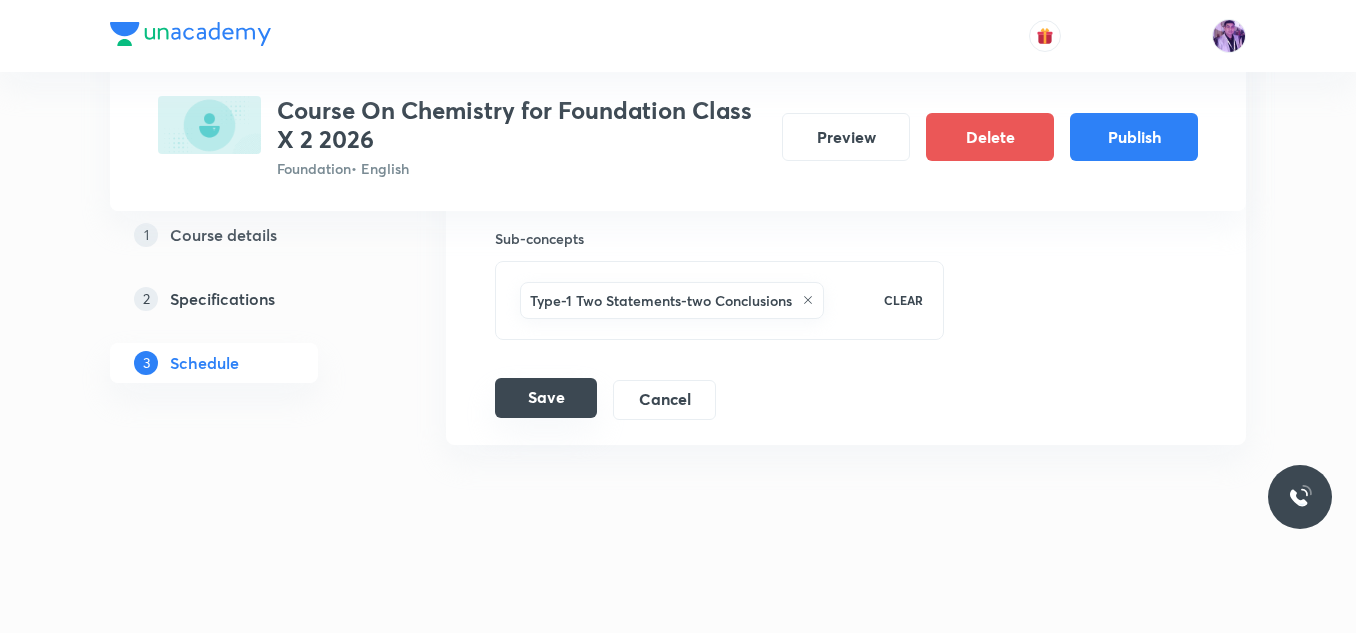 click on "Save" at bounding box center [546, 398] 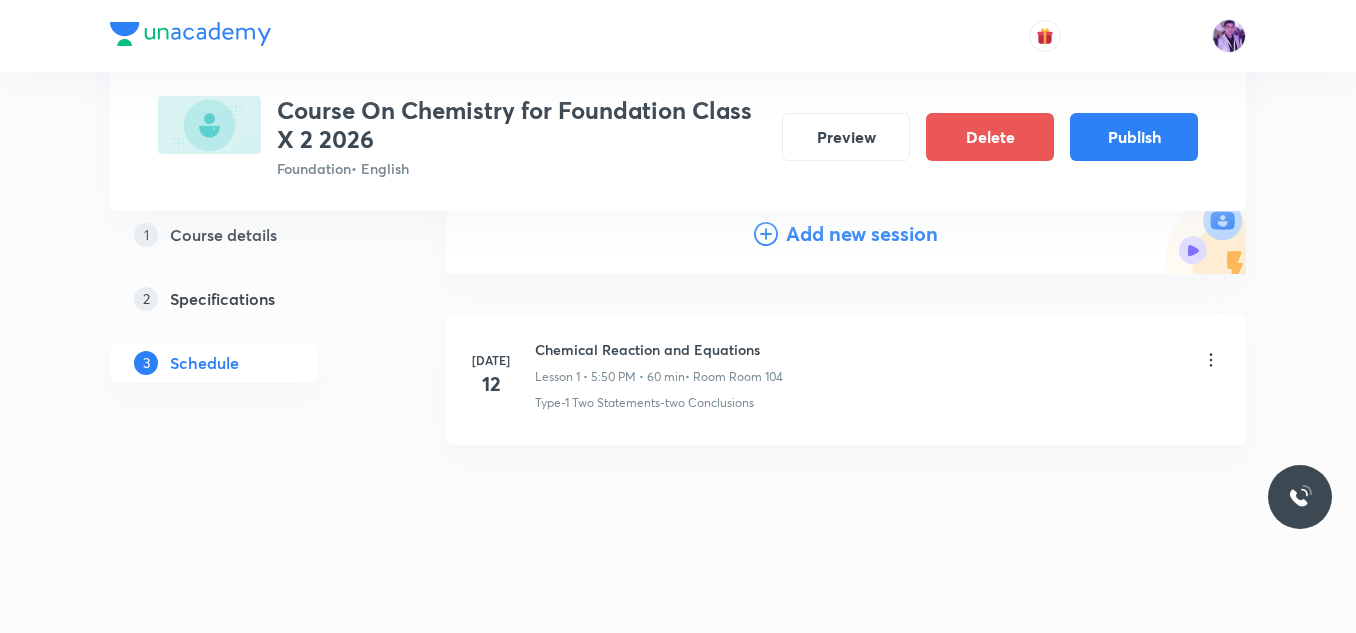 scroll, scrollTop: 249, scrollLeft: 0, axis: vertical 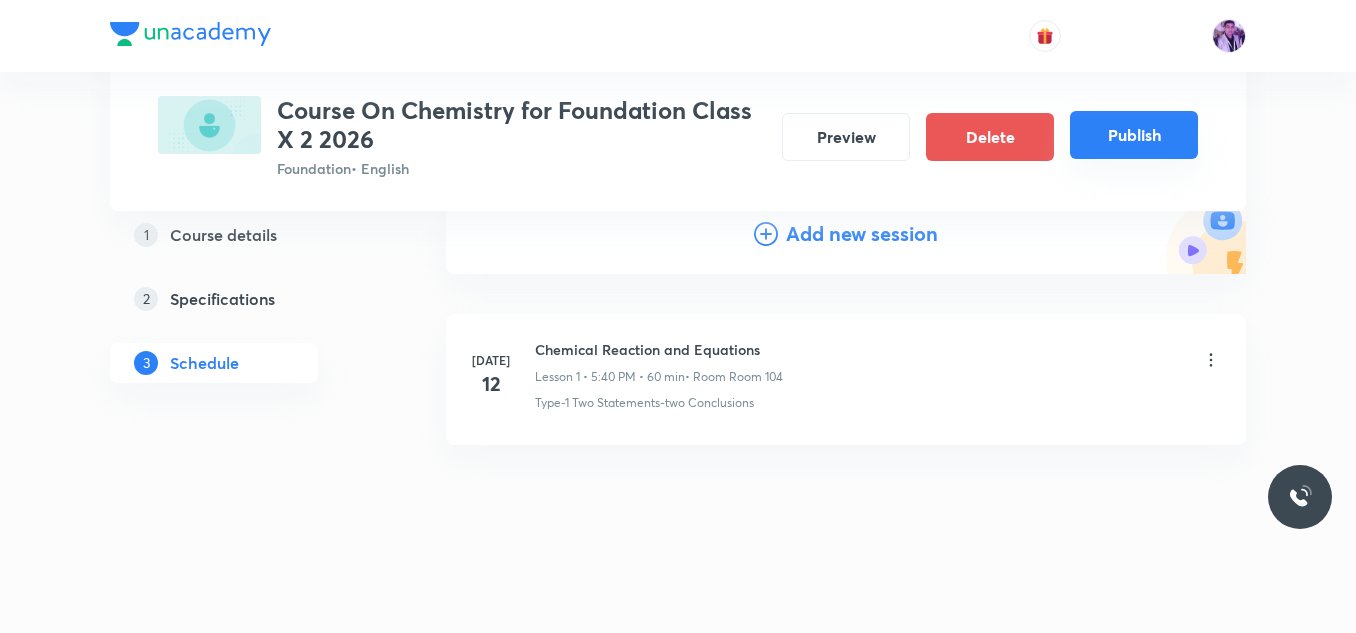 click on "Publish" at bounding box center (1134, 135) 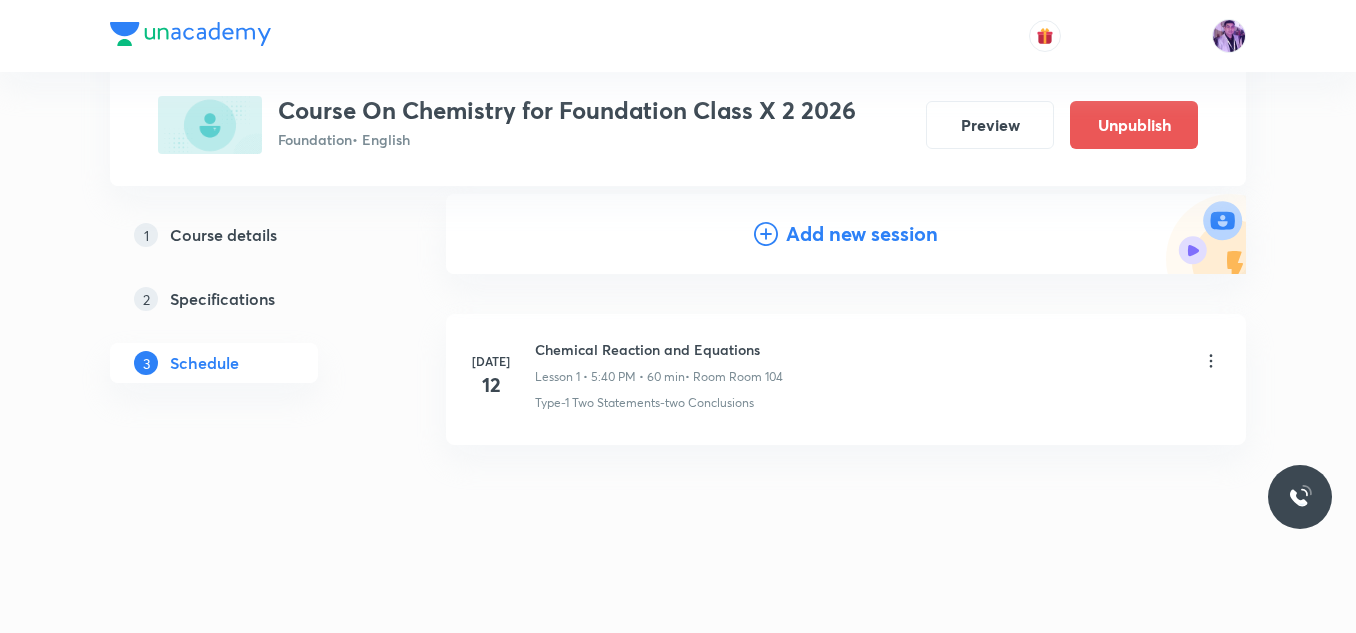 scroll, scrollTop: 206, scrollLeft: 0, axis: vertical 